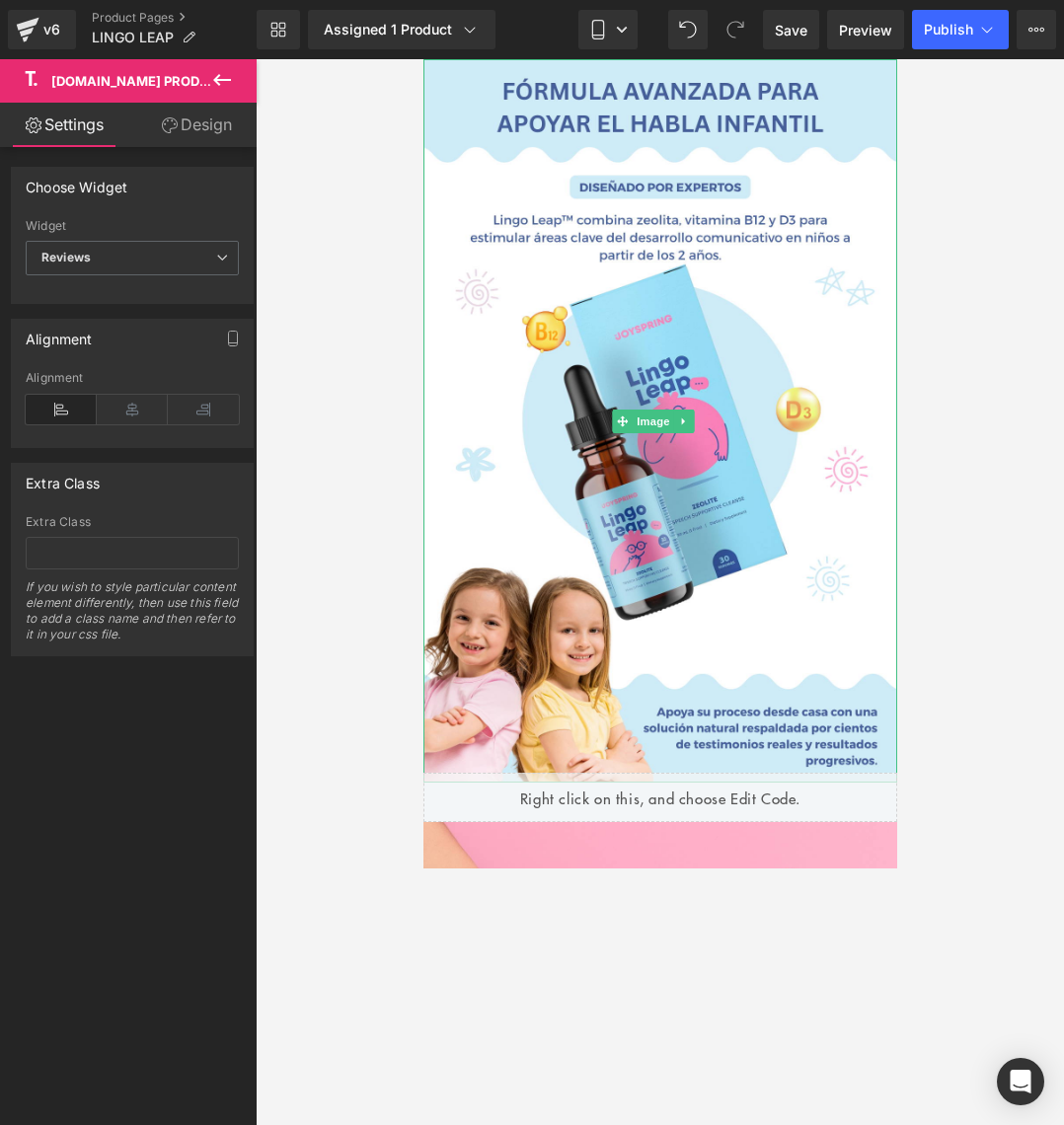 scroll, scrollTop: 0, scrollLeft: 0, axis: both 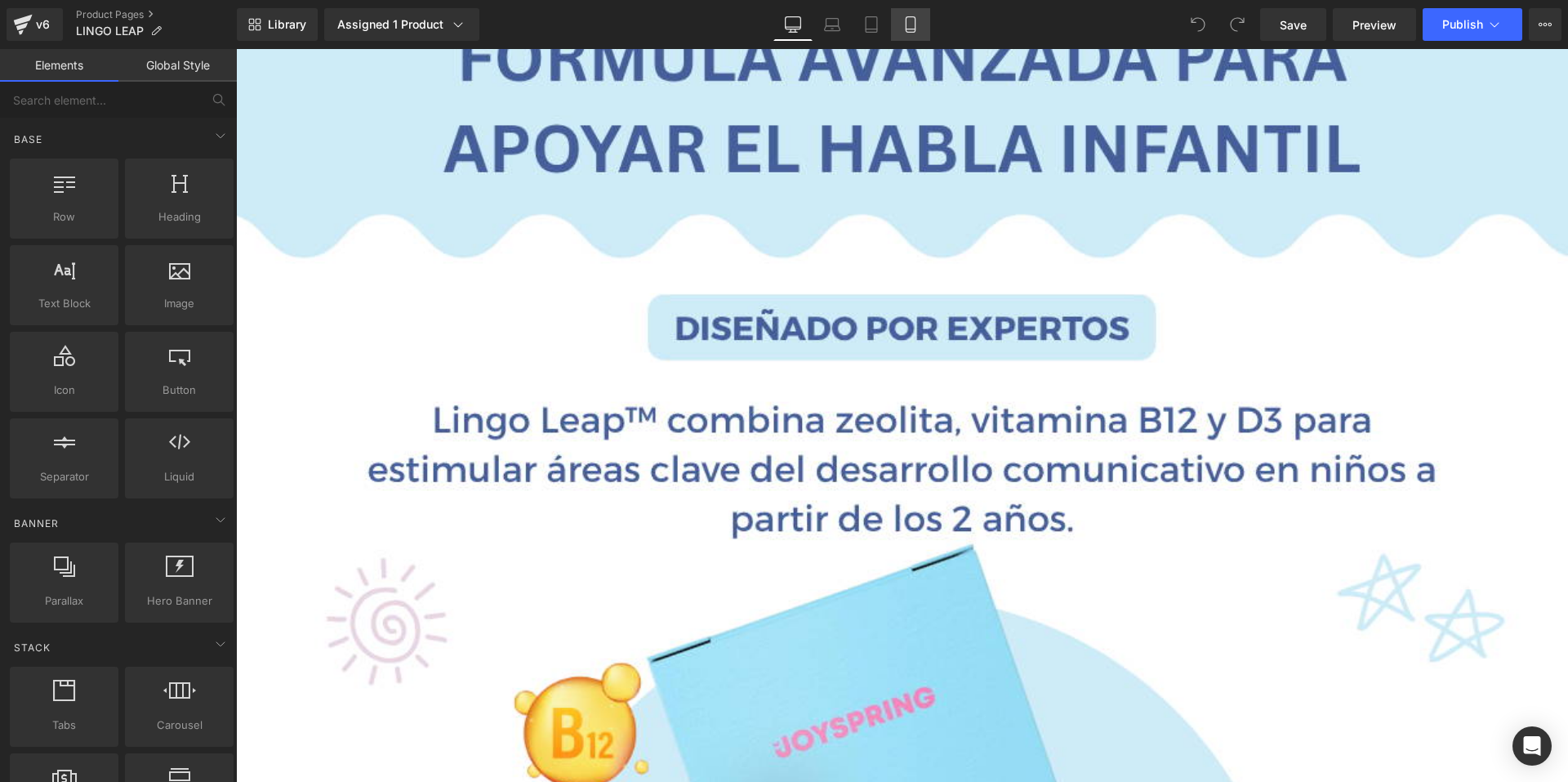 click on "Mobile" at bounding box center (911, 25) 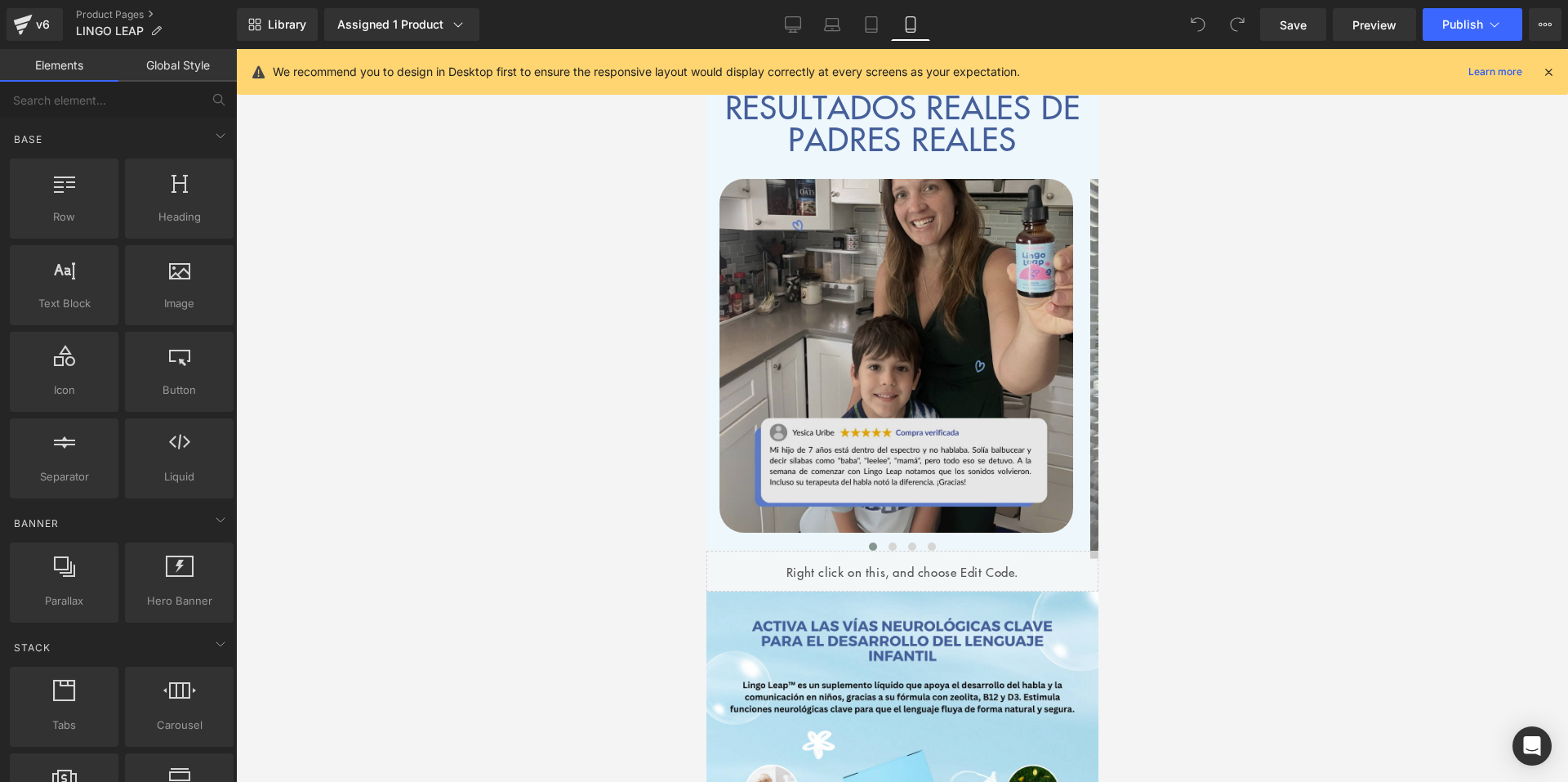 scroll, scrollTop: 1226, scrollLeft: 0, axis: vertical 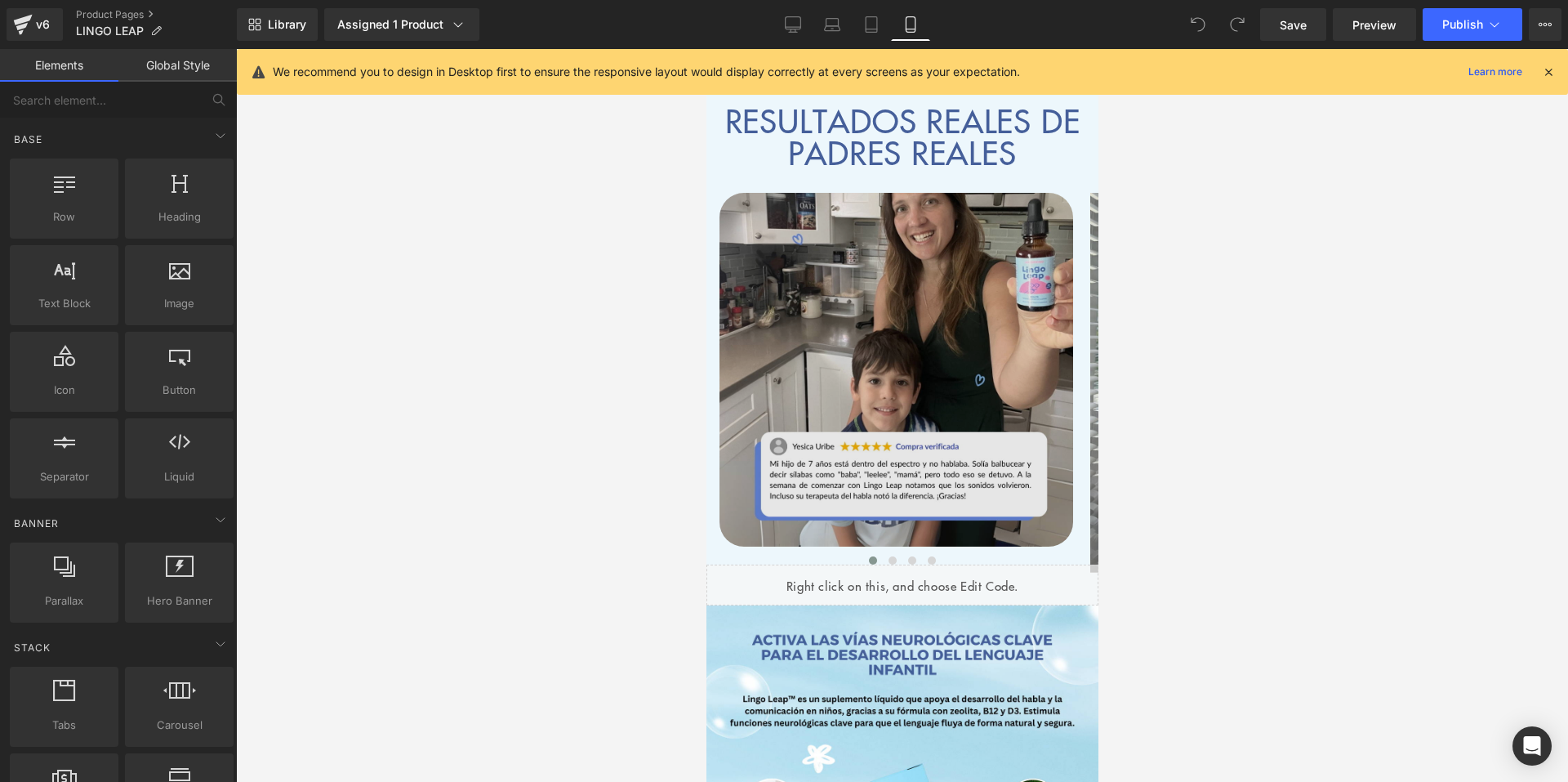 click at bounding box center [895, 369] 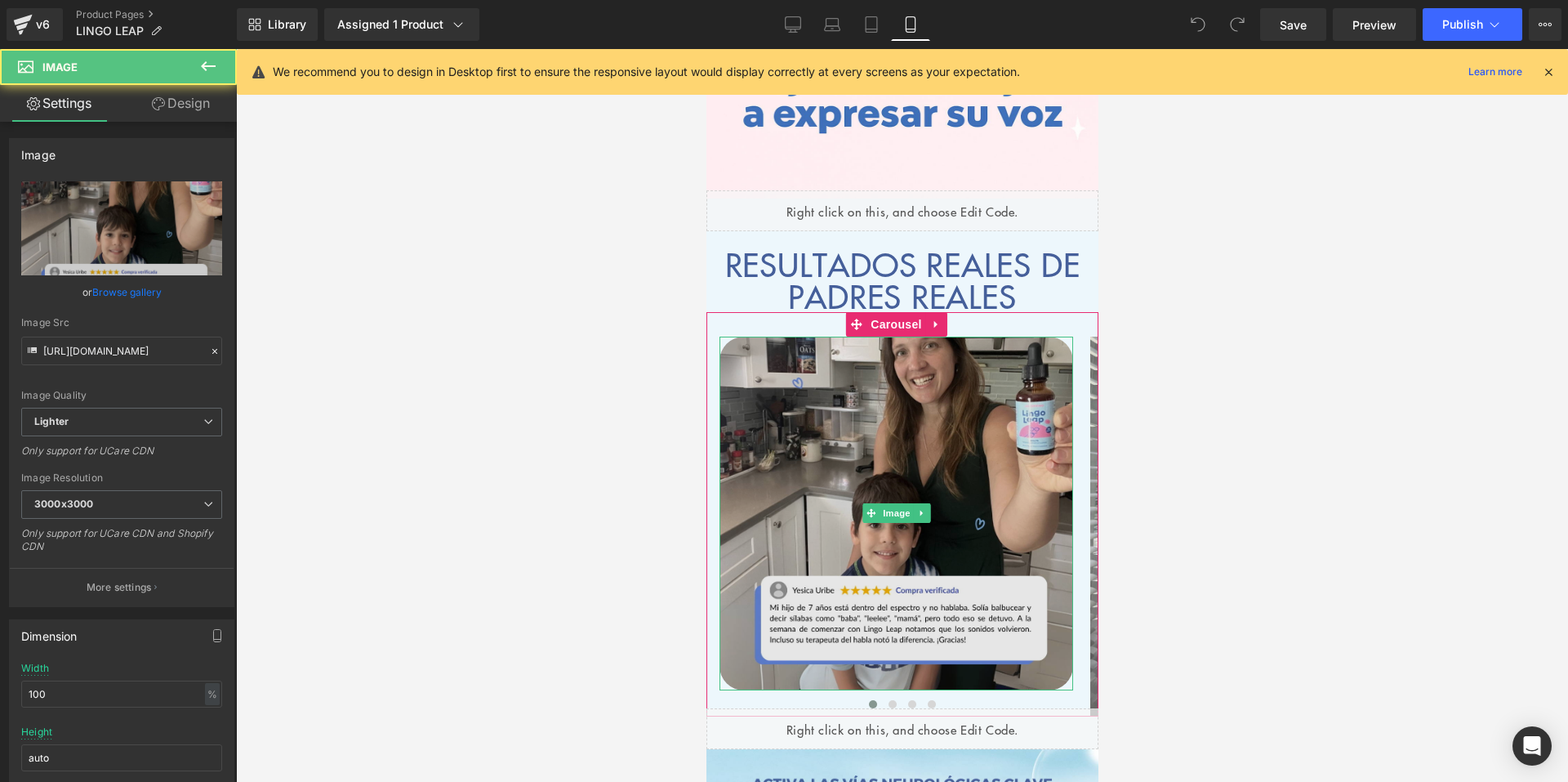 scroll, scrollTop: 1062, scrollLeft: 0, axis: vertical 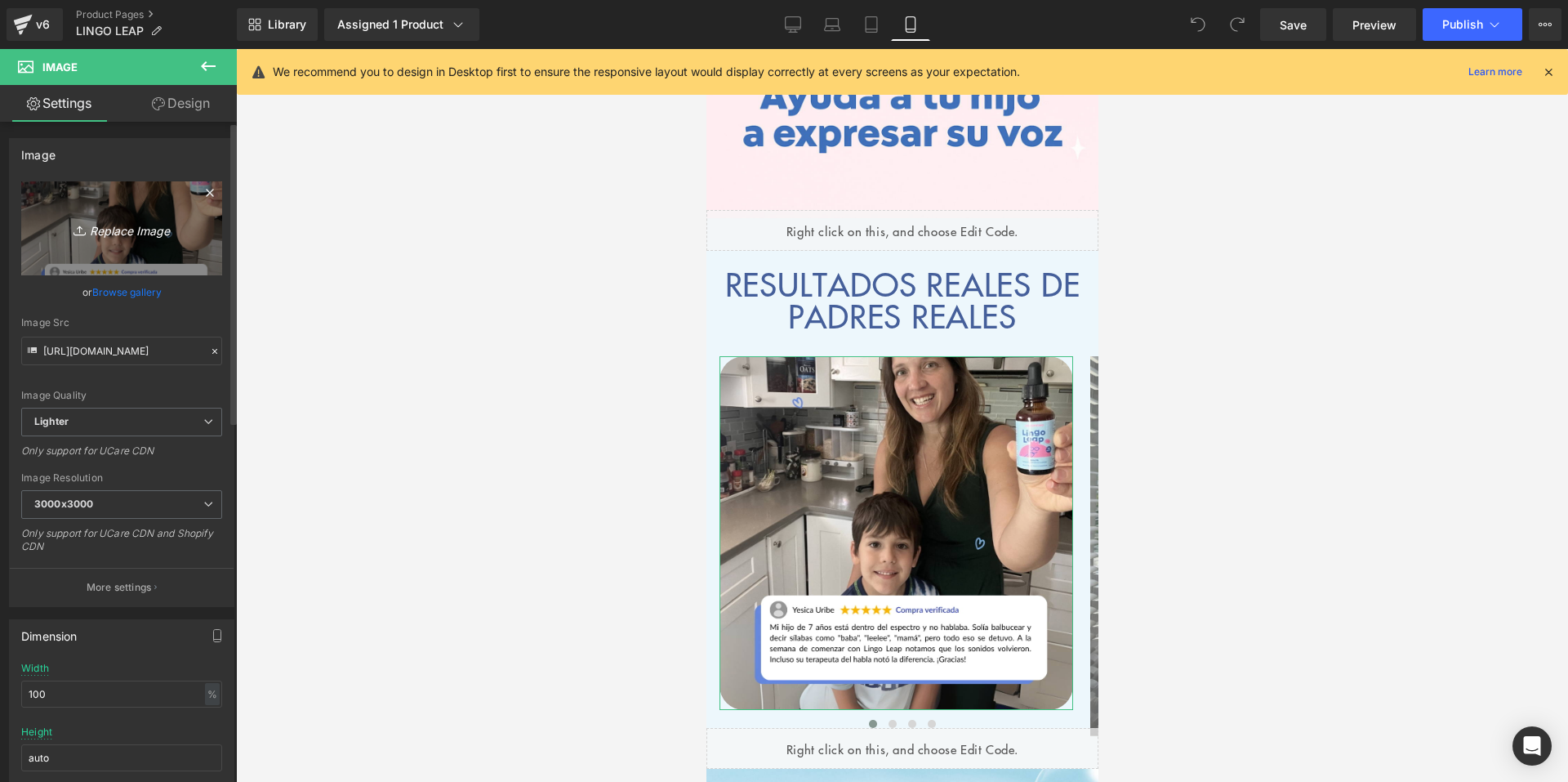 click on "Replace Image" at bounding box center [122, 228] 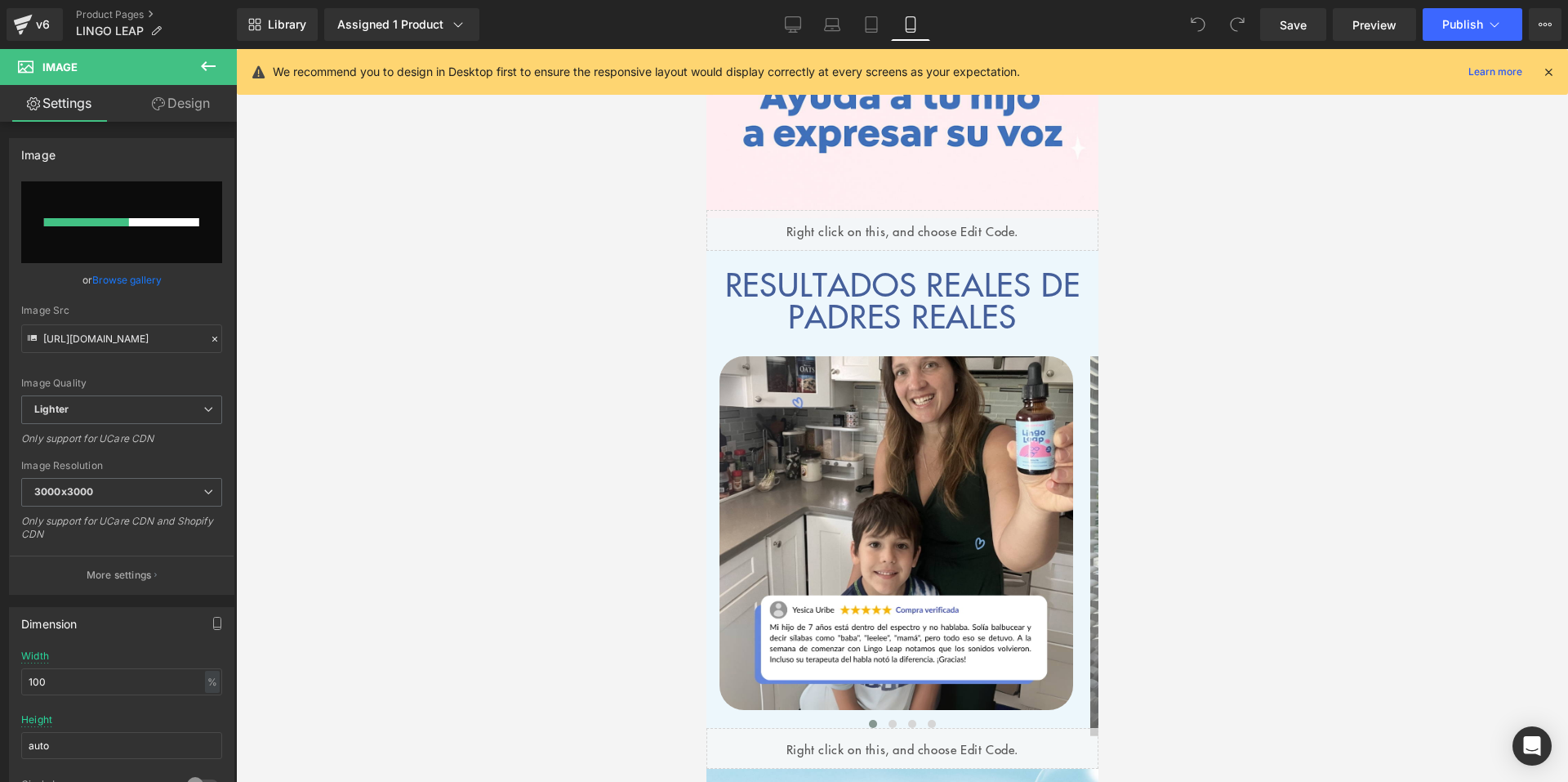 type 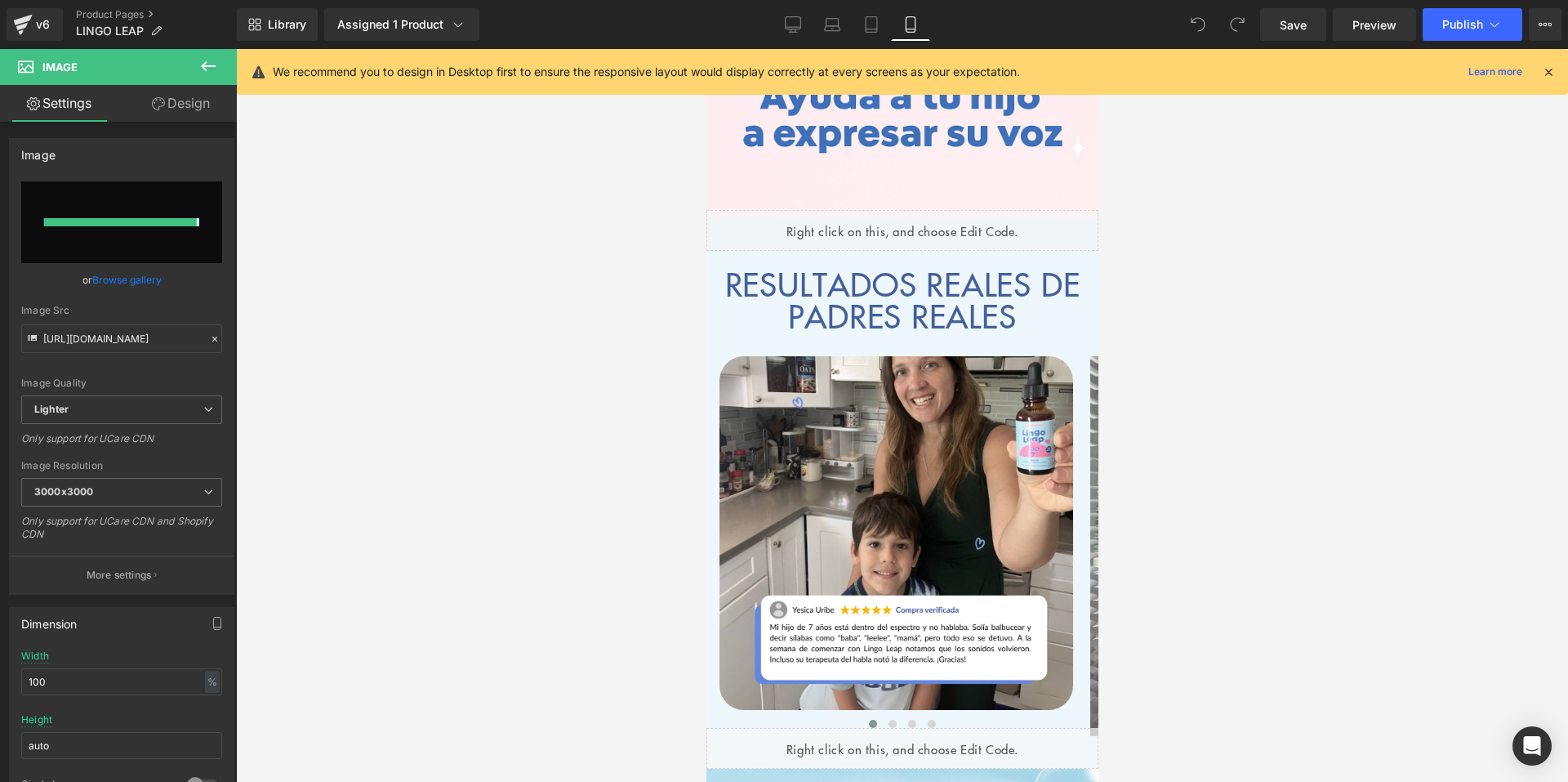 type on "https://ucarecdn.com/45a0c2ed-11a7-40d5-a89f-b0ca88aa8321/-/format/auto/-/preview/3000x3000/-/quality/lighter/2.0%20LINGO%20LEAP%20GEMPAGES.png" 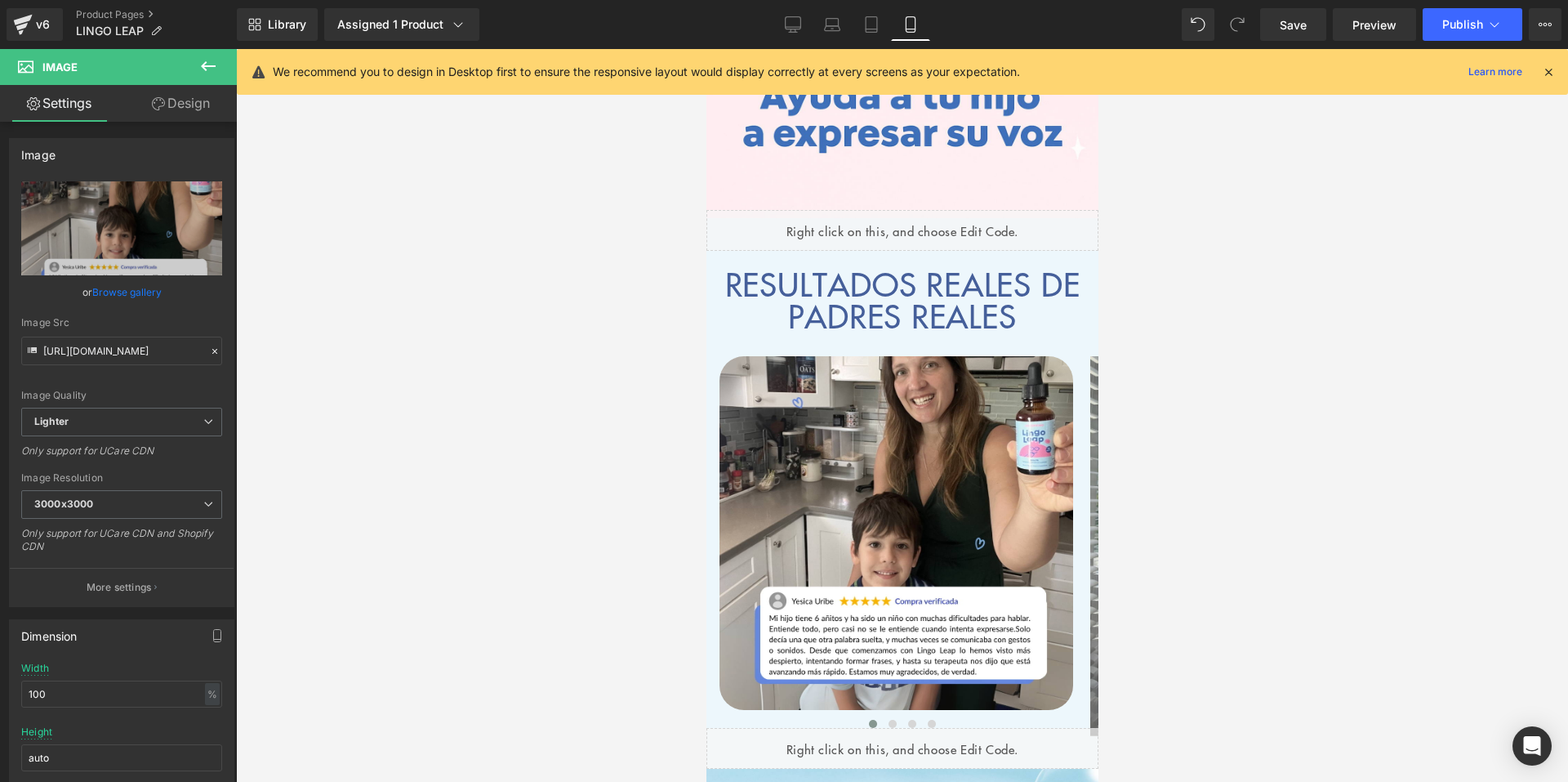 click on "RESULTADOS REALES DE PADRES REALES" at bounding box center [902, 300] 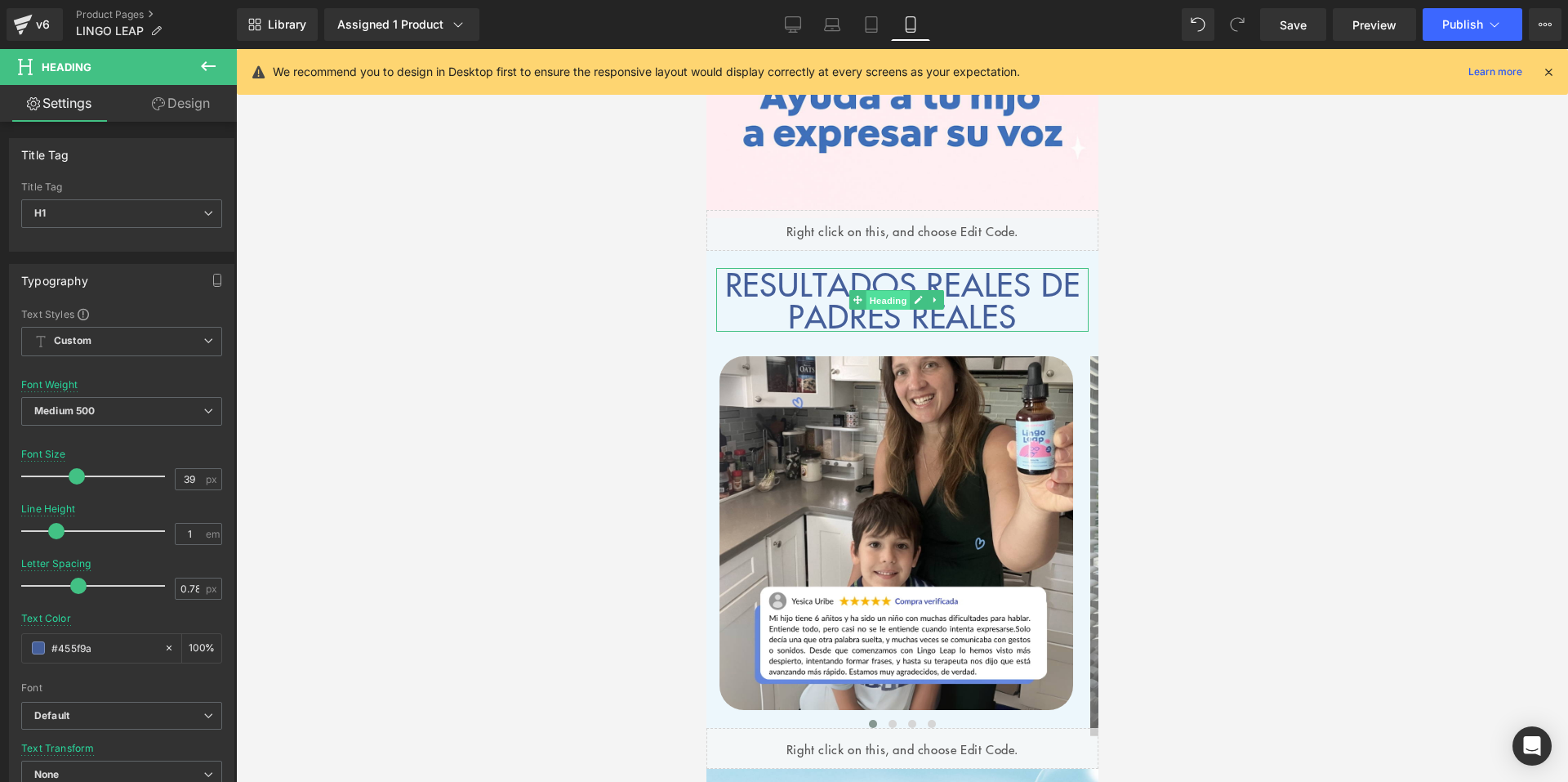 click on "Heading" at bounding box center (887, 300) 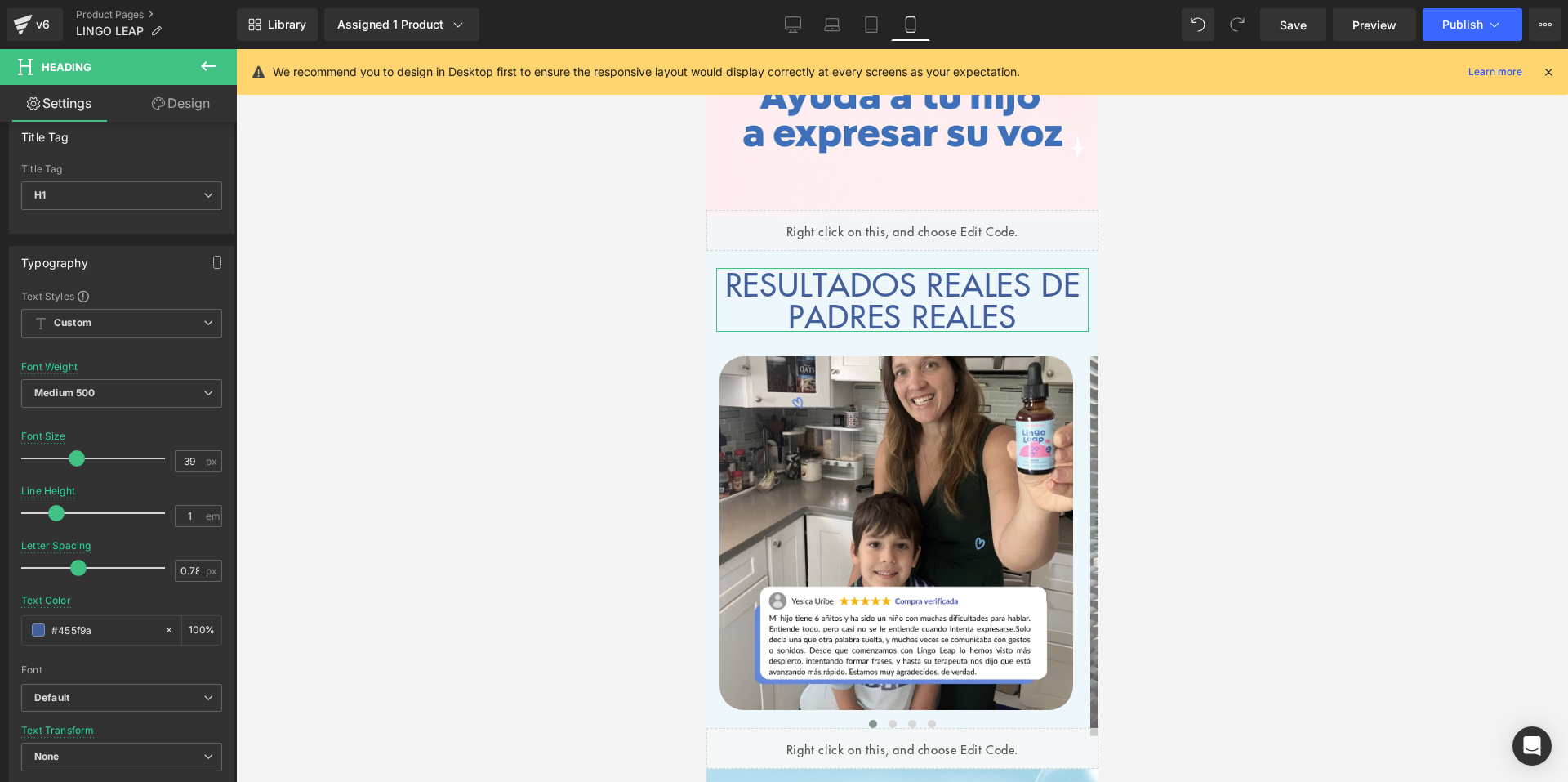 scroll, scrollTop: 0, scrollLeft: 0, axis: both 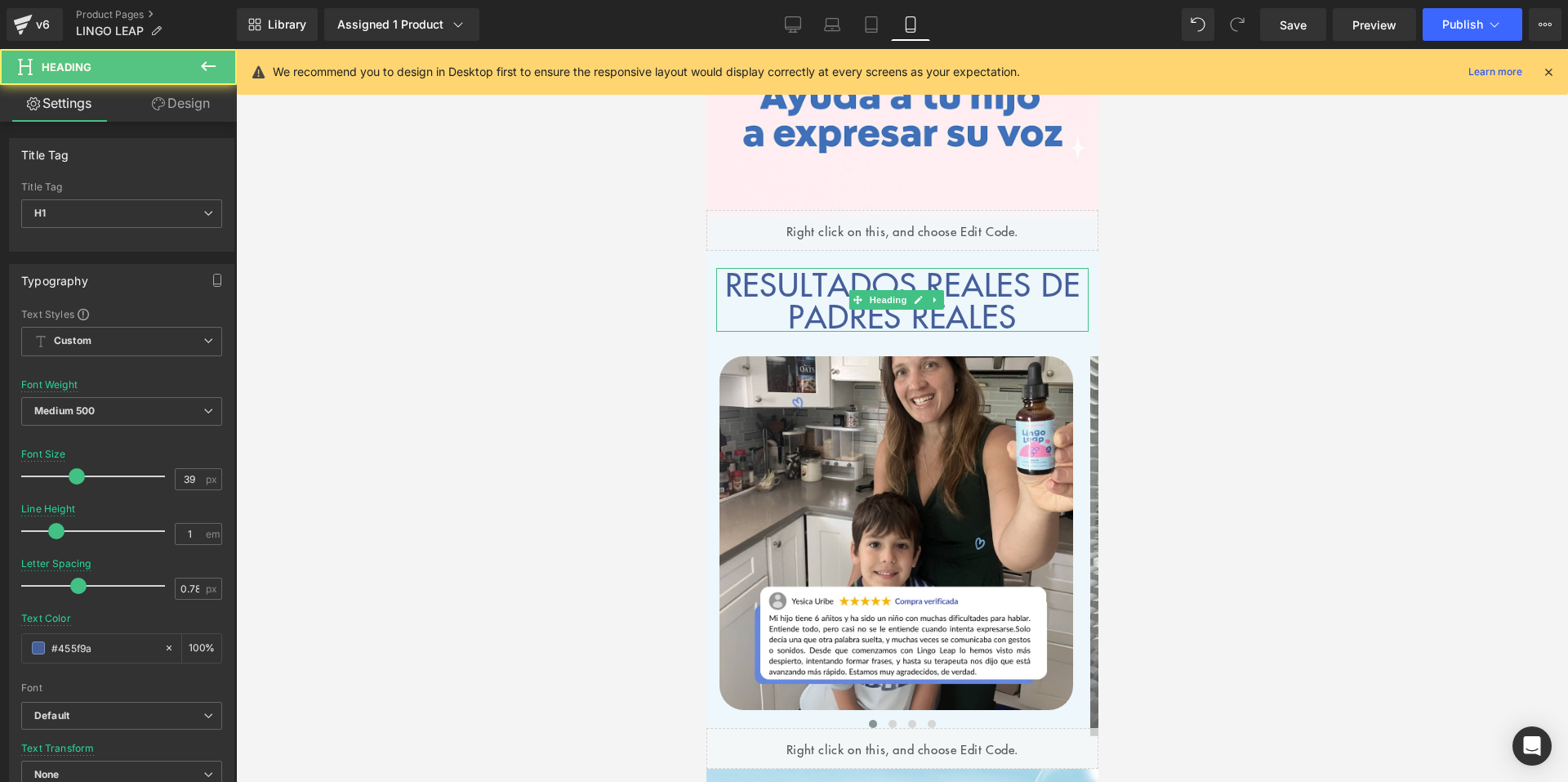 click on "RESULTADOS REALES DE PADRES REALES" at bounding box center [902, 300] 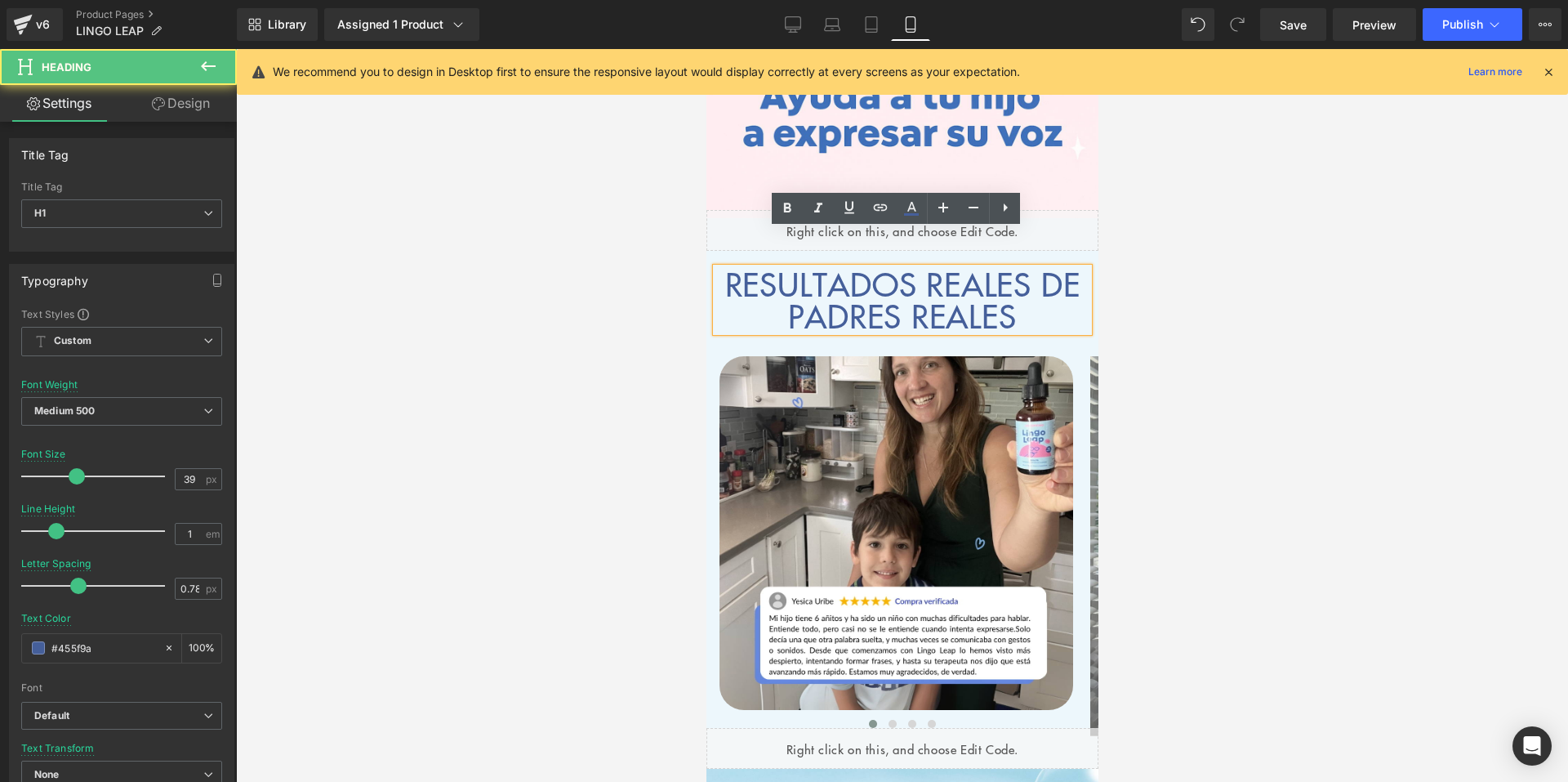 click on "RESULTADOS REALES DE PADRES REALES" at bounding box center [902, 300] 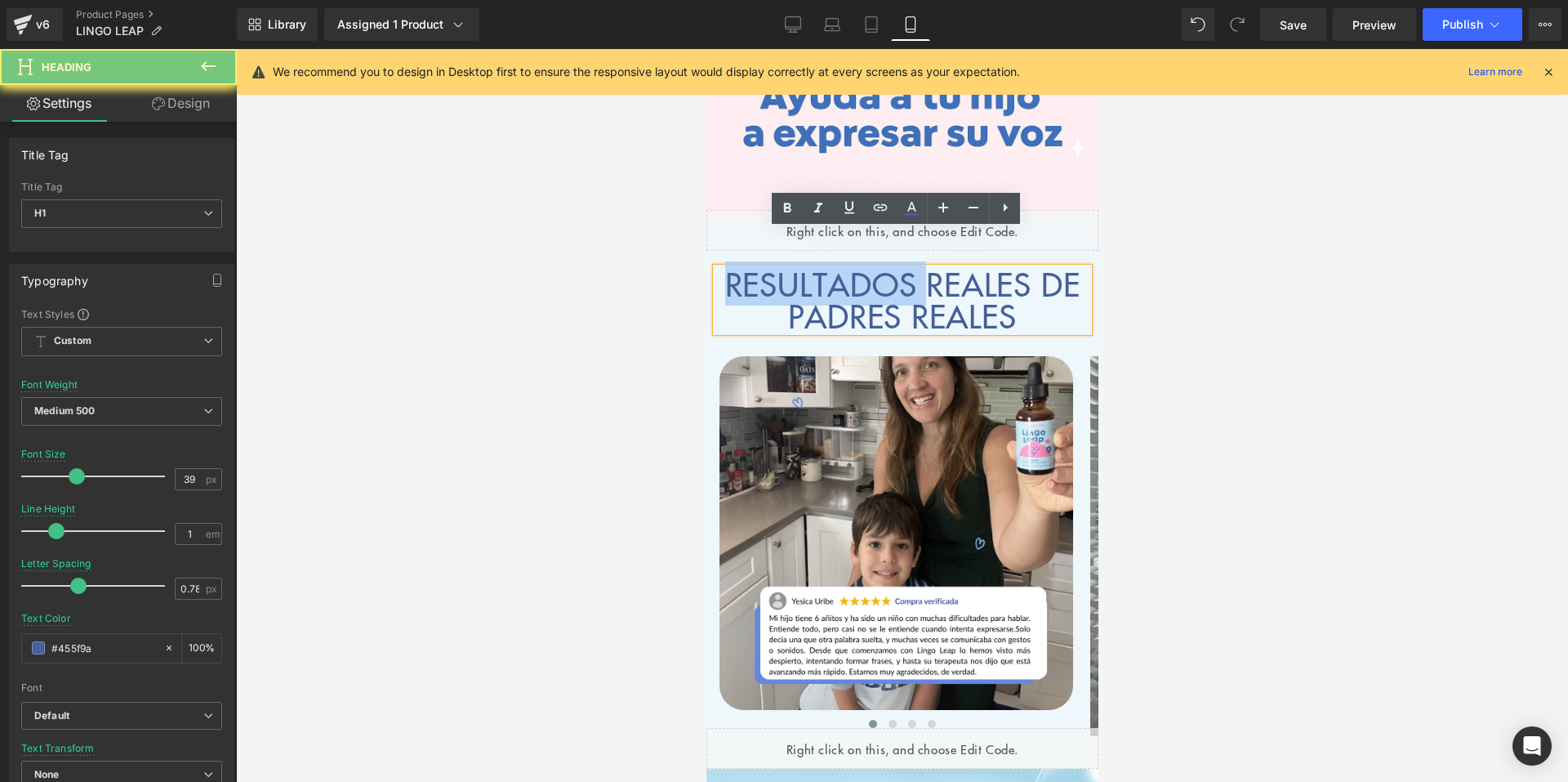 click on "RESULTADOS REALES DE PADRES REALES" at bounding box center [902, 300] 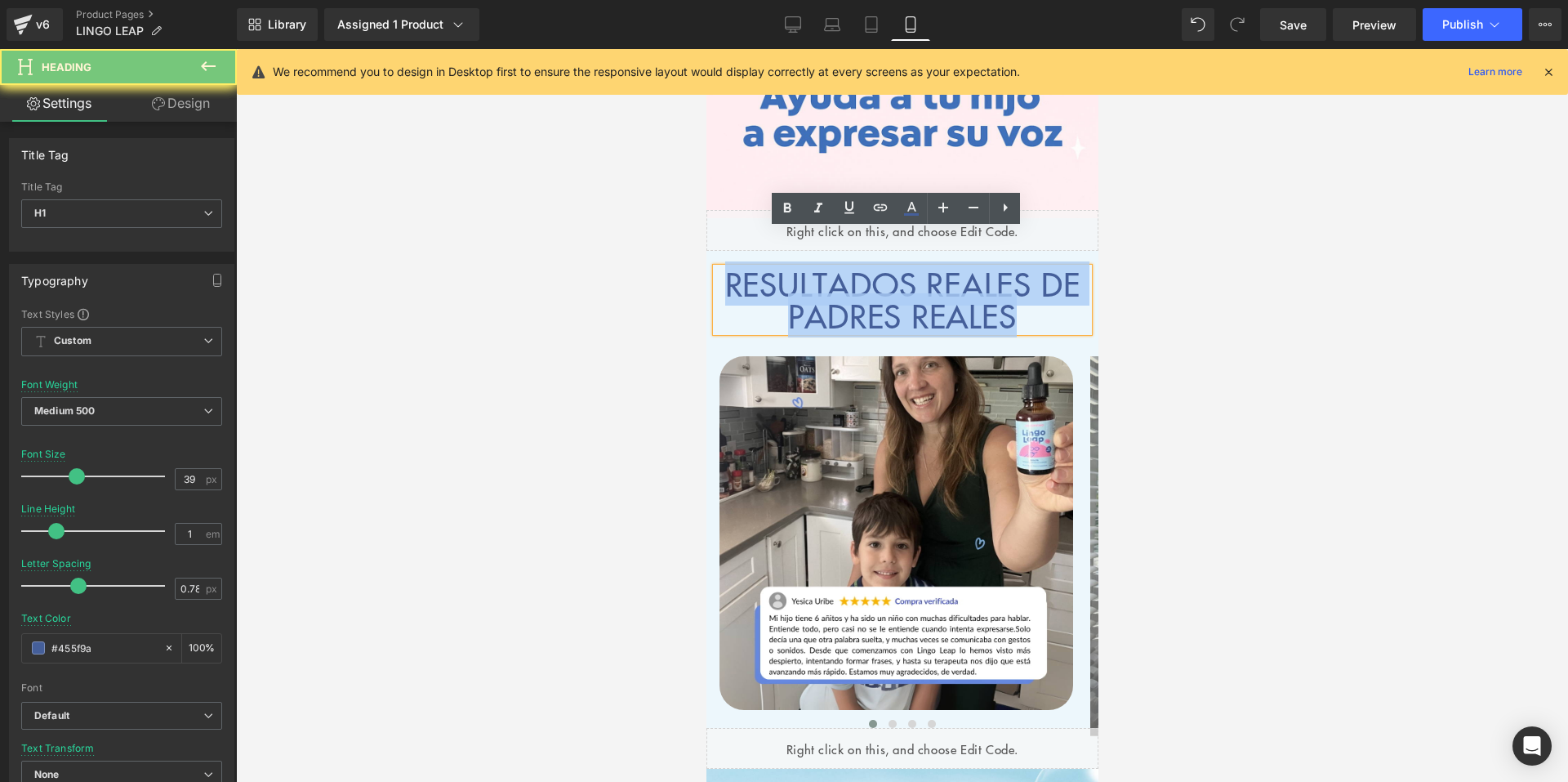 click on "RESULTADOS REALES DE PADRES REALES" at bounding box center [902, 300] 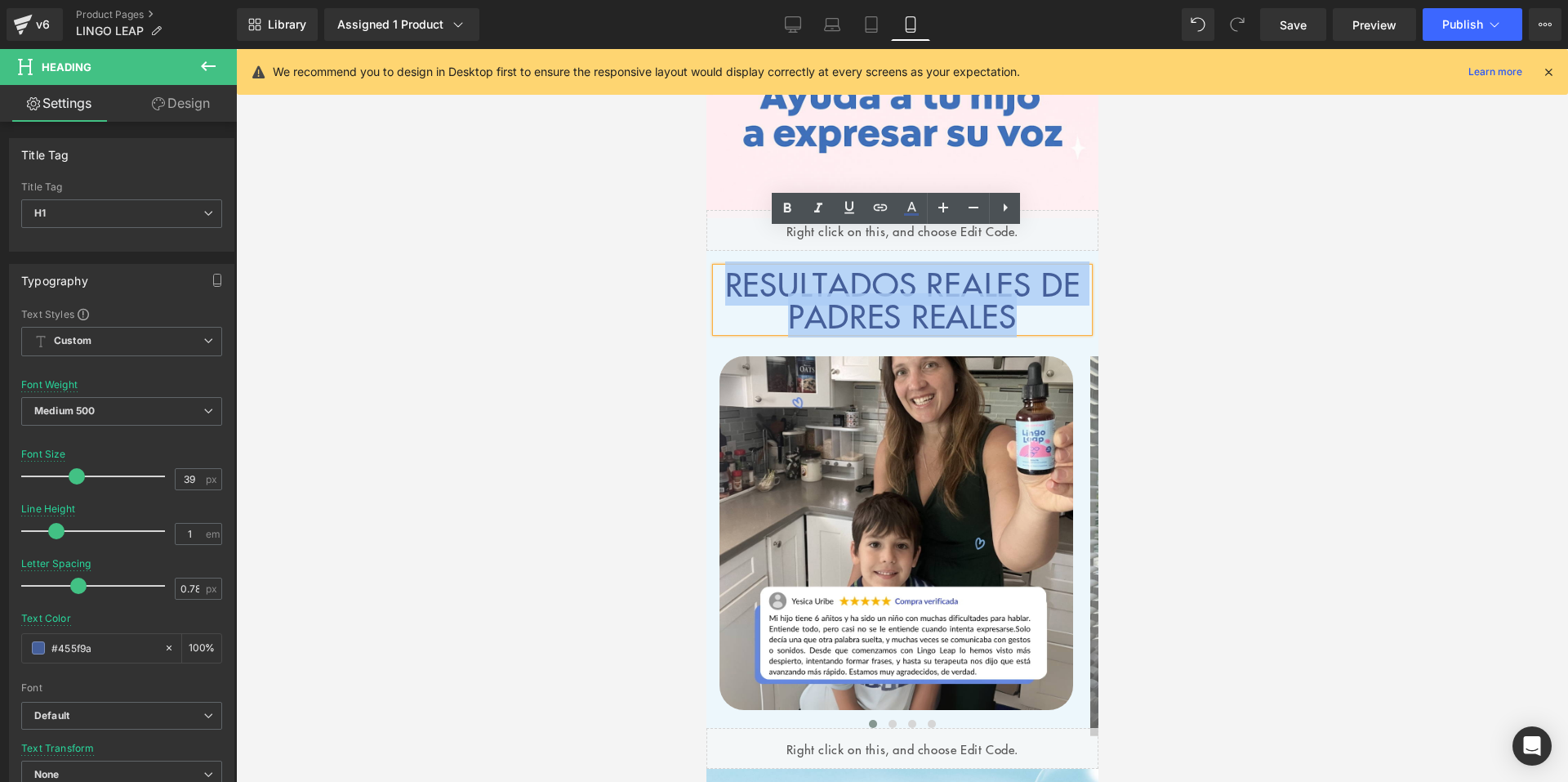 paste 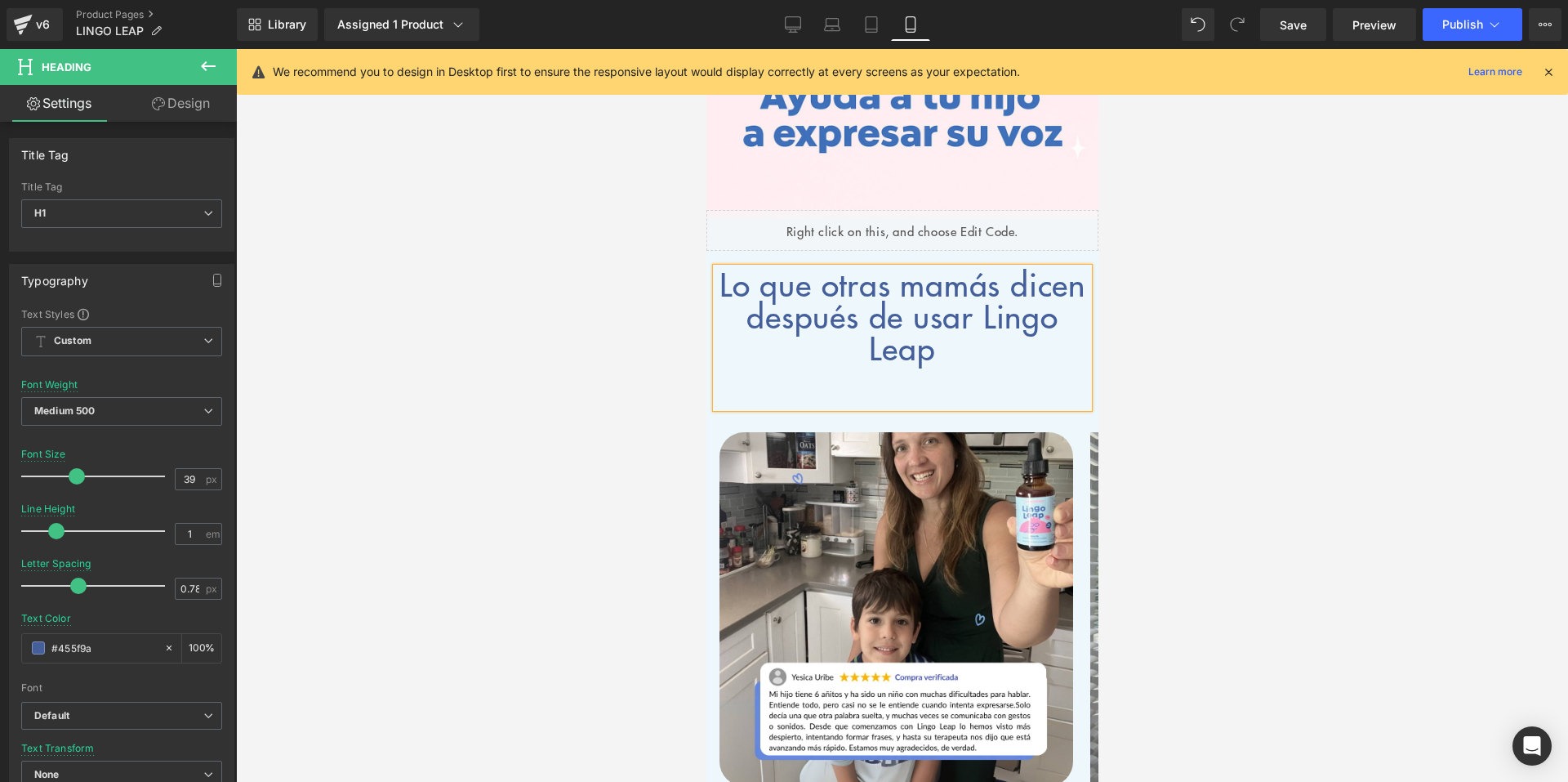 click at bounding box center (902, 396) 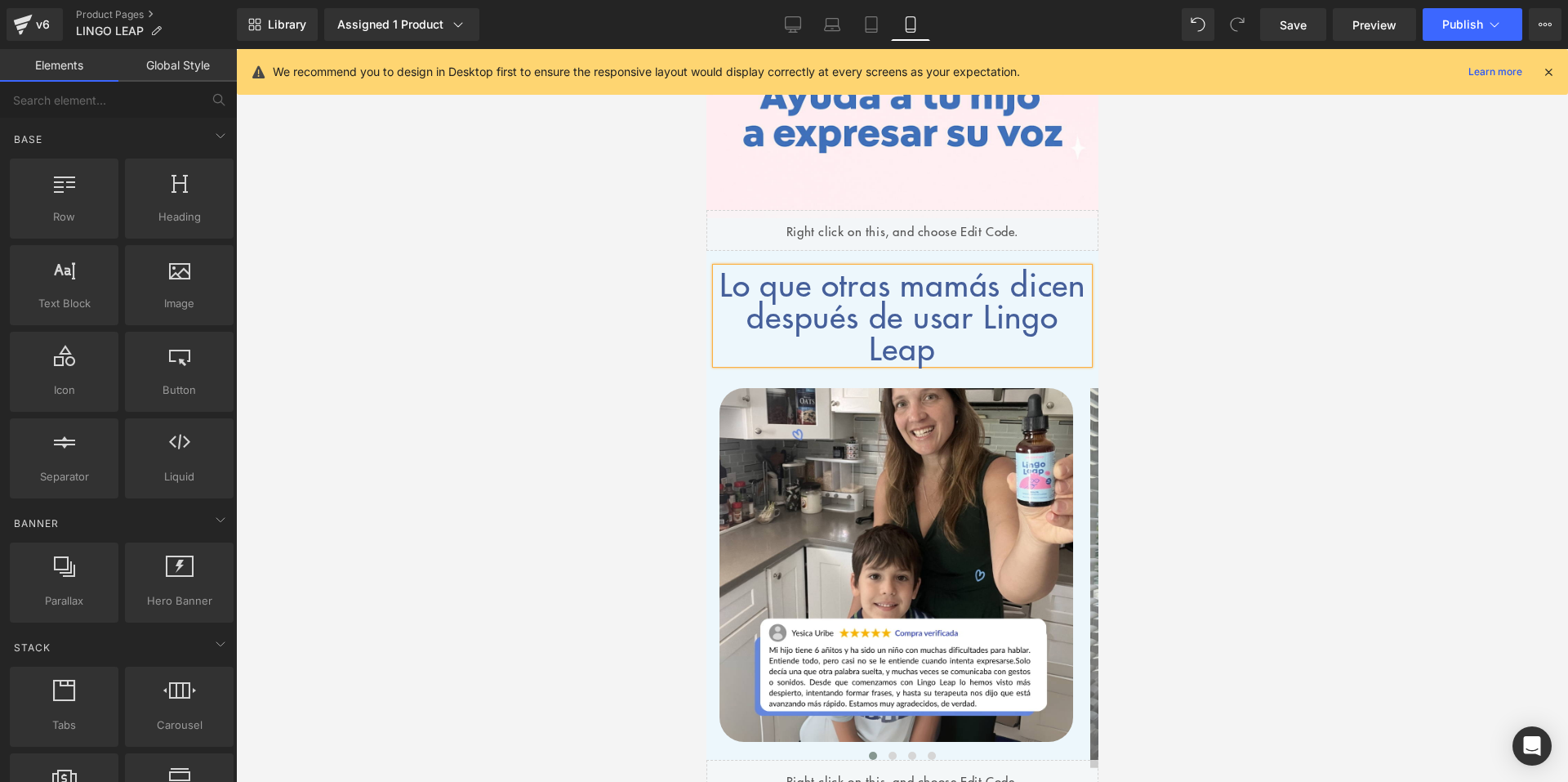 click at bounding box center [902, 415] 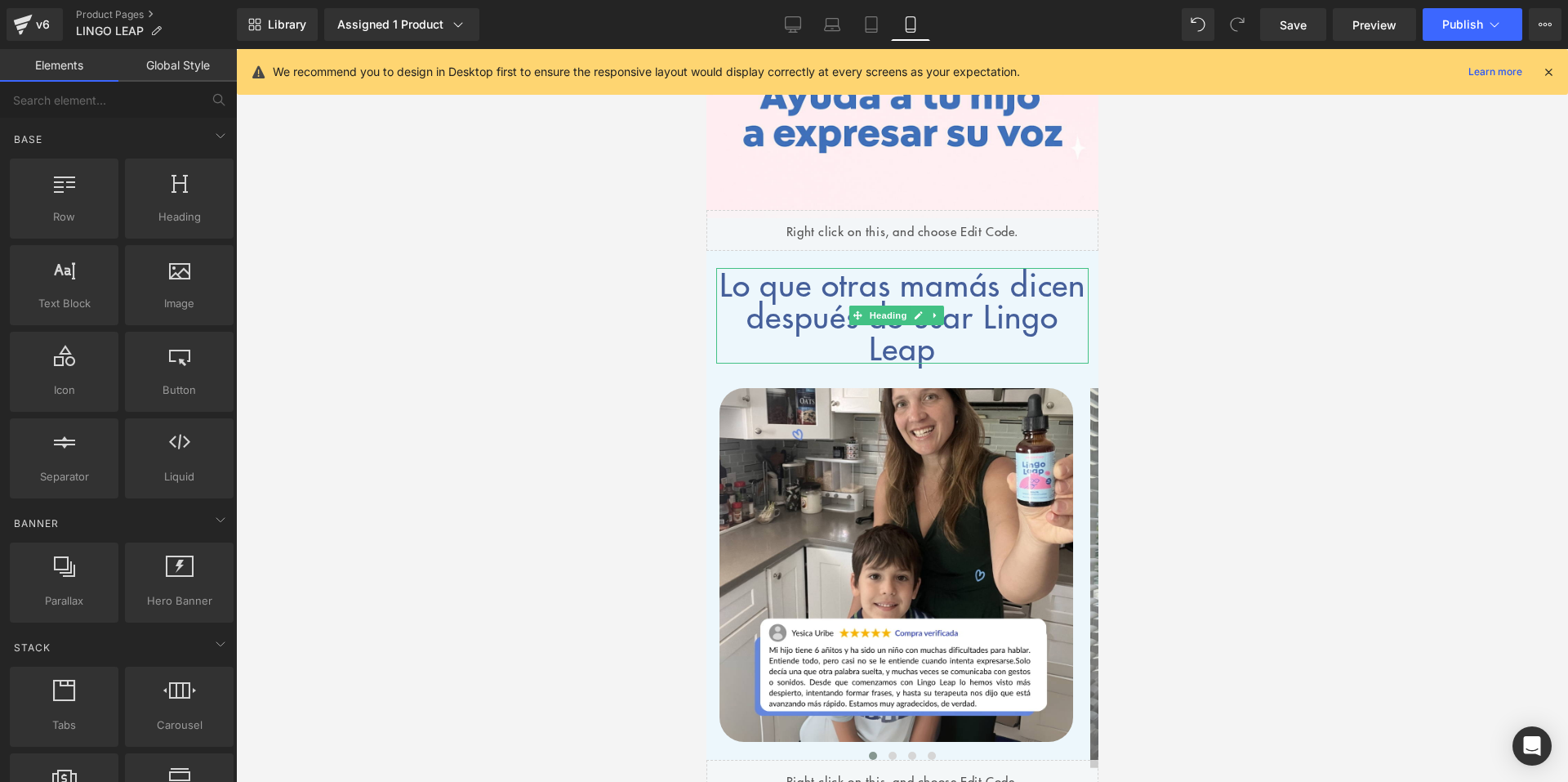 click on "Lo que otras mamás dicen después de usar Lingo Leap" at bounding box center [902, 315] 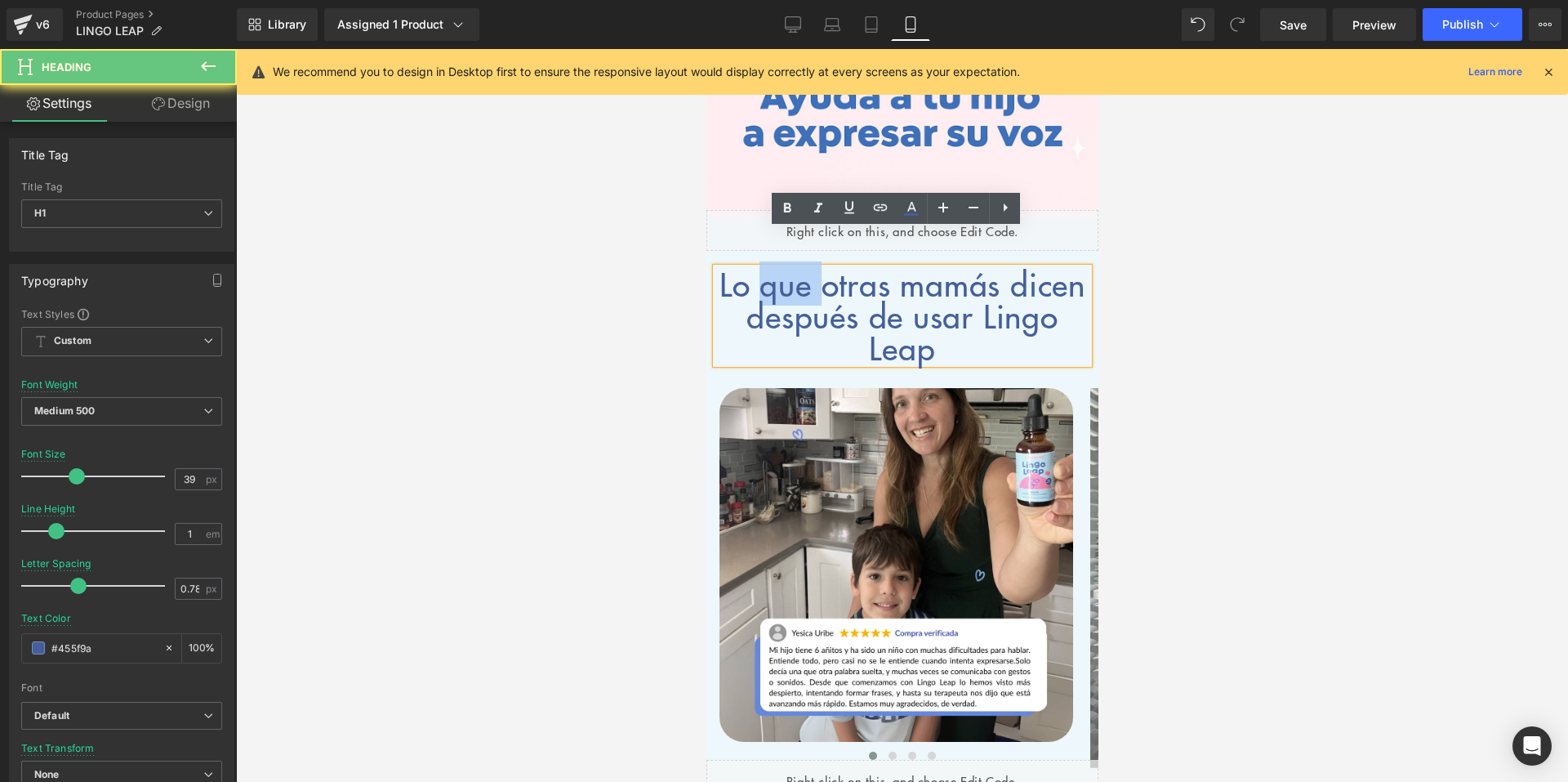 click on "Lo que otras mamás dicen después de usar Lingo Leap" at bounding box center [902, 315] 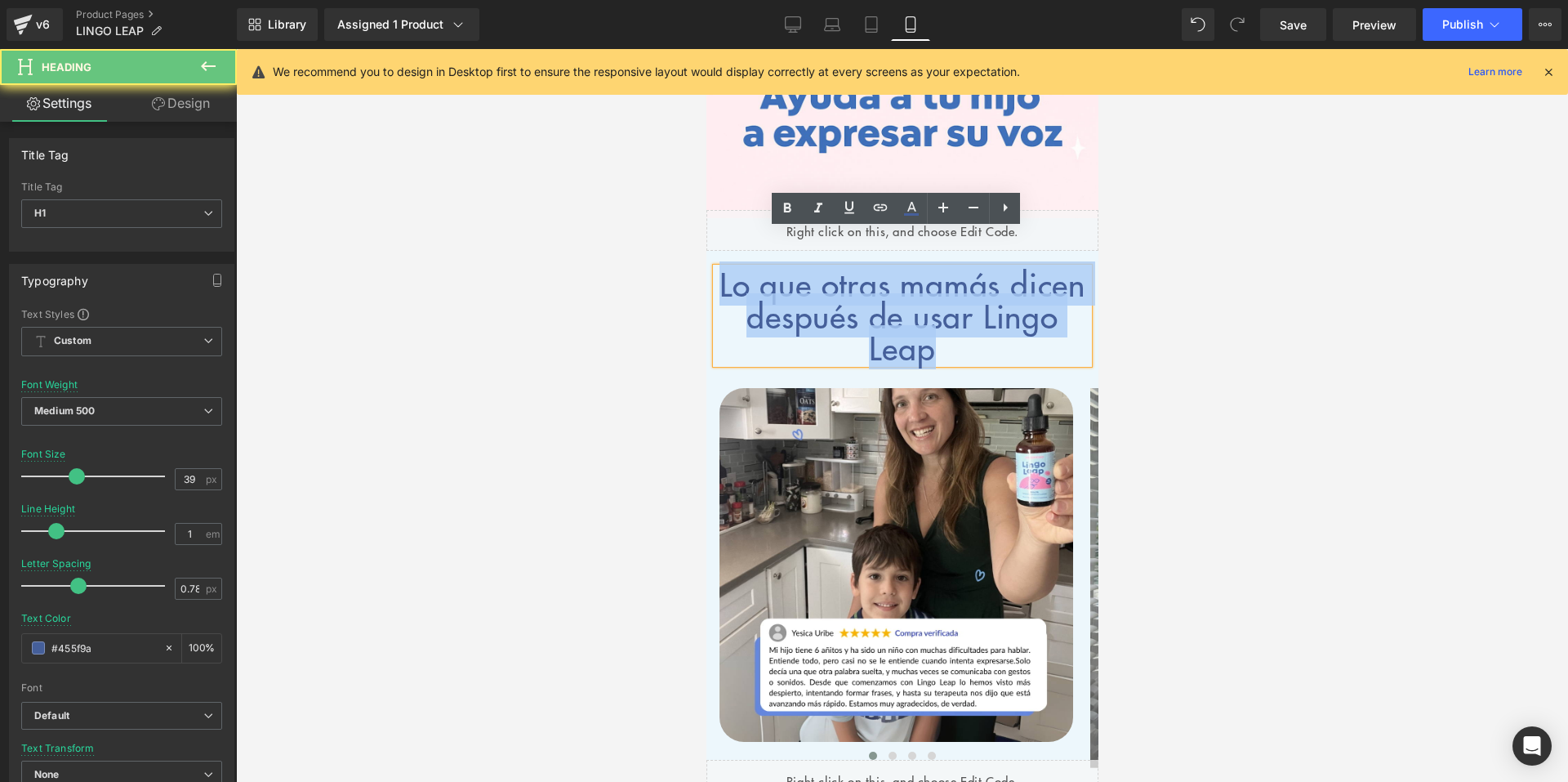 click on "Lo que otras mamás dicen después de usar Lingo Leap" at bounding box center (902, 315) 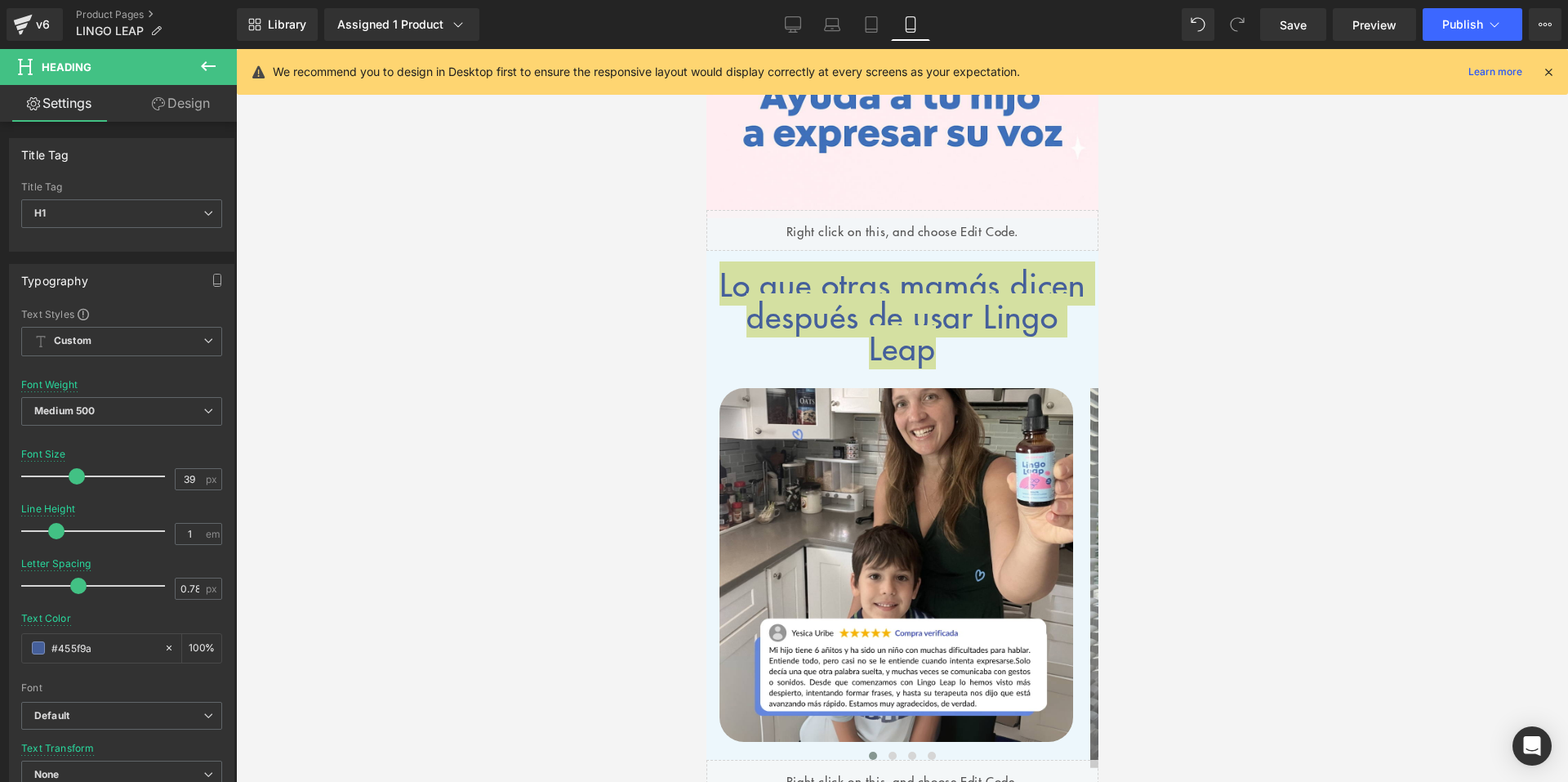 click on "Design" at bounding box center [180, 103] 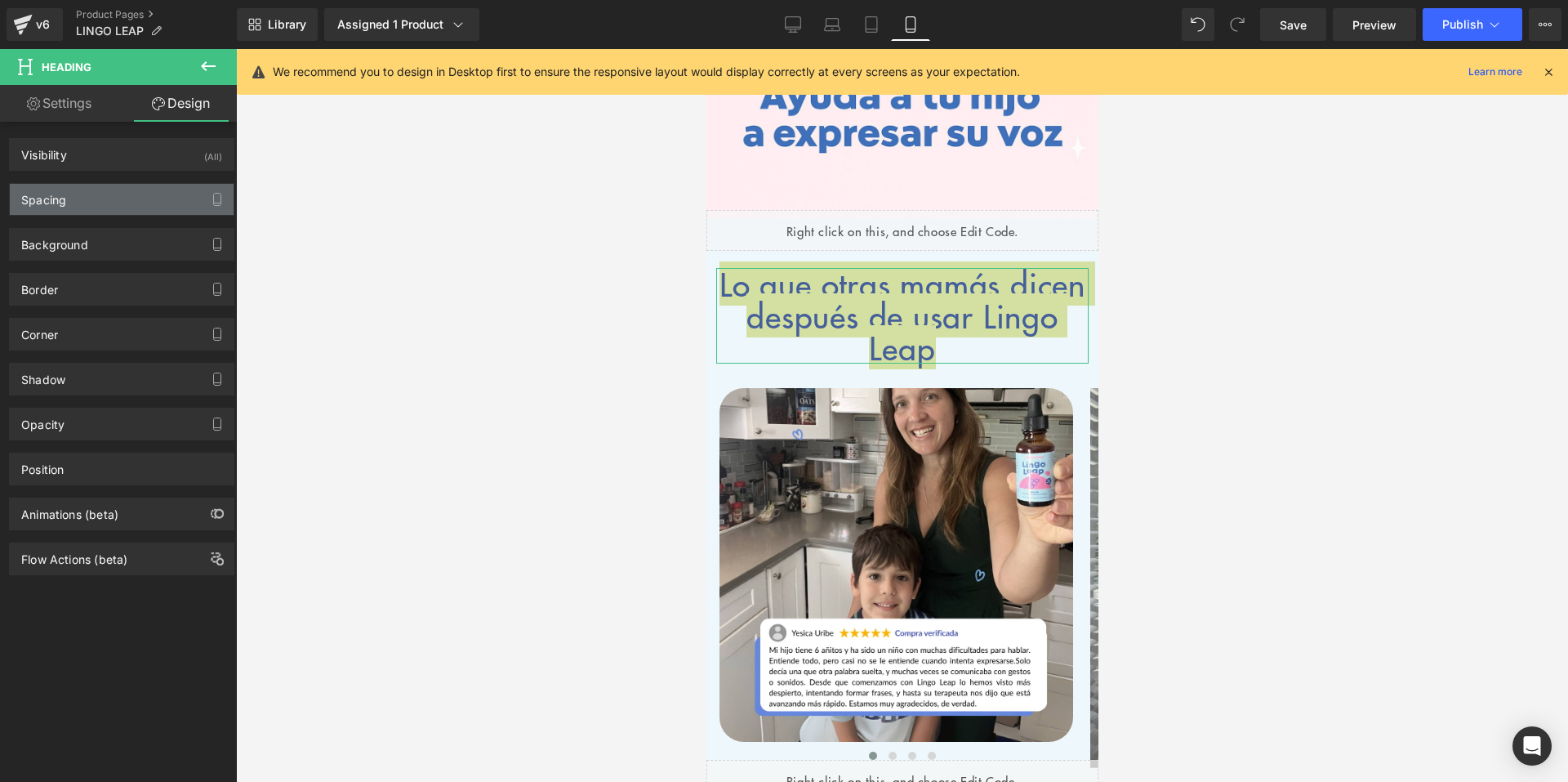click on "Spacing" at bounding box center (122, 199) 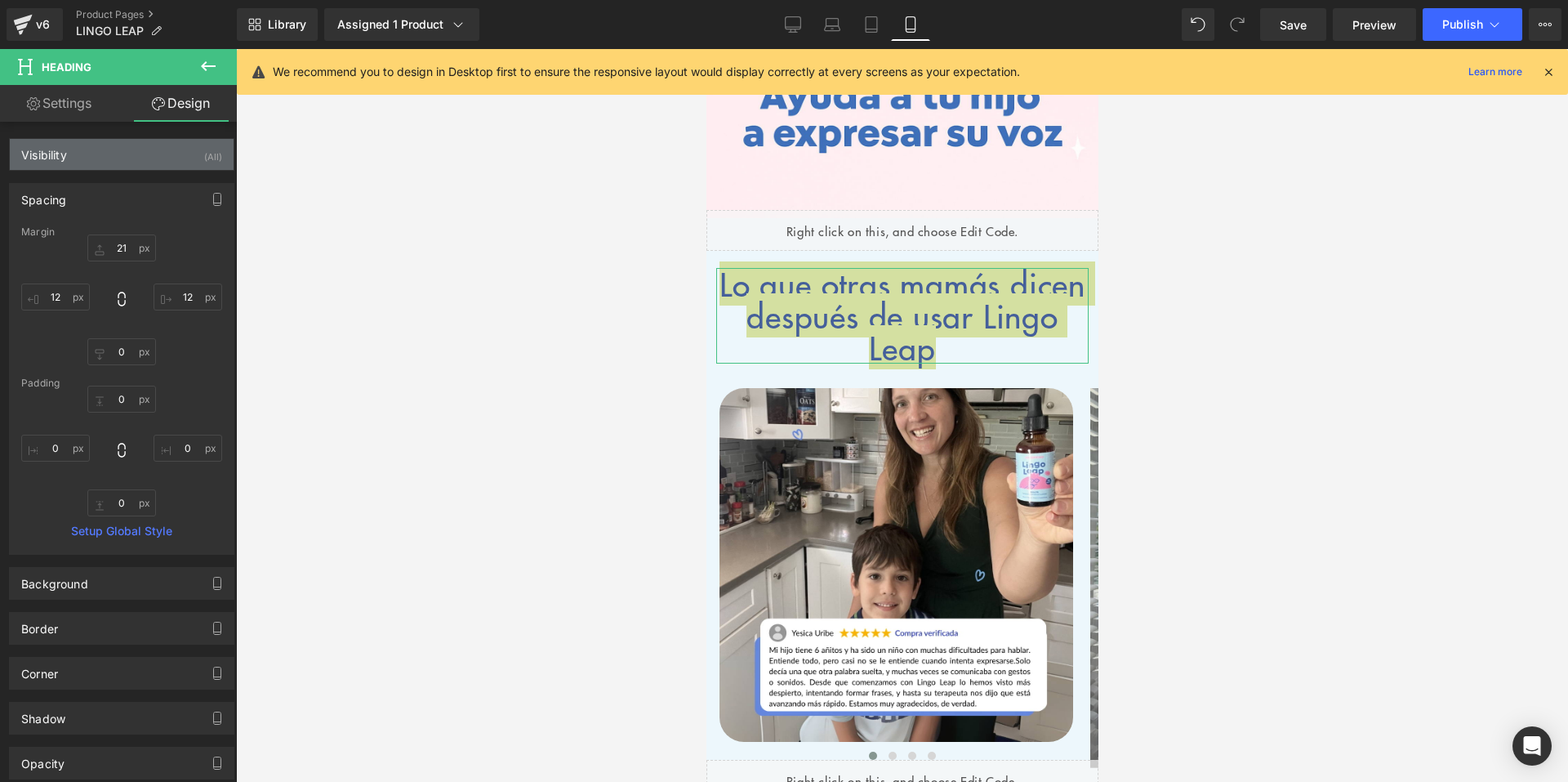 click on "Visibility
(All)" at bounding box center [122, 154] 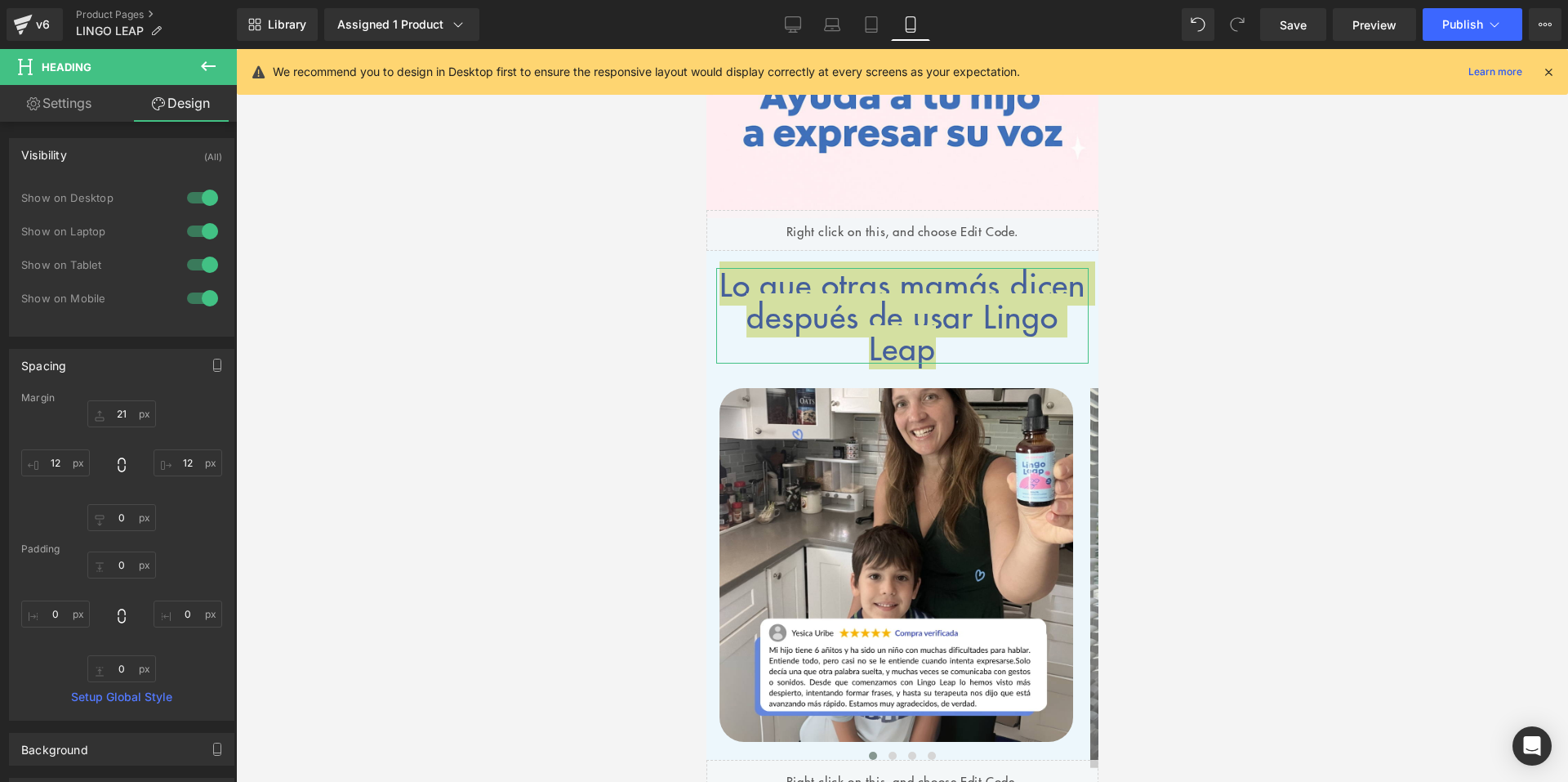 click on "Visibility
(All)" at bounding box center (122, 154) 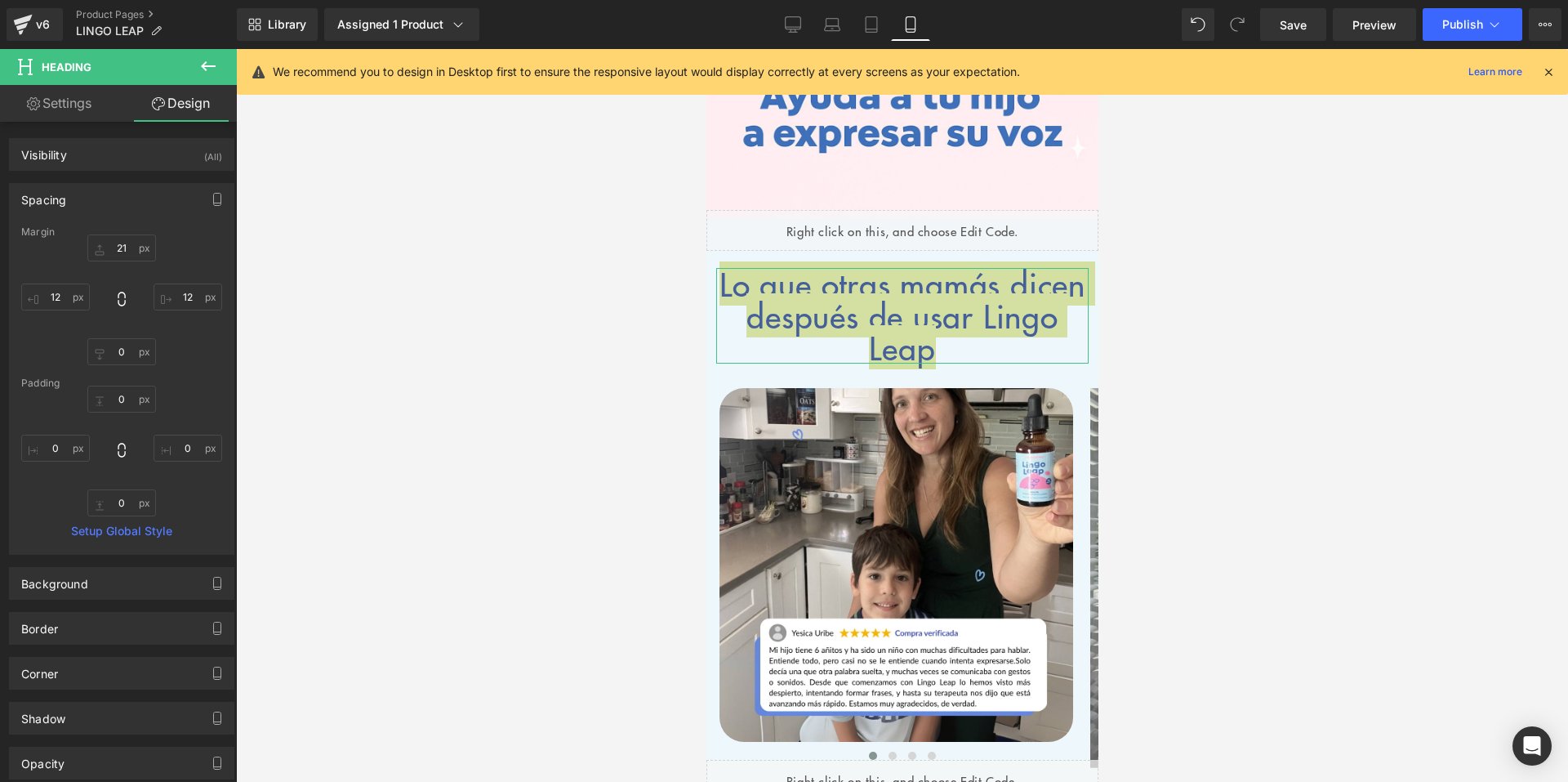 click on "Spacing" at bounding box center (122, 199) 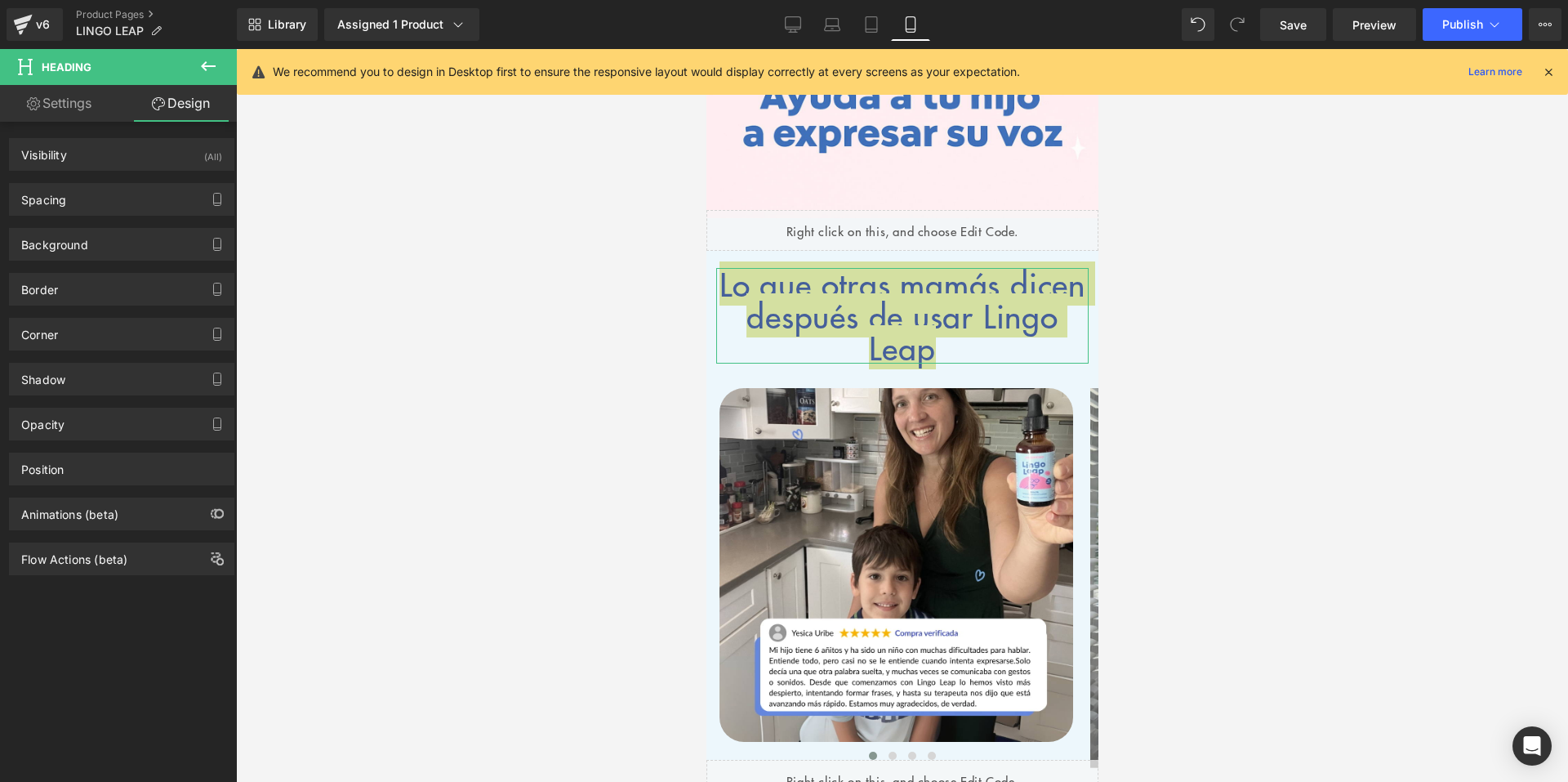 click on "Settings" at bounding box center (59, 103) 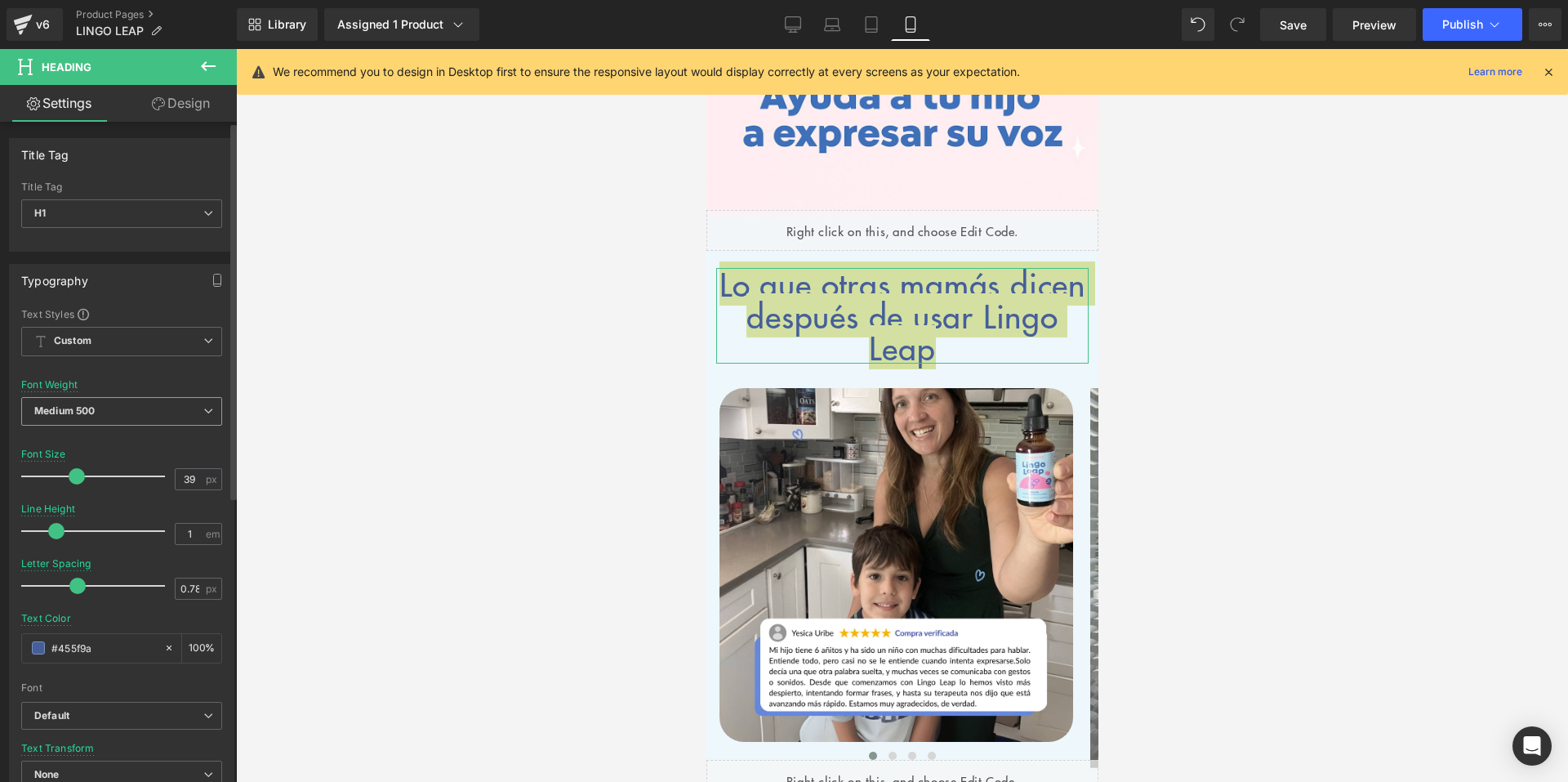 click on "Medium 500" at bounding box center (122, 411) 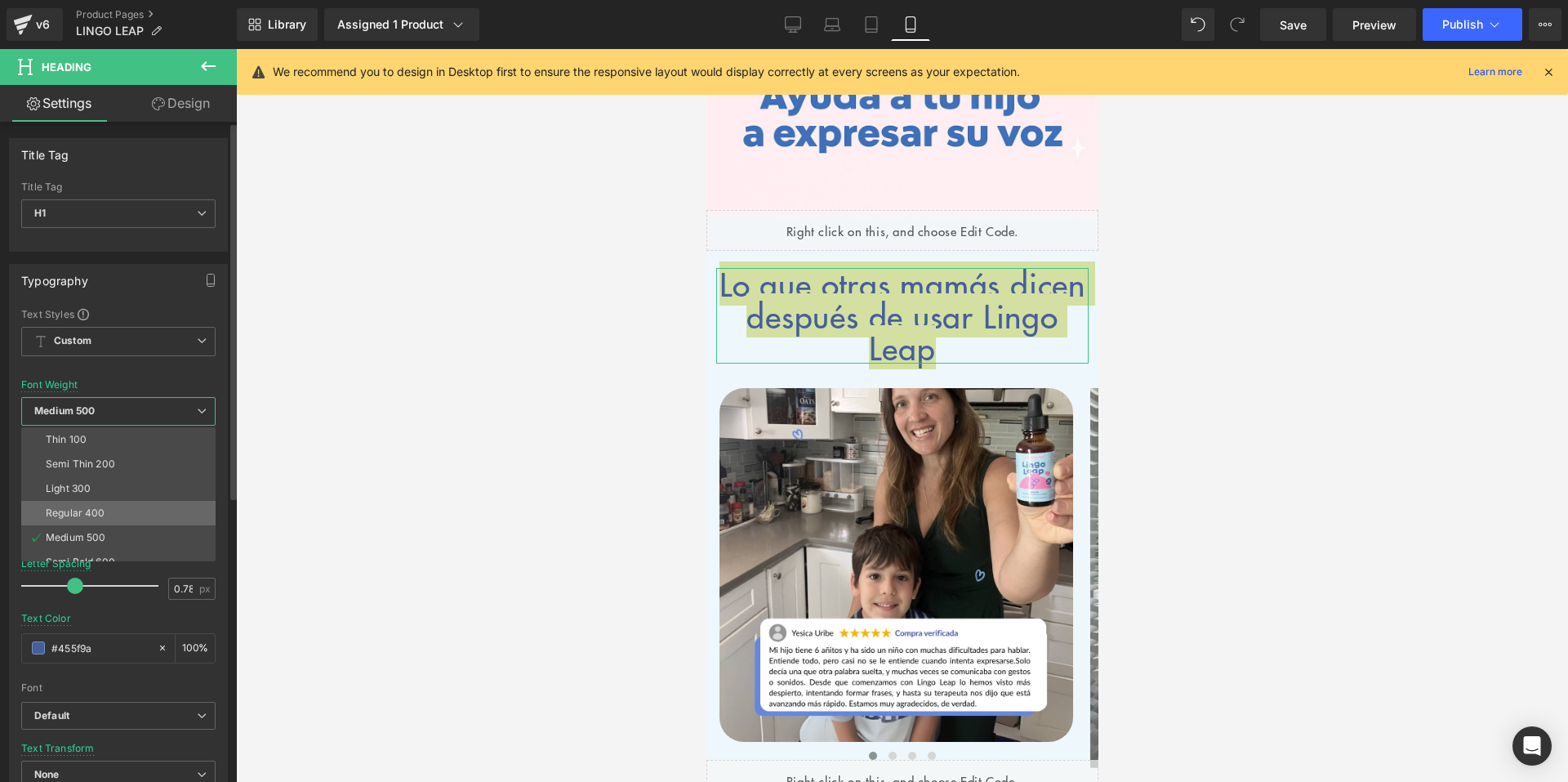click on "Regular 400" at bounding box center [122, 513] 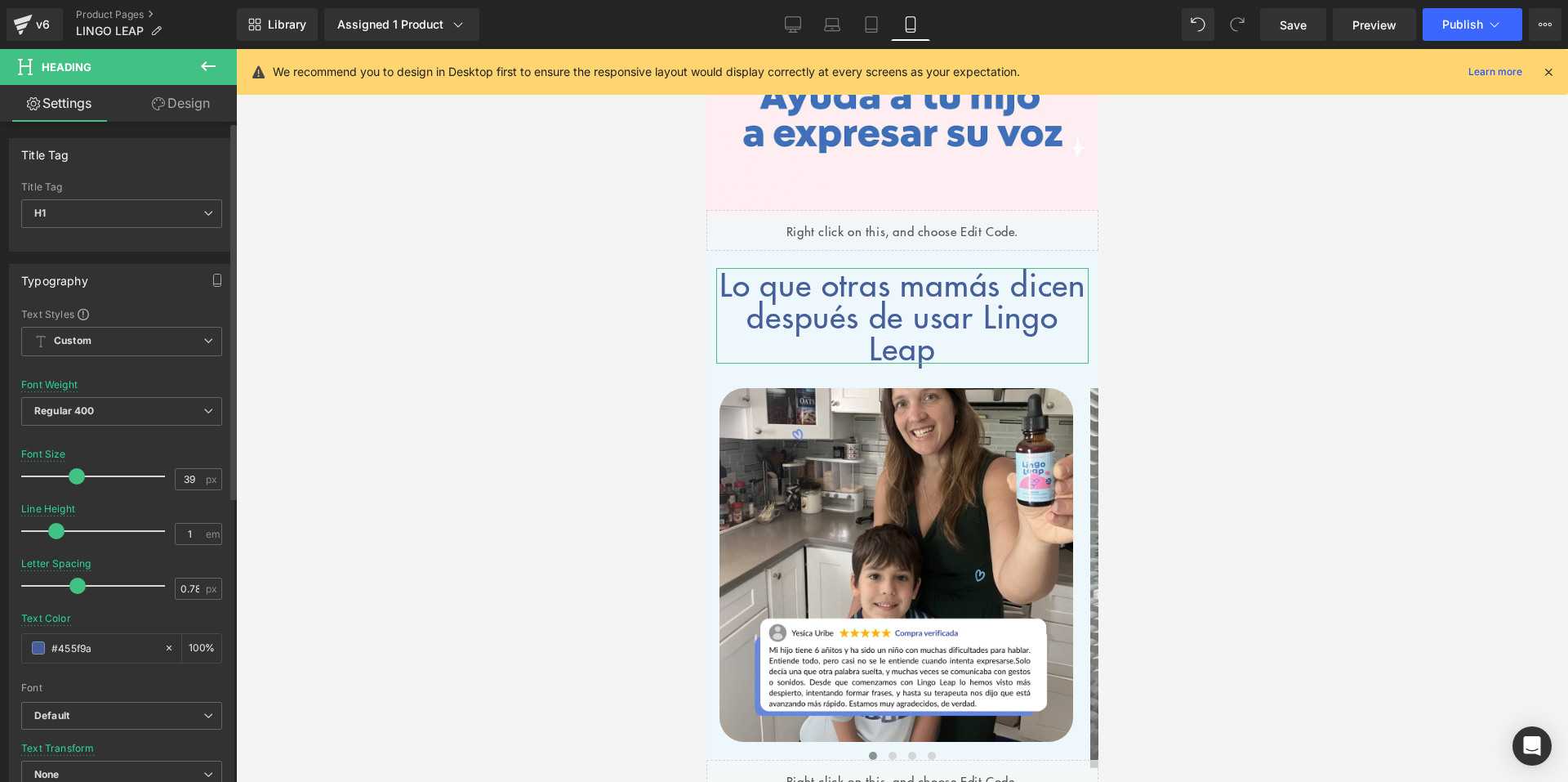 click on "Font Weight
Regular 400
Thin 100 Semi Thin 200 Light 300 Regular 400 Medium 500 Semi Bold 600 Super Bold 800 Boldest 900 Bold 700 Lighter Bolder" at bounding box center (122, 412) 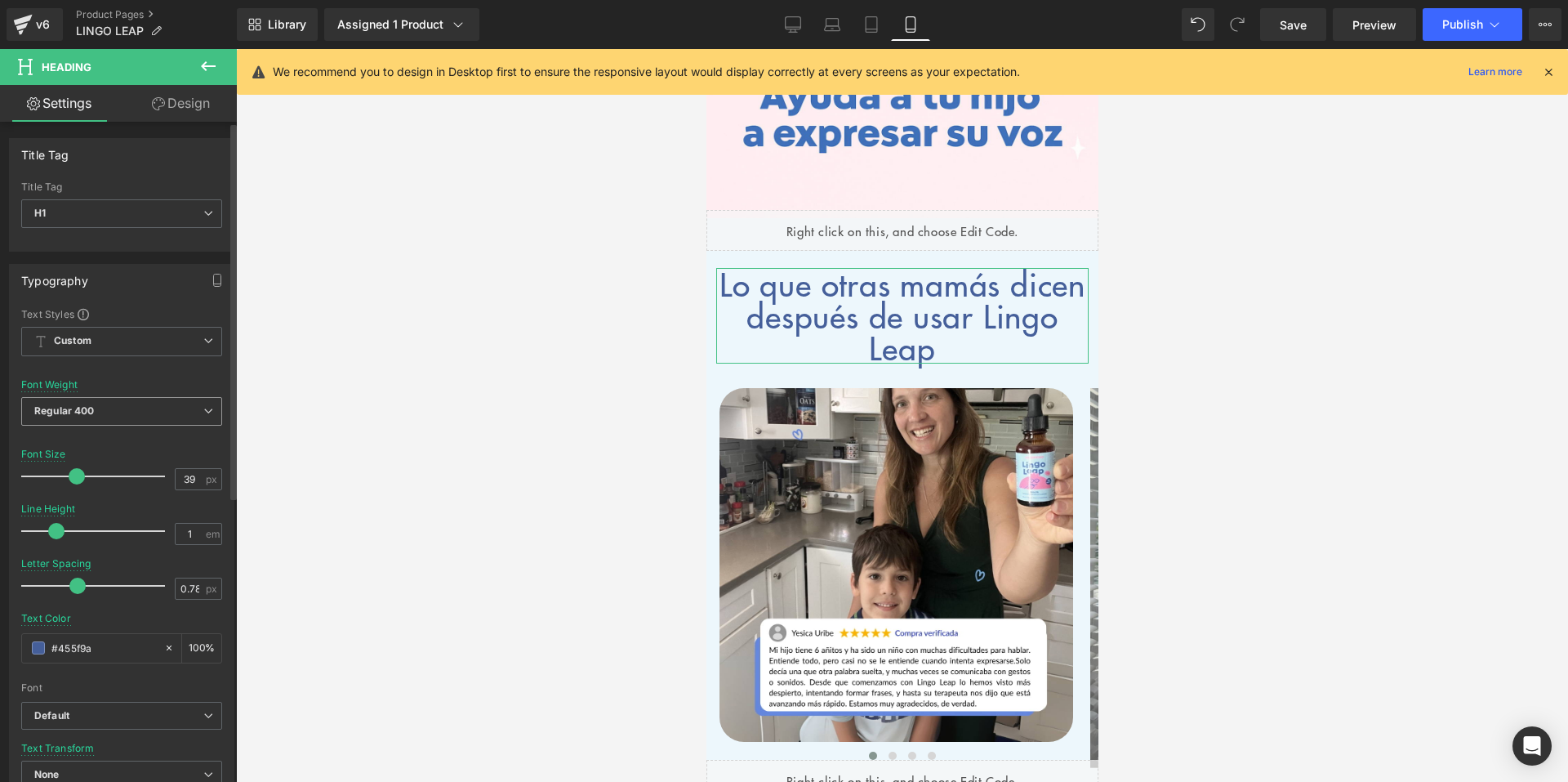 click on "Regular 400" at bounding box center [122, 411] 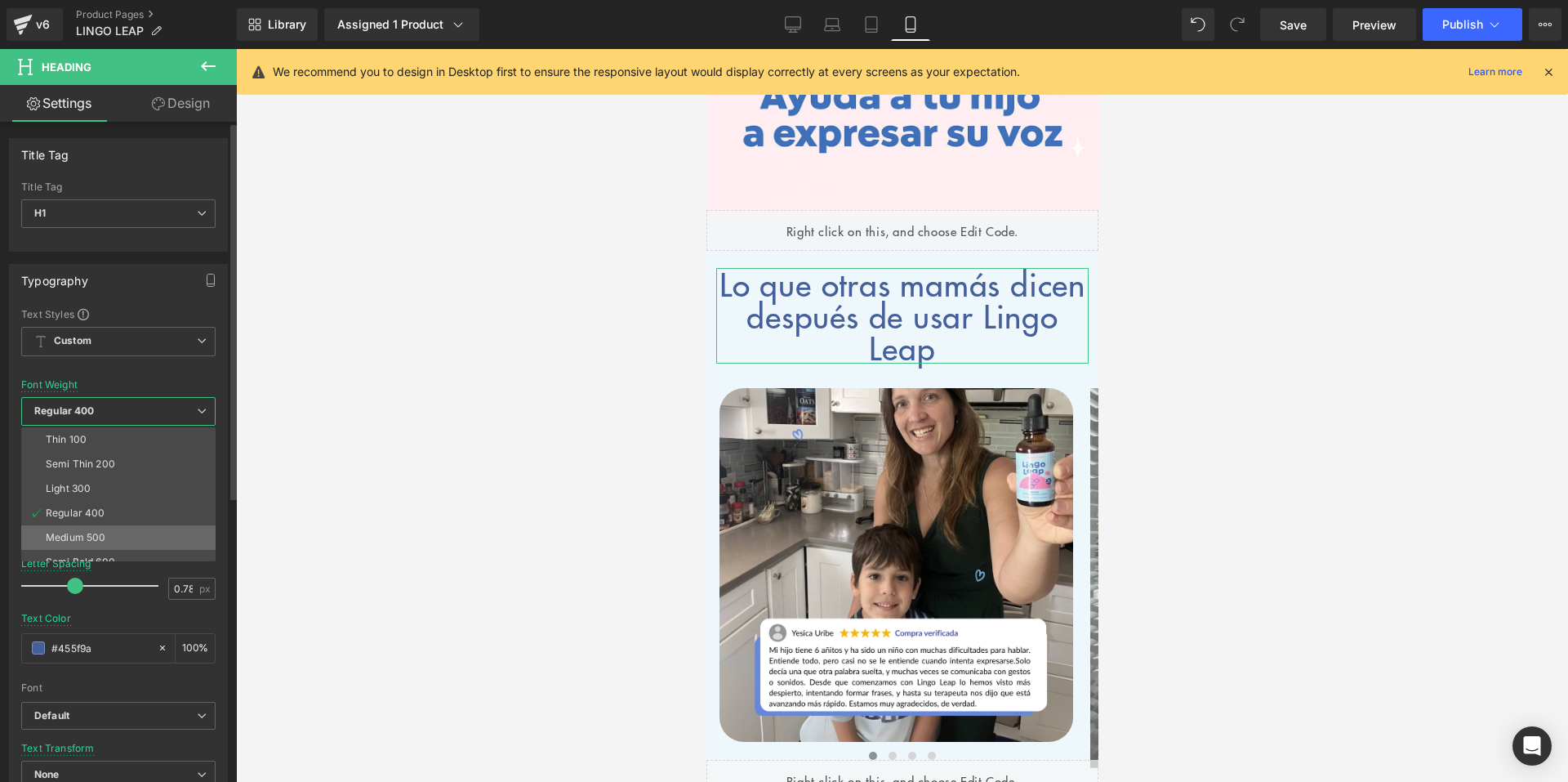 click on "Medium 500" at bounding box center (122, 538) 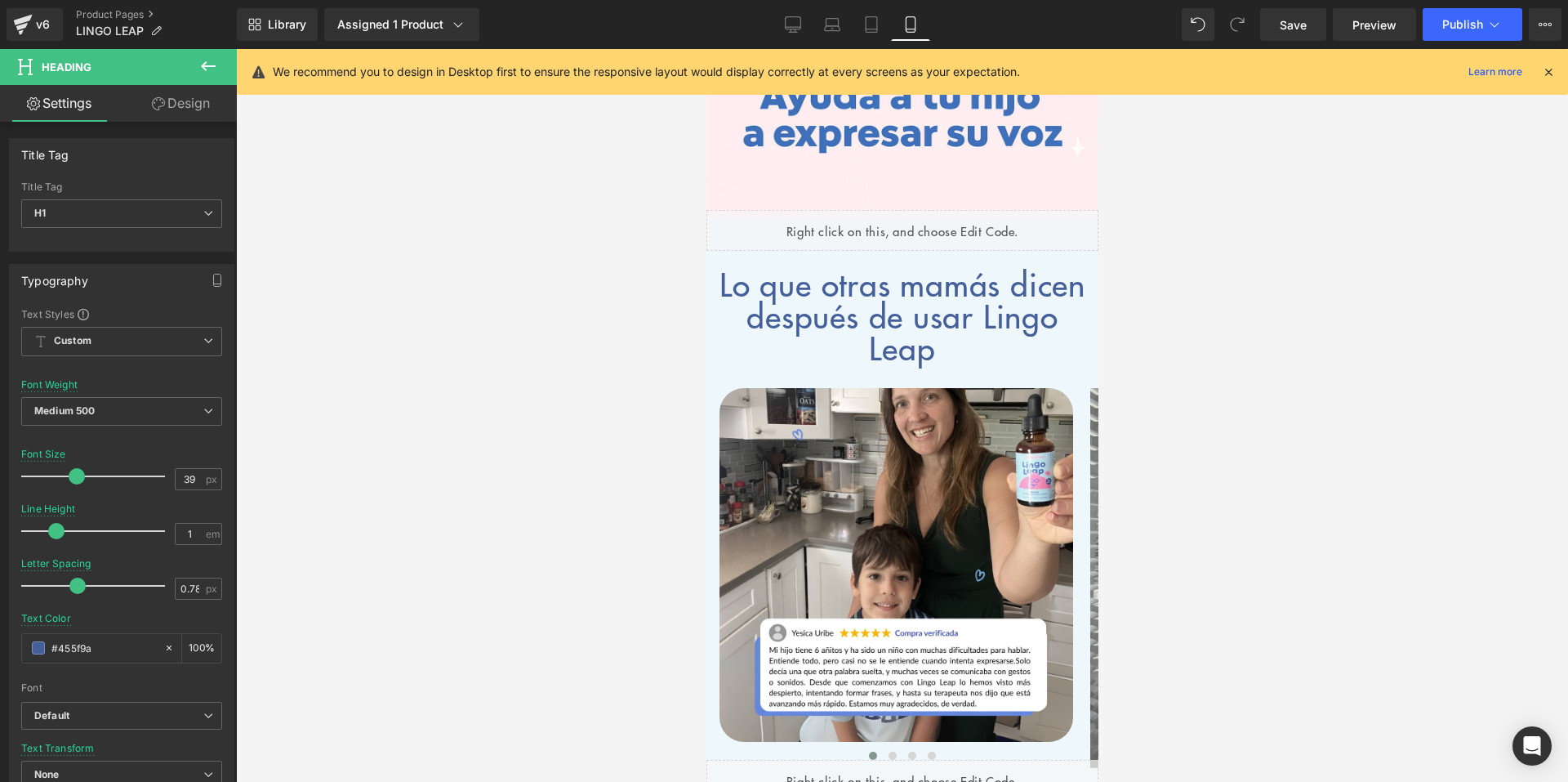 click on "Lo que otras mamás dicen después de usar Lingo Leap" at bounding box center (902, 315) 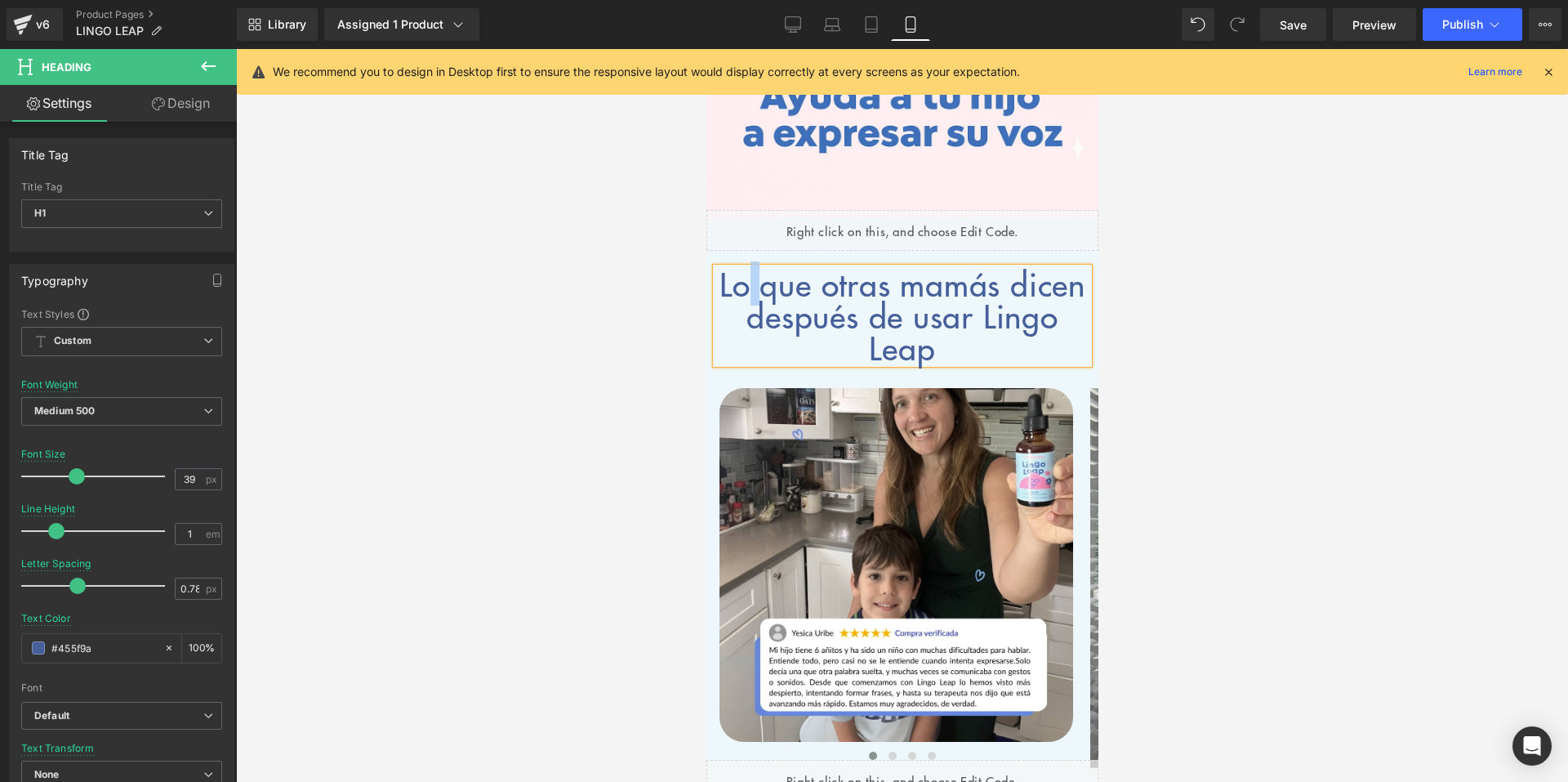 click on "Lo que otras mamás dicen después de usar Lingo Leap" at bounding box center (902, 315) 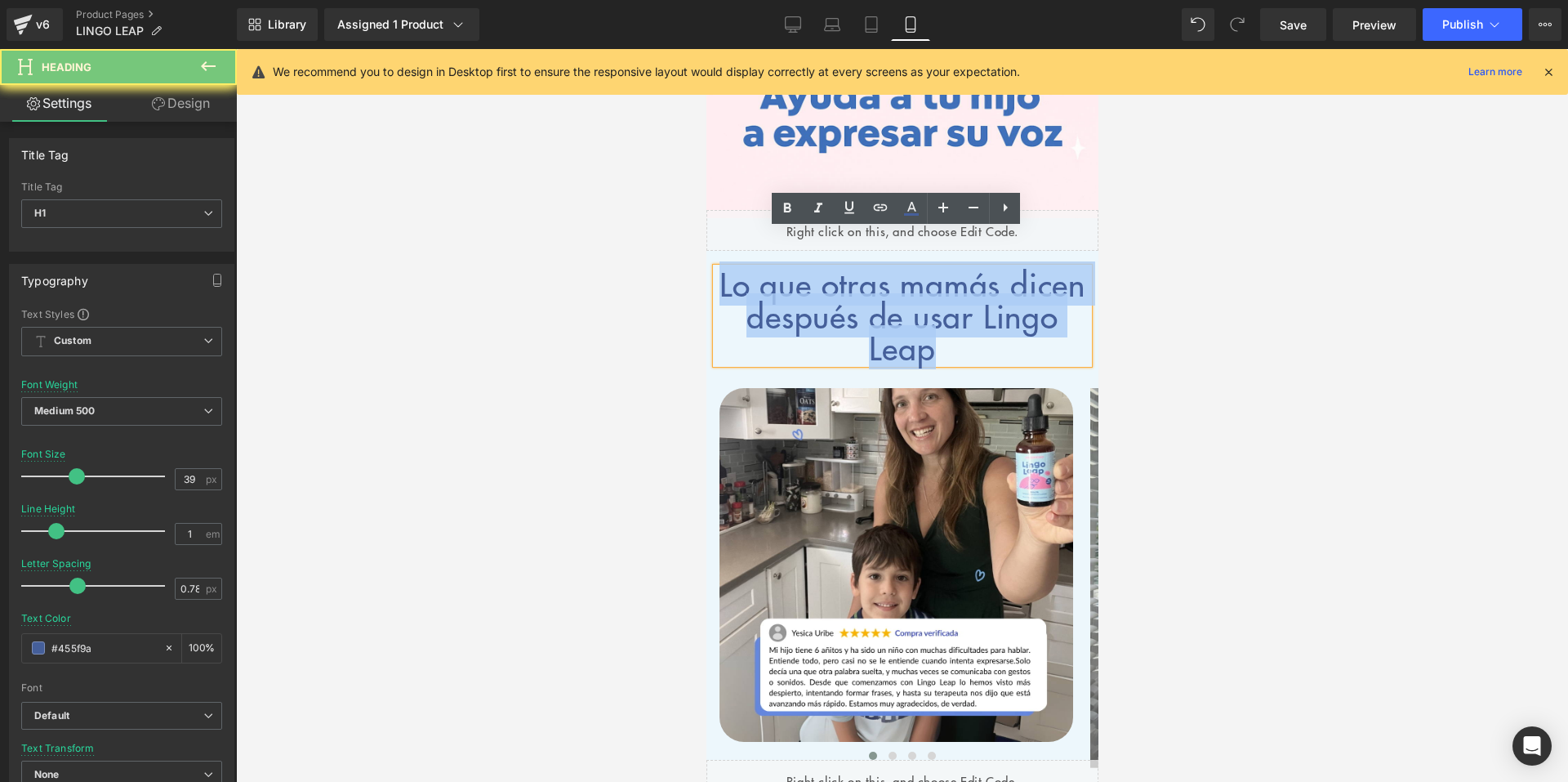 click on "Lo que otras mamás dicen después de usar Lingo Leap" at bounding box center [902, 315] 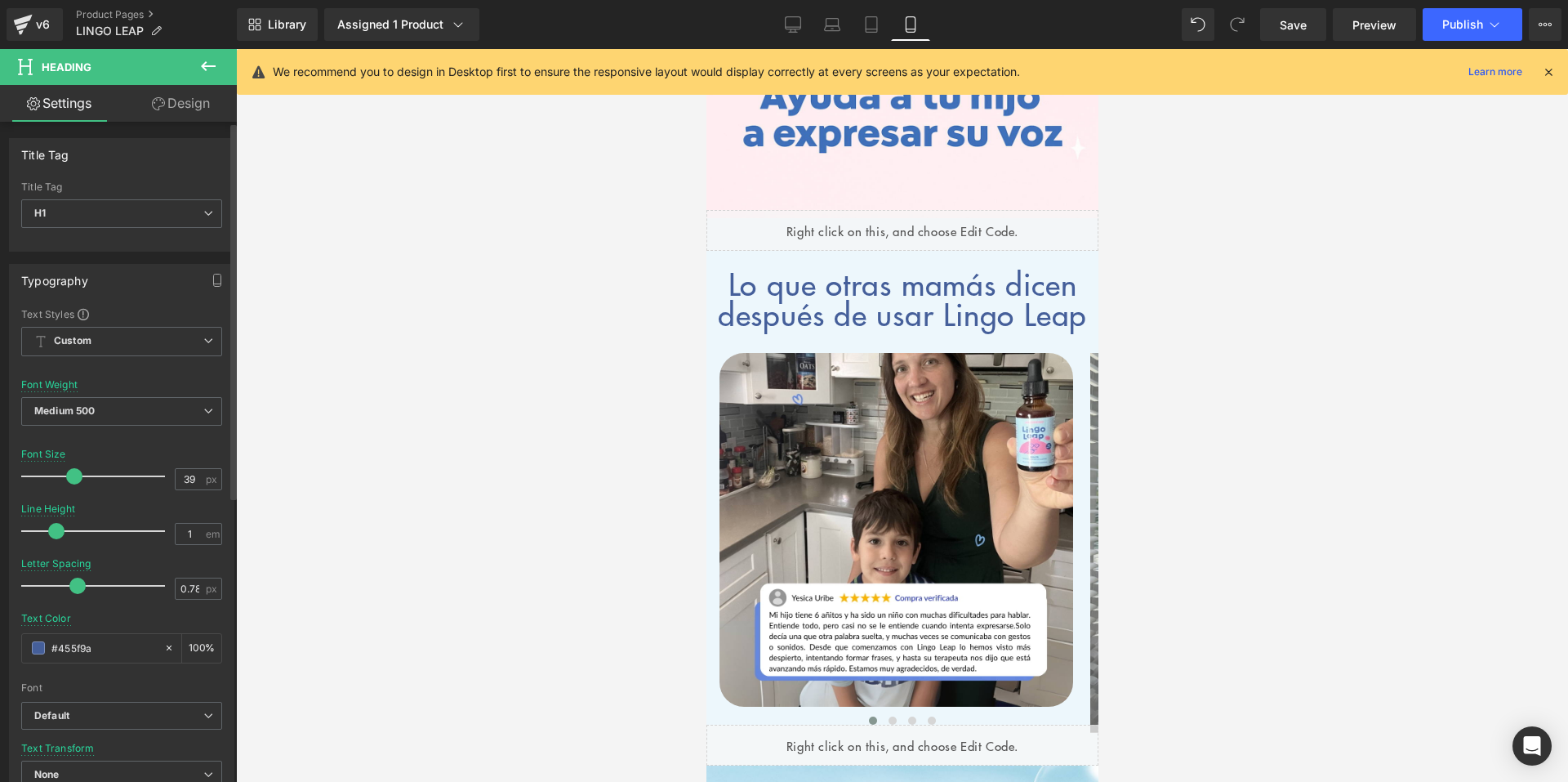 drag, startPoint x: 77, startPoint y: 477, endPoint x: 74, endPoint y: 467, distance: 10.440307 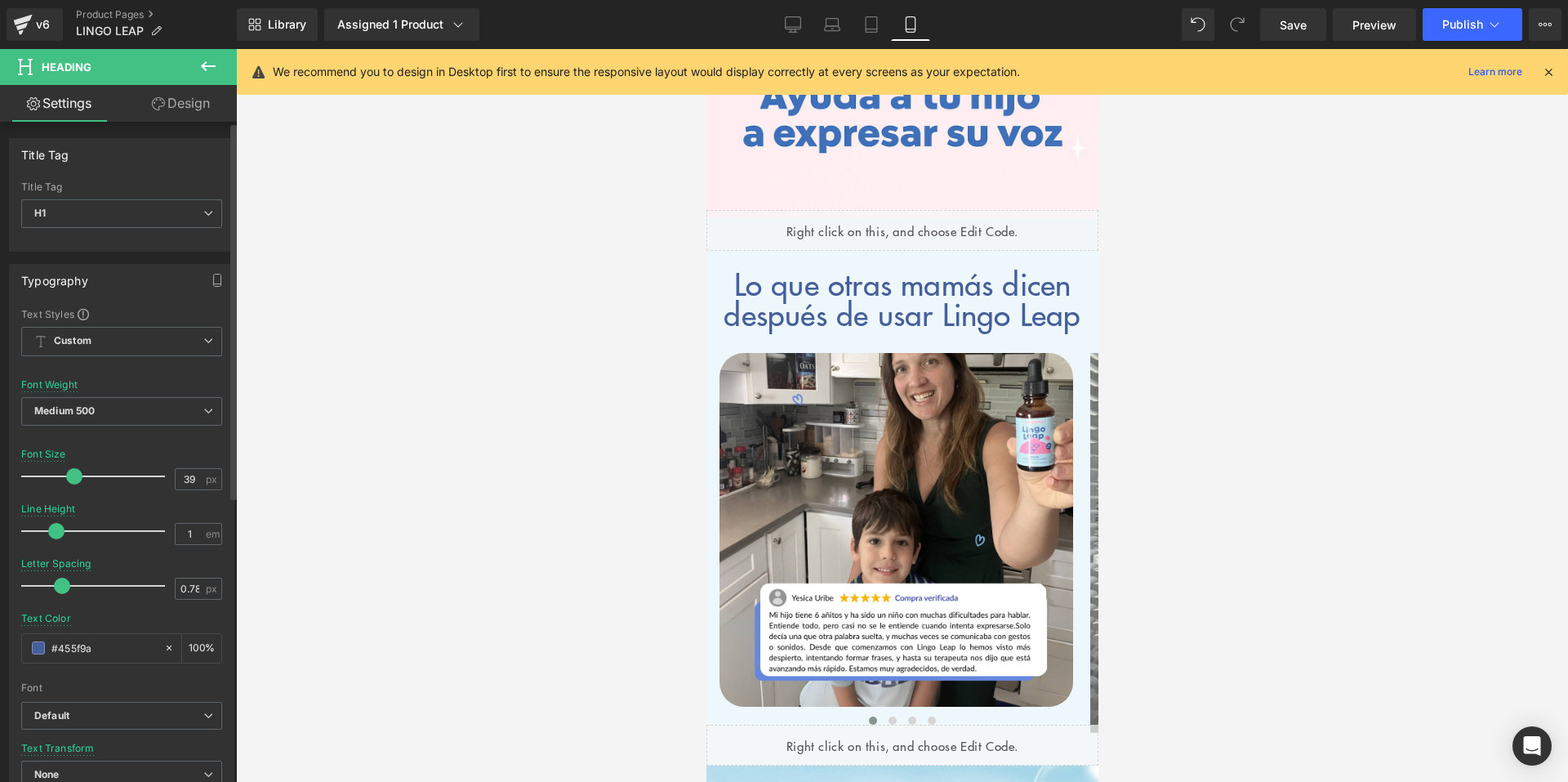 drag, startPoint x: 75, startPoint y: 588, endPoint x: 59, endPoint y: 579, distance: 18.35756 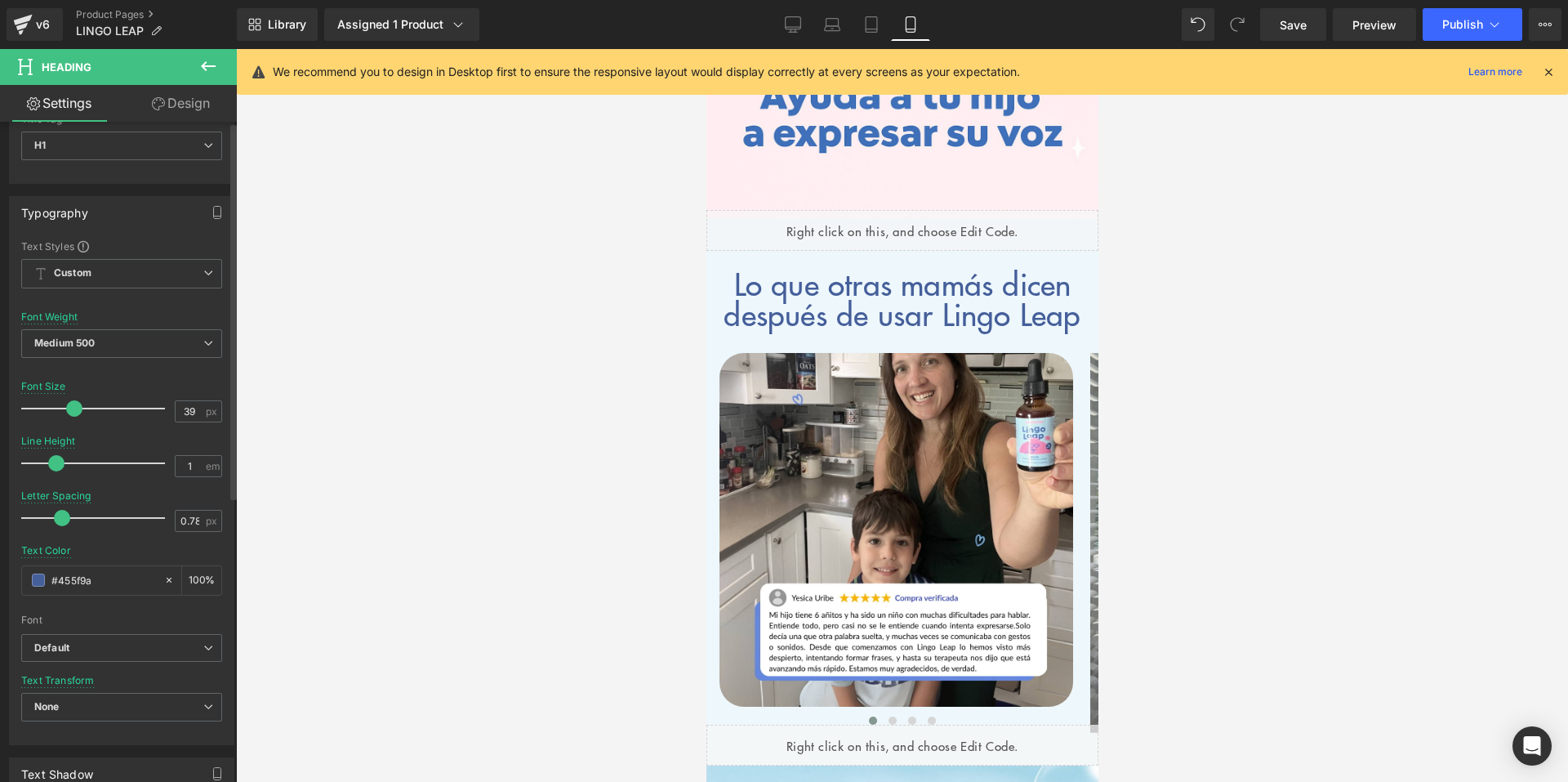 scroll, scrollTop: 82, scrollLeft: 0, axis: vertical 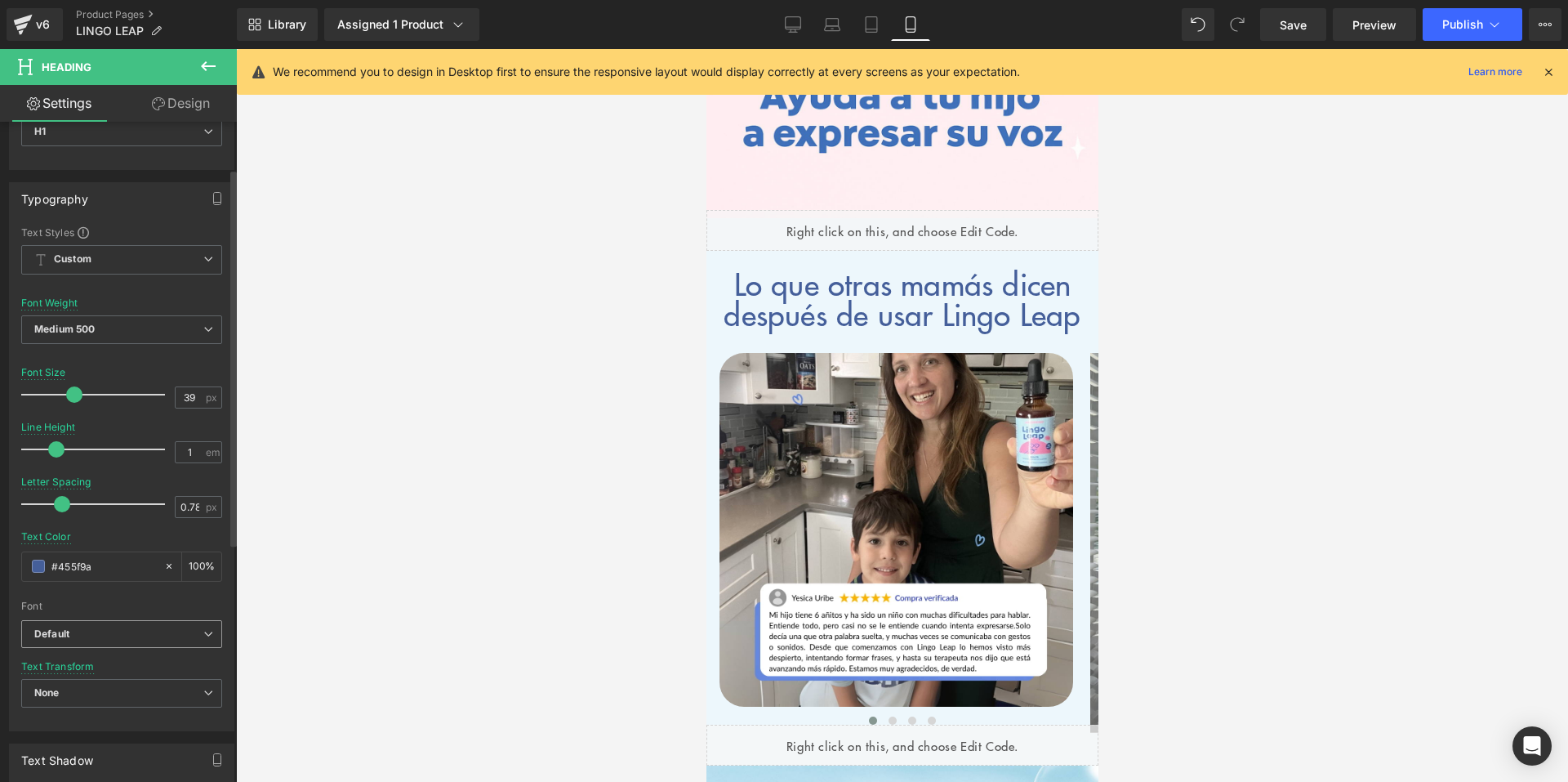 click on "Default" at bounding box center [118, 634] 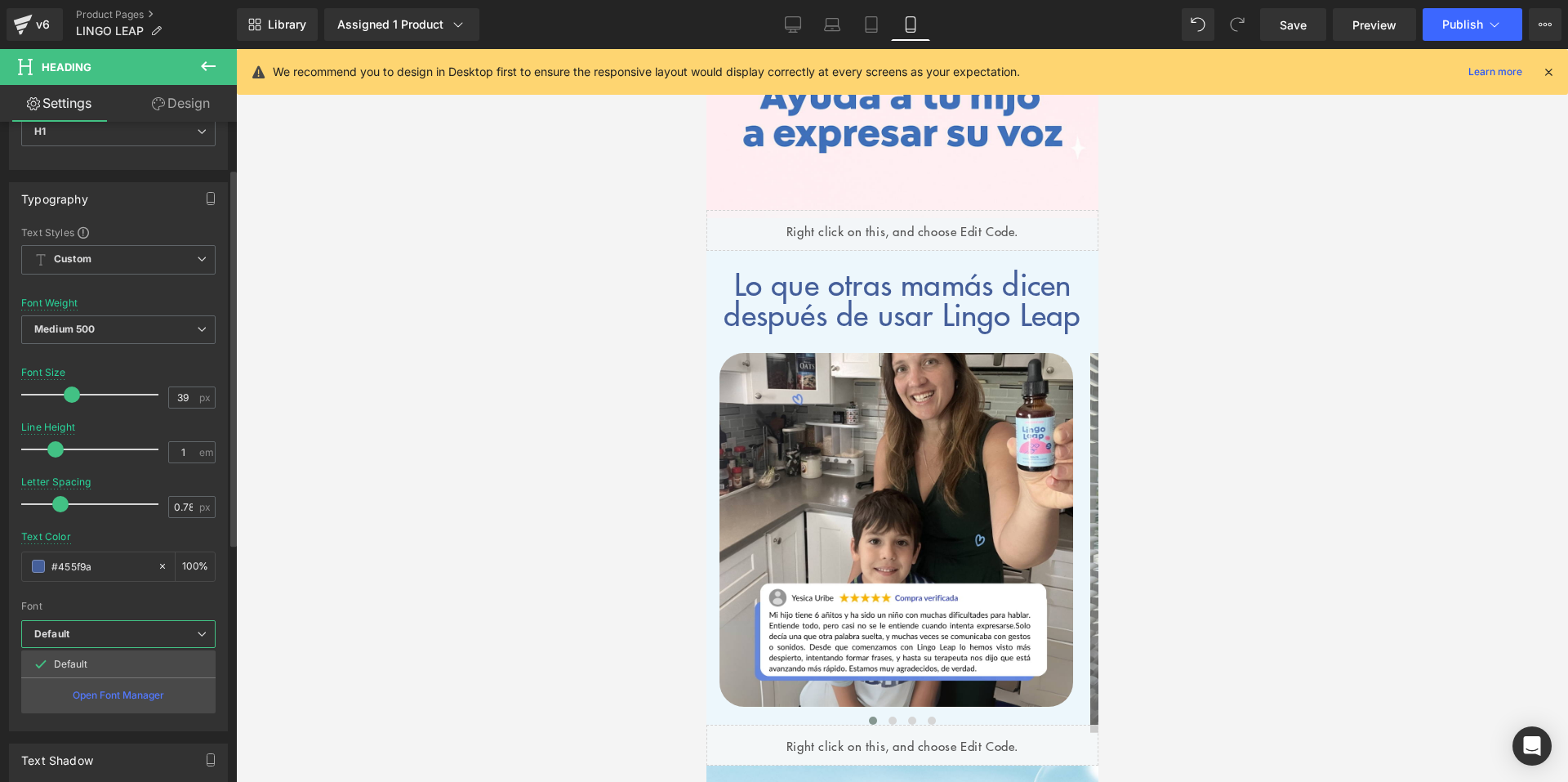 click on "Default" at bounding box center [115, 634] 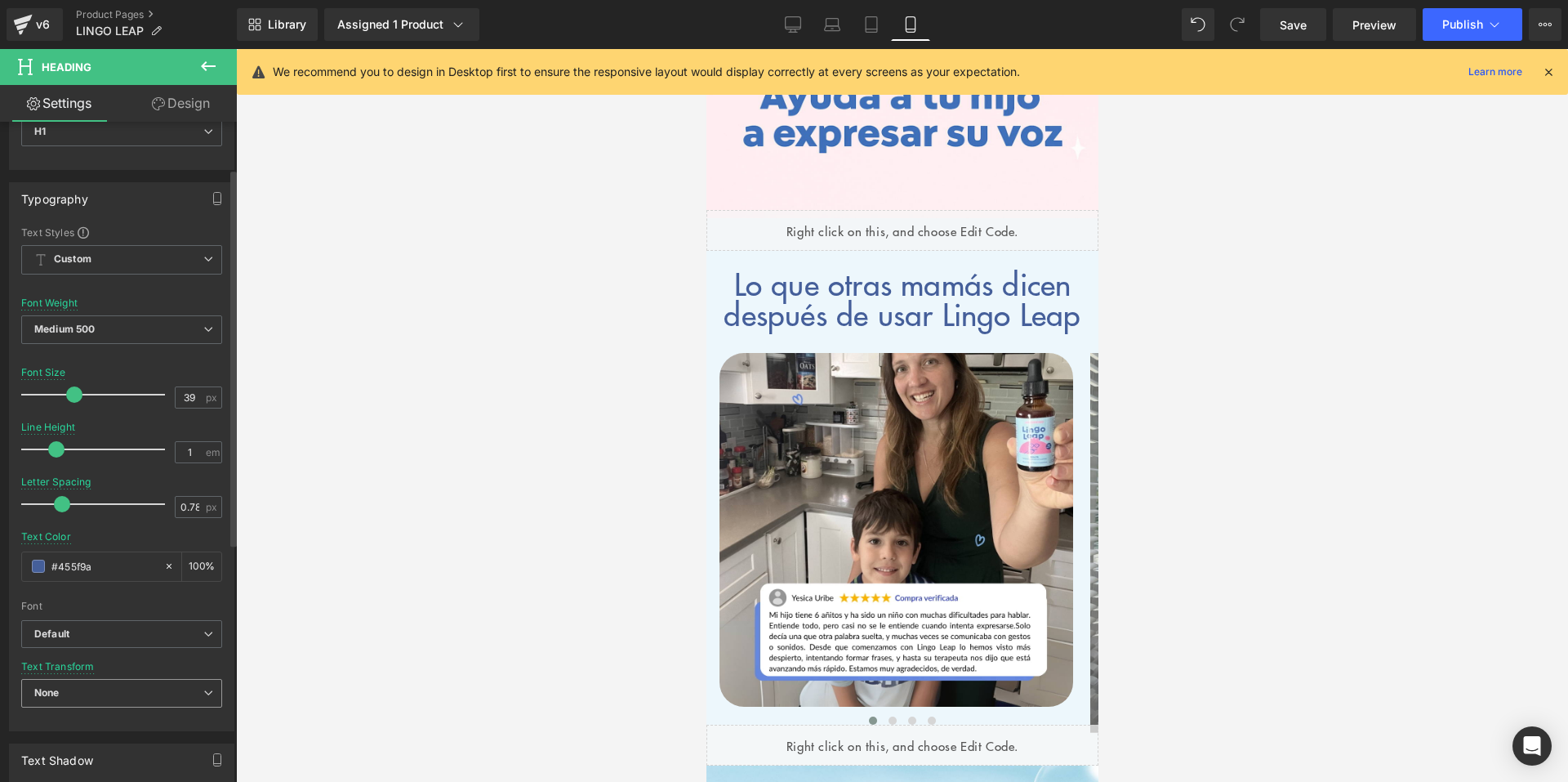 click on "None" at bounding box center (122, 693) 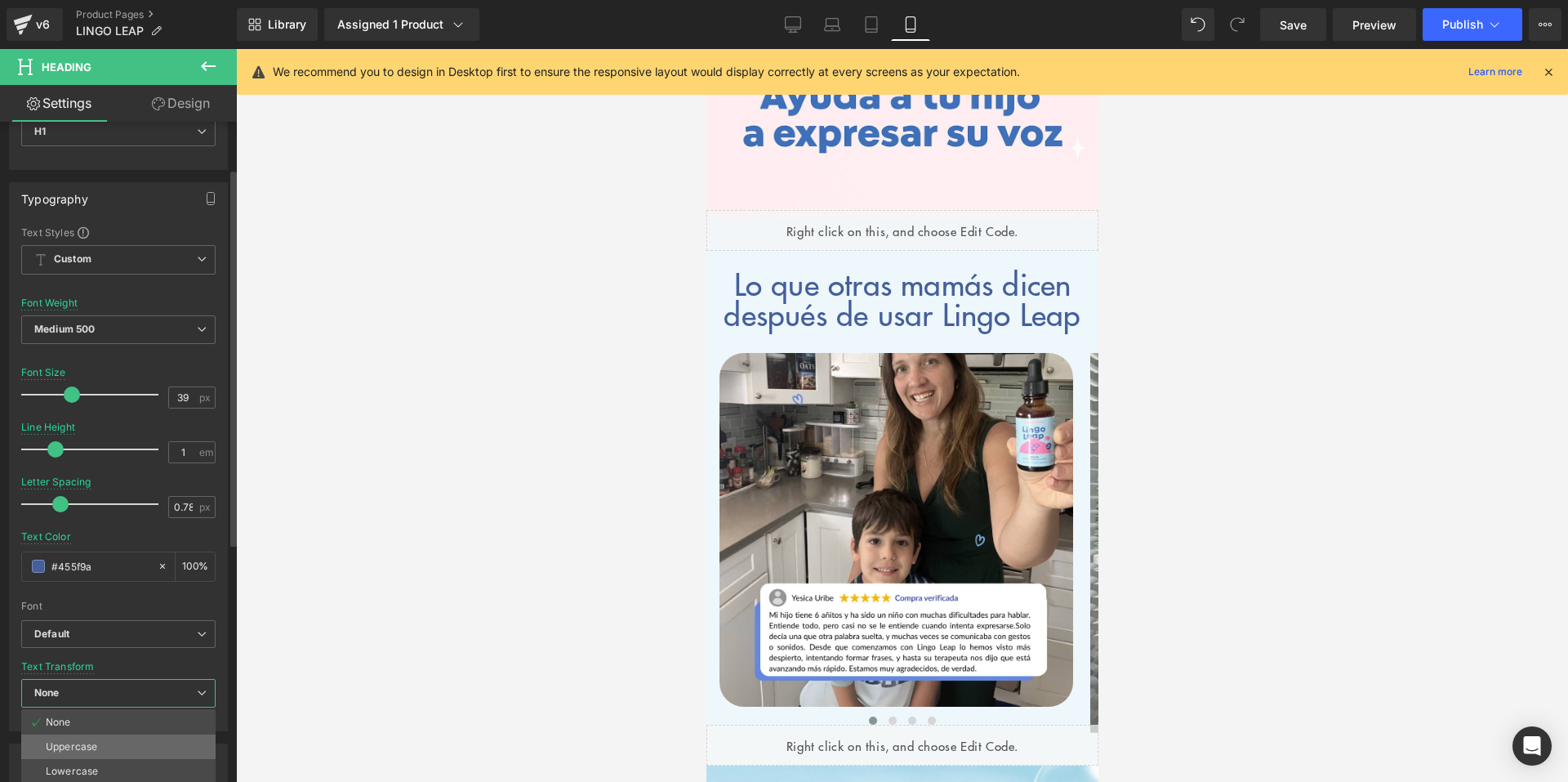 click on "Uppercase" at bounding box center (71, 747) 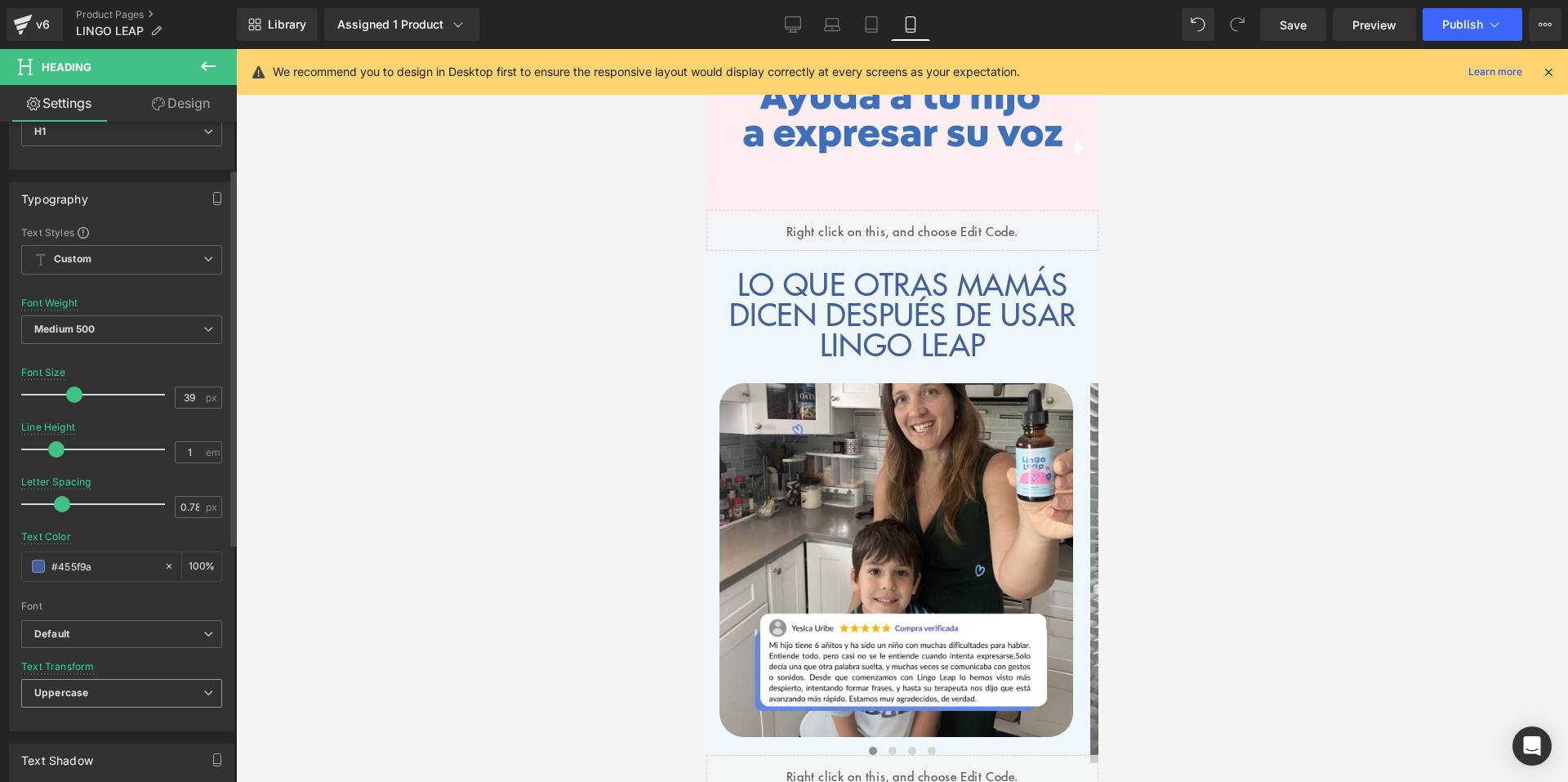 click on "Uppercase" at bounding box center [122, 693] 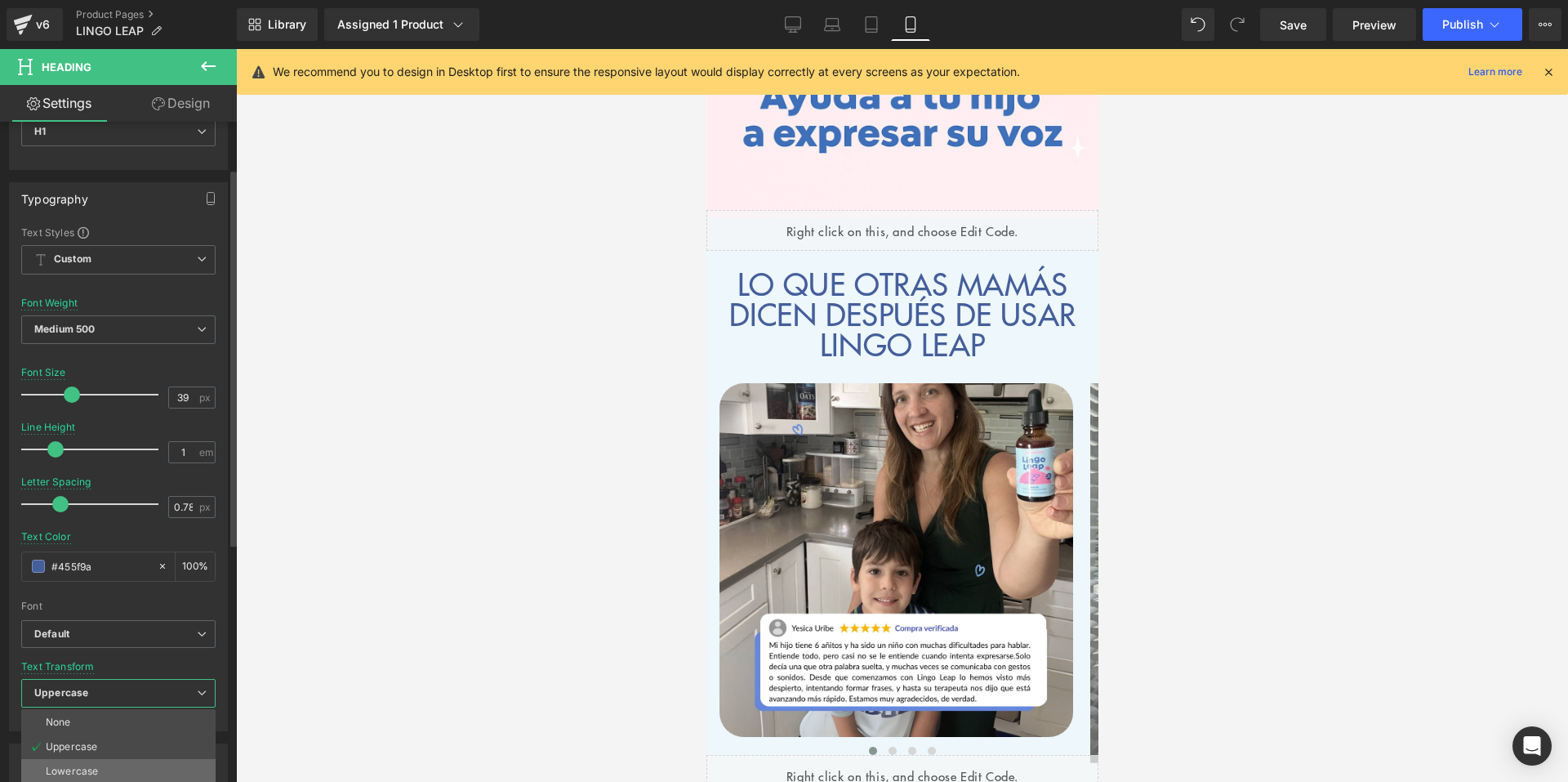click on "Lowercase" at bounding box center [118, 771] 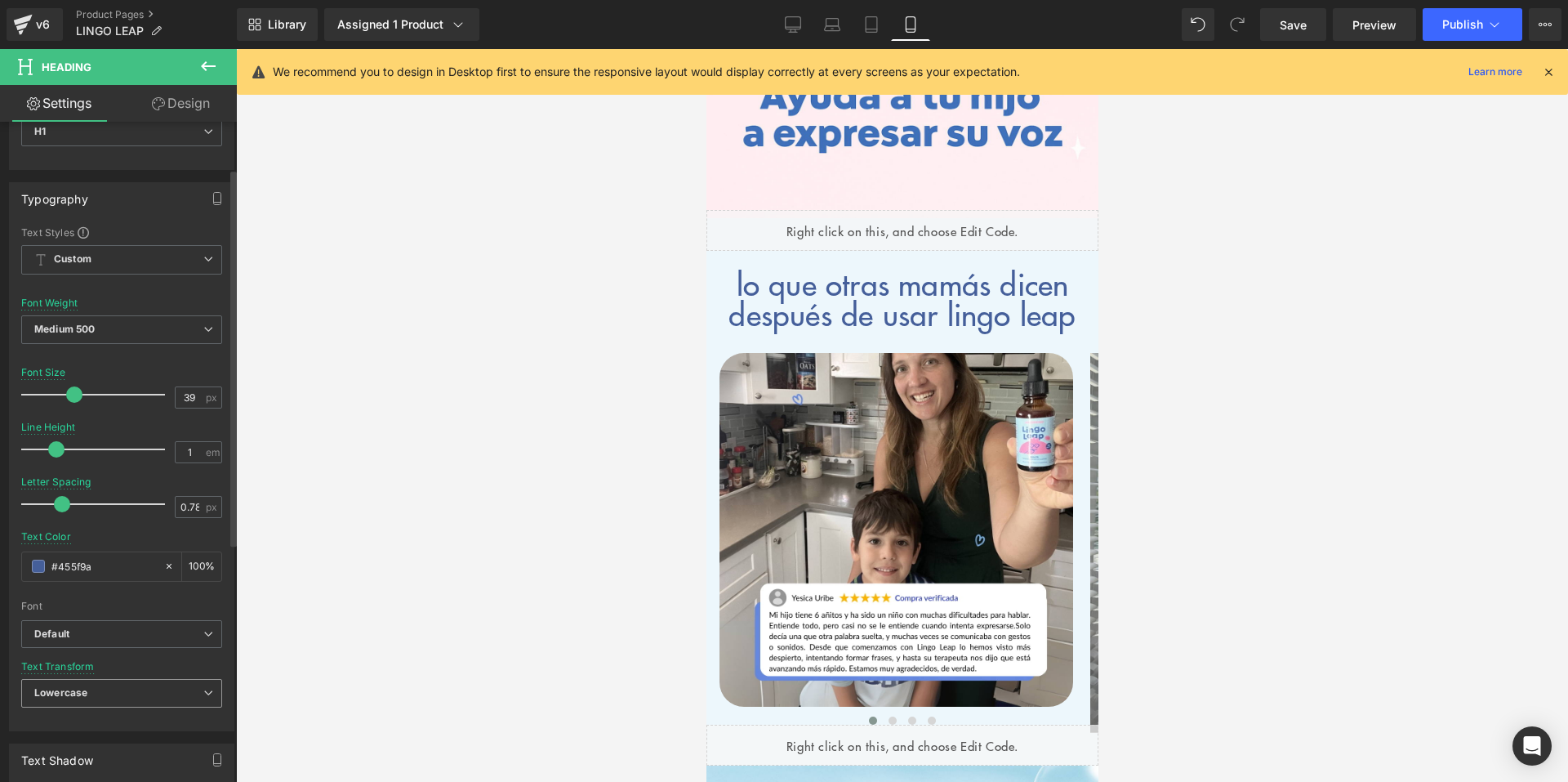 click on "Lowercase" at bounding box center [122, 693] 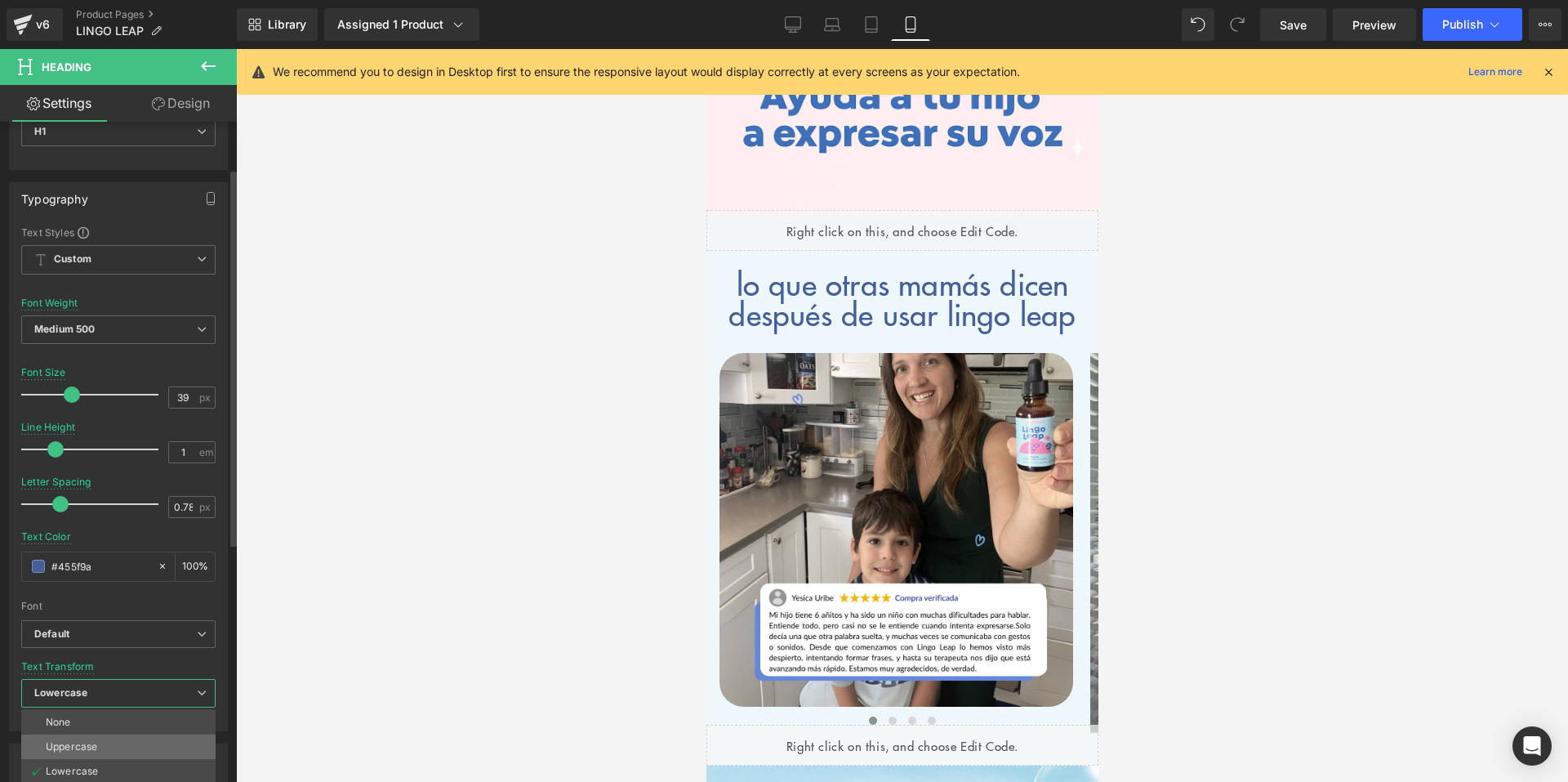 click on "Uppercase" at bounding box center (118, 747) 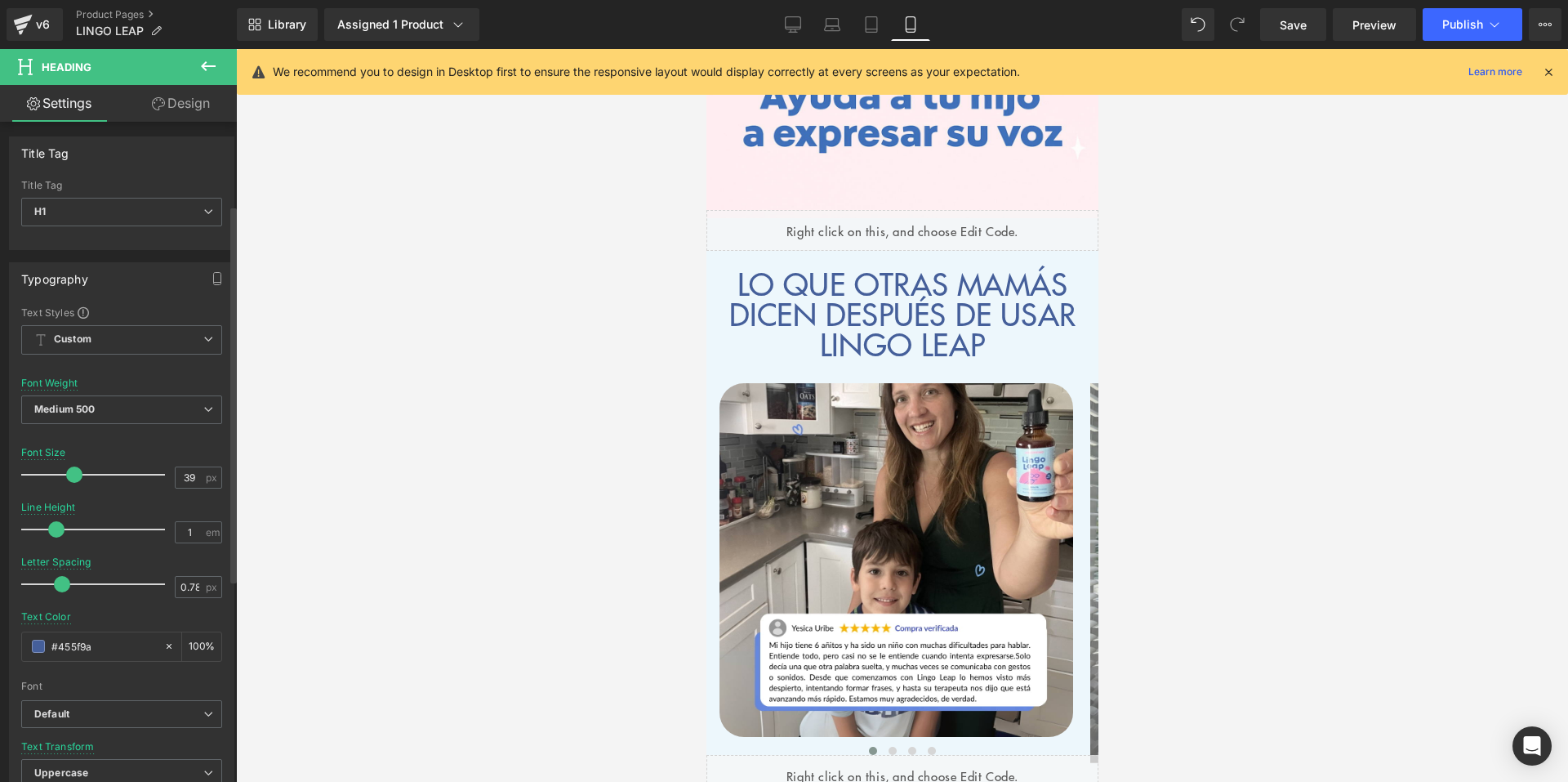 scroll, scrollTop: 0, scrollLeft: 0, axis: both 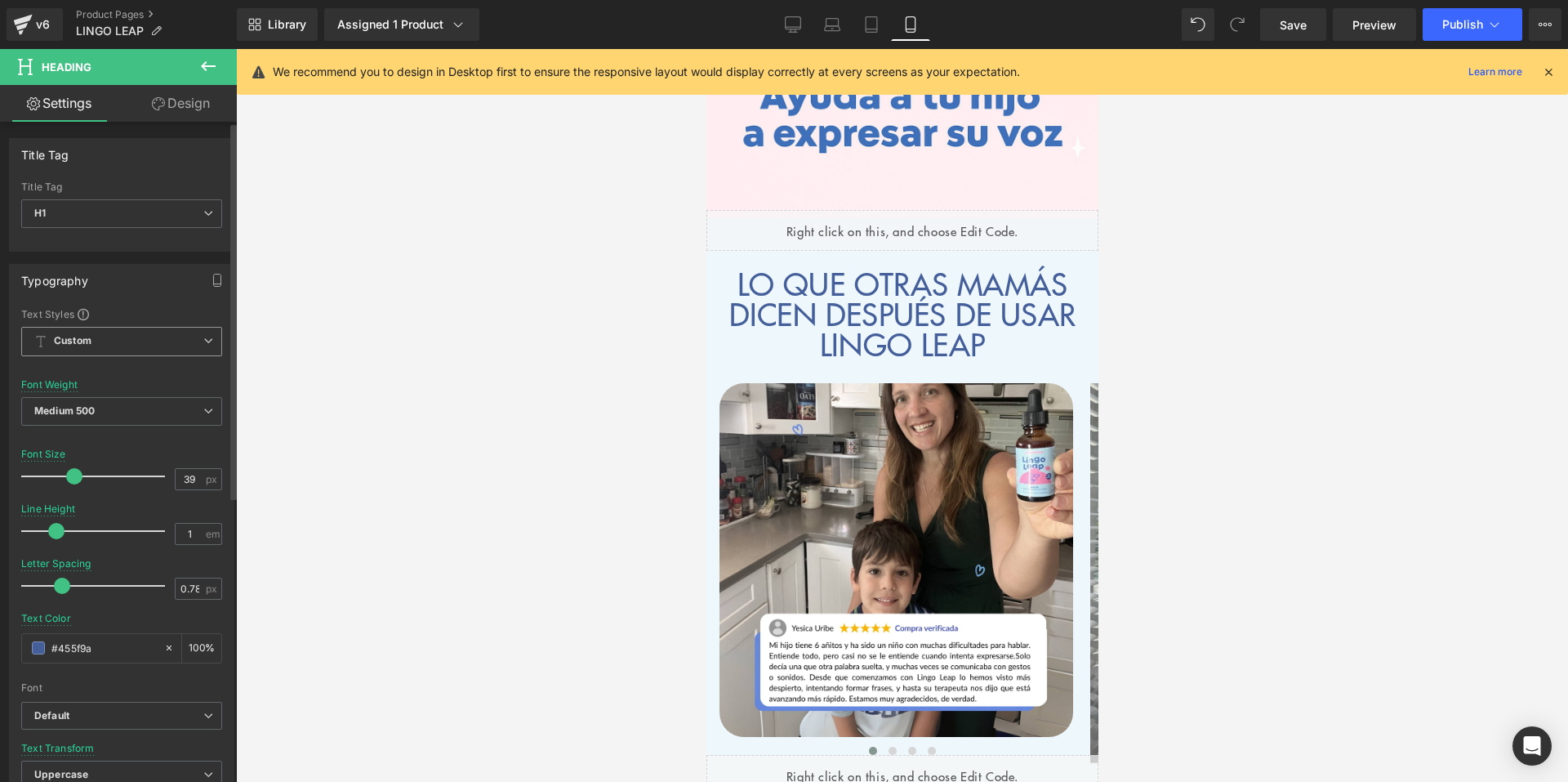 click on "Custom
Setup Global Style
Custom
Setup Global Style" at bounding box center (122, 346) 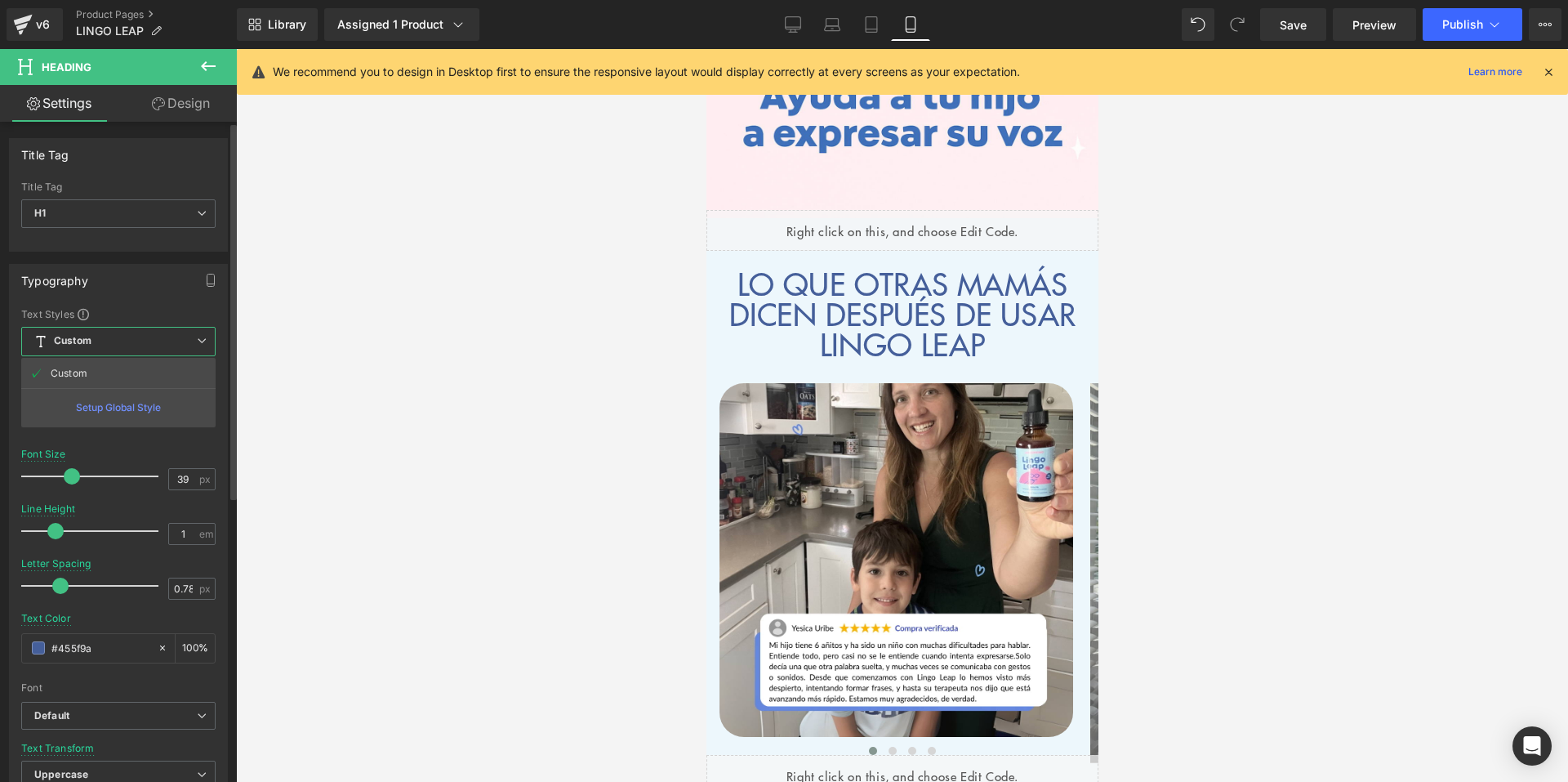 click on "Custom
Setup Global Style" at bounding box center (118, 342) 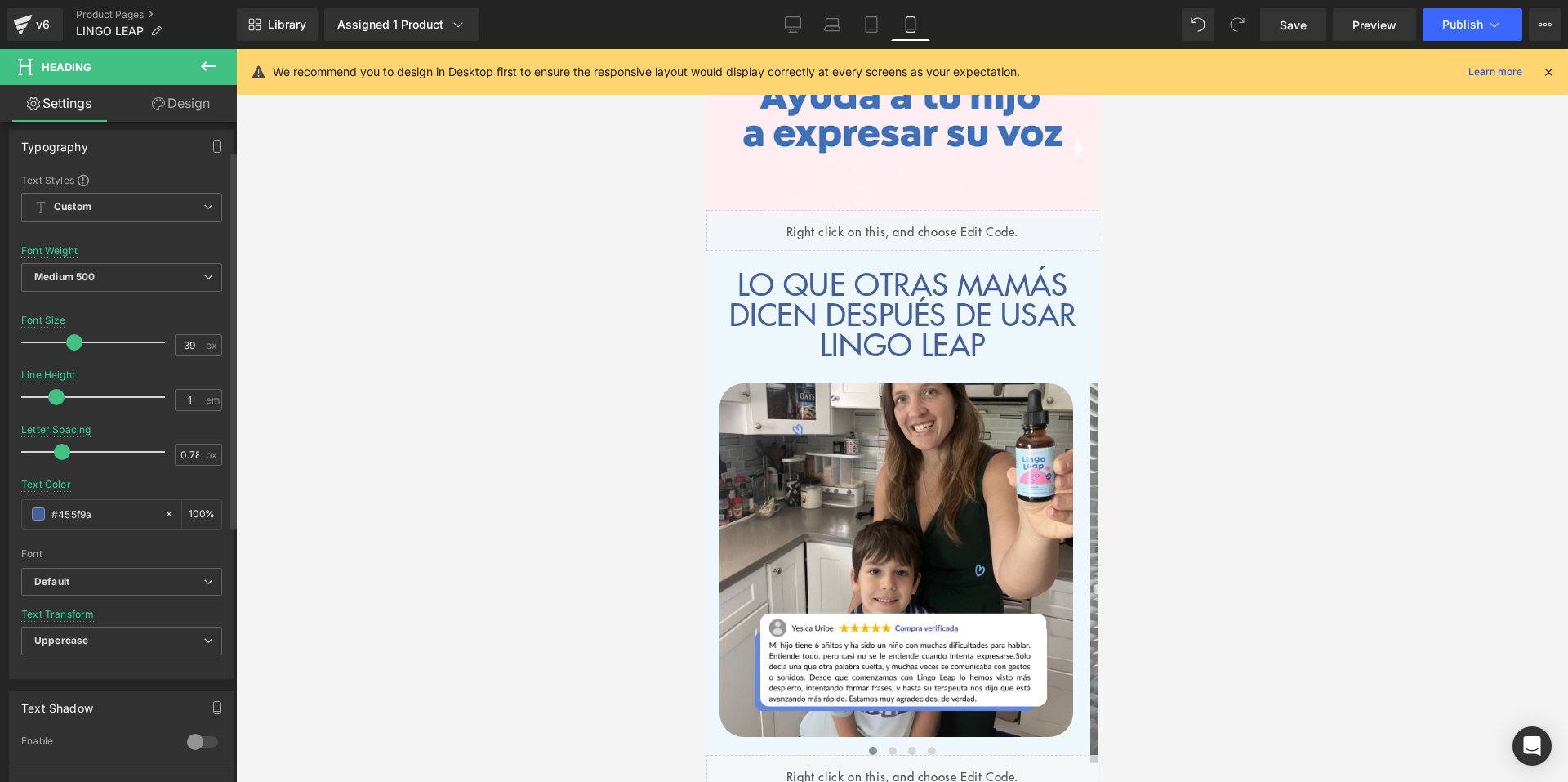 scroll, scrollTop: 163, scrollLeft: 0, axis: vertical 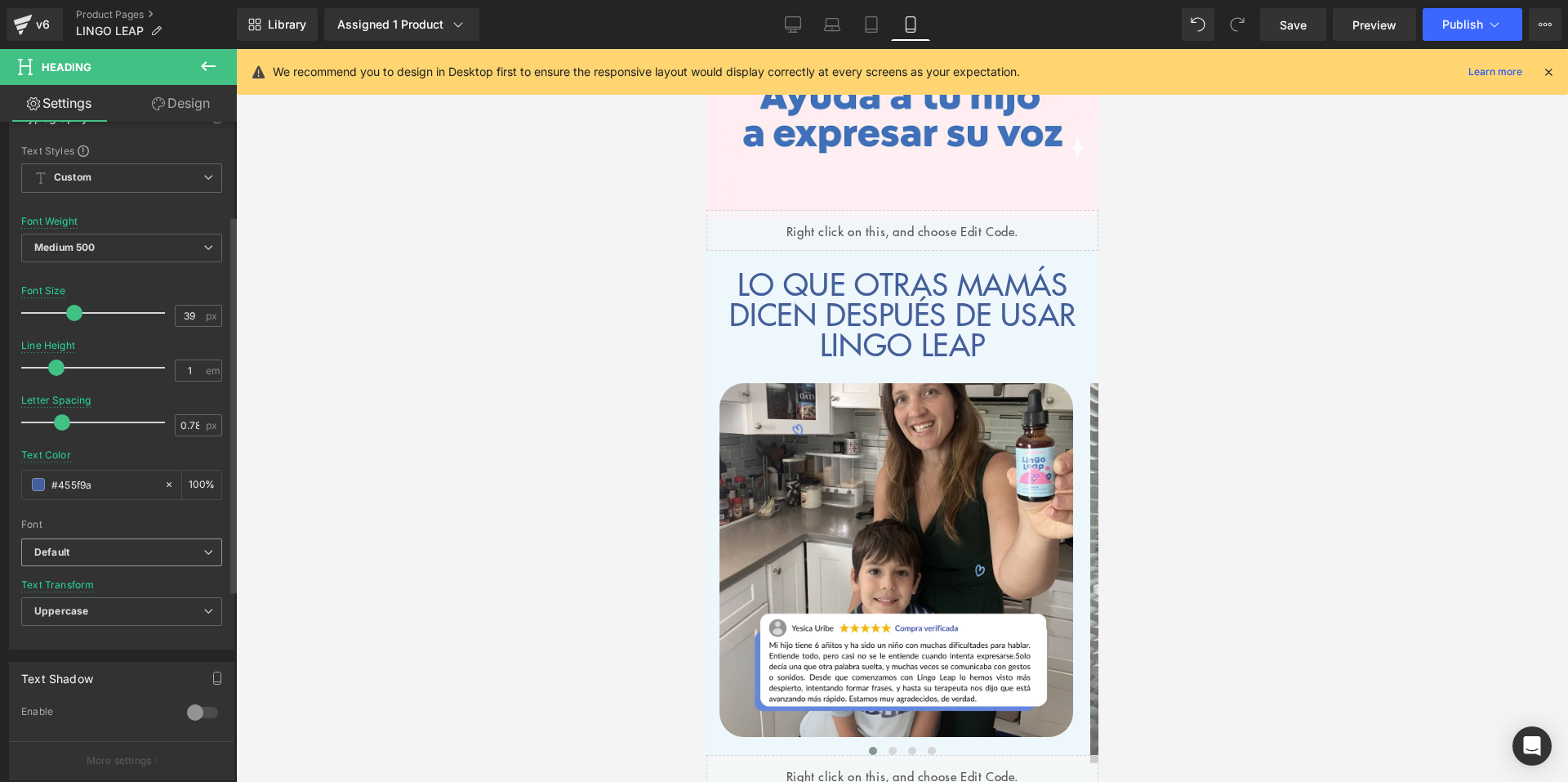 click on "Default" at bounding box center [122, 552] 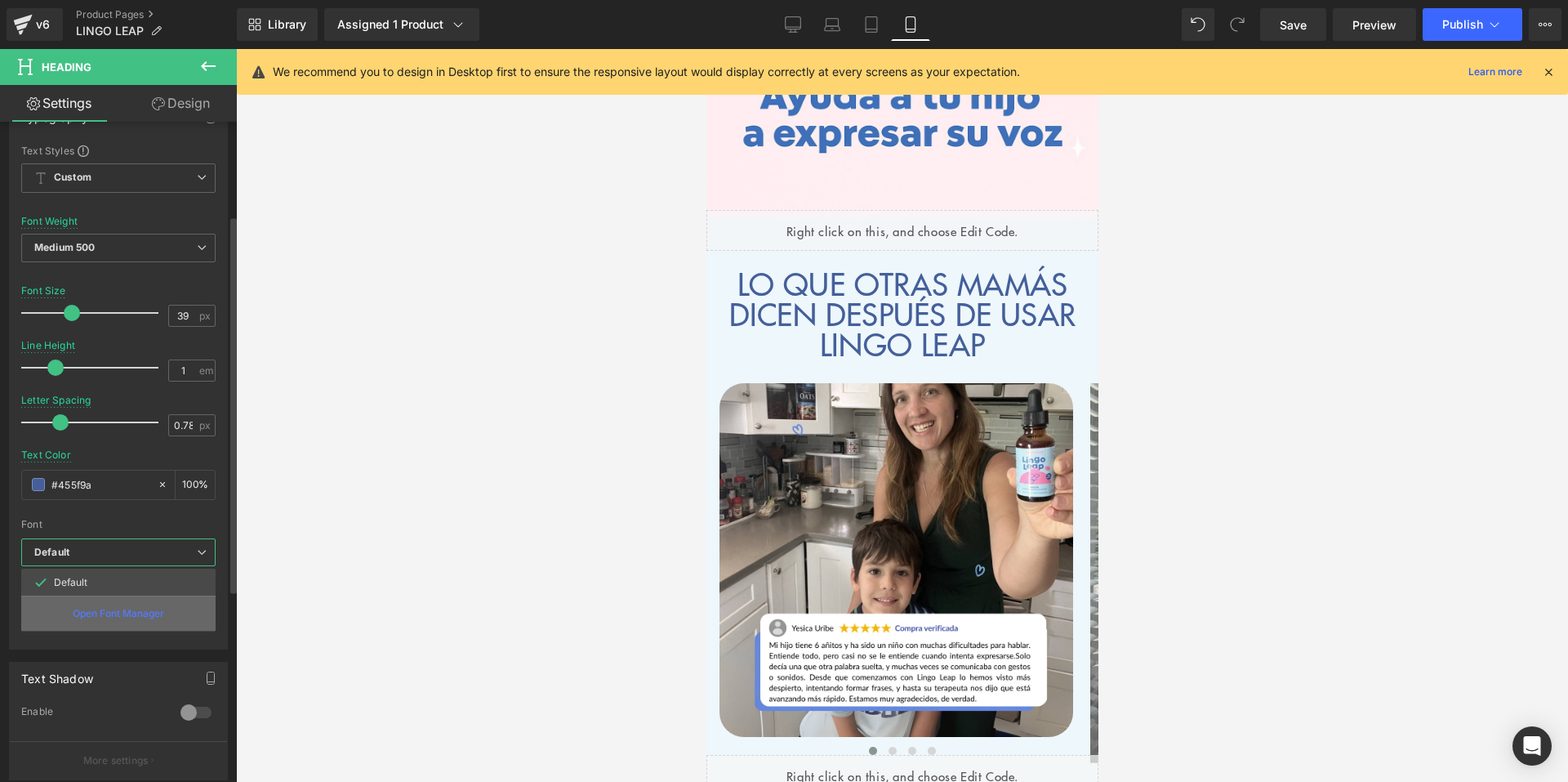 click on "Open Font Manager" at bounding box center (118, 614) 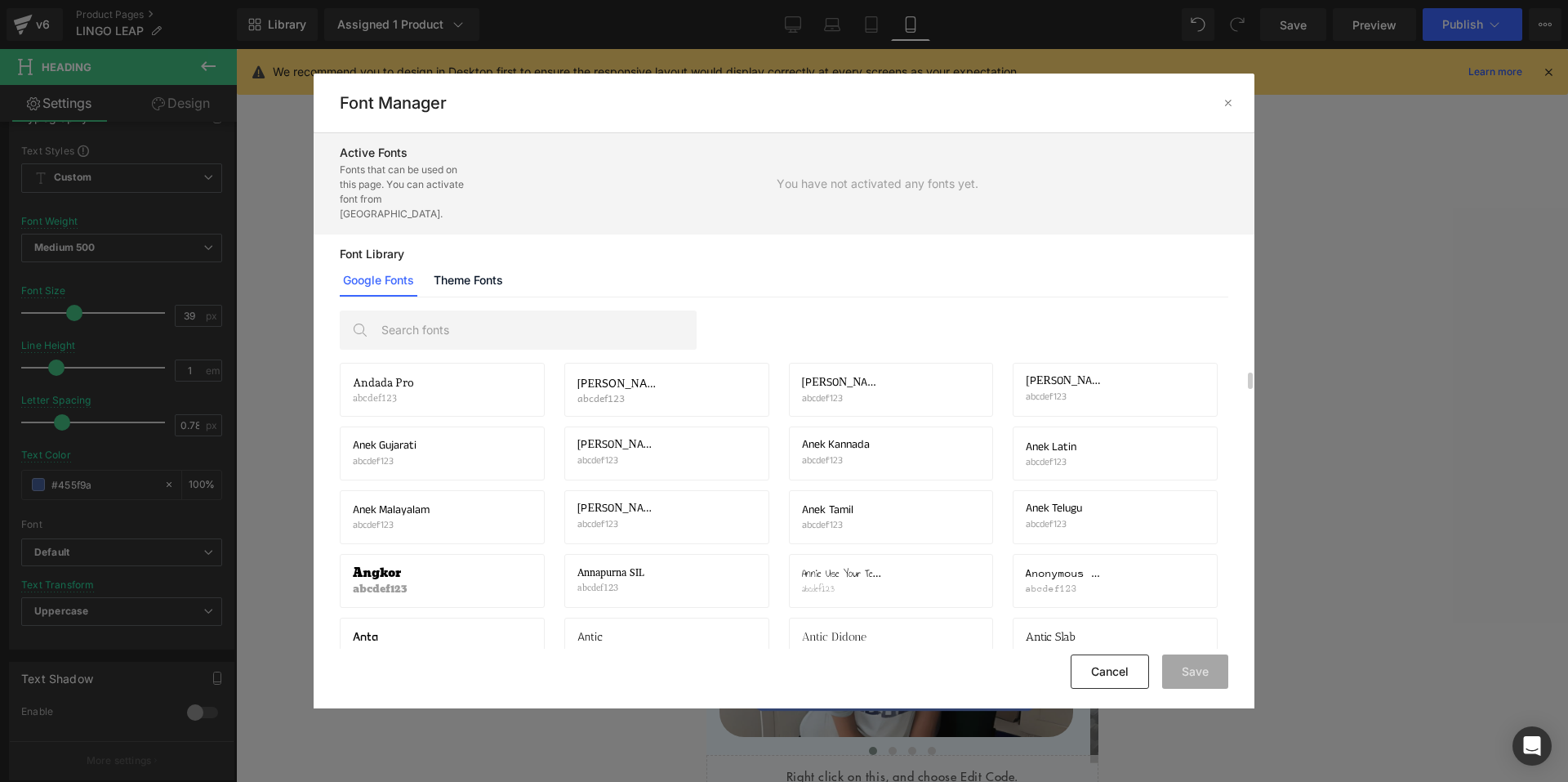 scroll, scrollTop: 981, scrollLeft: 0, axis: vertical 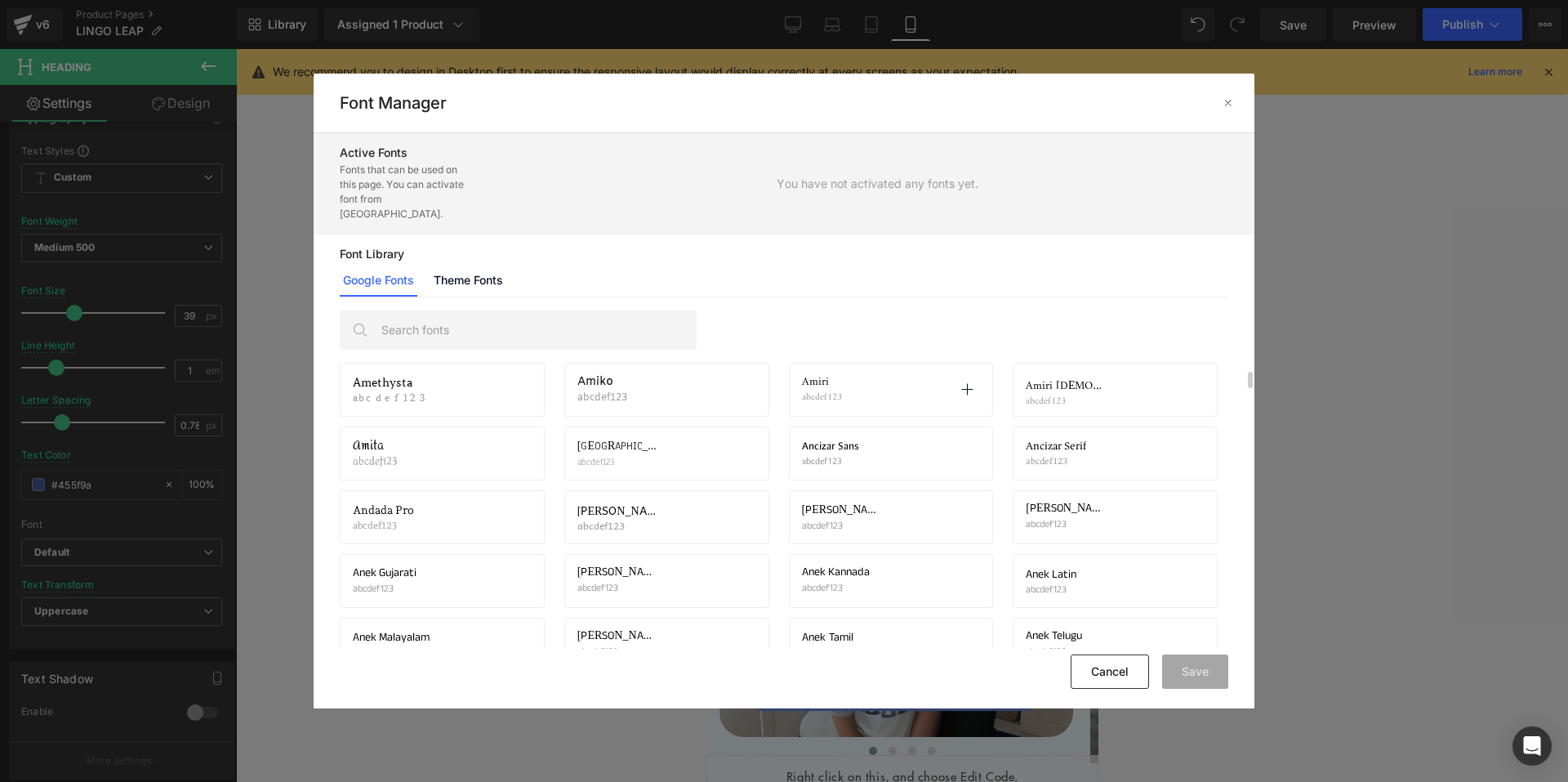 click on "Amiri abcdef123 Activate font" at bounding box center (891, 390) 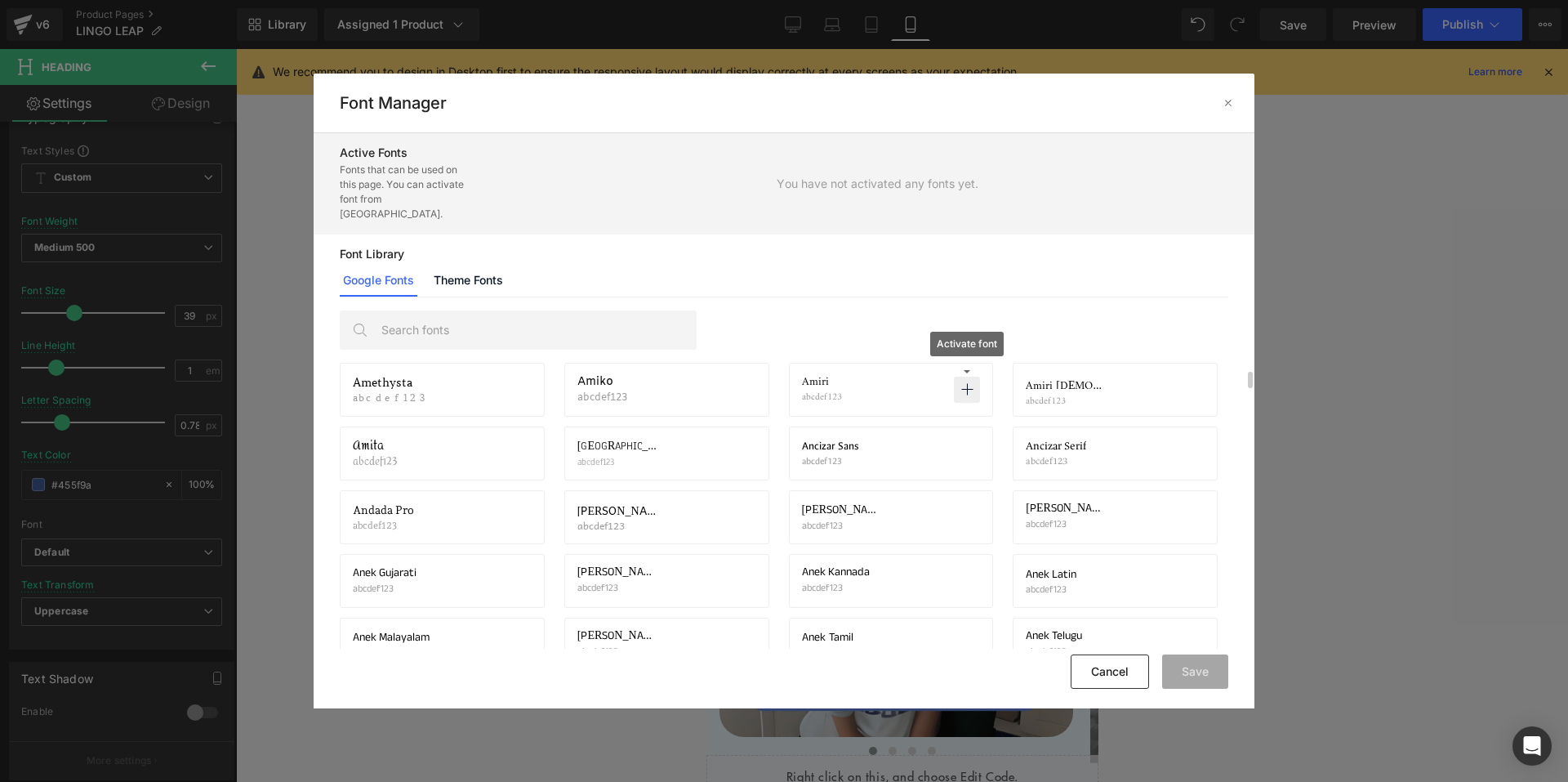 click at bounding box center (967, 390) 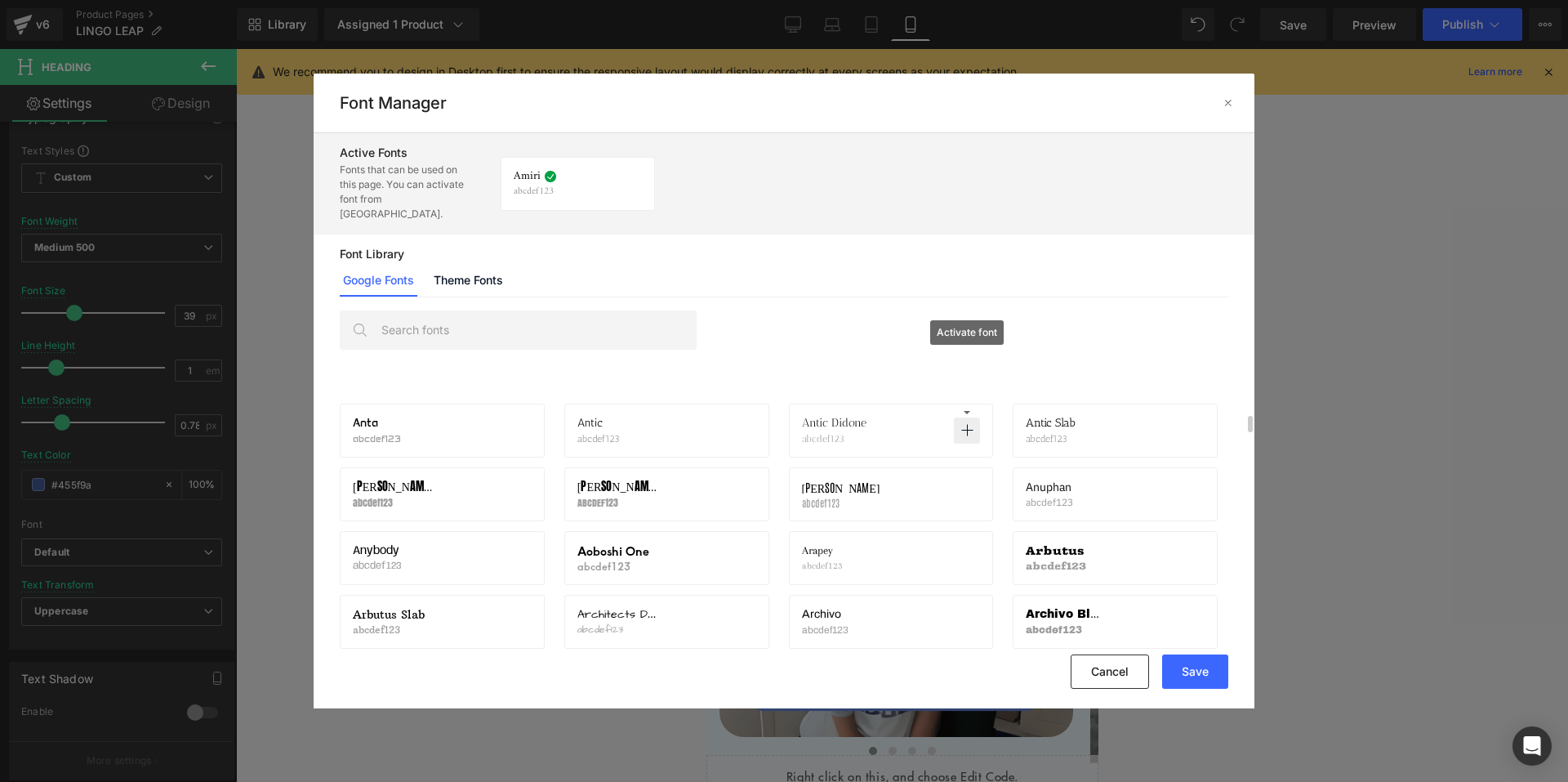 scroll, scrollTop: 1389, scrollLeft: 0, axis: vertical 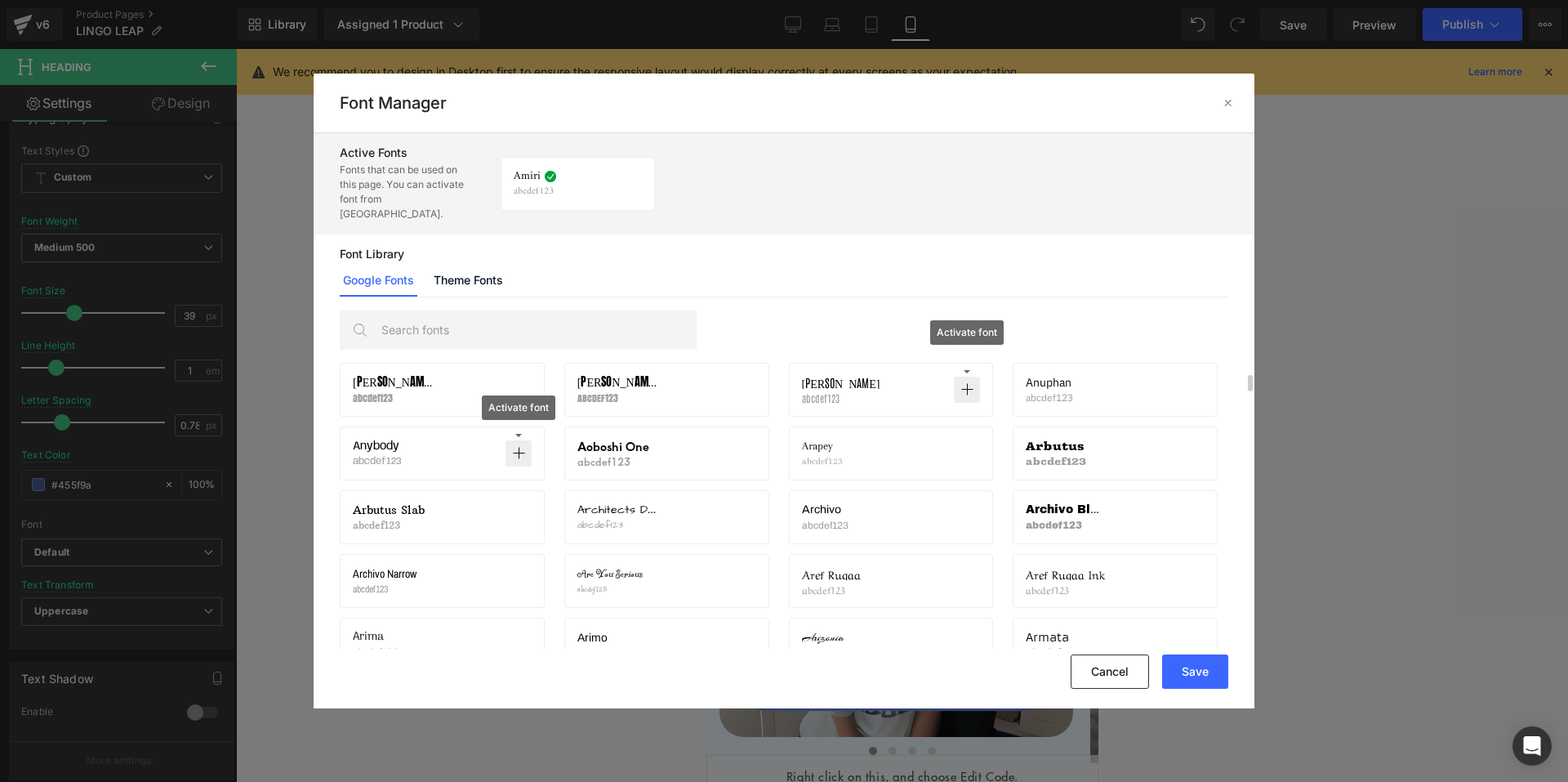 click at bounding box center (519, 454) 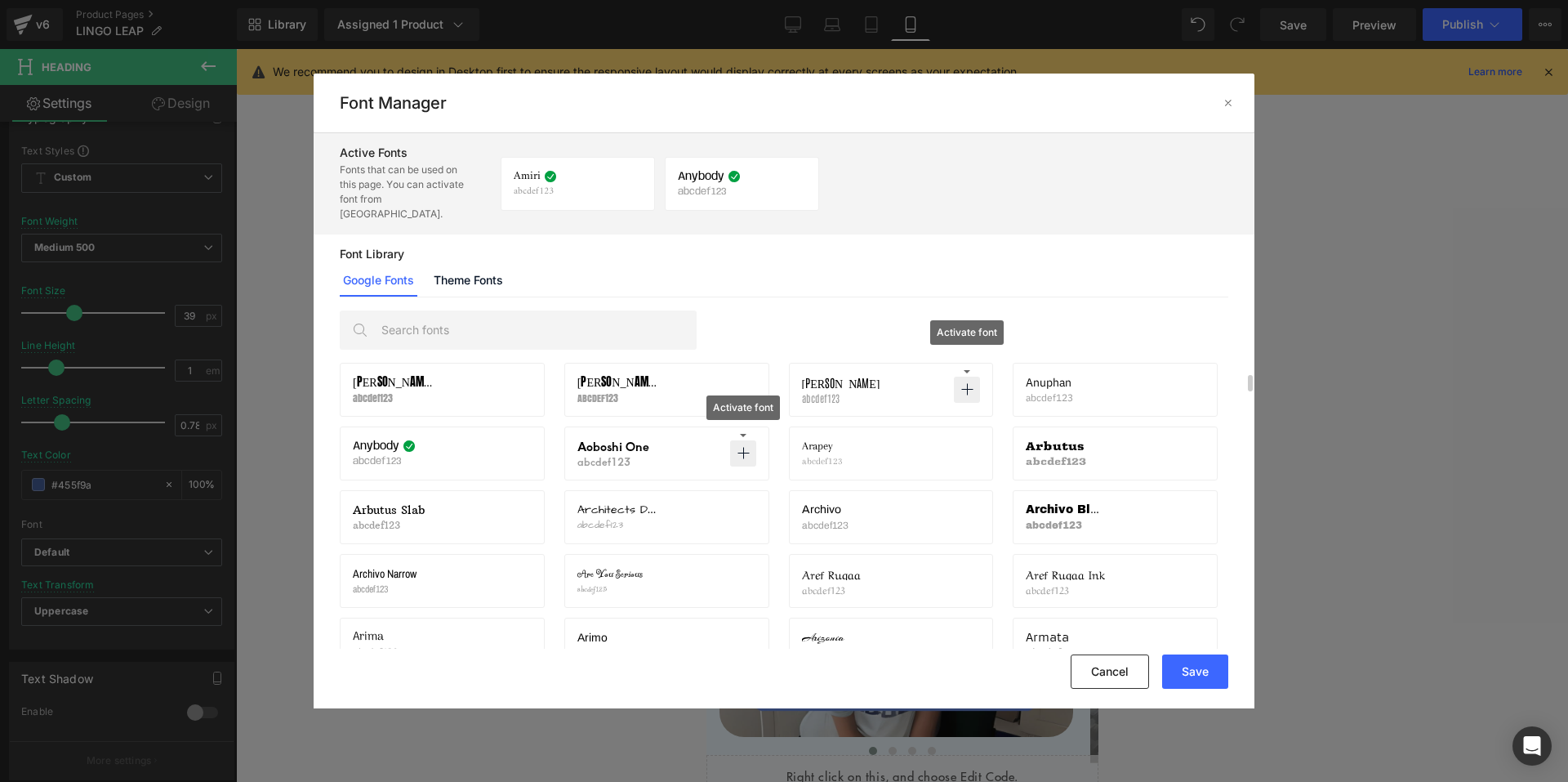 click at bounding box center (743, 454) 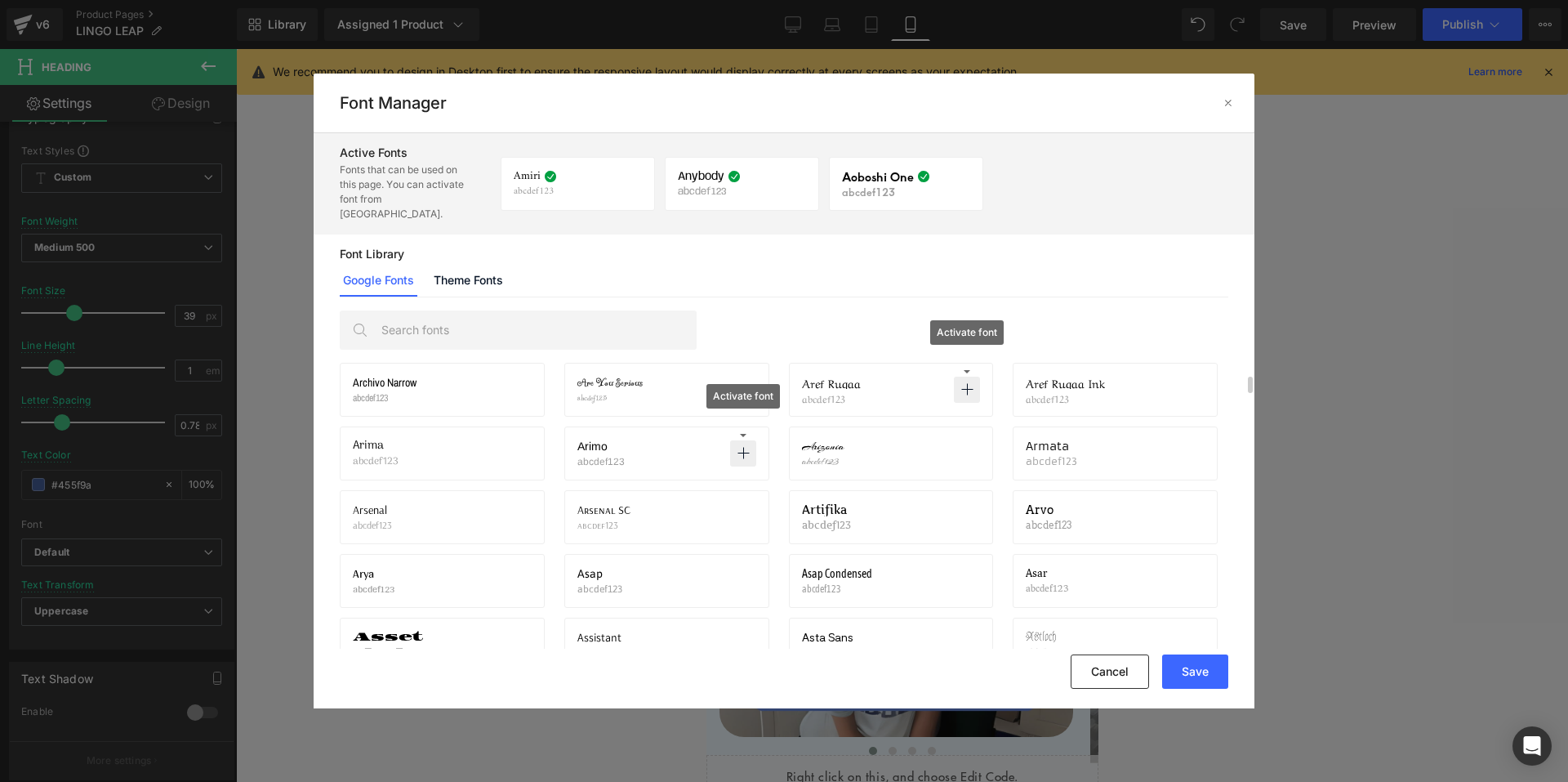 scroll, scrollTop: 1512, scrollLeft: 0, axis: vertical 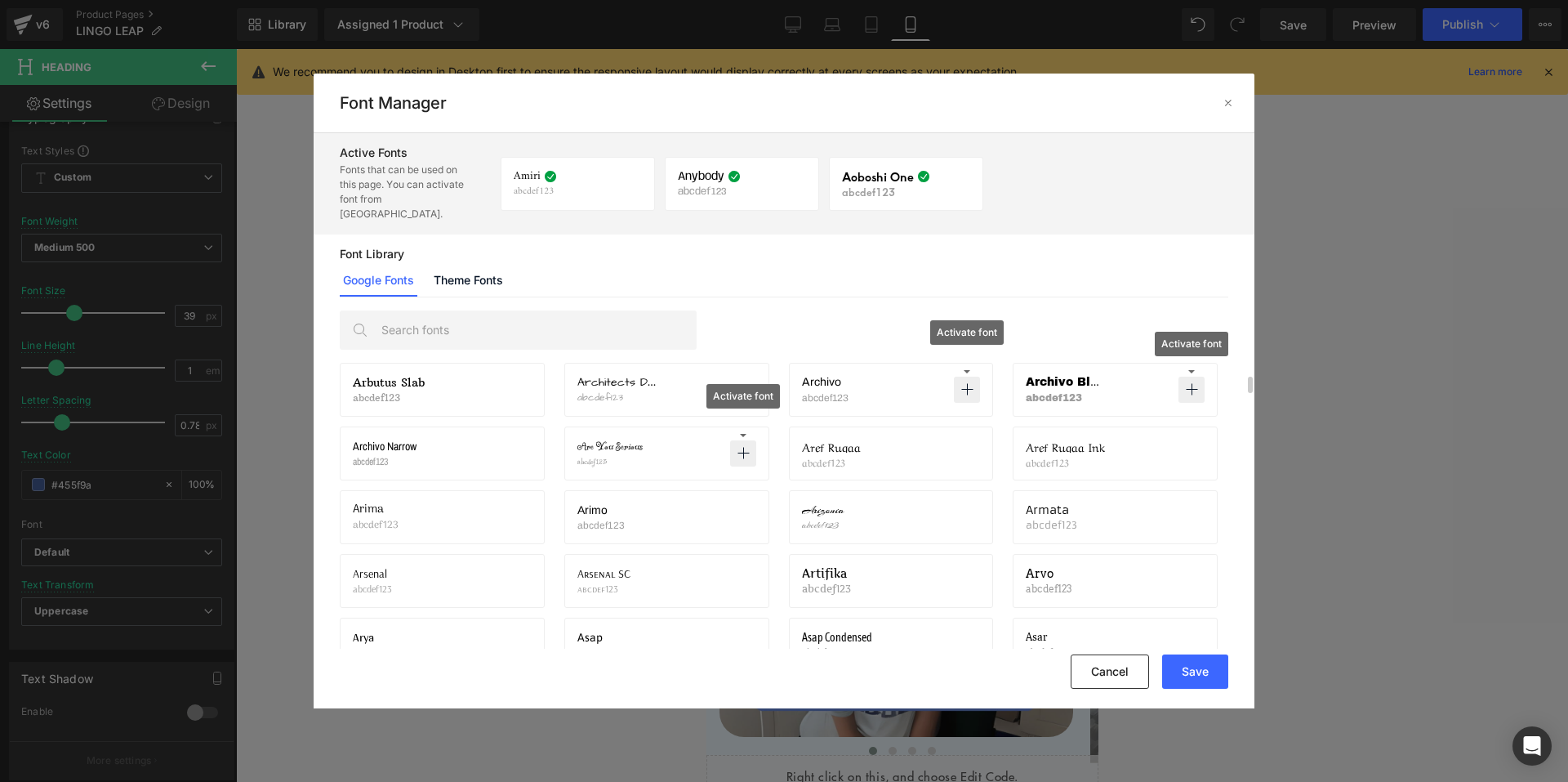 click at bounding box center (1192, 390) 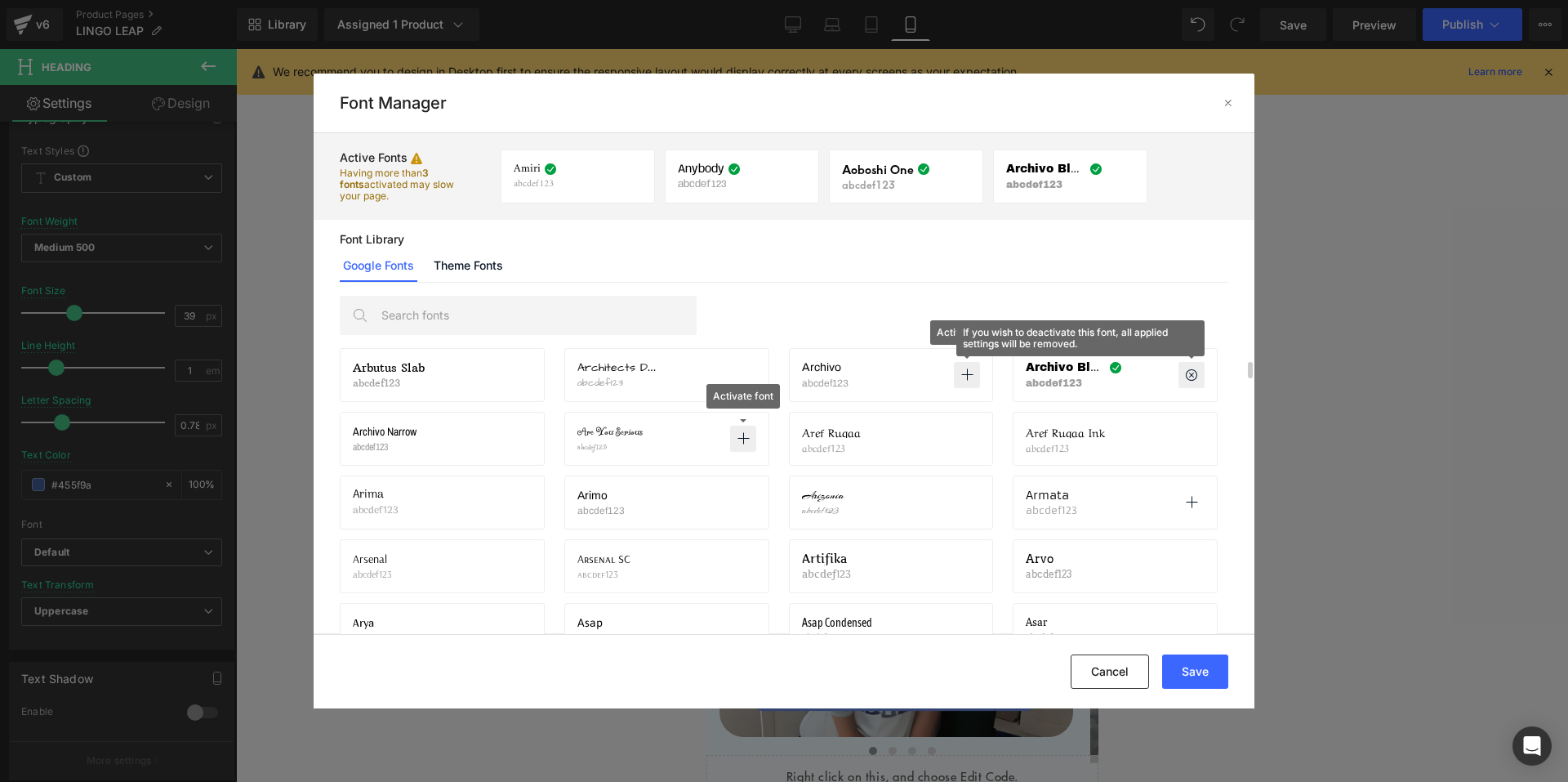scroll, scrollTop: 1471, scrollLeft: 0, axis: vertical 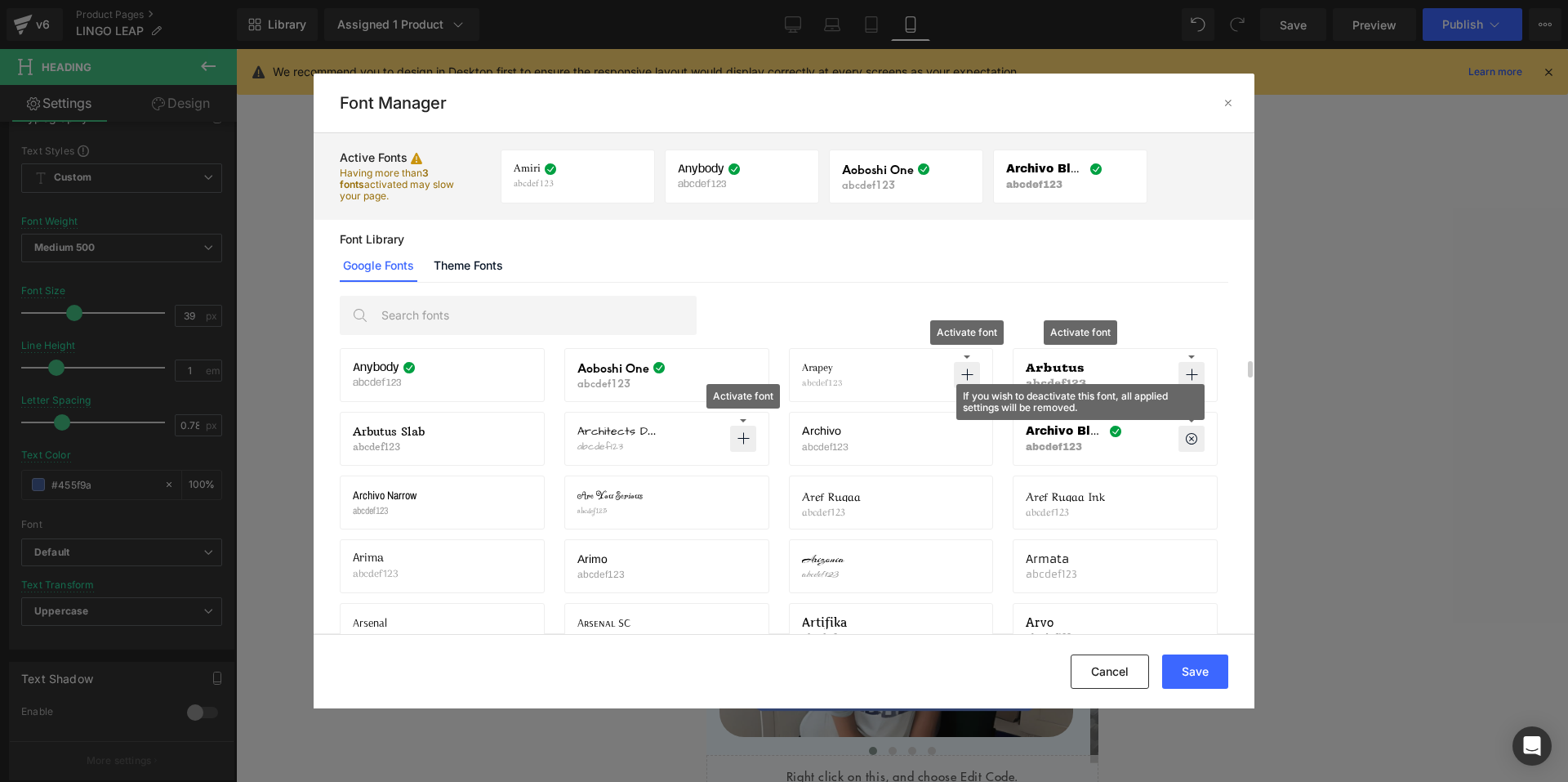 click at bounding box center [1192, 439] 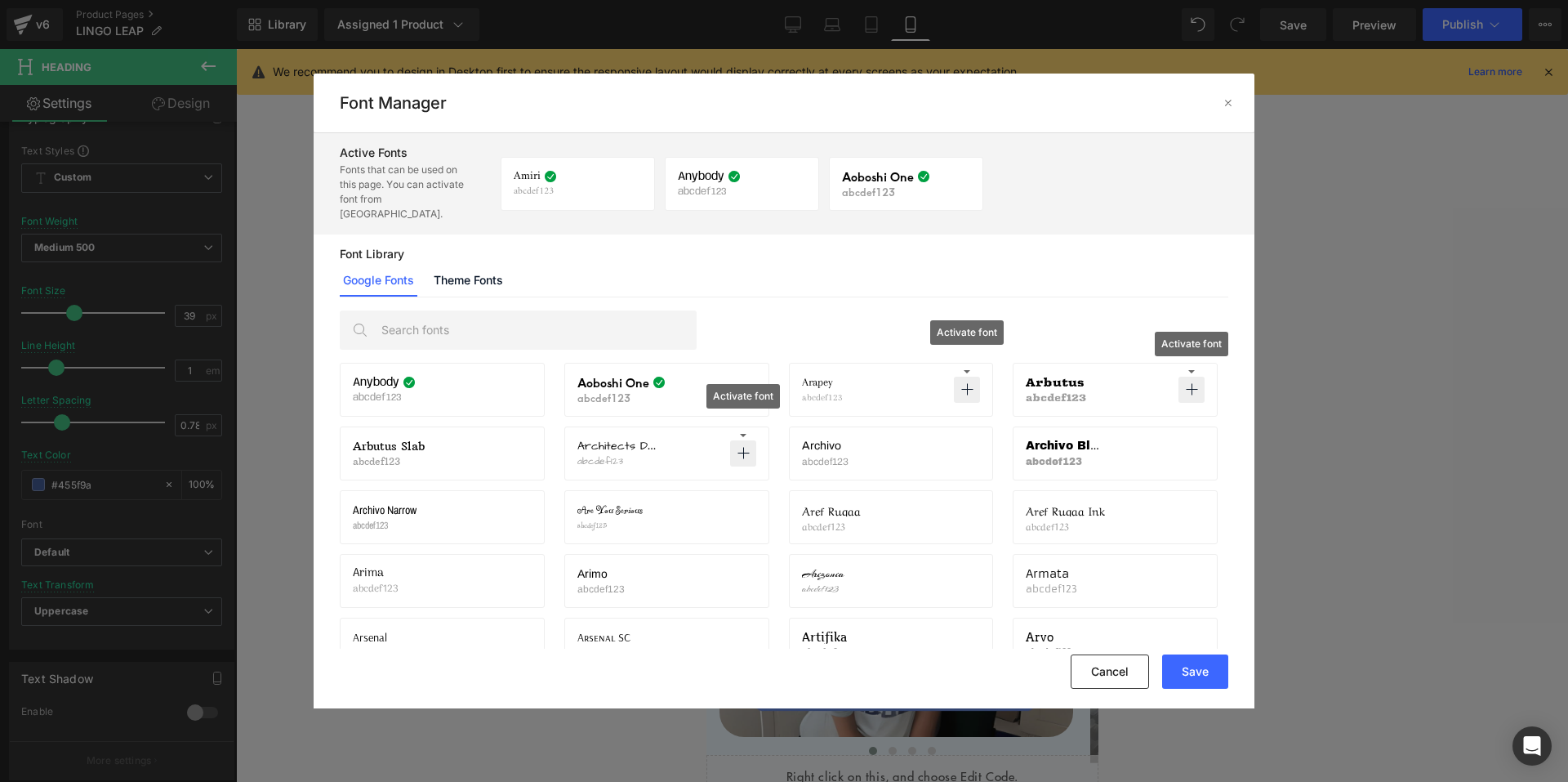click at bounding box center (1192, 390) 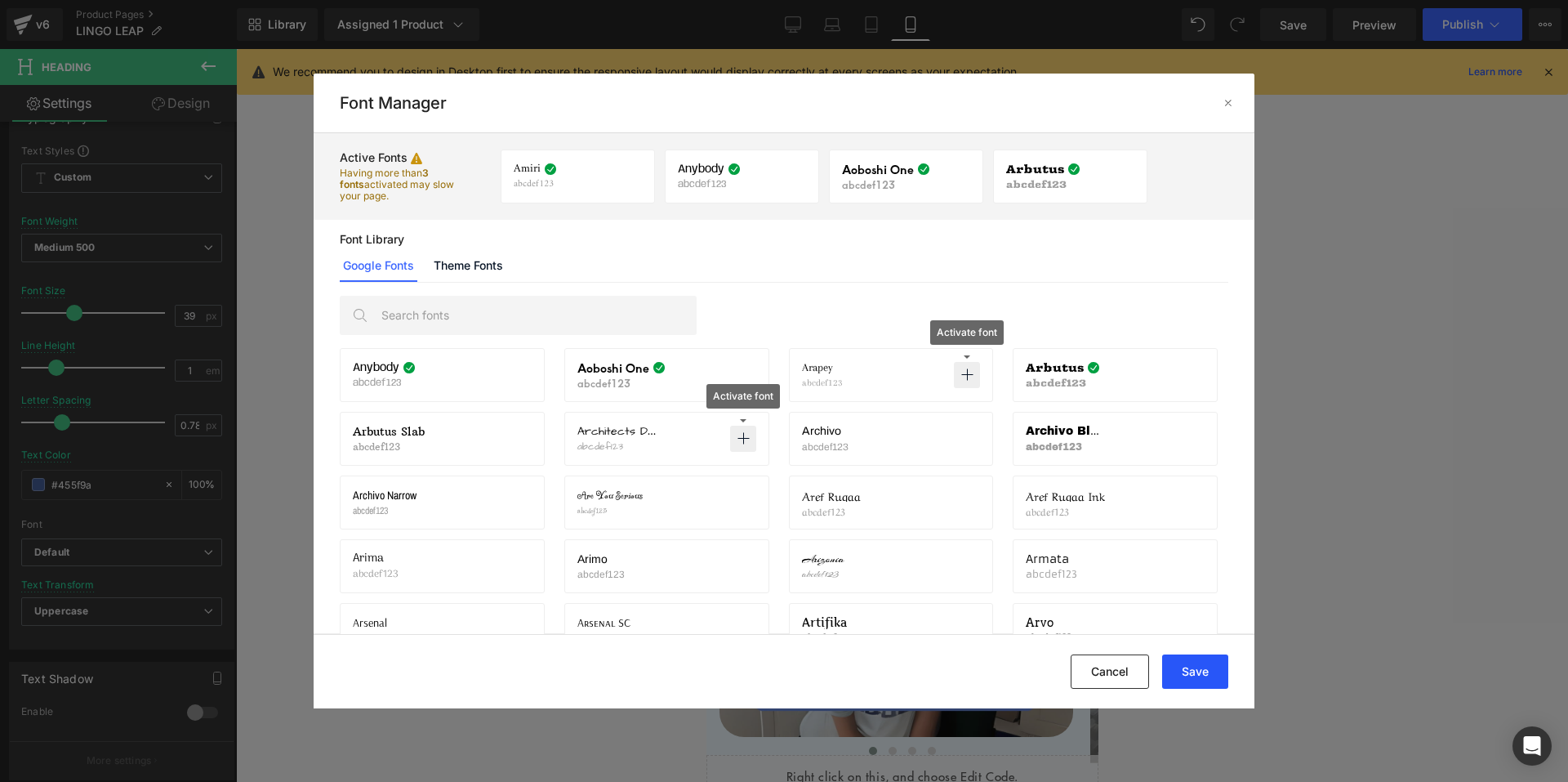 click on "Save" at bounding box center [1195, 672] 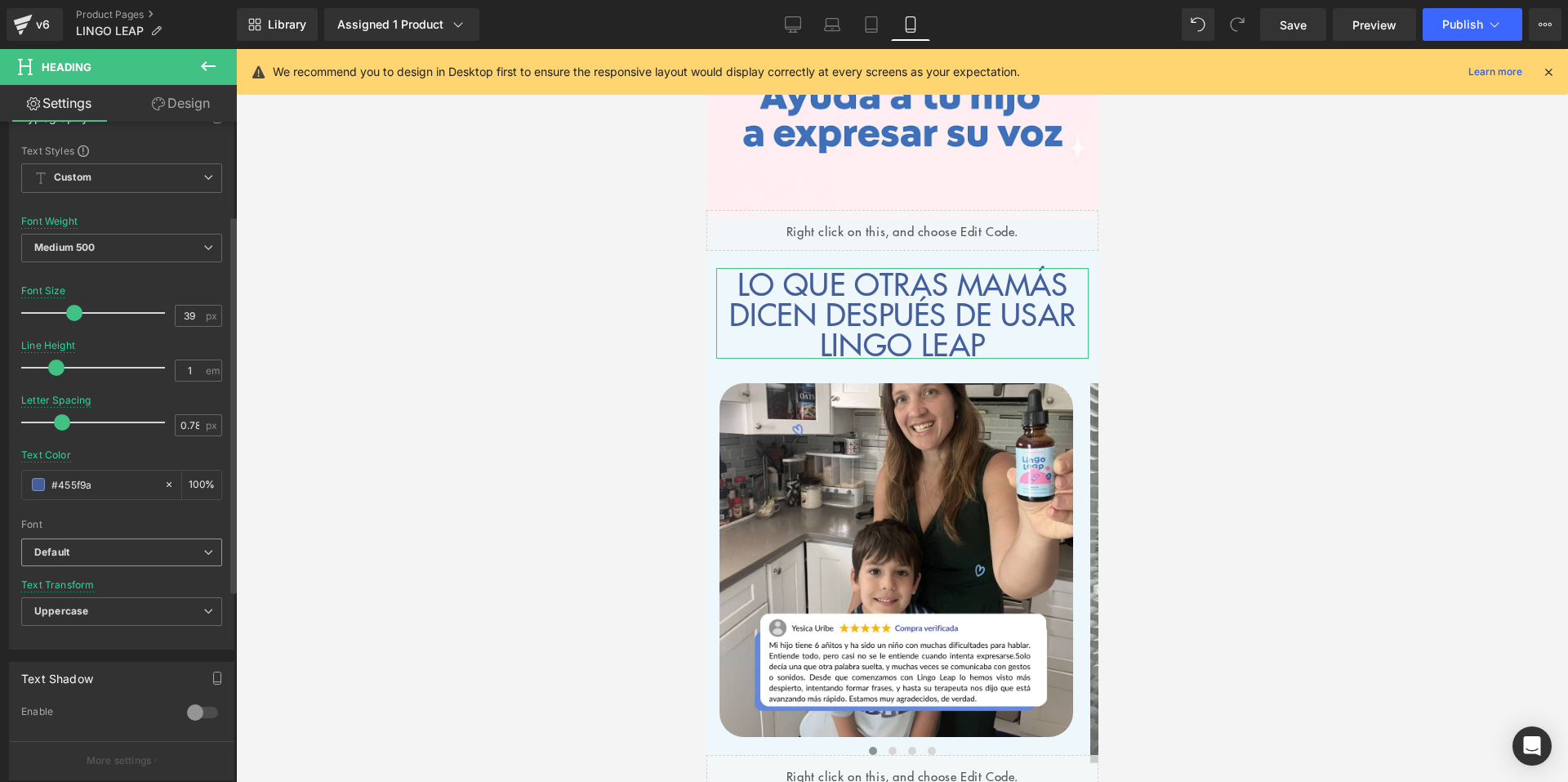 click on "Default" at bounding box center [118, 552] 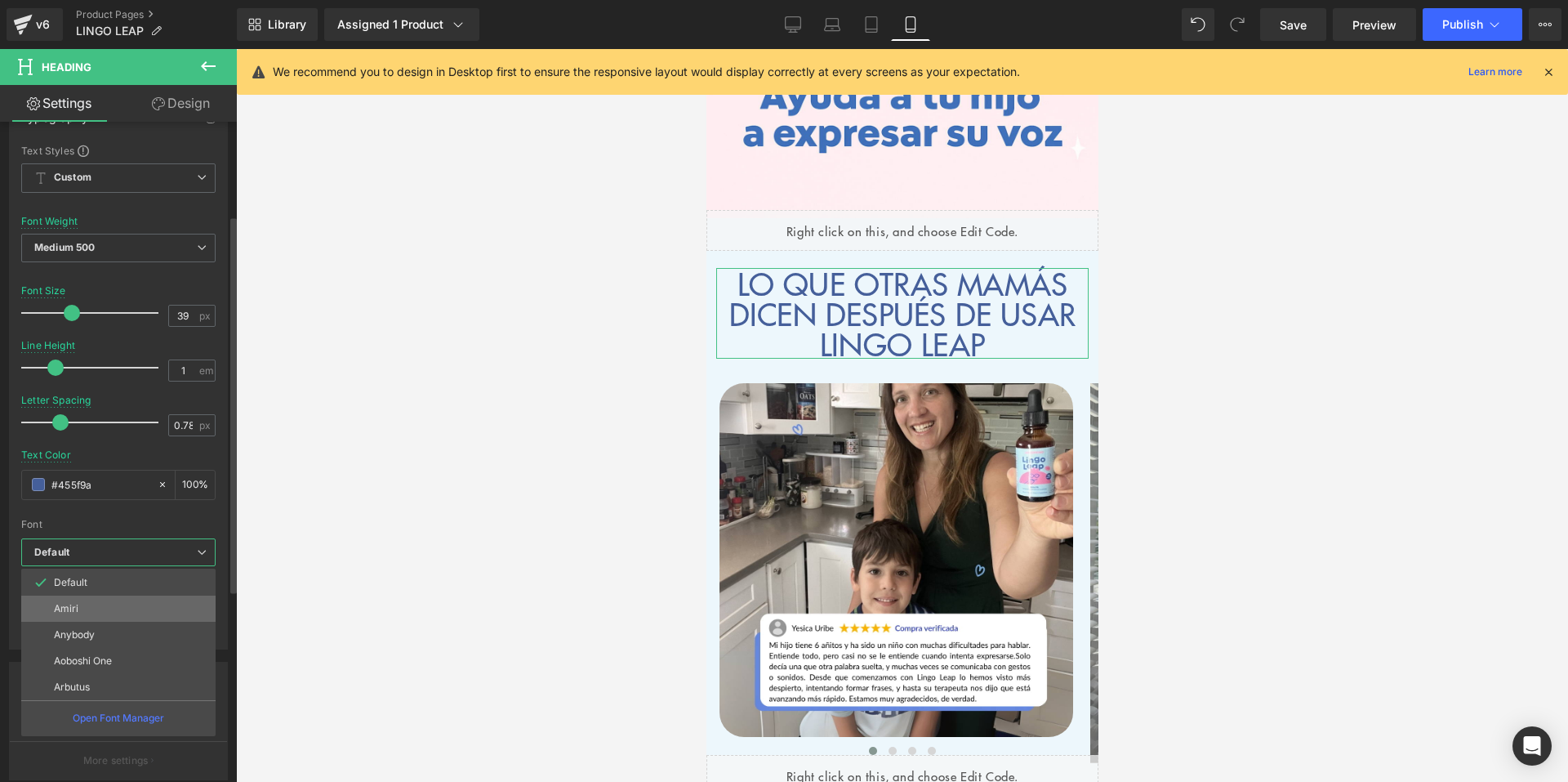 click on "Amiri" at bounding box center [118, 609] 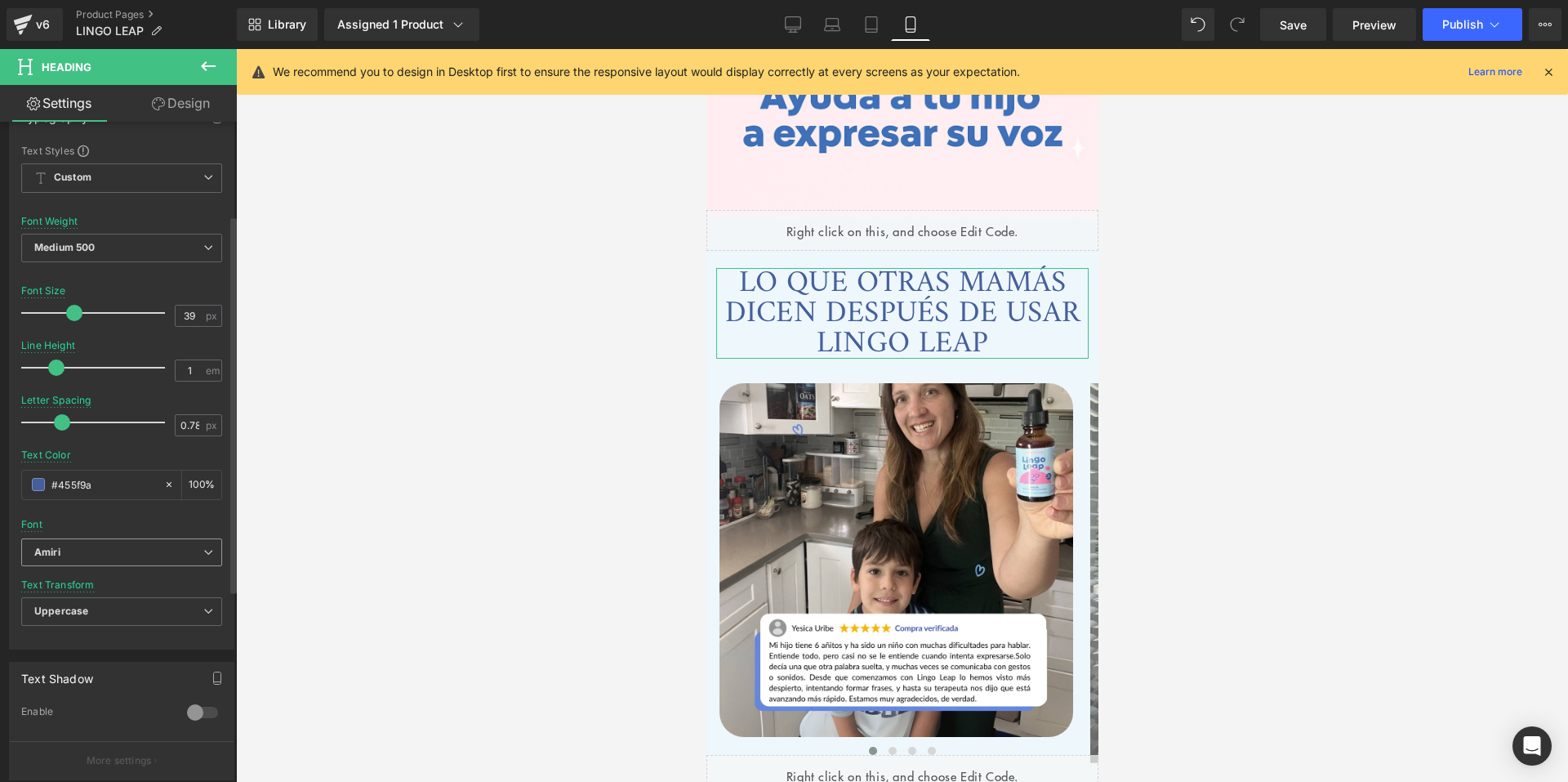 click on "Amiri" at bounding box center [118, 552] 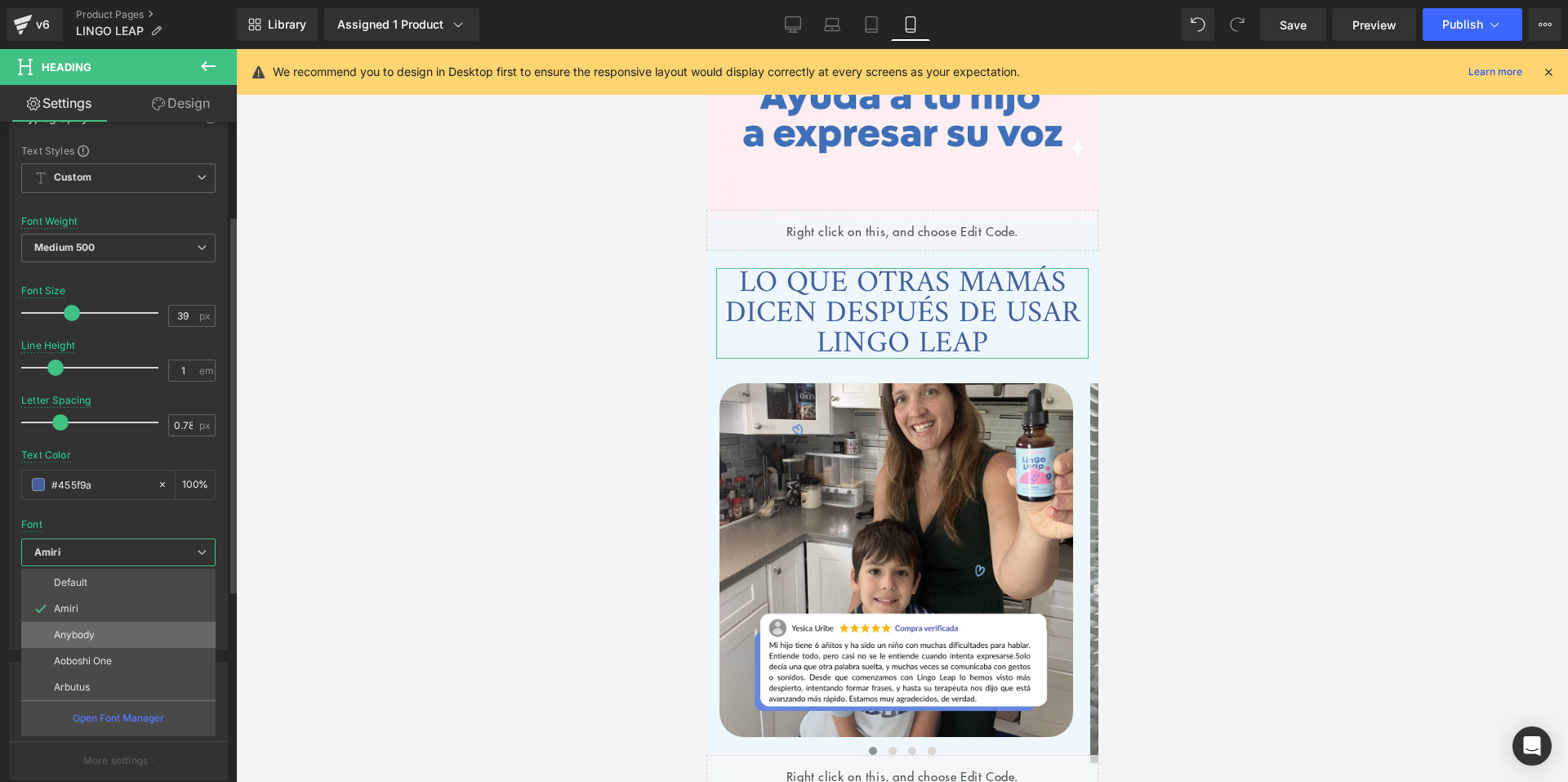 click on "Anybody" at bounding box center [118, 635] 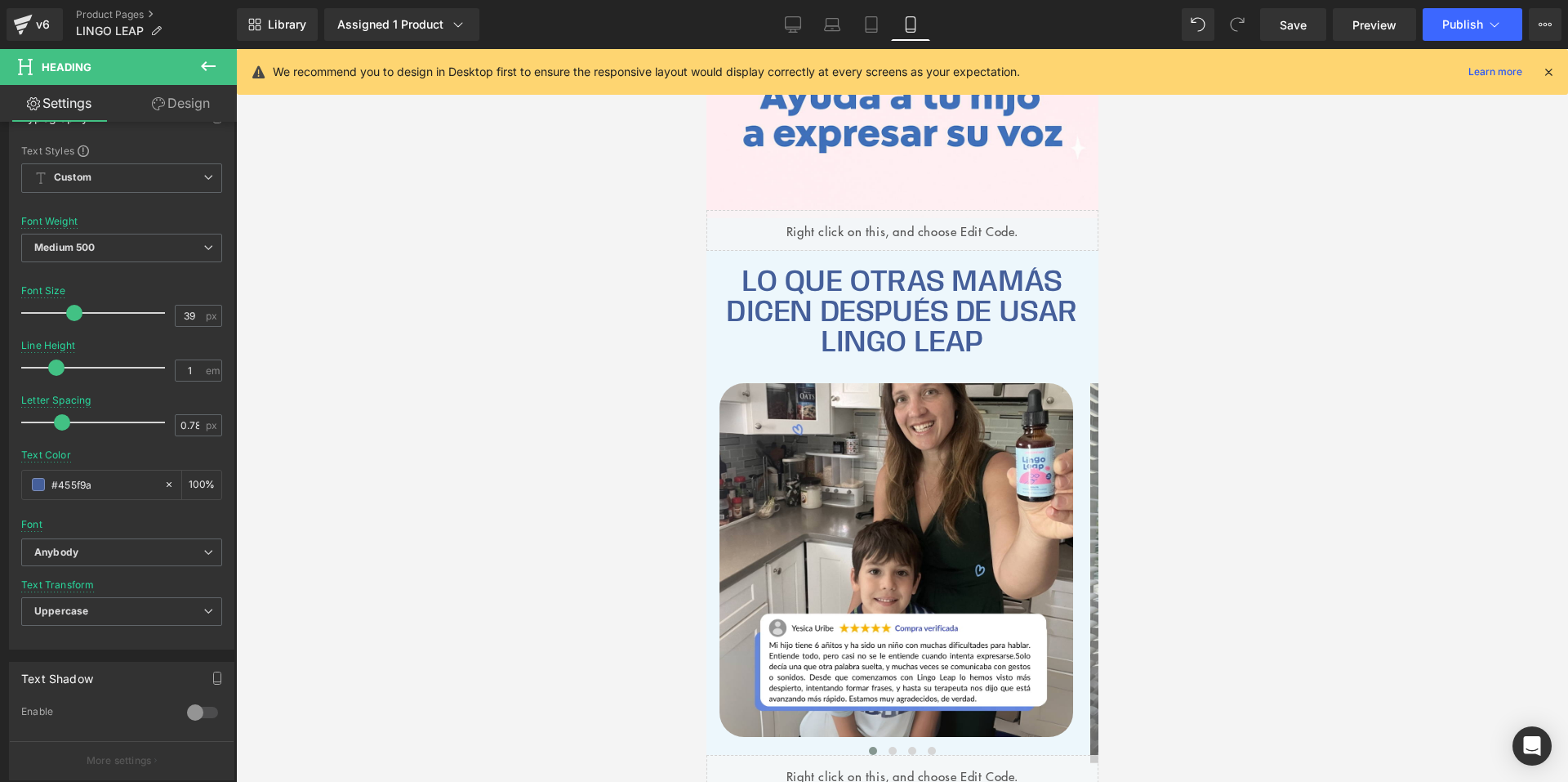 click at bounding box center [902, 415] 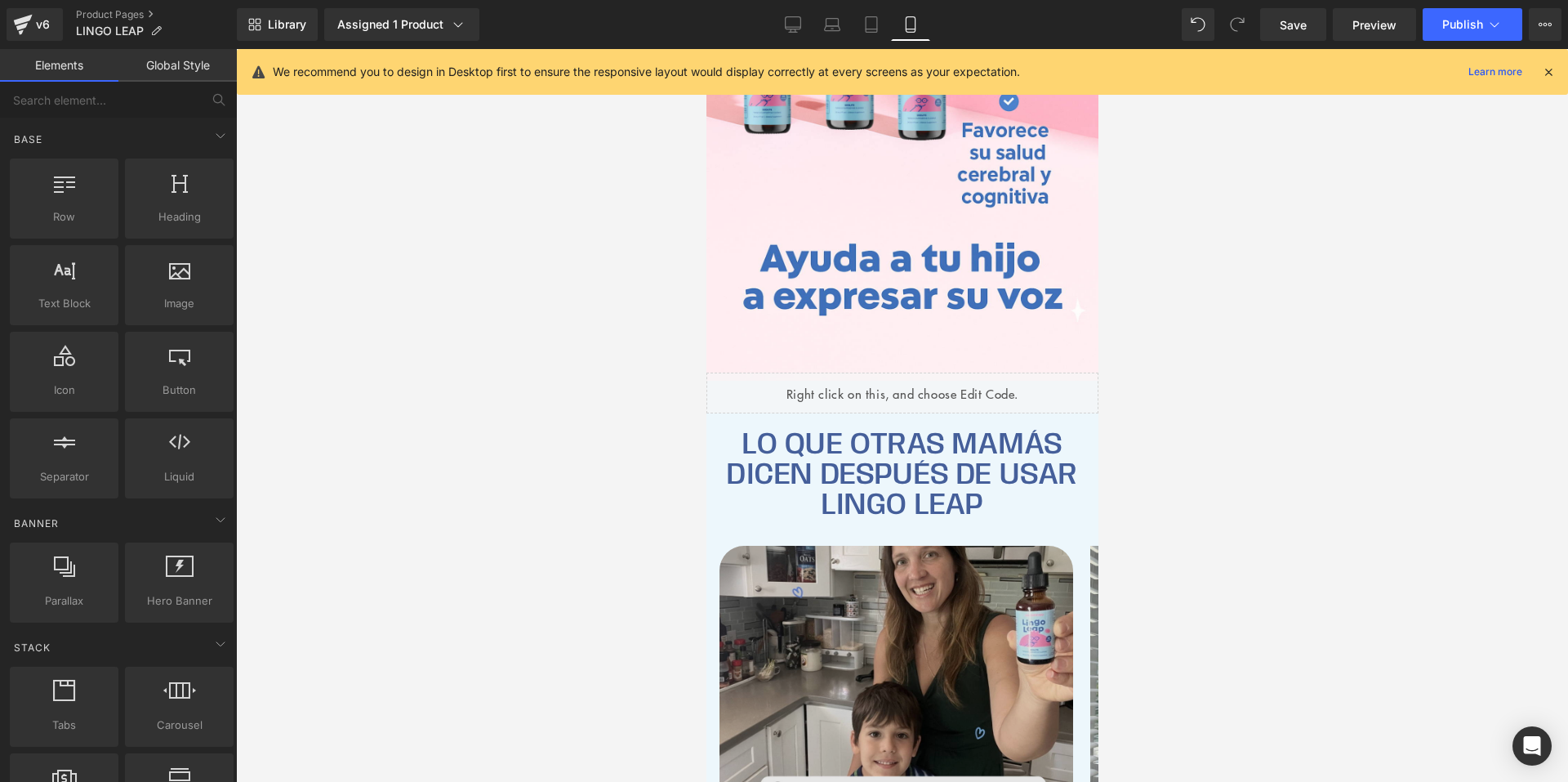 scroll, scrollTop: 899, scrollLeft: 0, axis: vertical 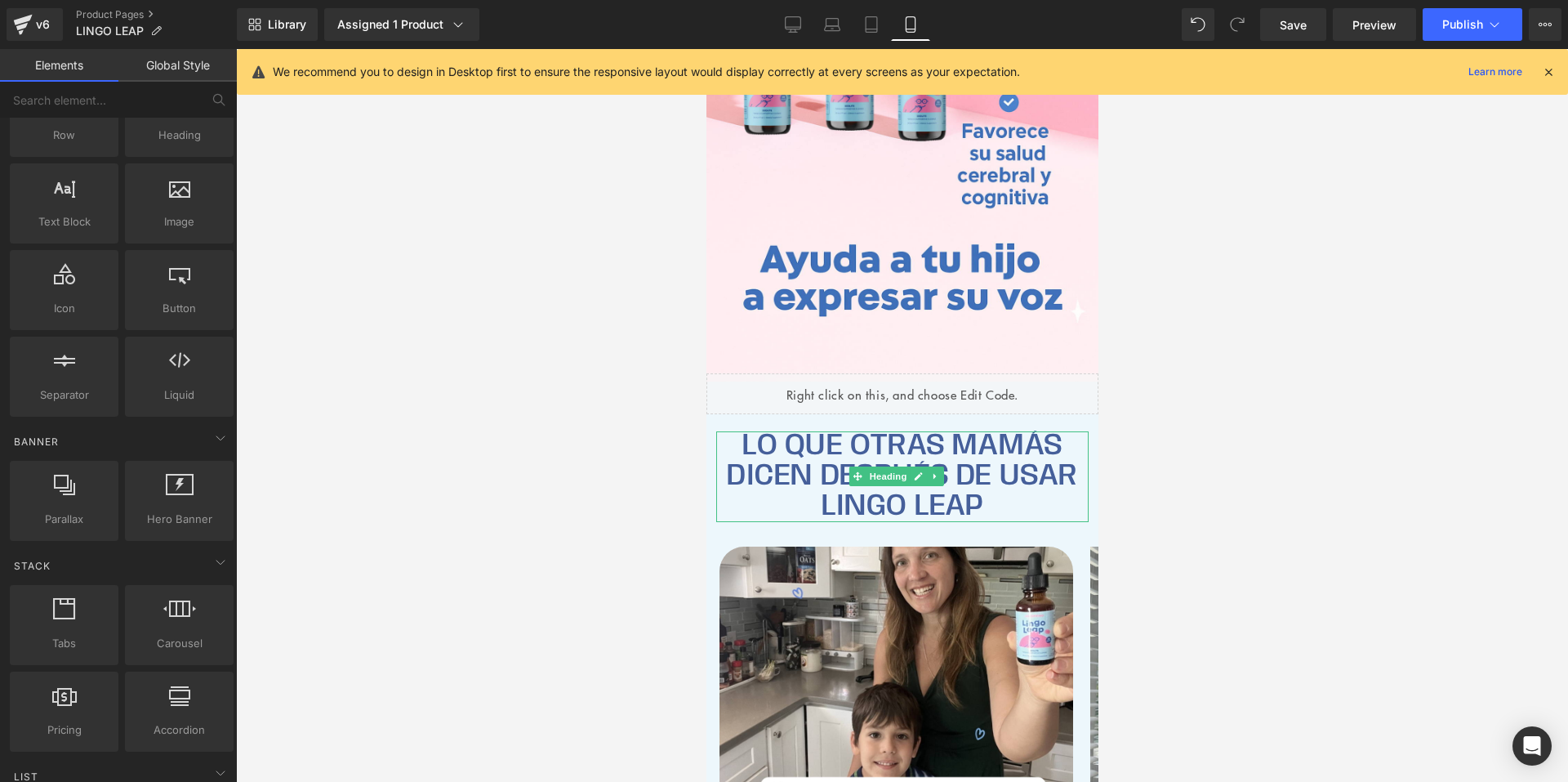 click on "Lo que otras mamás dicen después de usar Lingo Leap" at bounding box center [902, 476] 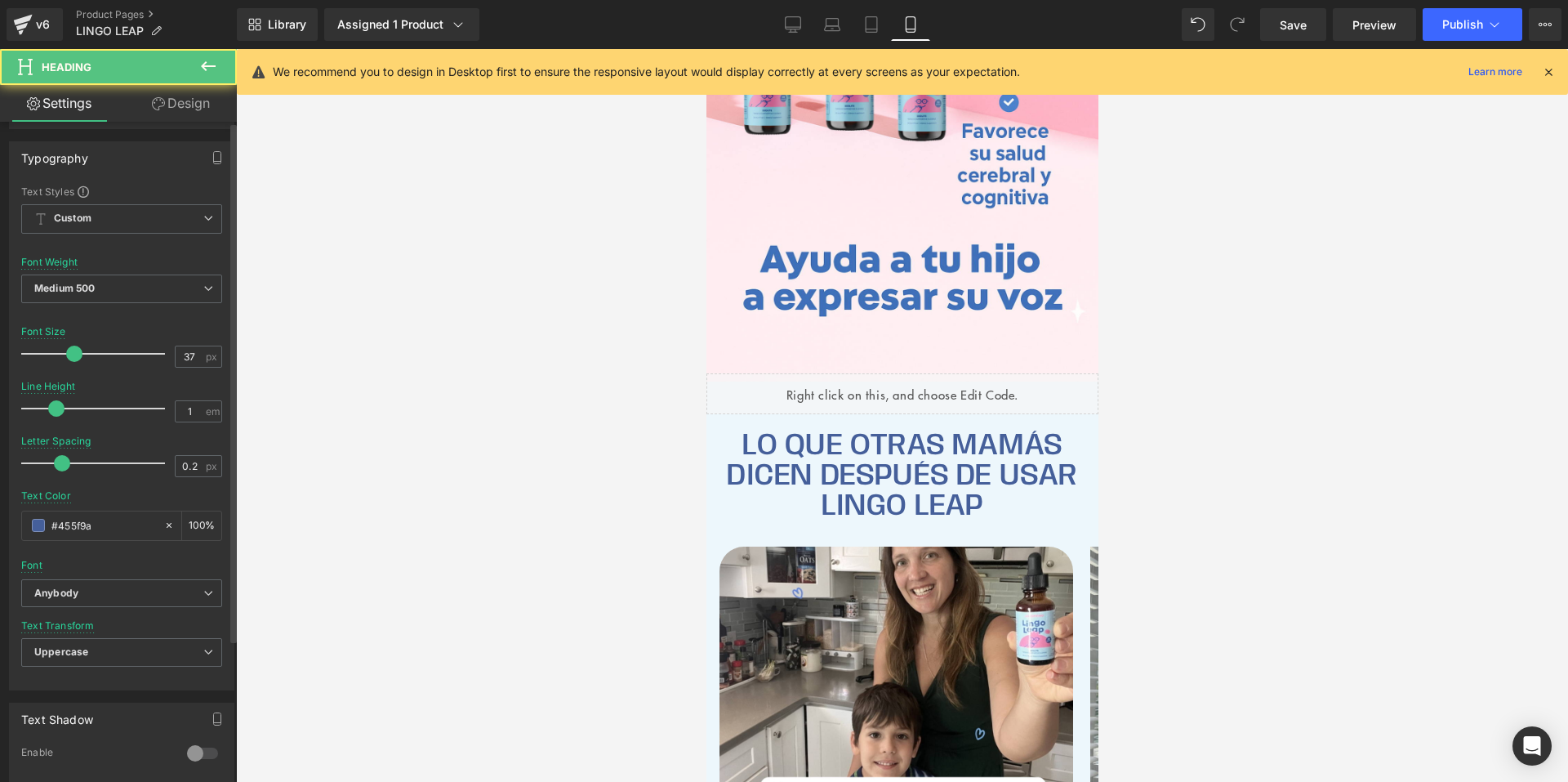 scroll, scrollTop: 163, scrollLeft: 0, axis: vertical 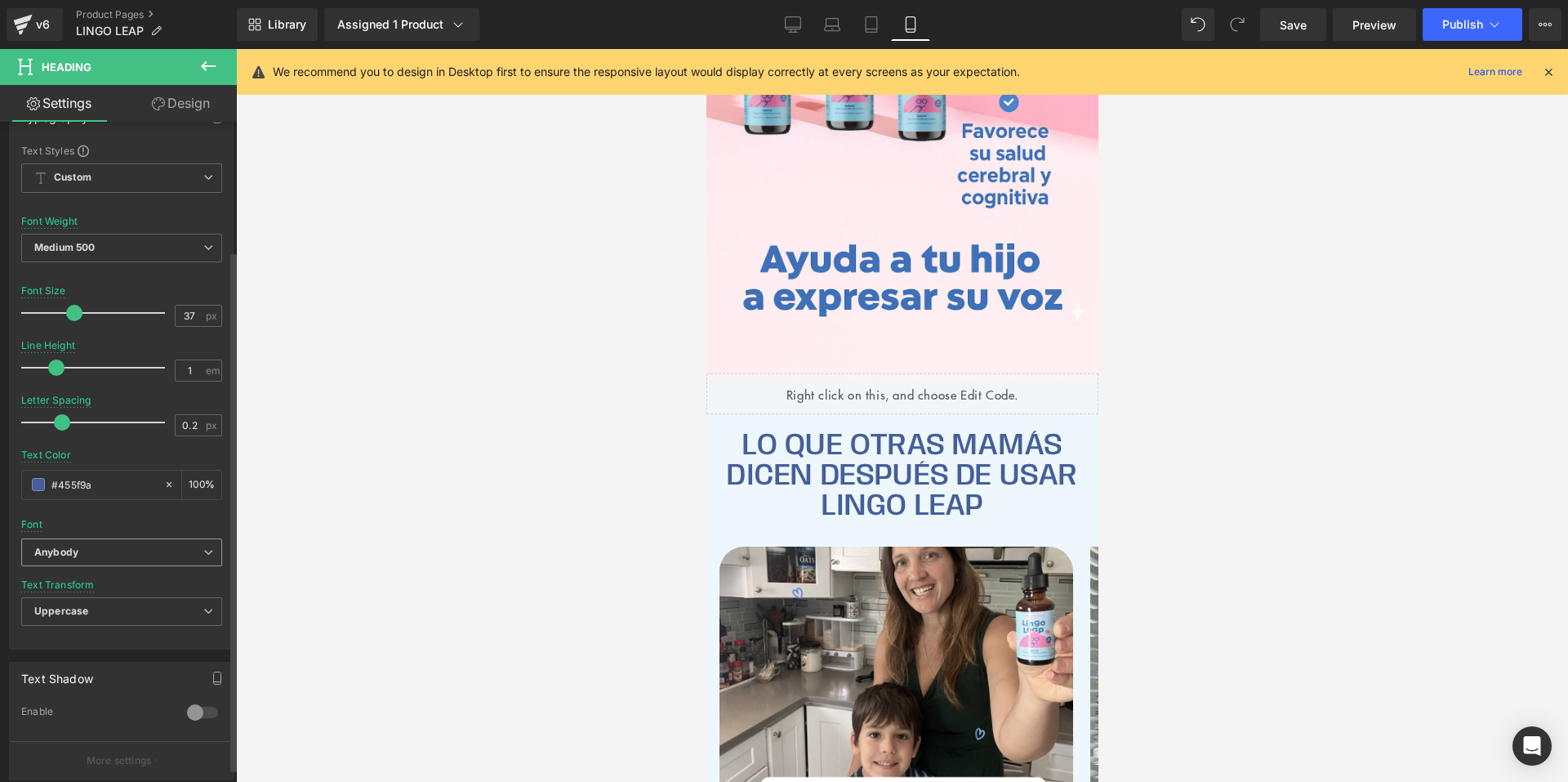 click on "Anybody" at bounding box center [122, 552] 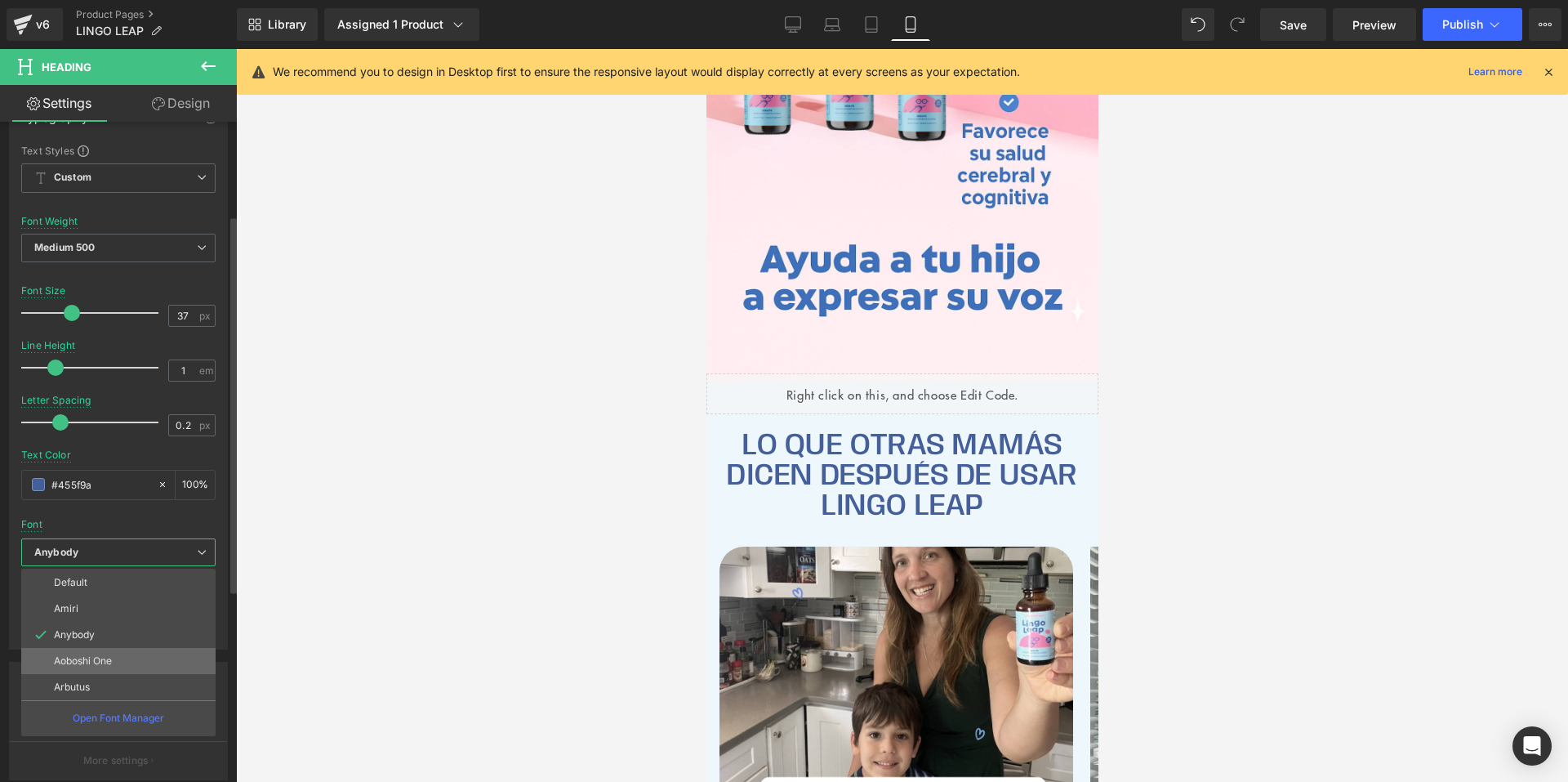 click on "Aoboshi One" at bounding box center [118, 661] 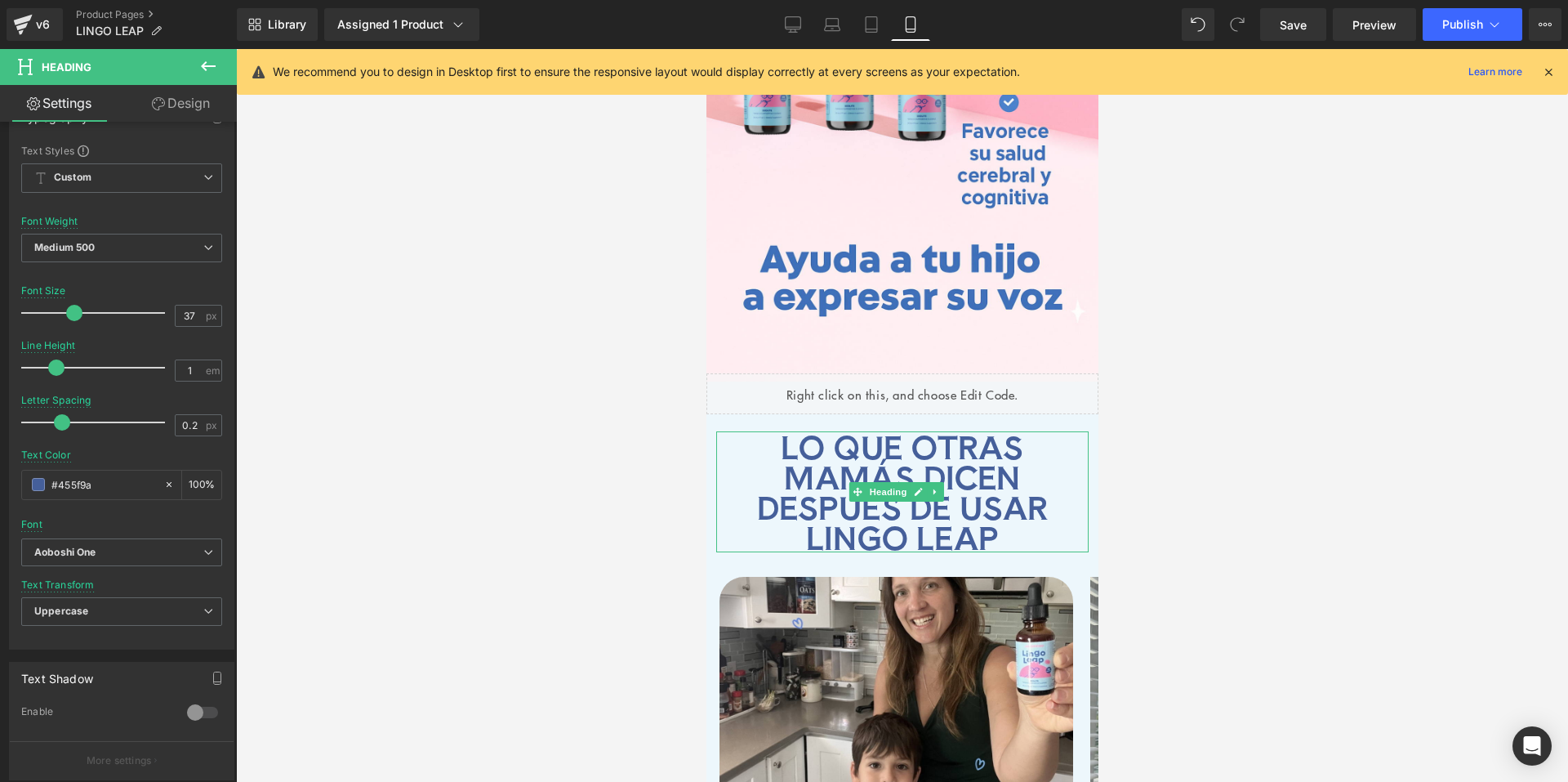 click on "Lo que otras mamás dicen después de usar Lingo Leap" at bounding box center [902, 492] 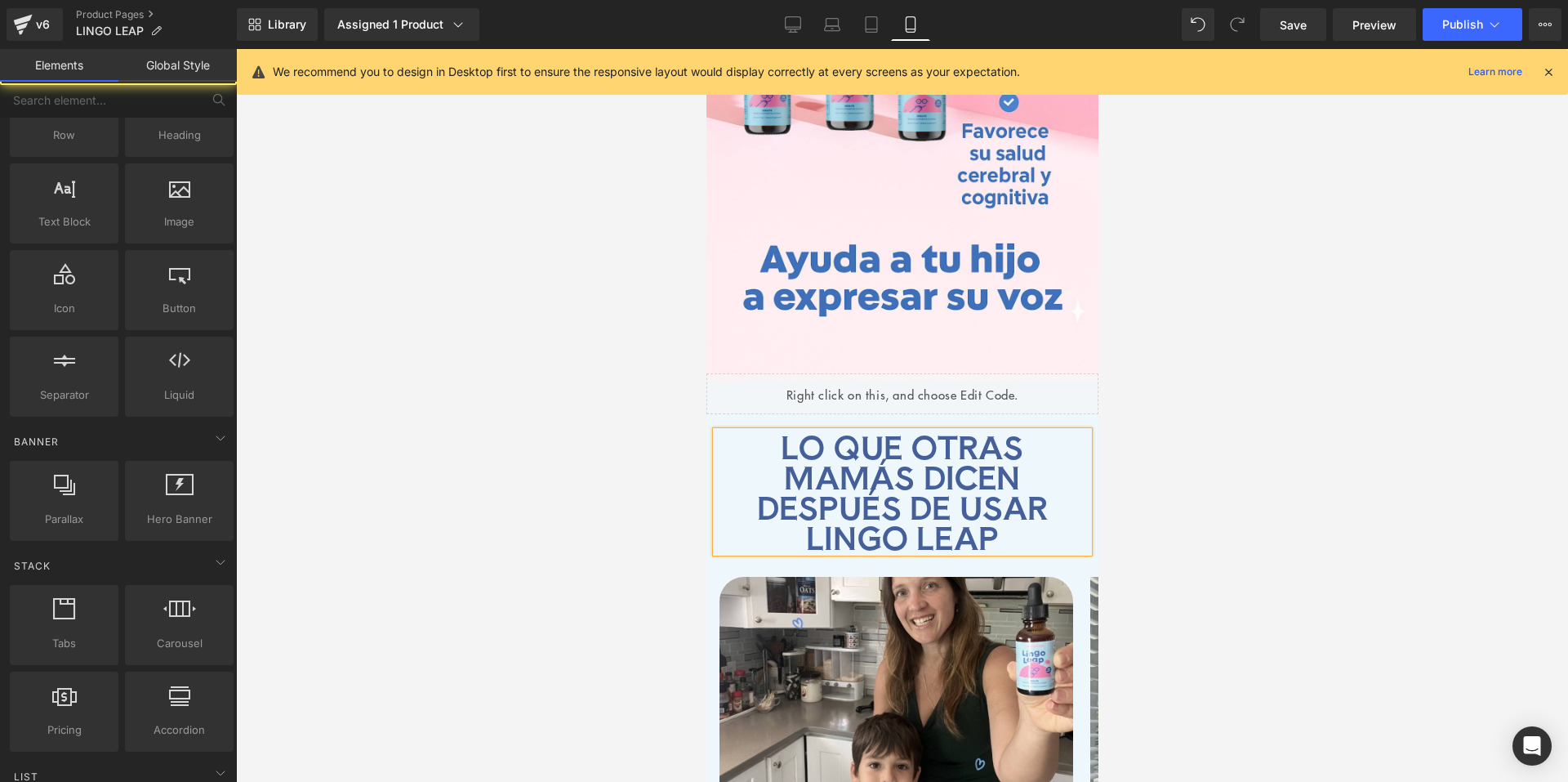 click at bounding box center [902, 415] 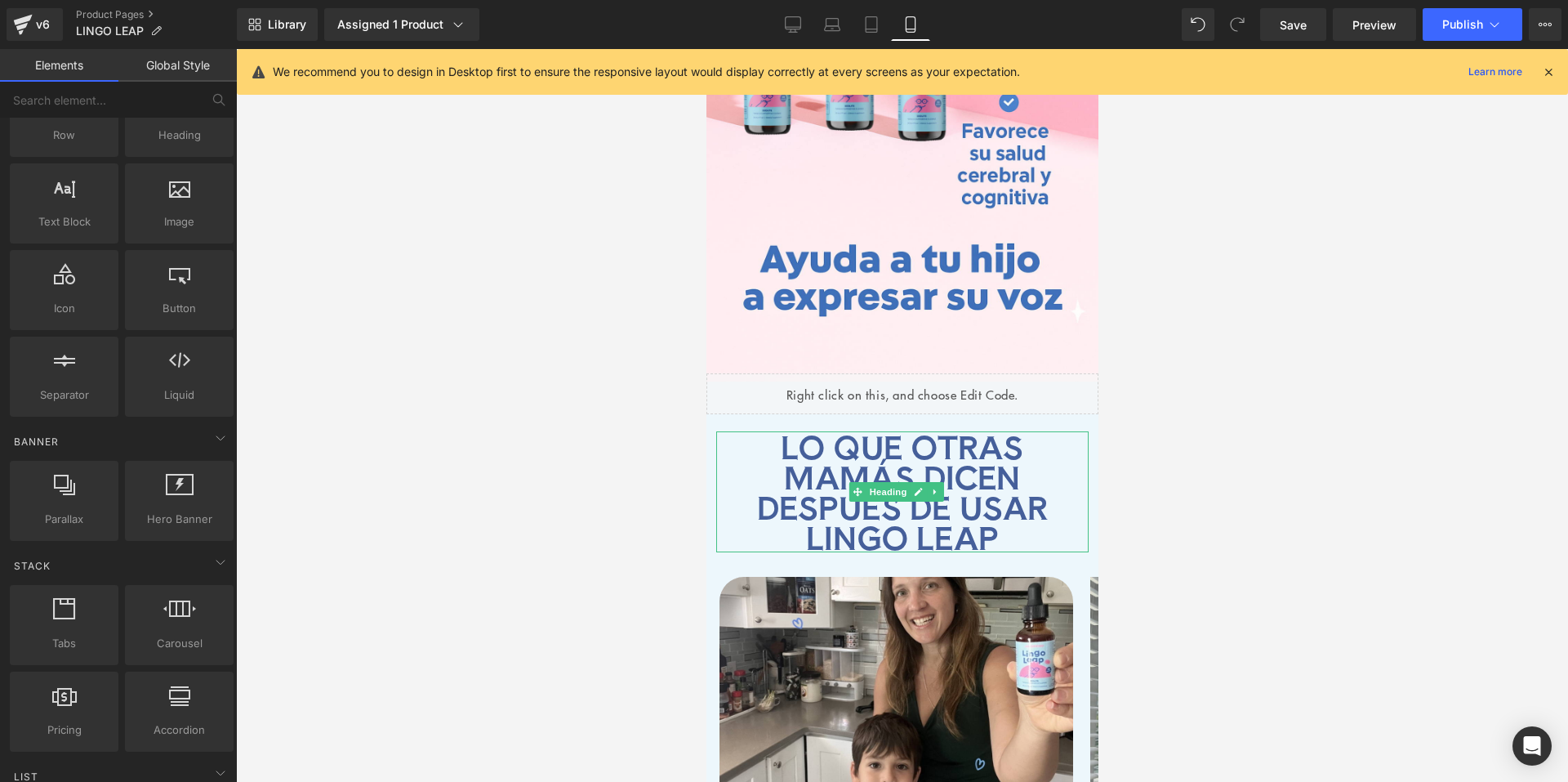 click on "Lo que otras mamás dicen después de usar Lingo Leap" at bounding box center (902, 492) 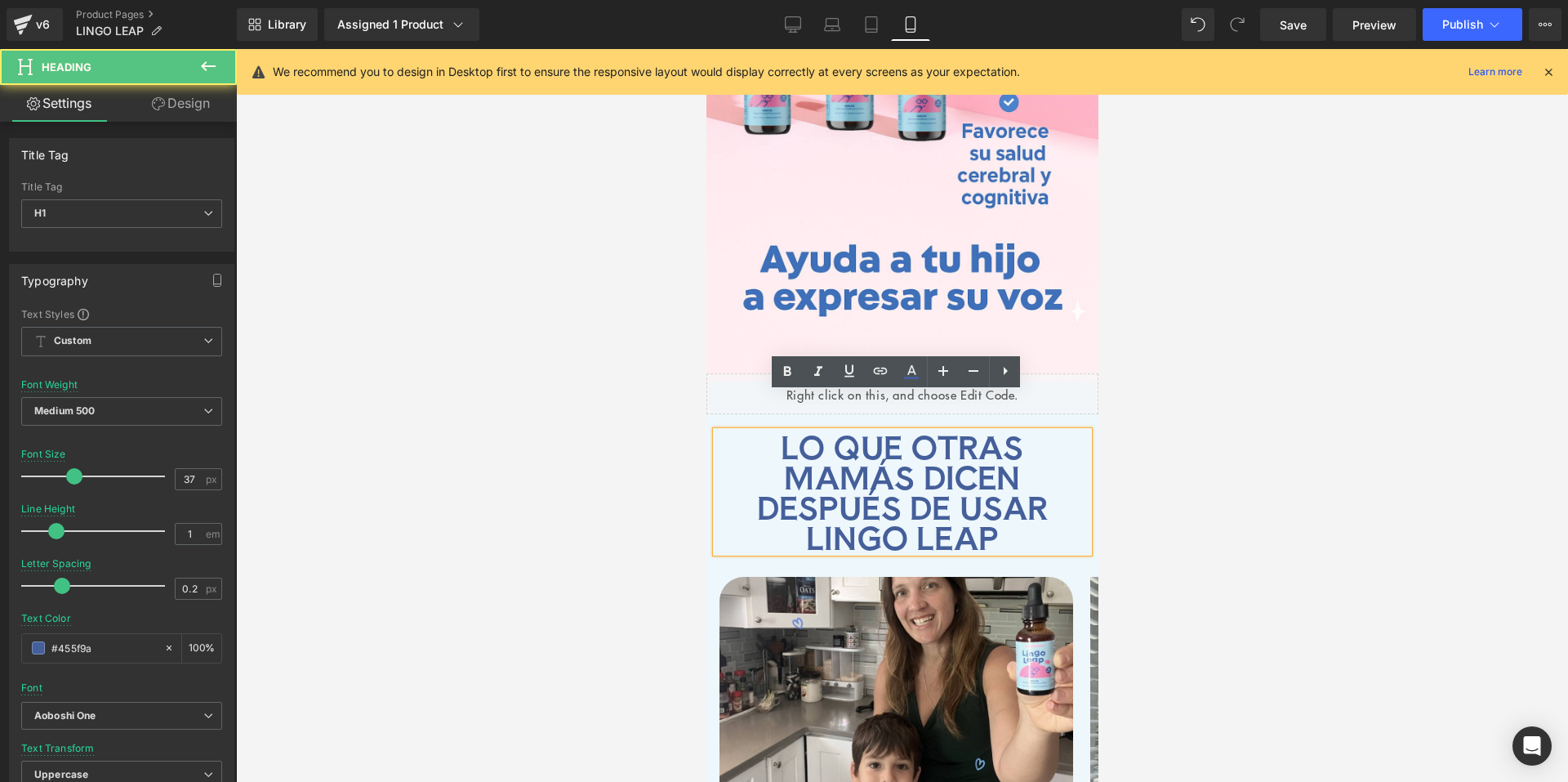 click at bounding box center (902, 415) 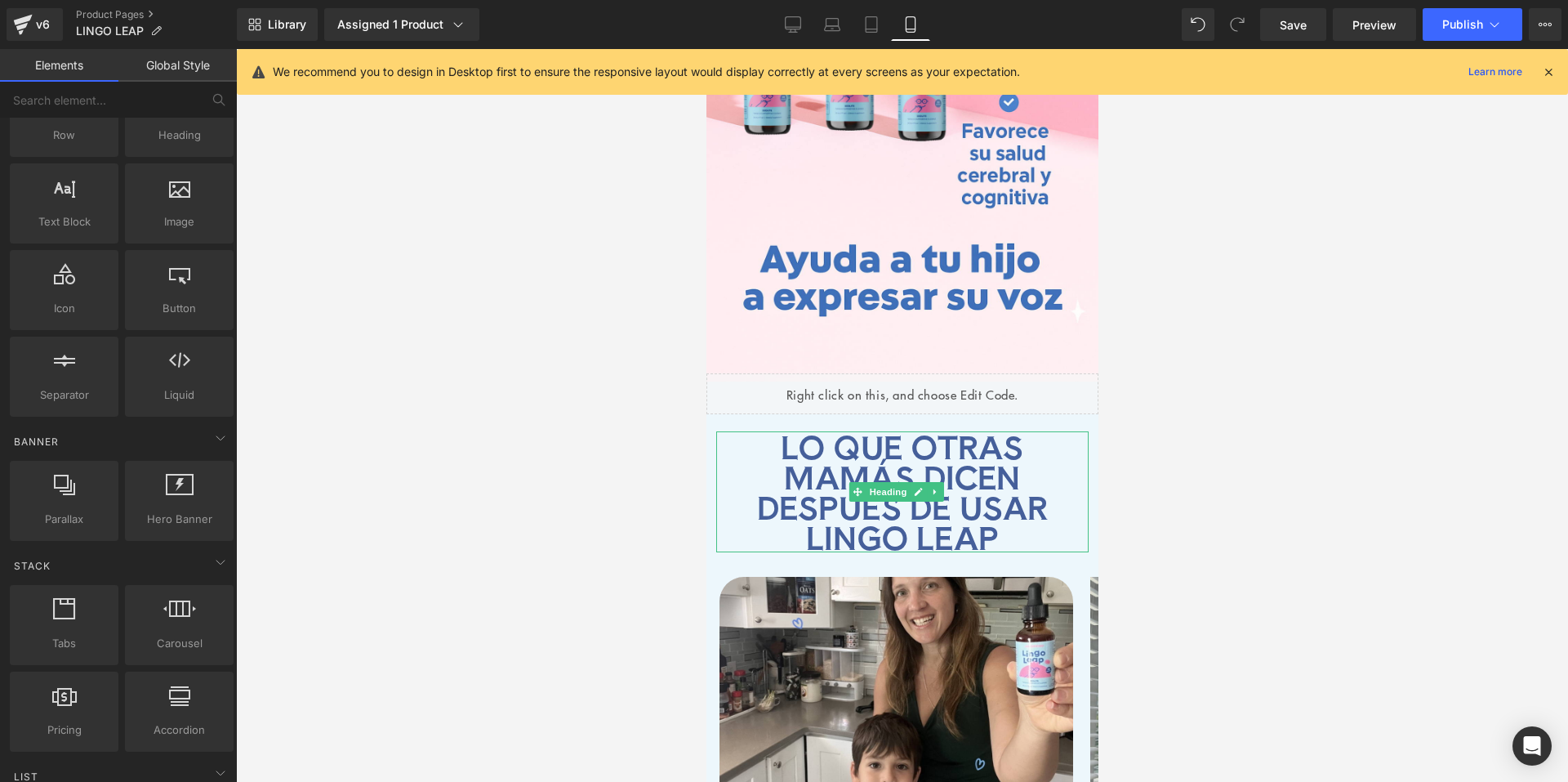 click on "Lo que otras mamás dicen después de usar Lingo Leap" at bounding box center (902, 492) 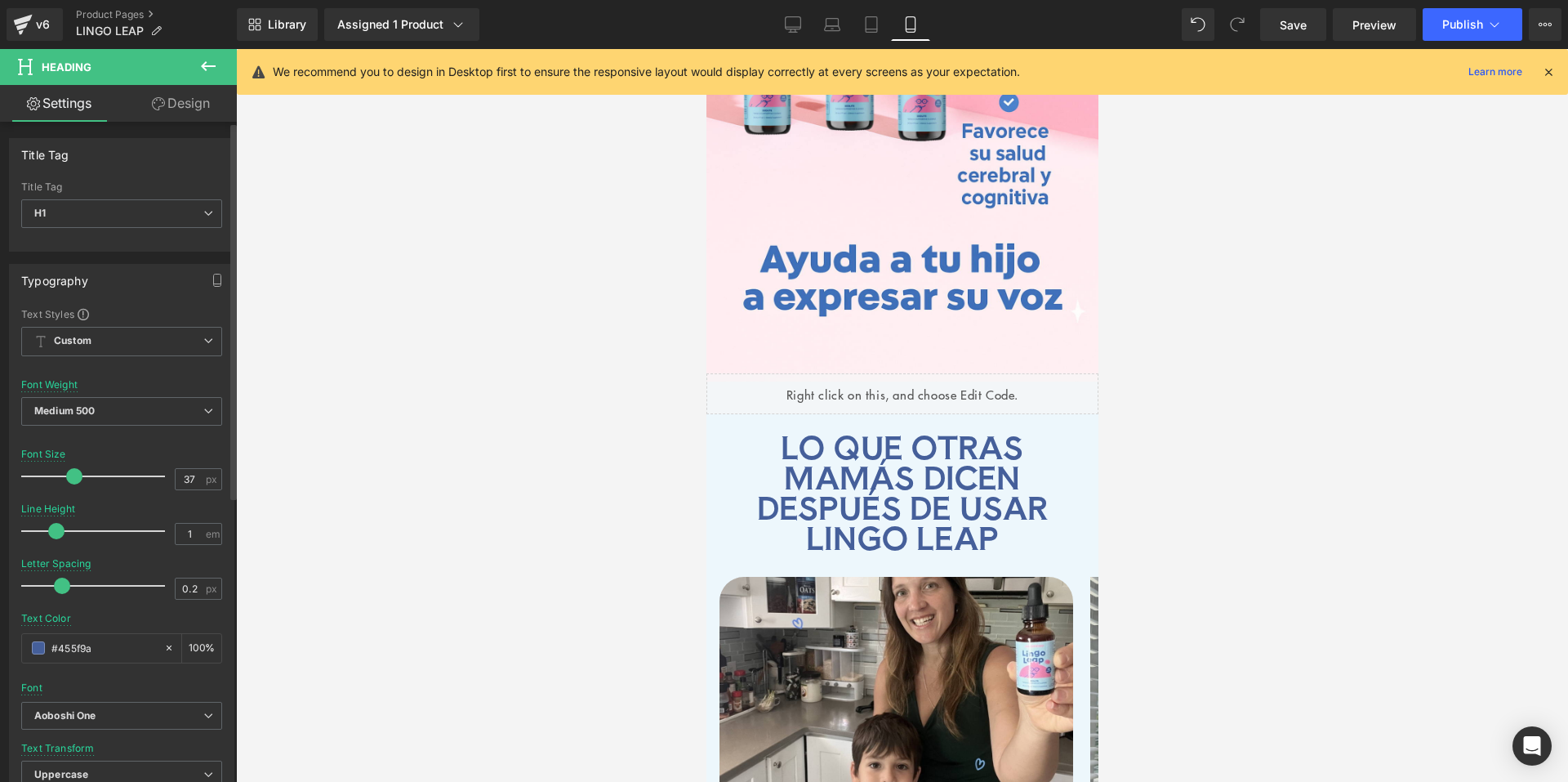 click at bounding box center [56, 531] 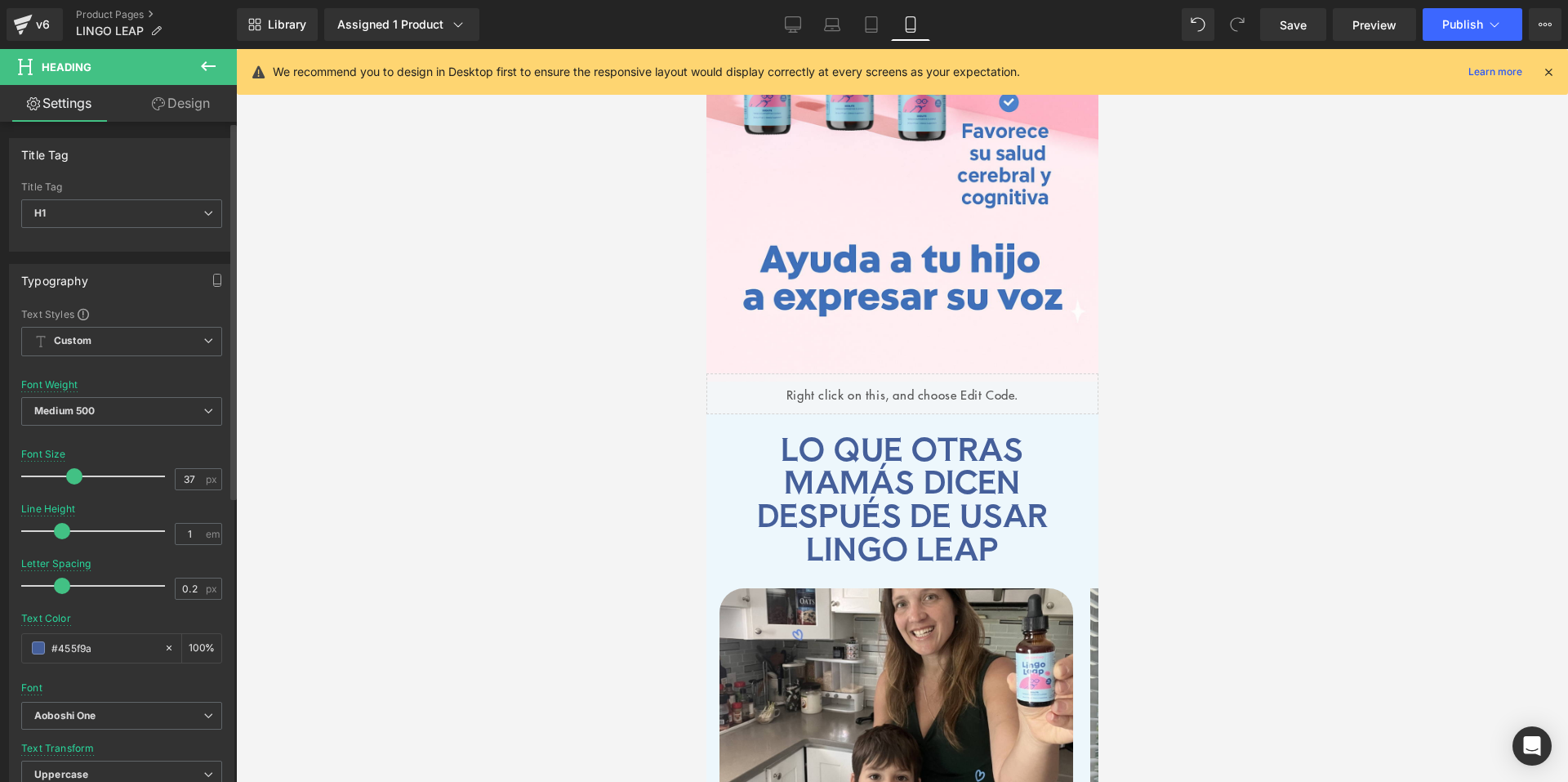 click at bounding box center (97, 531) 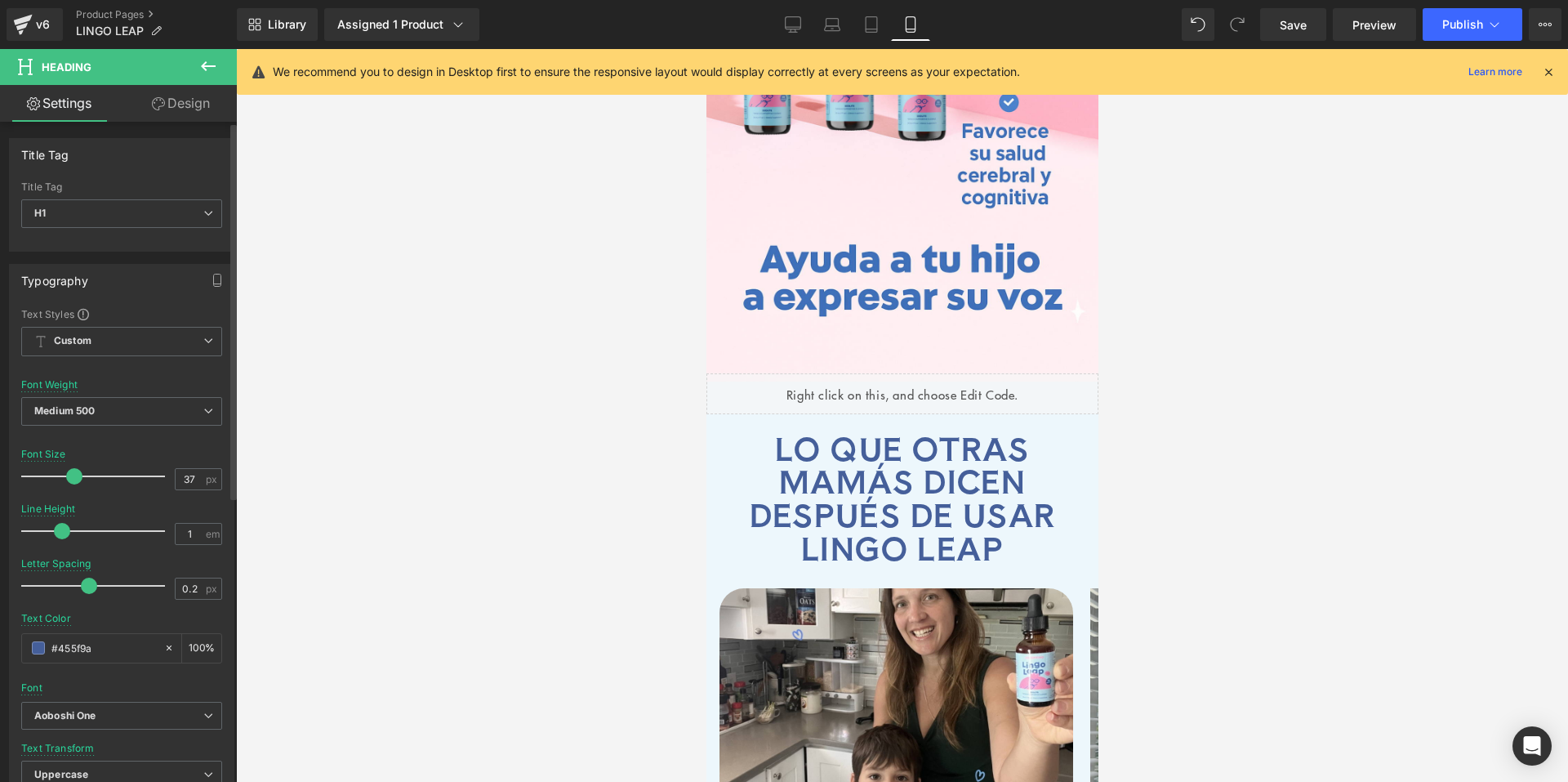 drag, startPoint x: 56, startPoint y: 591, endPoint x: 82, endPoint y: 588, distance: 26.1725 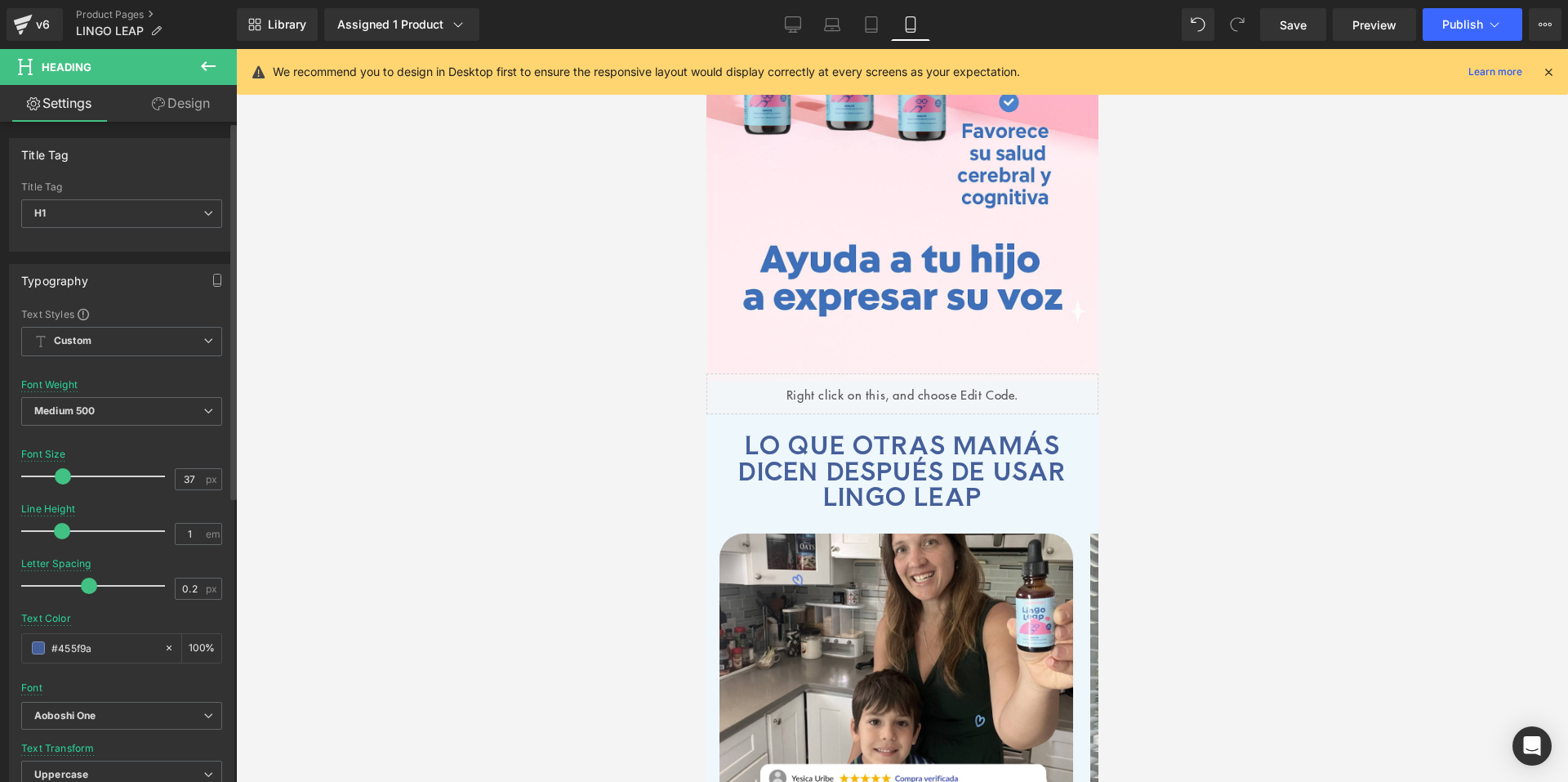 drag, startPoint x: 73, startPoint y: 483, endPoint x: 62, endPoint y: 480, distance: 11.401754 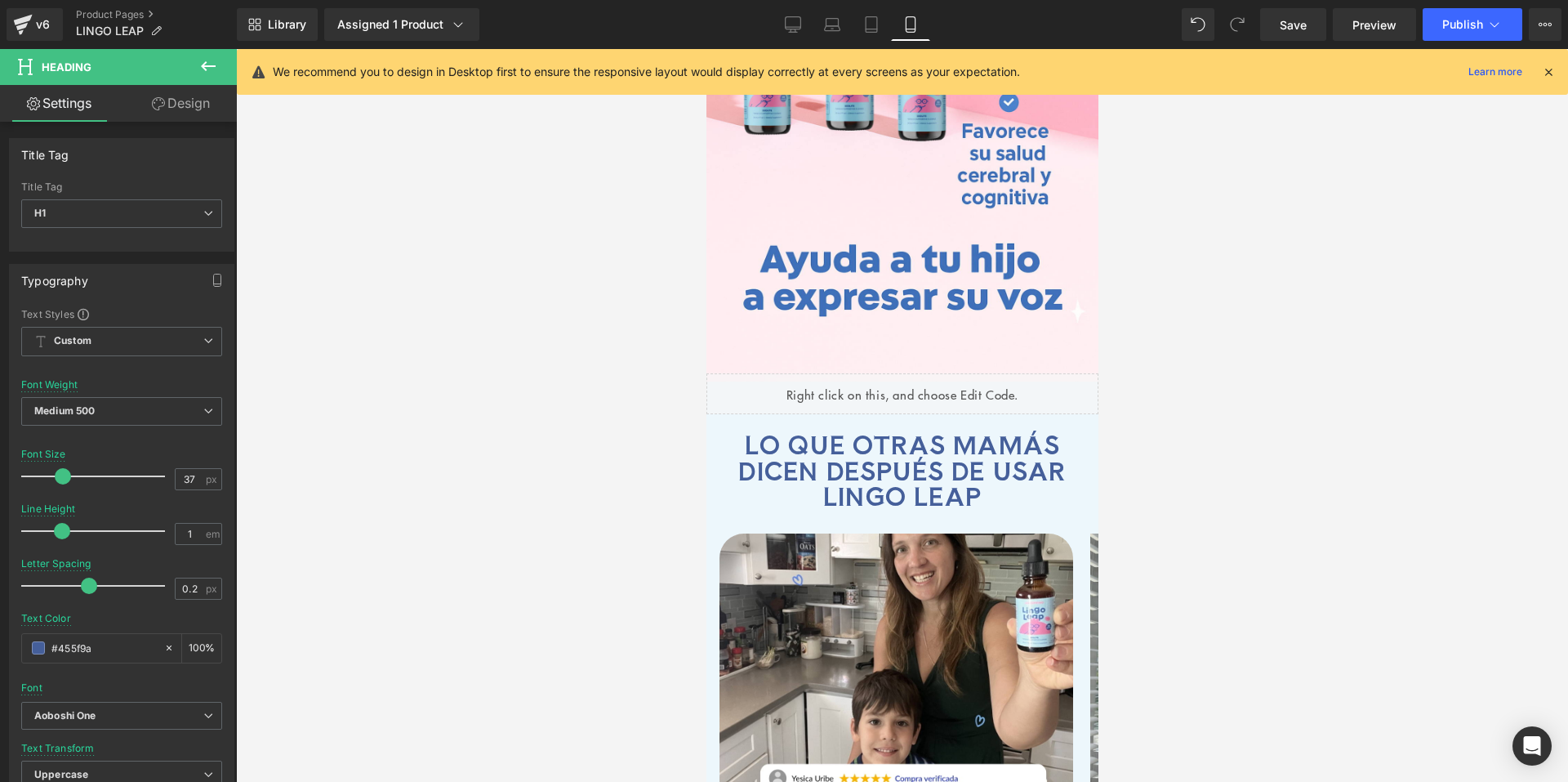 click at bounding box center (902, 415) 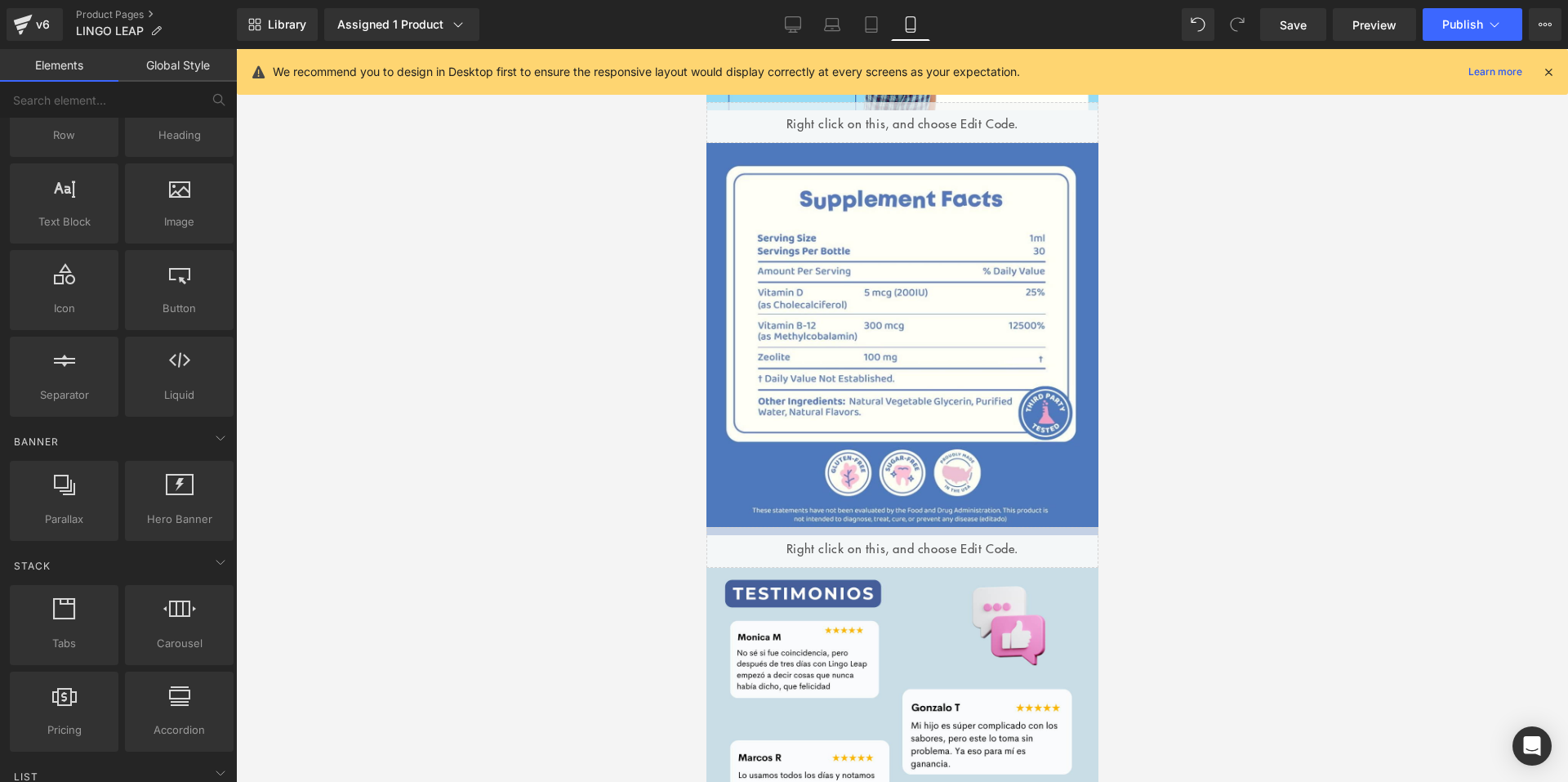 scroll, scrollTop: 4494, scrollLeft: 0, axis: vertical 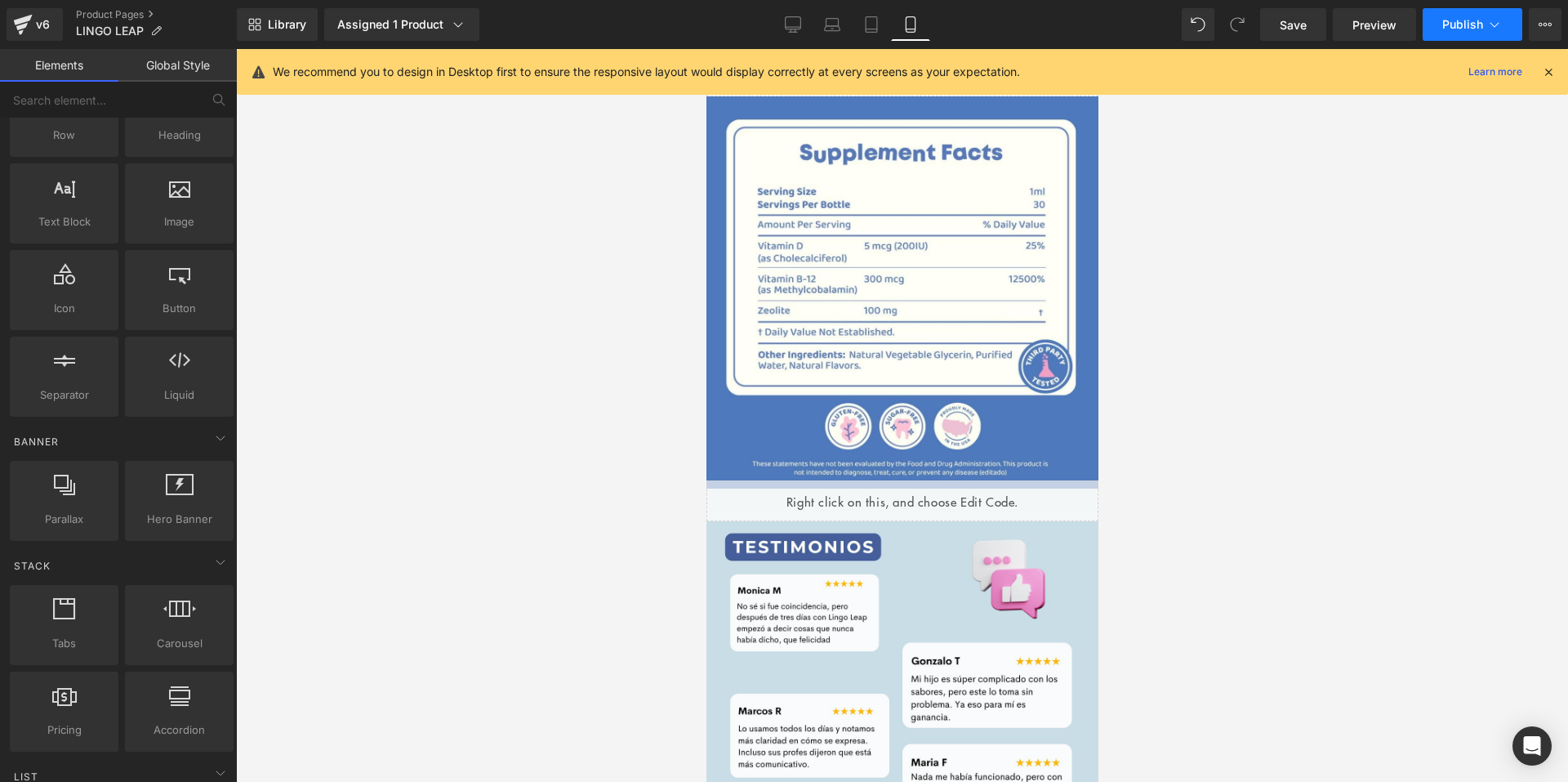click on "Publish" at bounding box center (1472, 25) 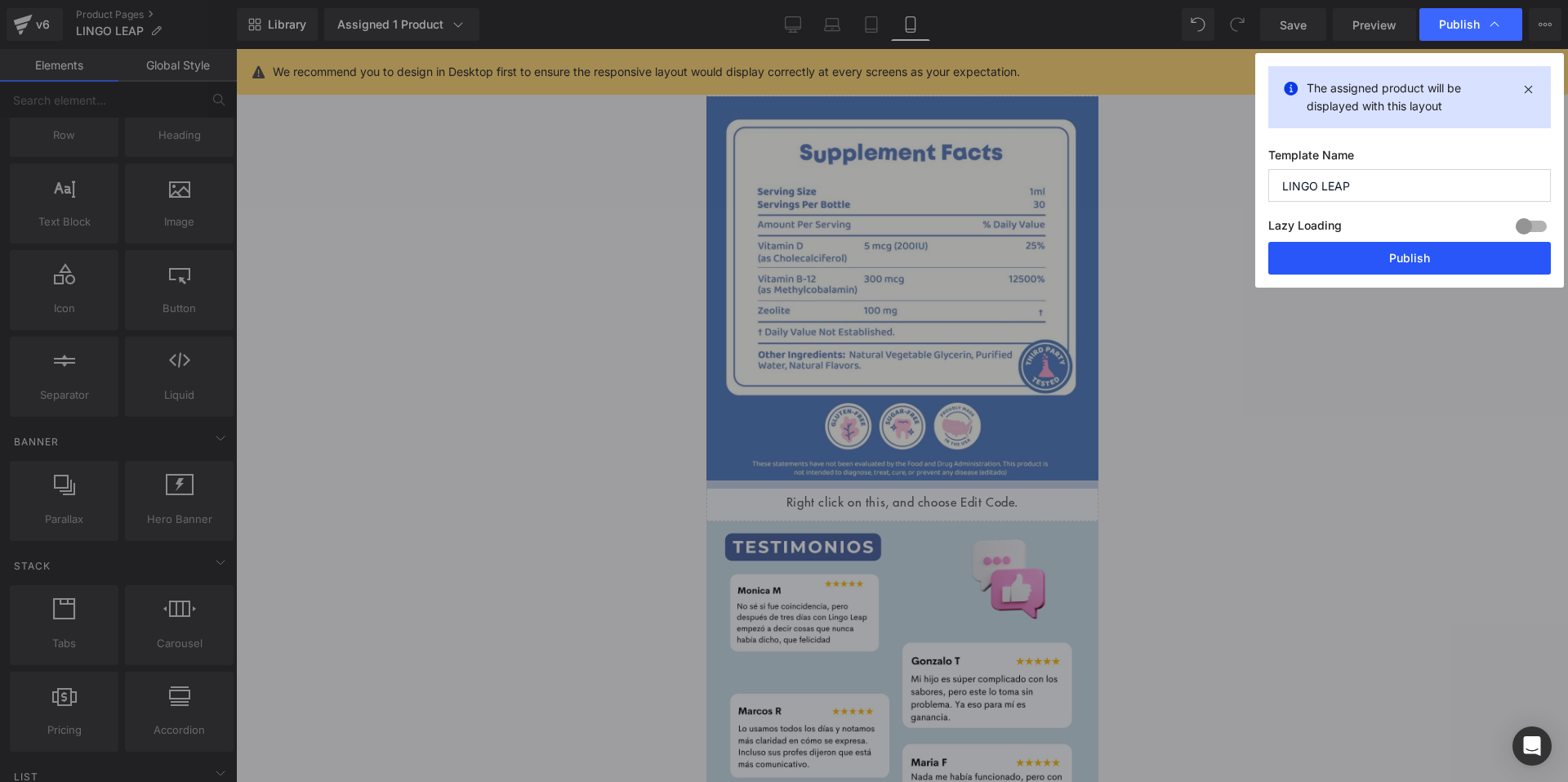 click on "Publish" at bounding box center (1410, 258) 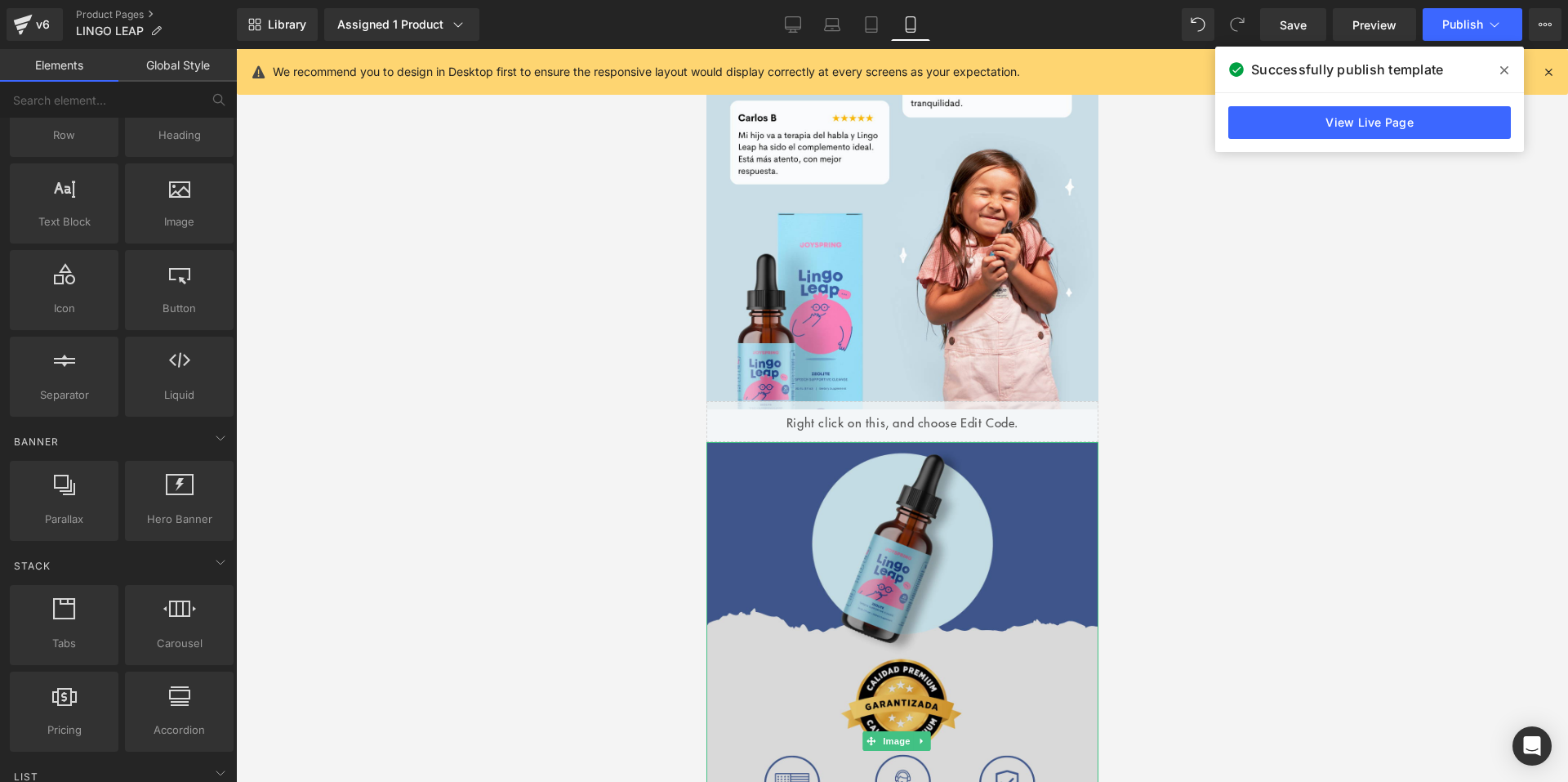 scroll, scrollTop: 5148, scrollLeft: 0, axis: vertical 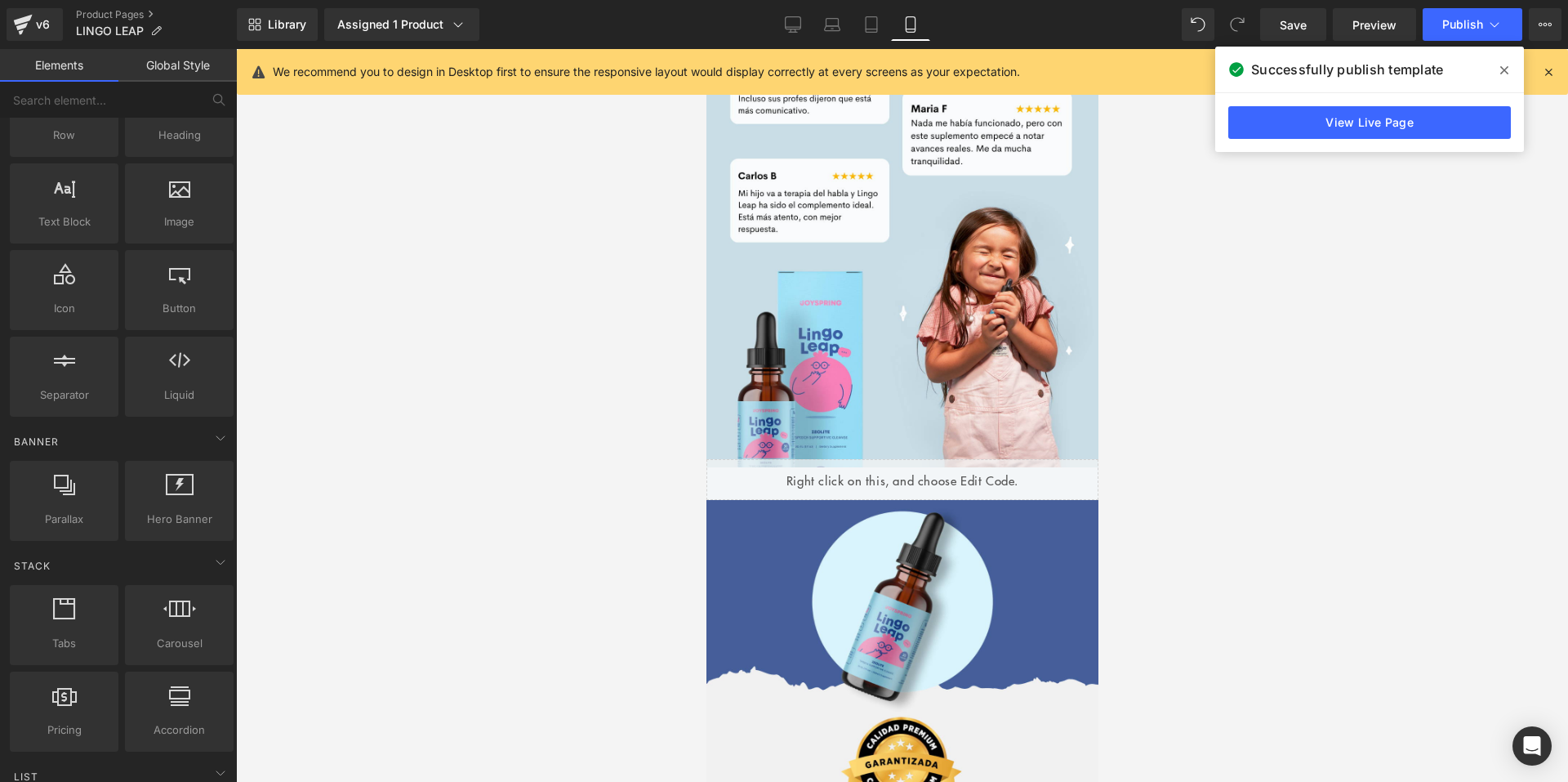 click at bounding box center (1504, 70) 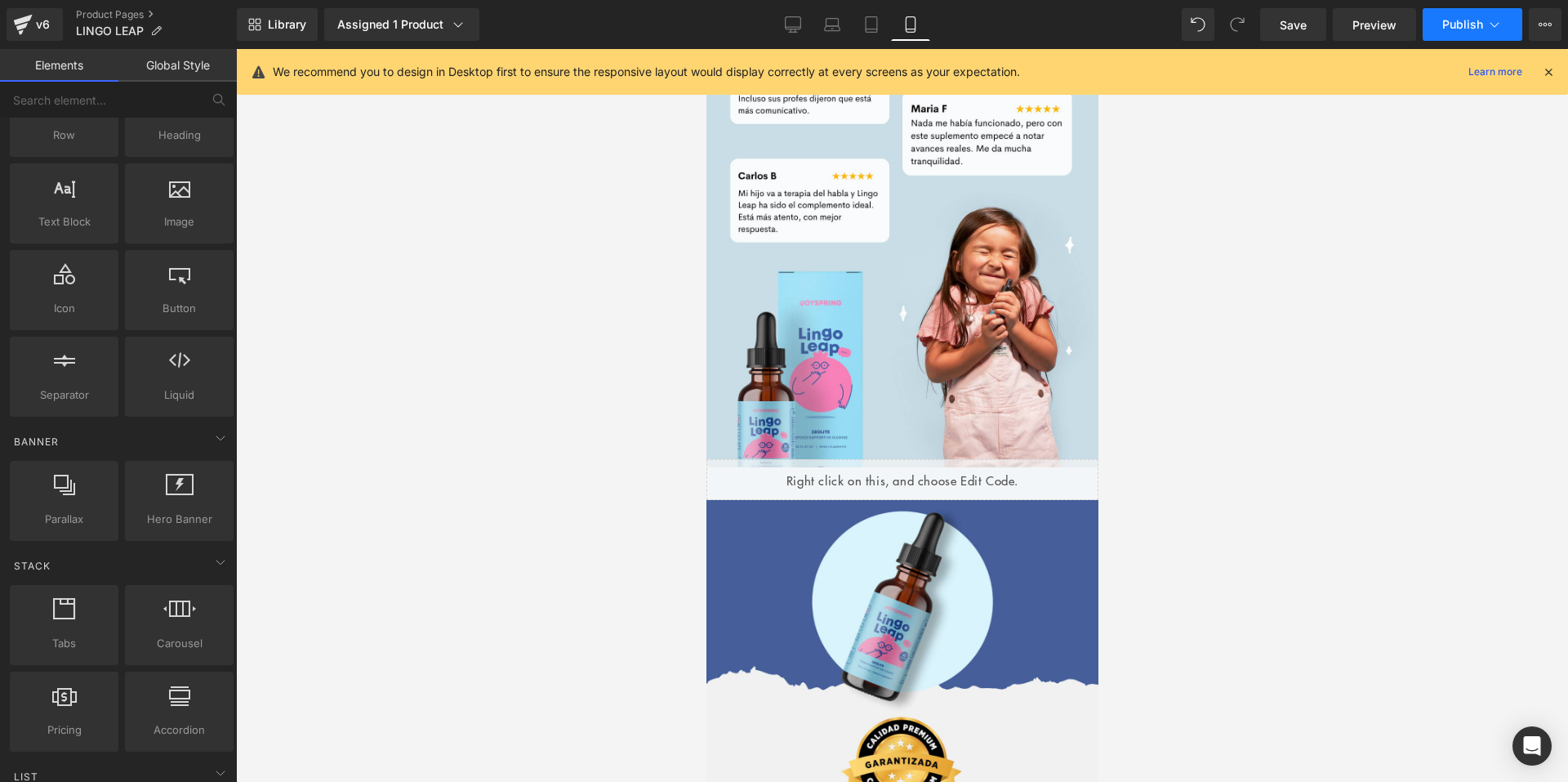 click on "Publish" at bounding box center [1463, 25] 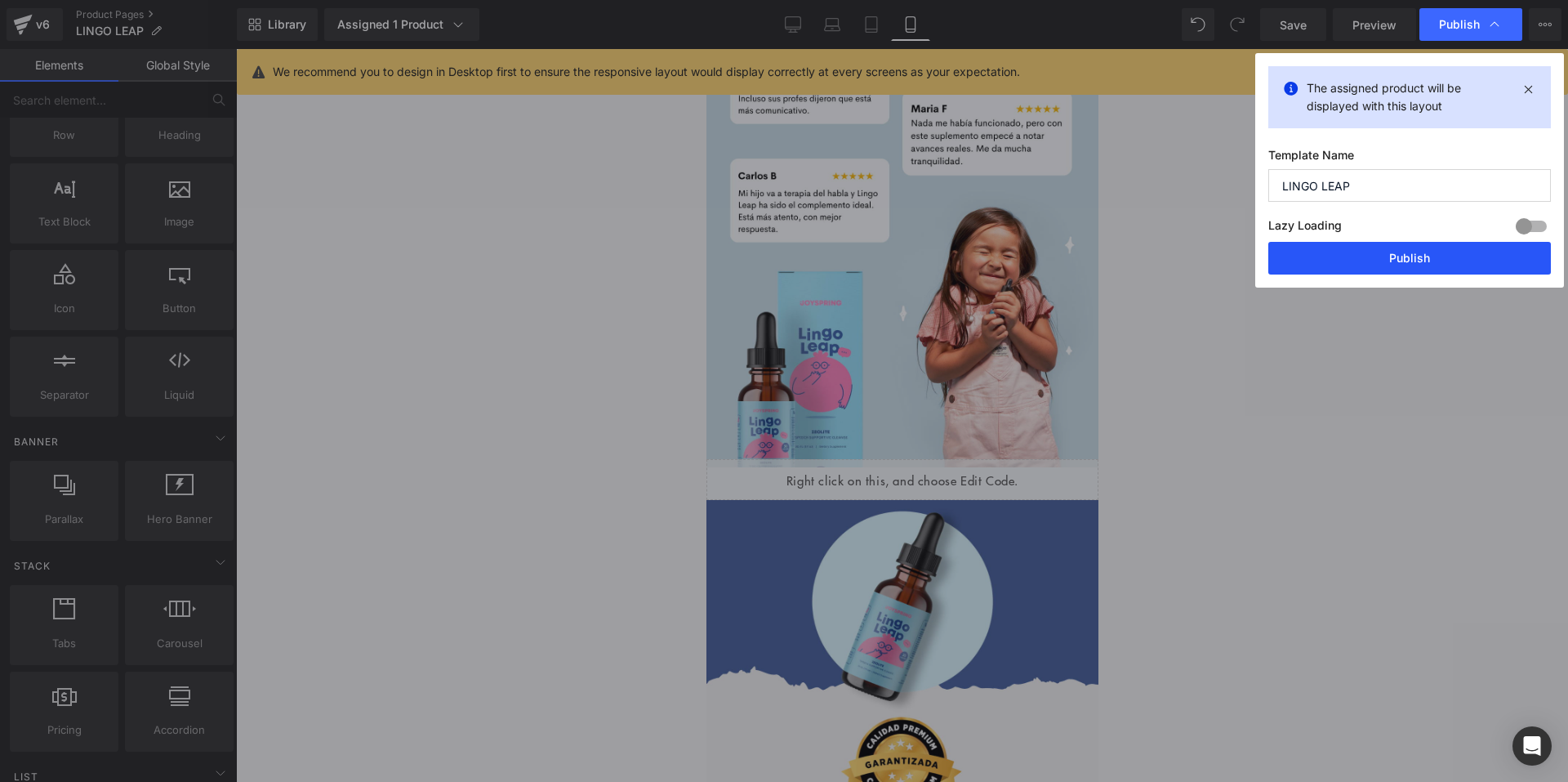 click on "Publish" at bounding box center [1410, 258] 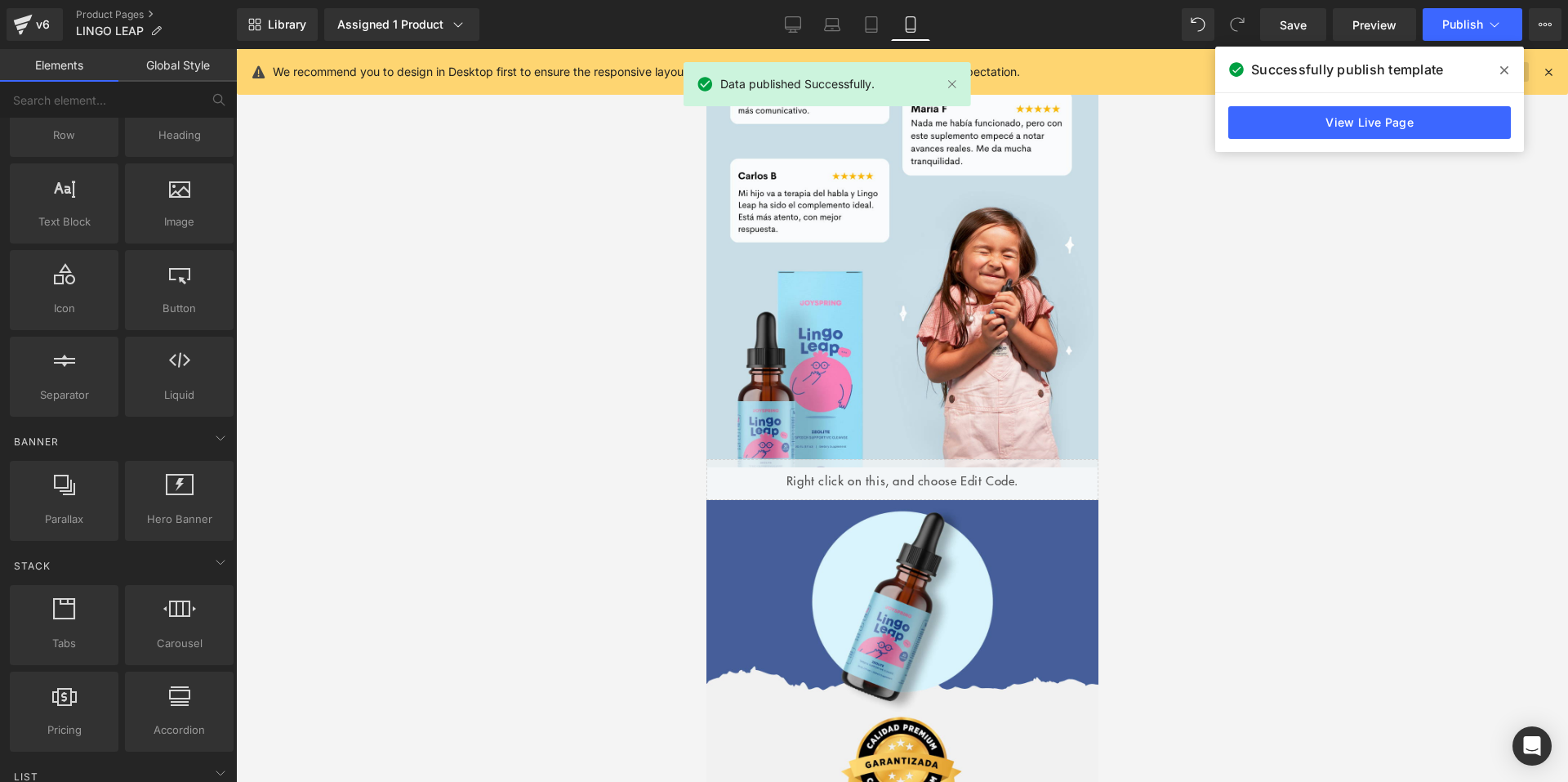click at bounding box center (1504, 70) 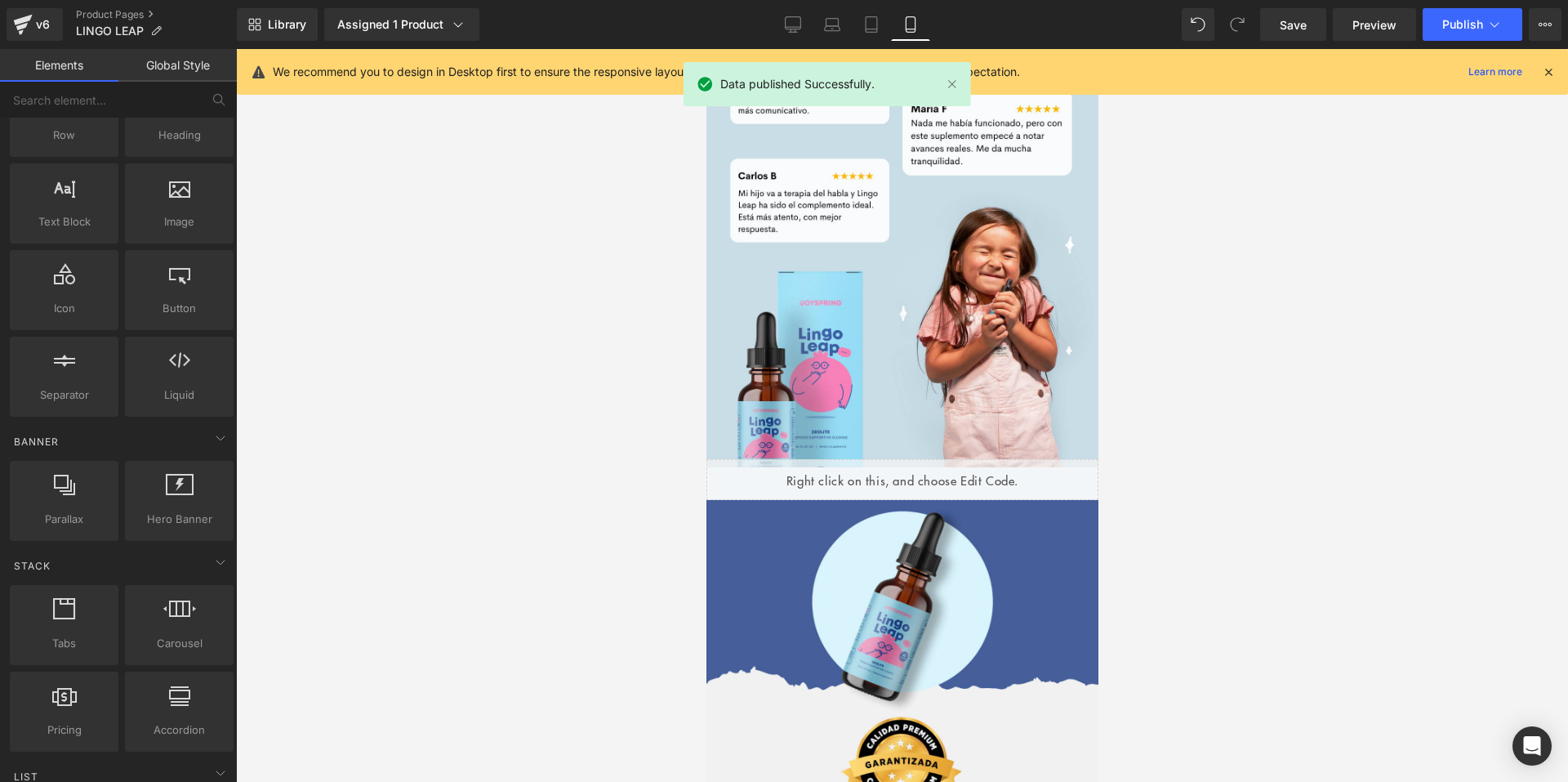 click at bounding box center (1548, 72) 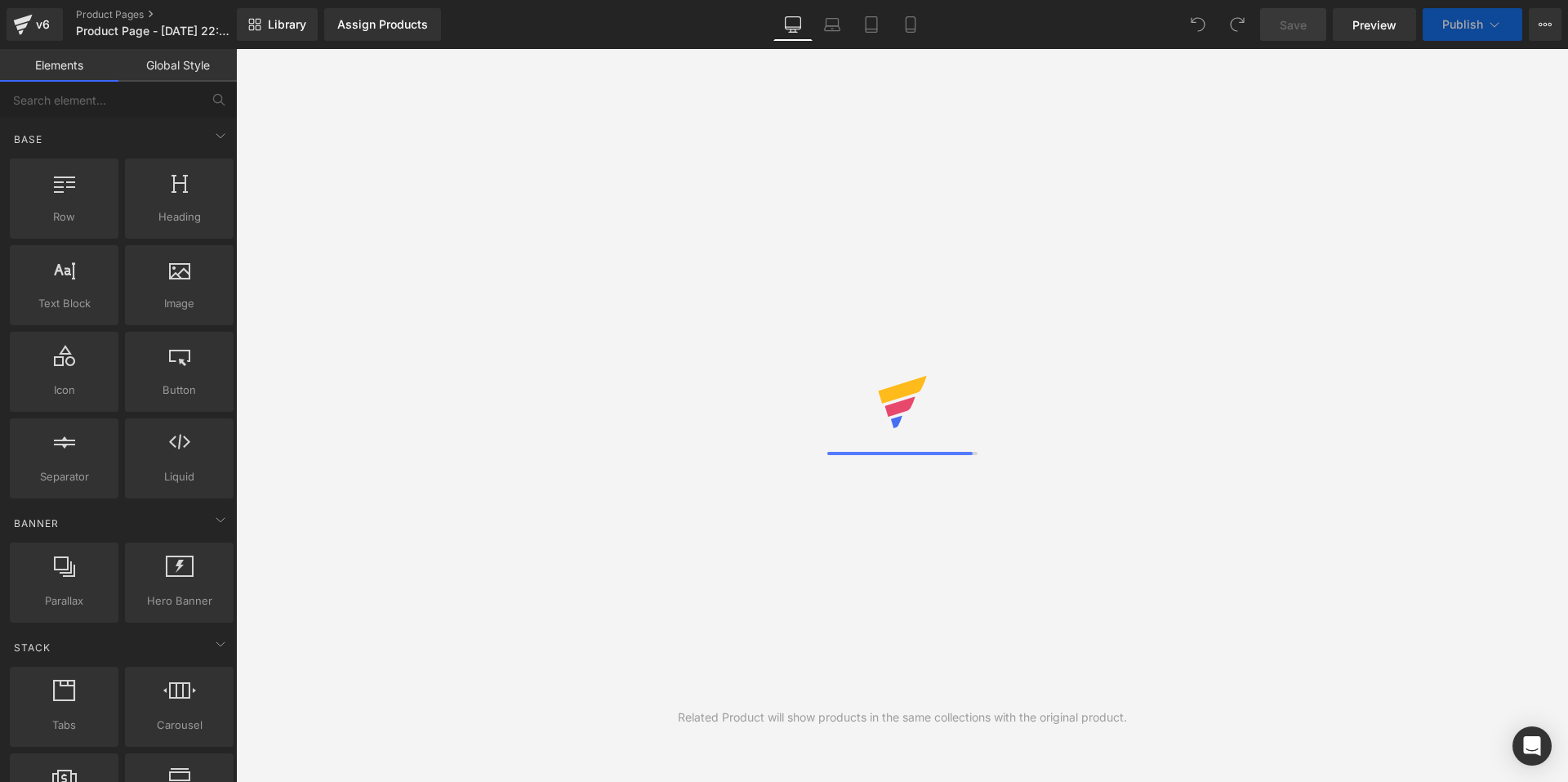 scroll, scrollTop: 0, scrollLeft: 0, axis: both 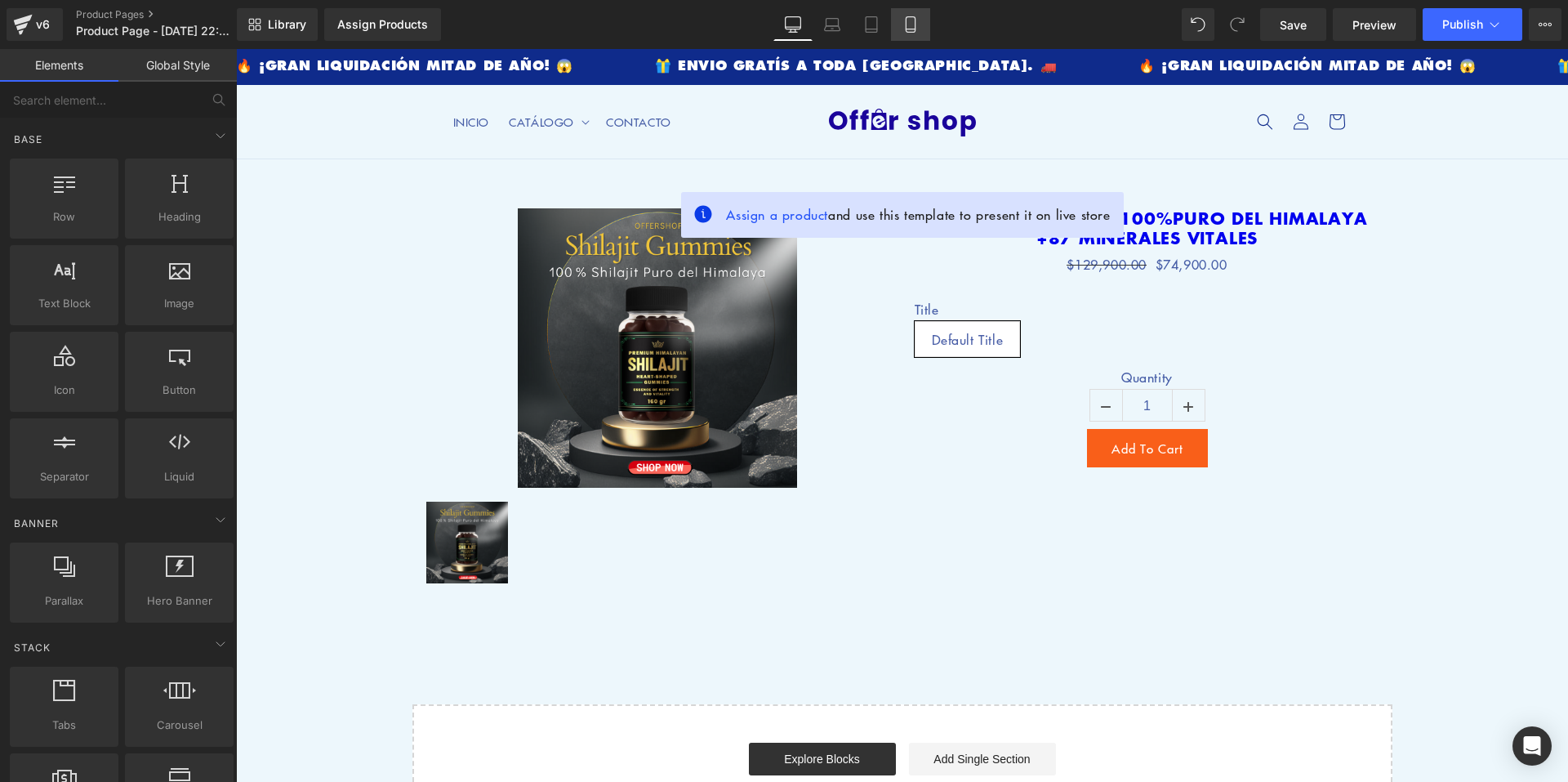 click on "Mobile" at bounding box center (911, 25) 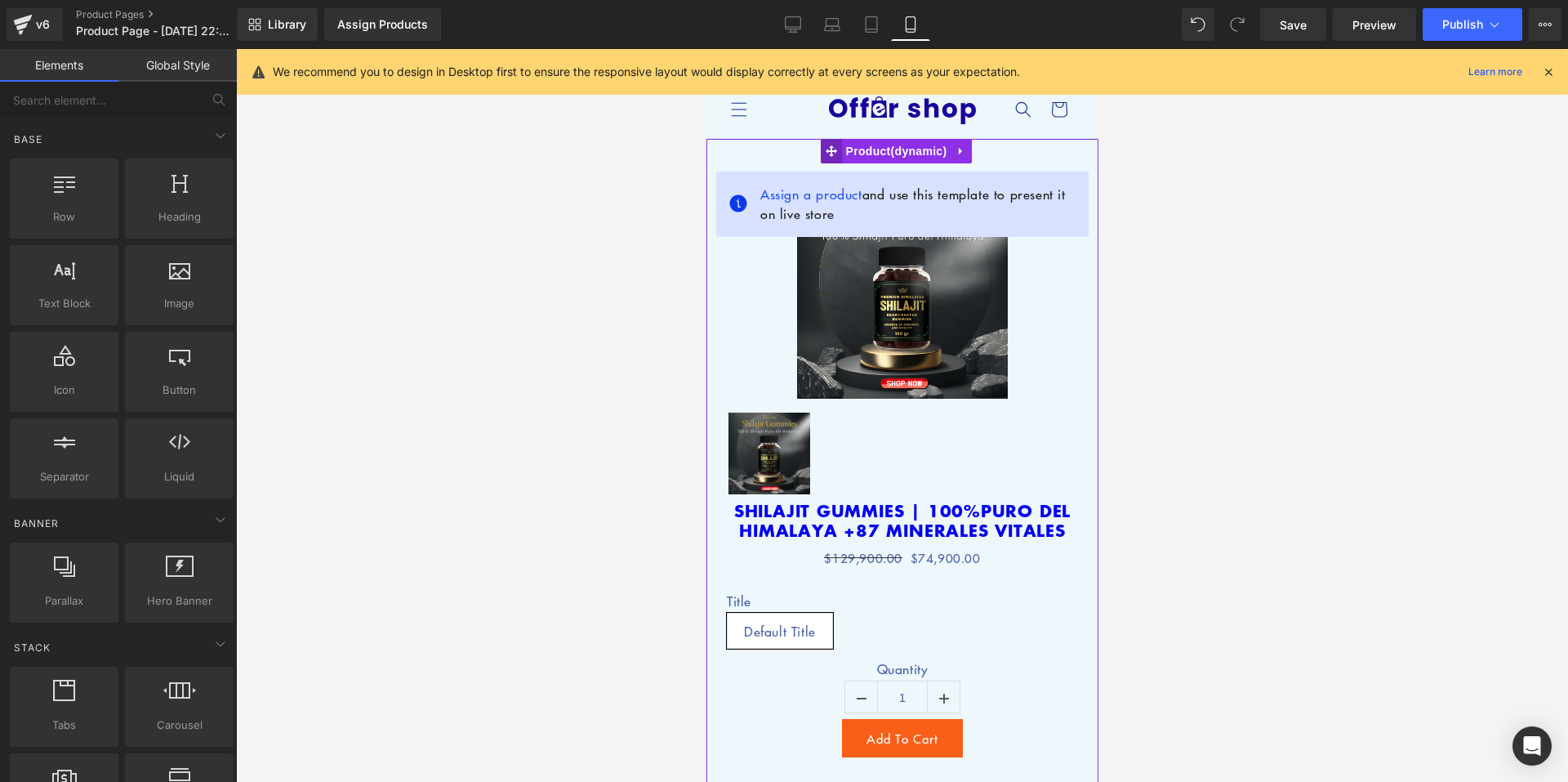 click 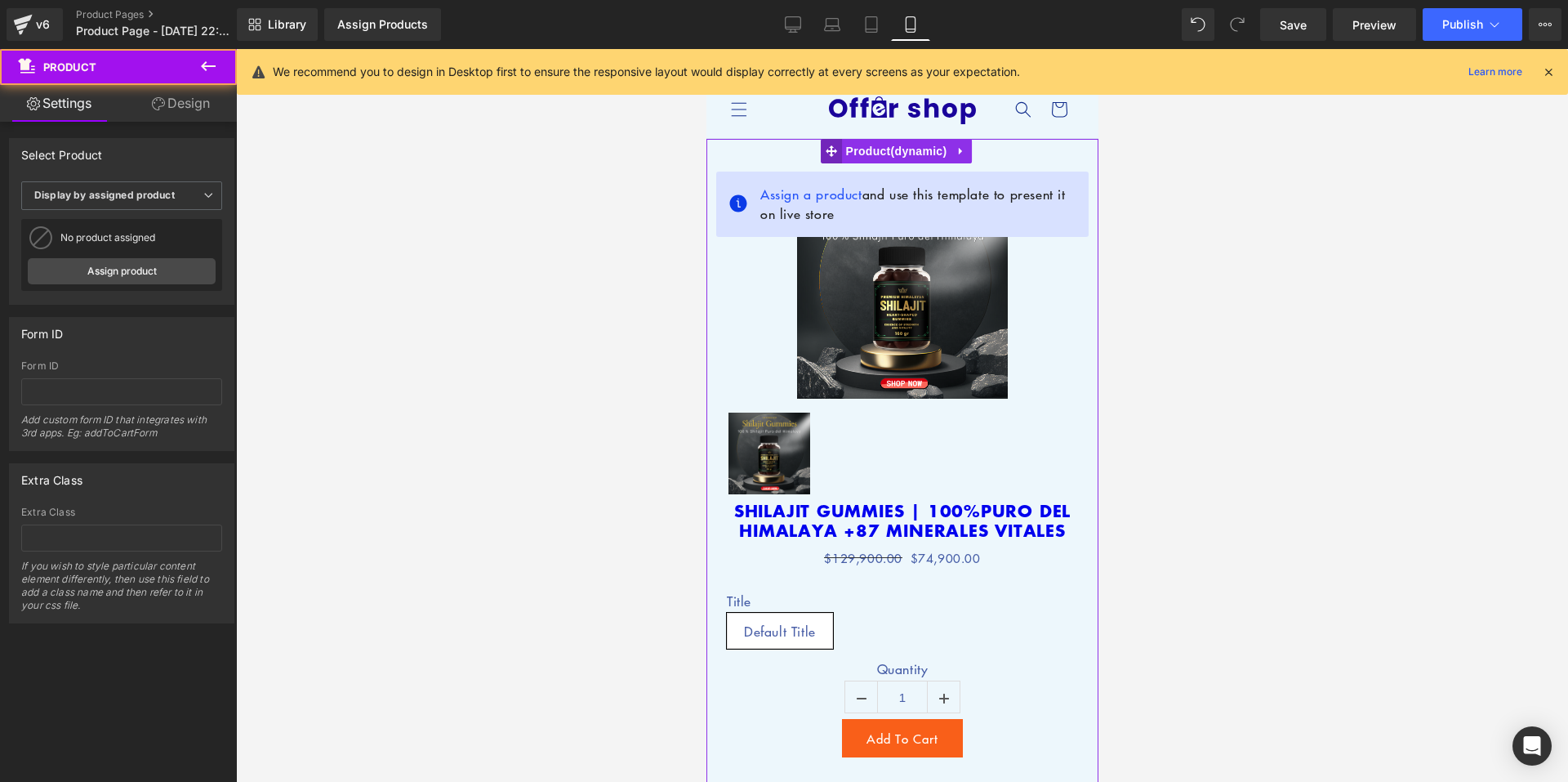 click at bounding box center [831, 151] 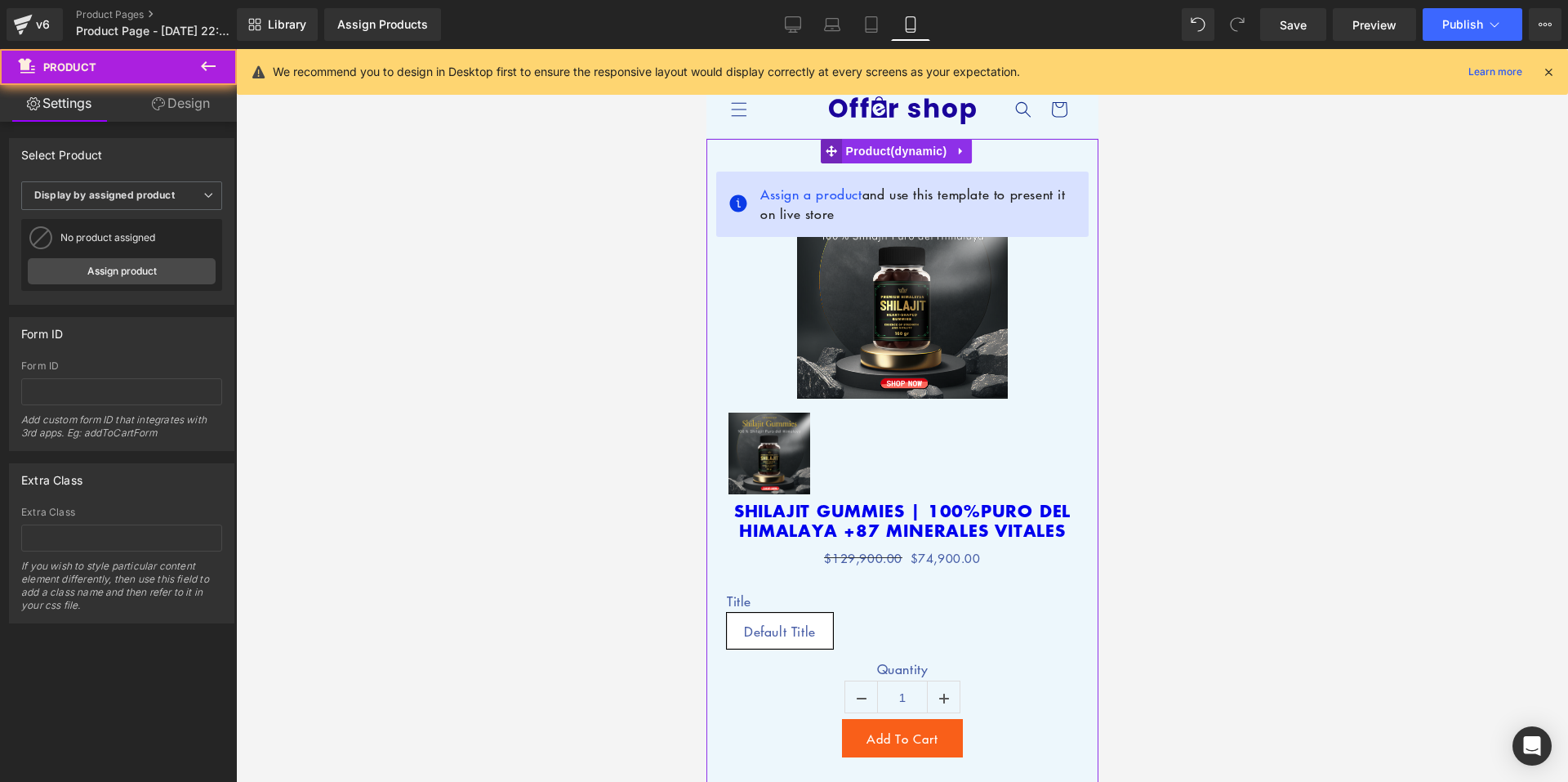 click 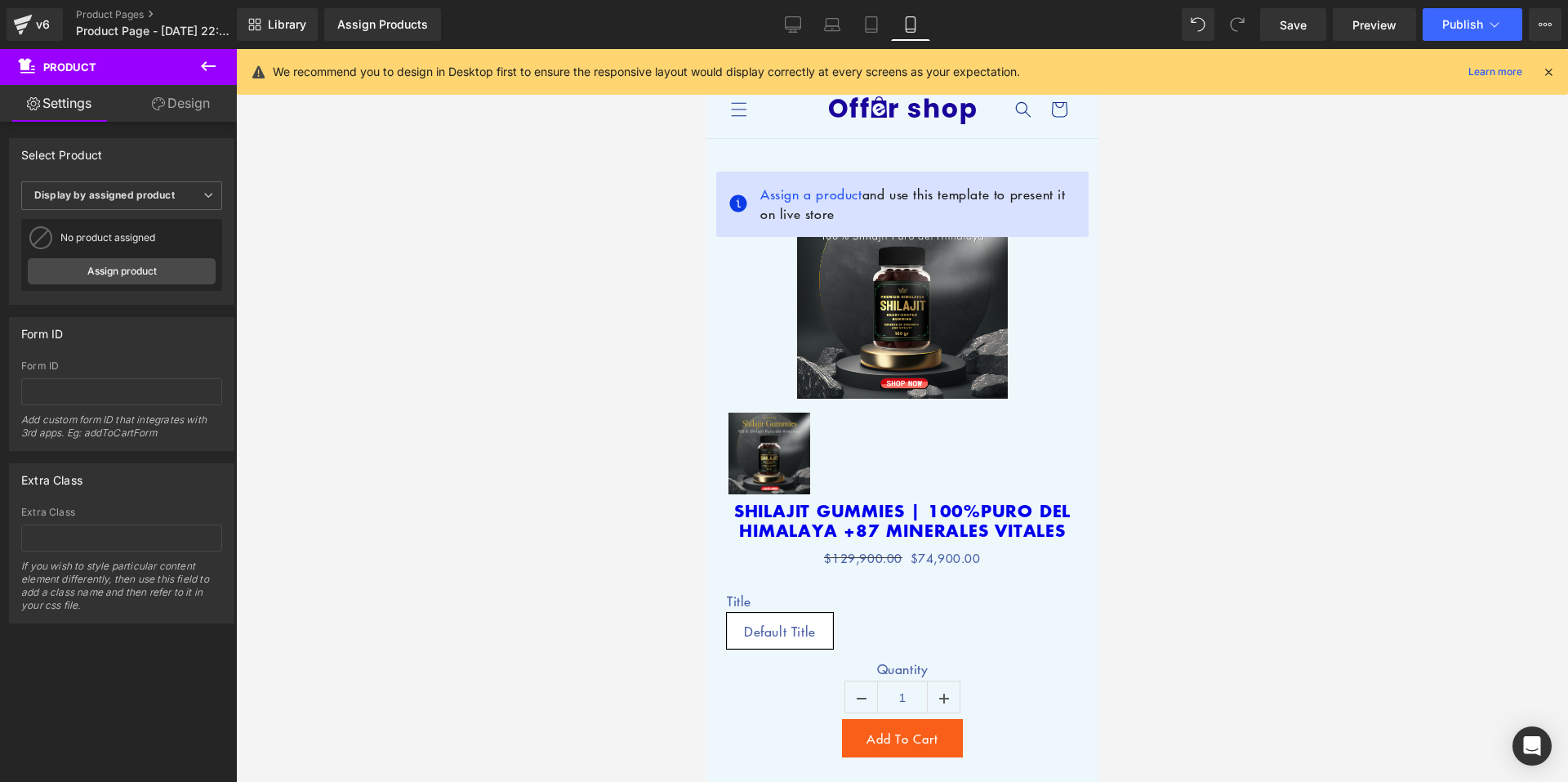 click 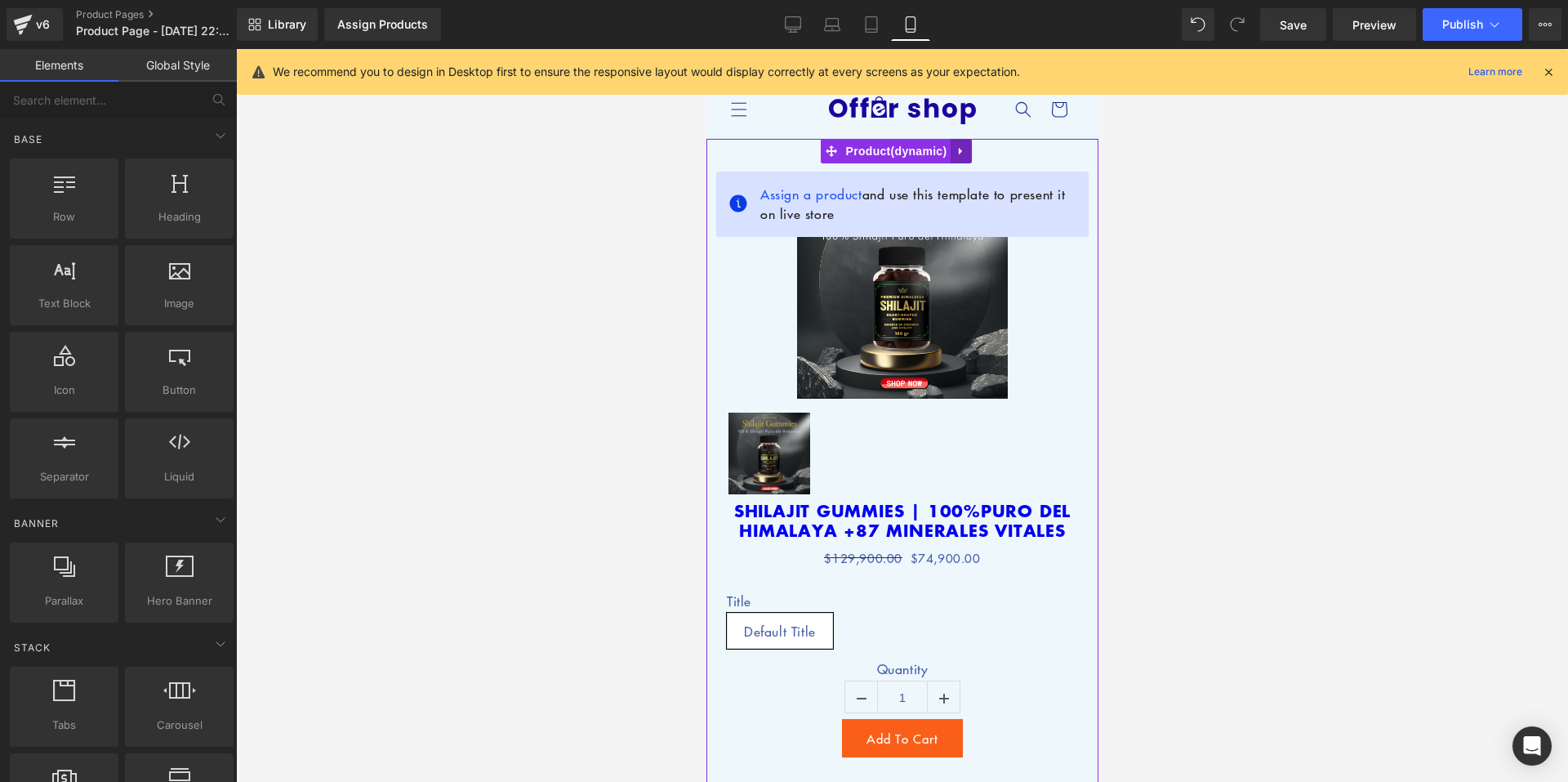 click at bounding box center (960, 151) 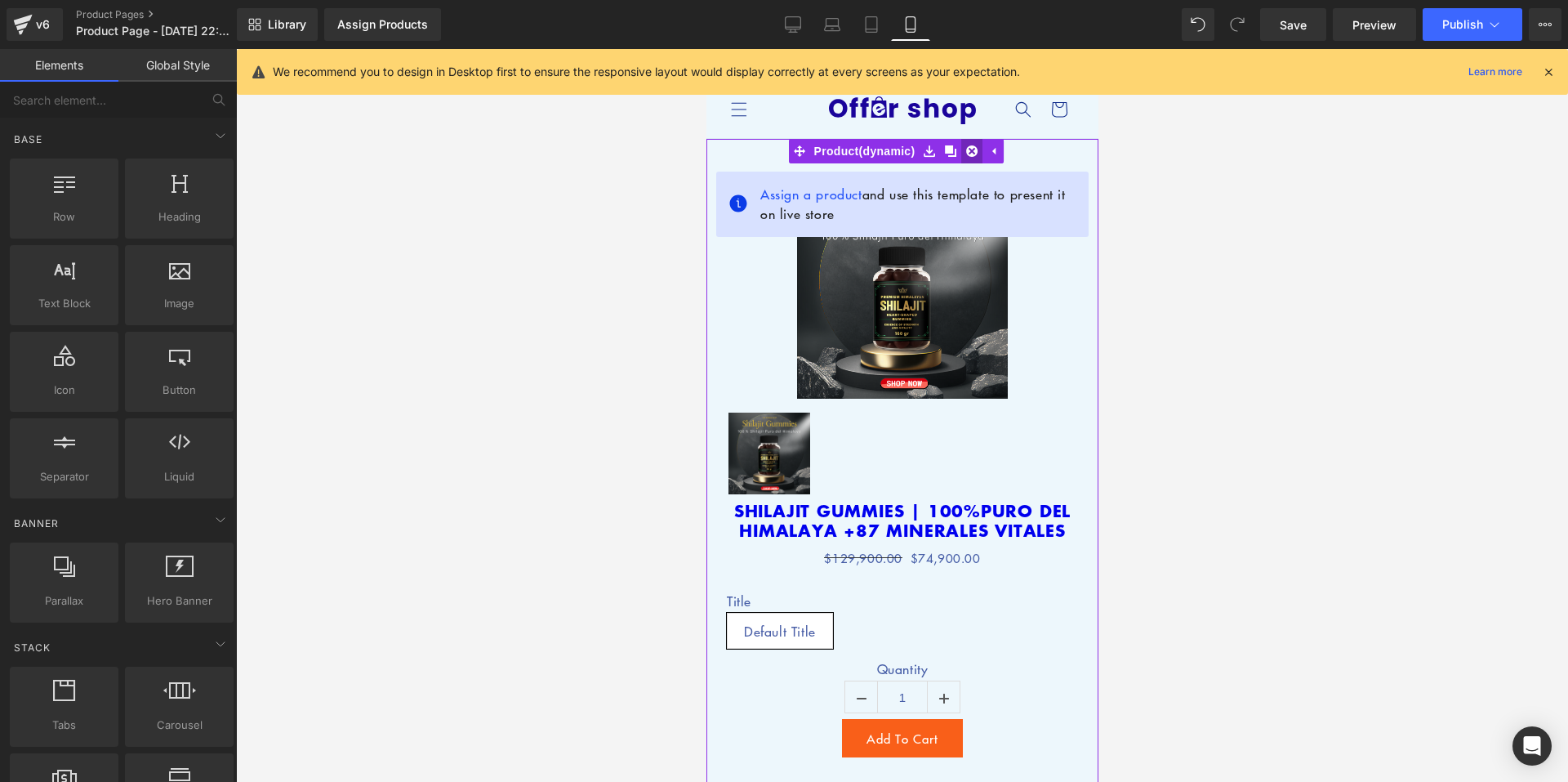 click 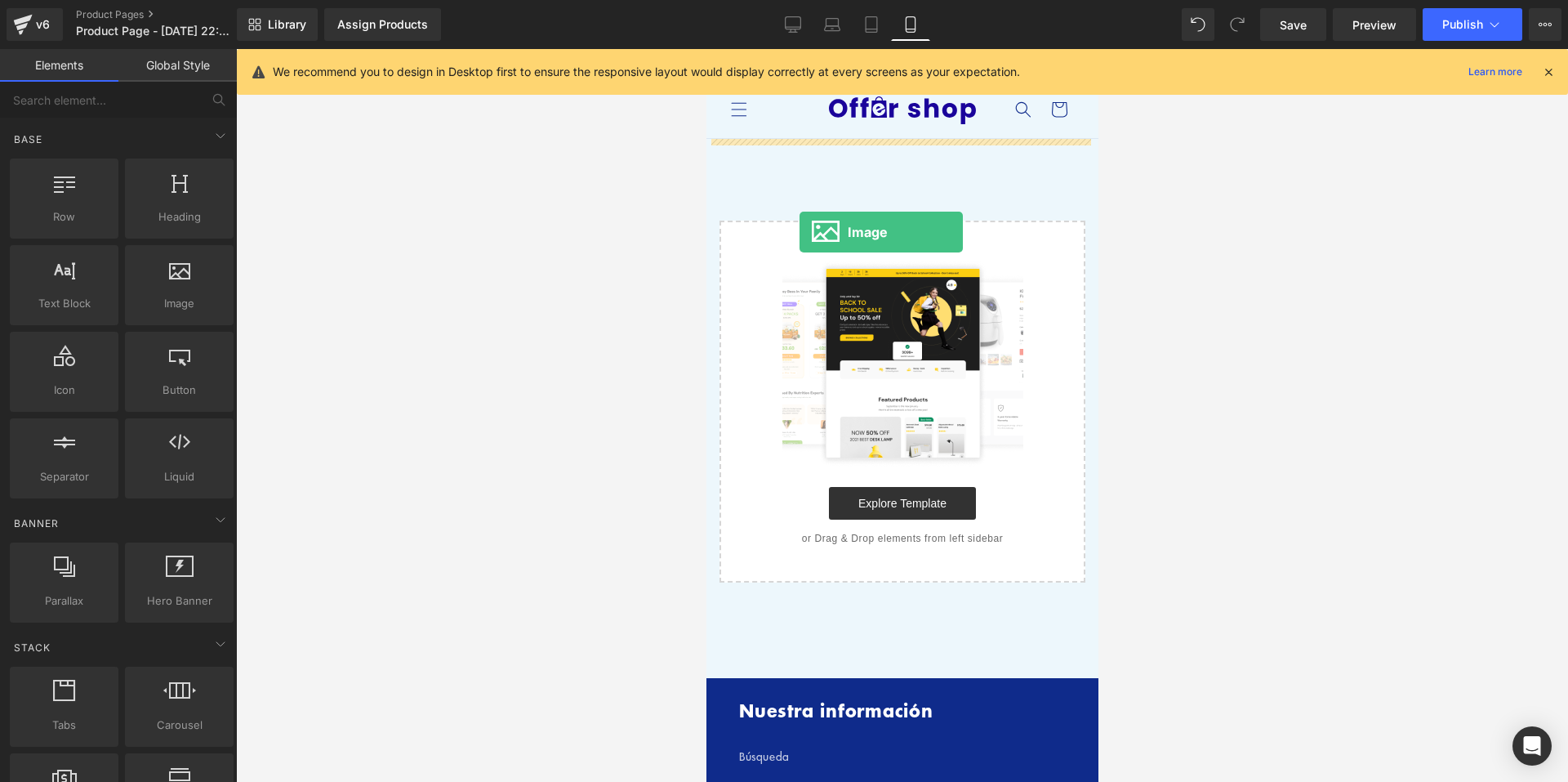 drag, startPoint x: 1067, startPoint y: 377, endPoint x: 799, endPoint y: 232, distance: 304.7113 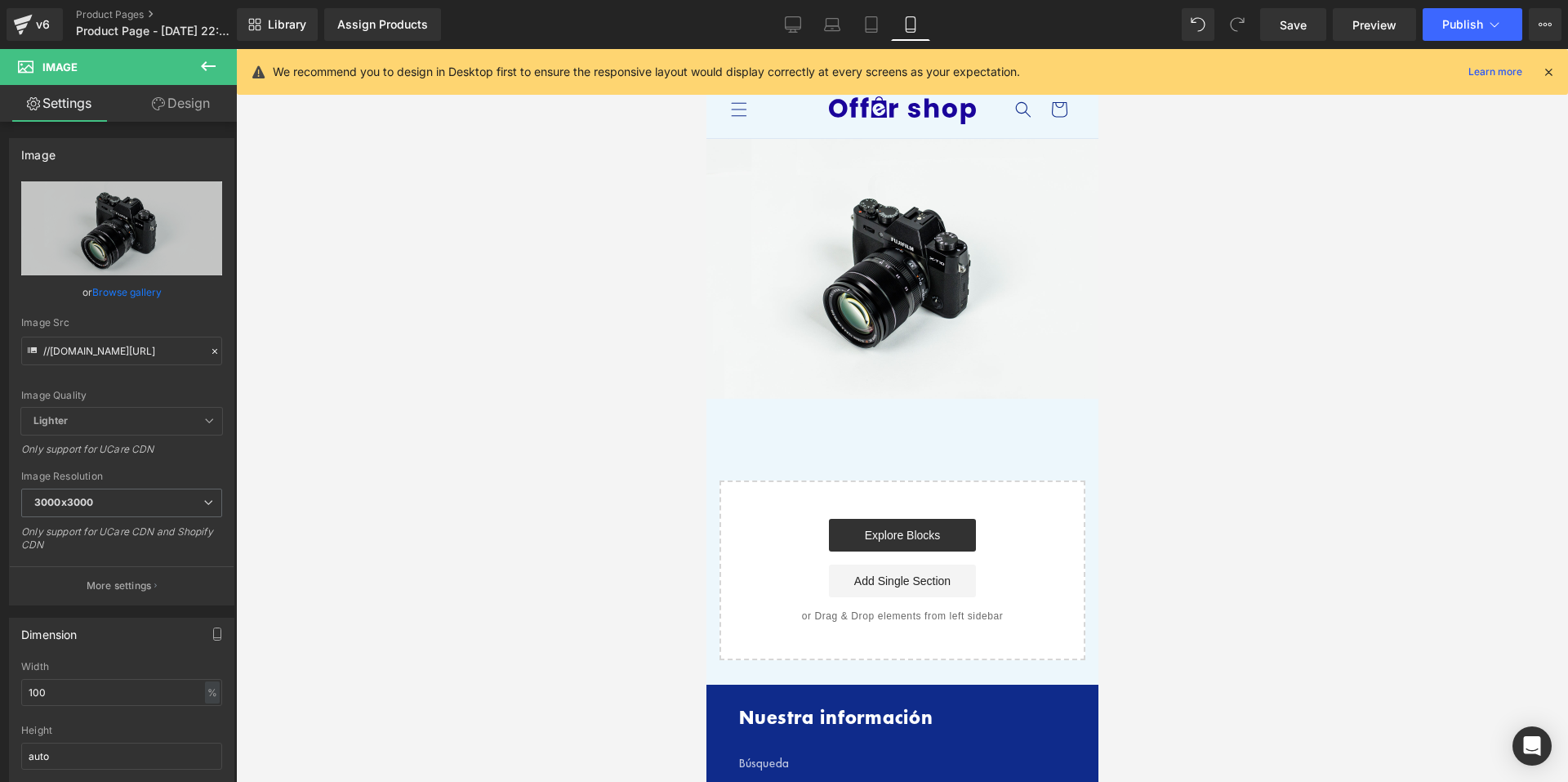 click at bounding box center [208, 67] 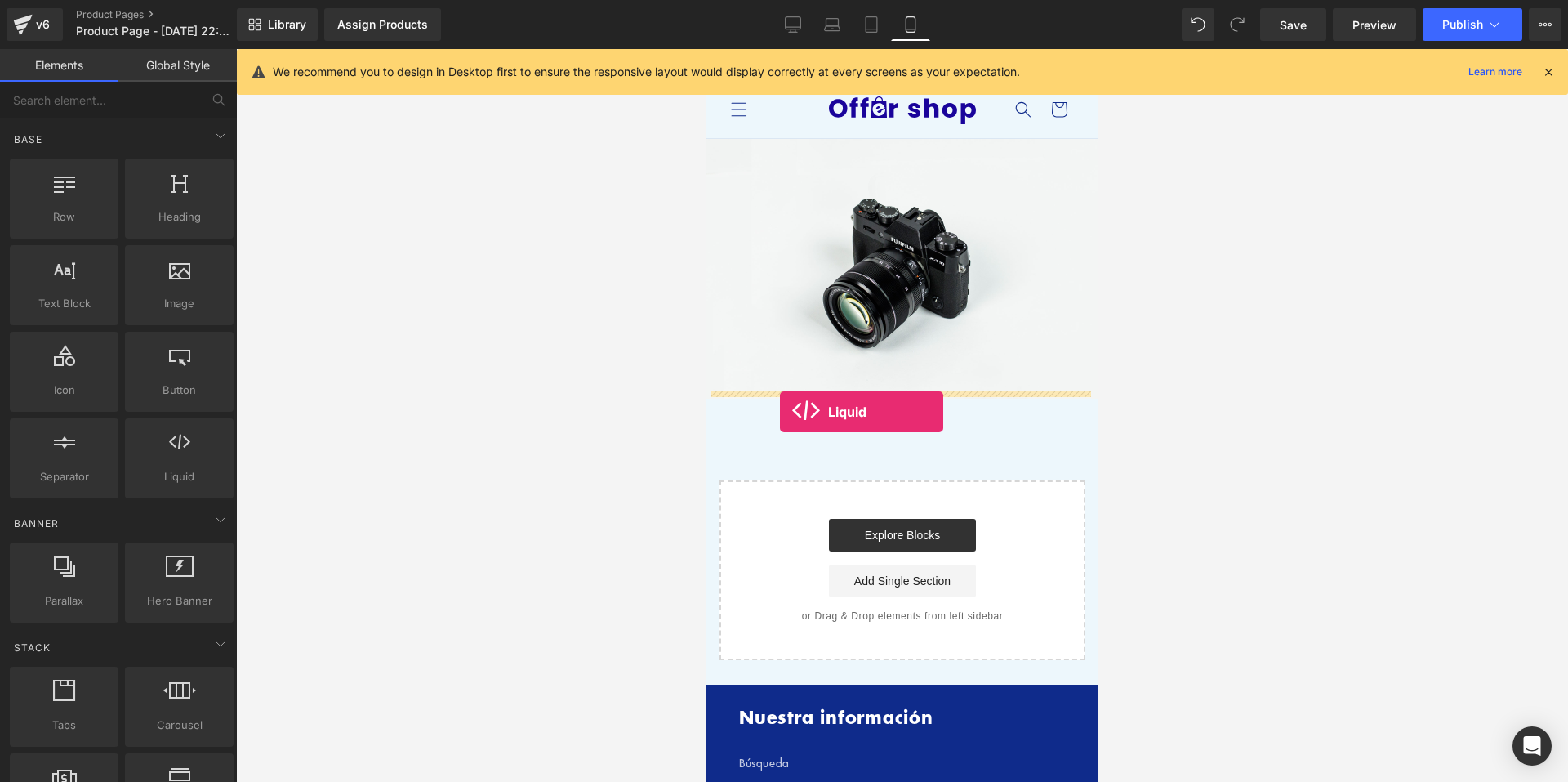drag, startPoint x: 880, startPoint y: 495, endPoint x: 787, endPoint y: 399, distance: 133.66002 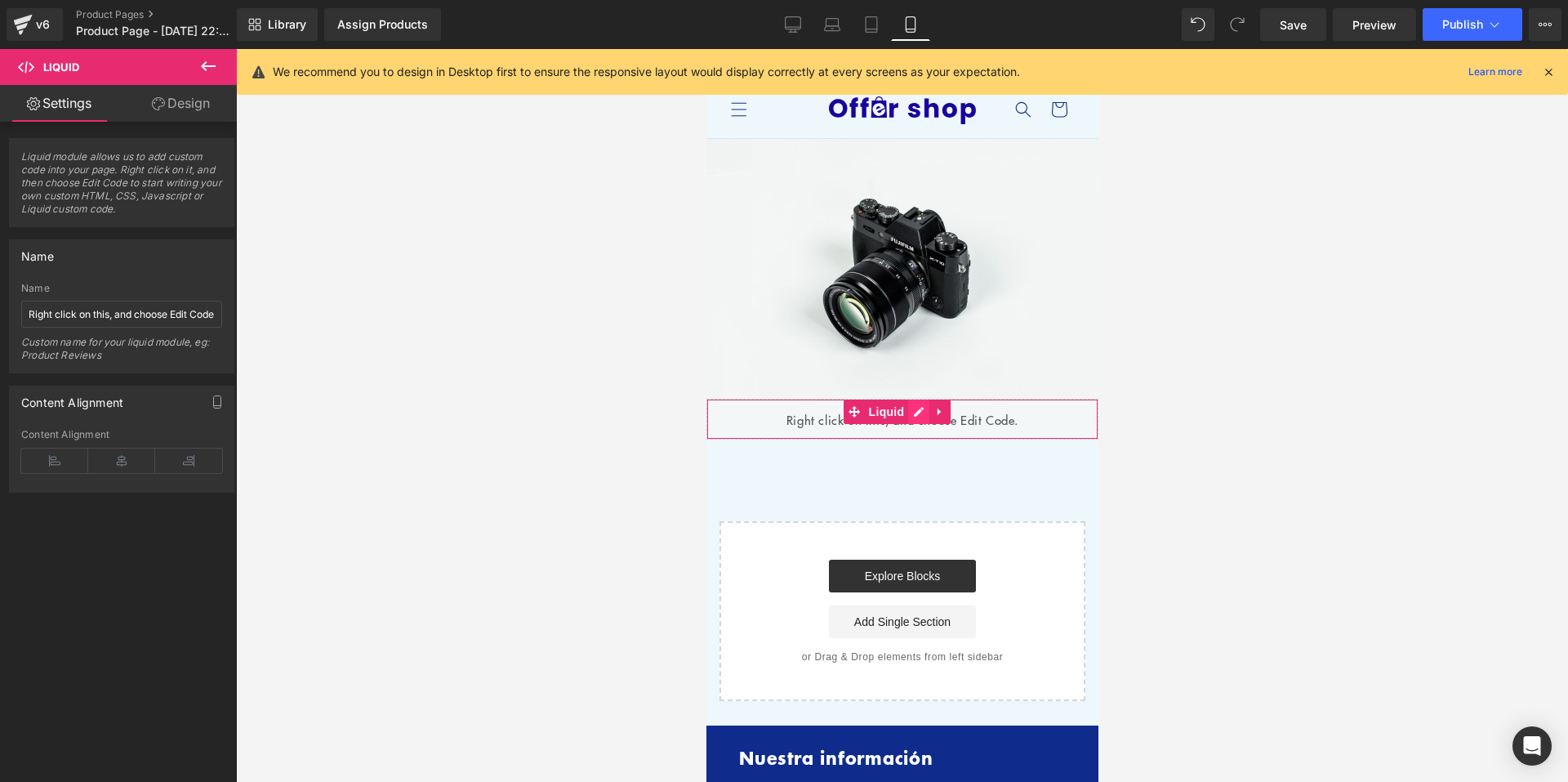 click on "Liquid" at bounding box center [902, 419] 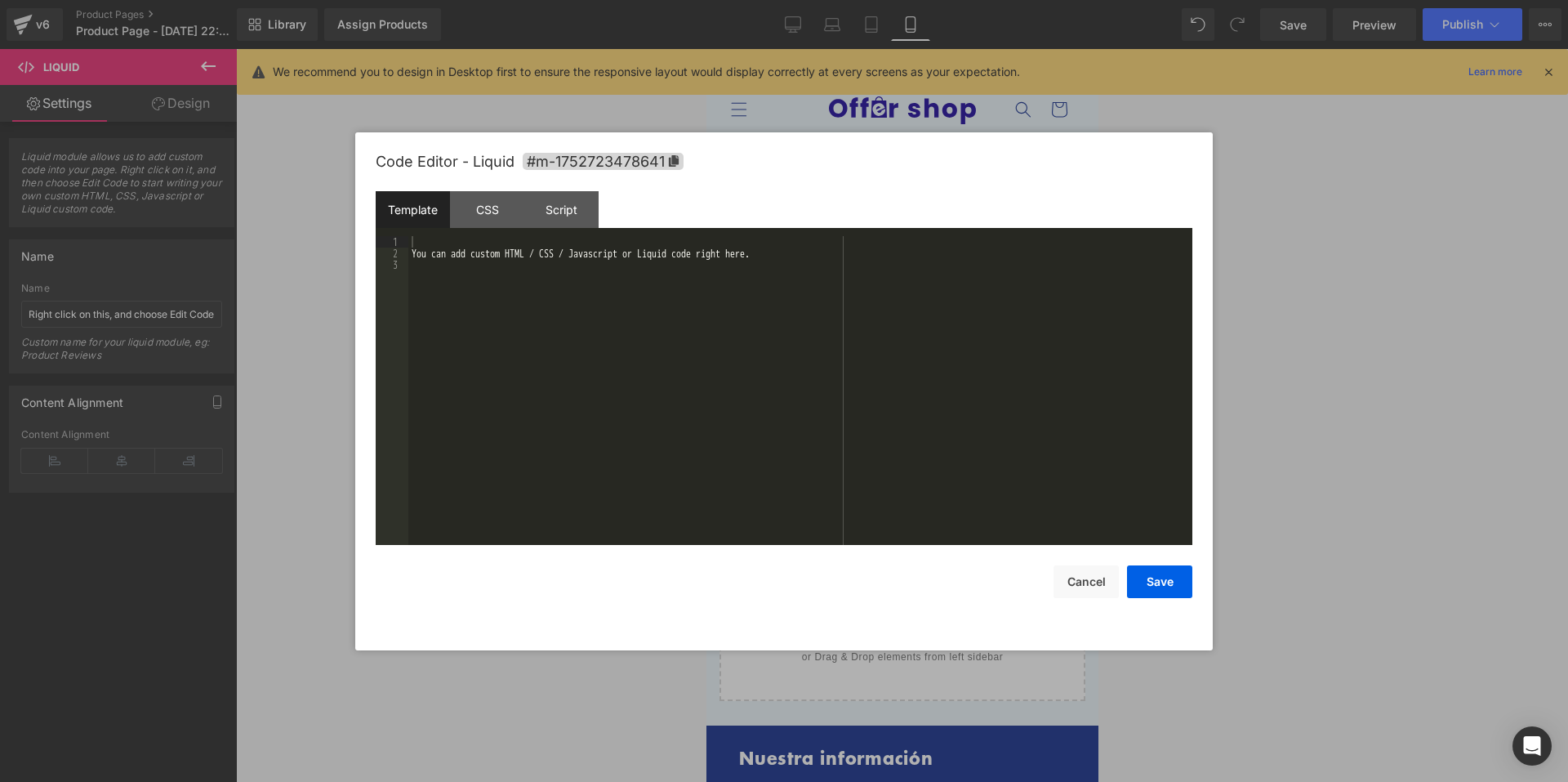 click on "You can add custom HTML / CSS / Javascript or Liquid code right here." at bounding box center [800, 402] 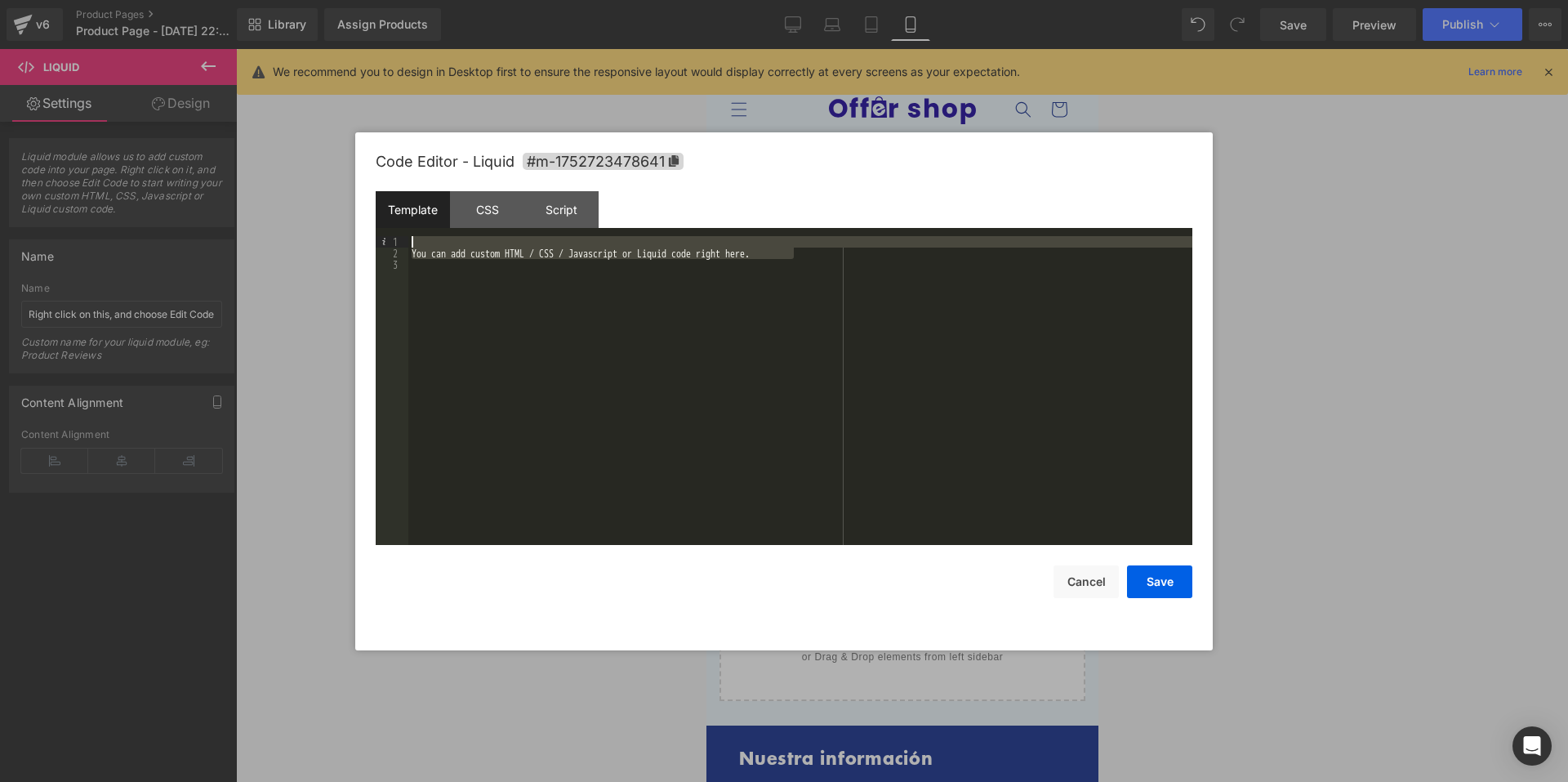 drag, startPoint x: 805, startPoint y: 248, endPoint x: 368, endPoint y: 228, distance: 437.4574 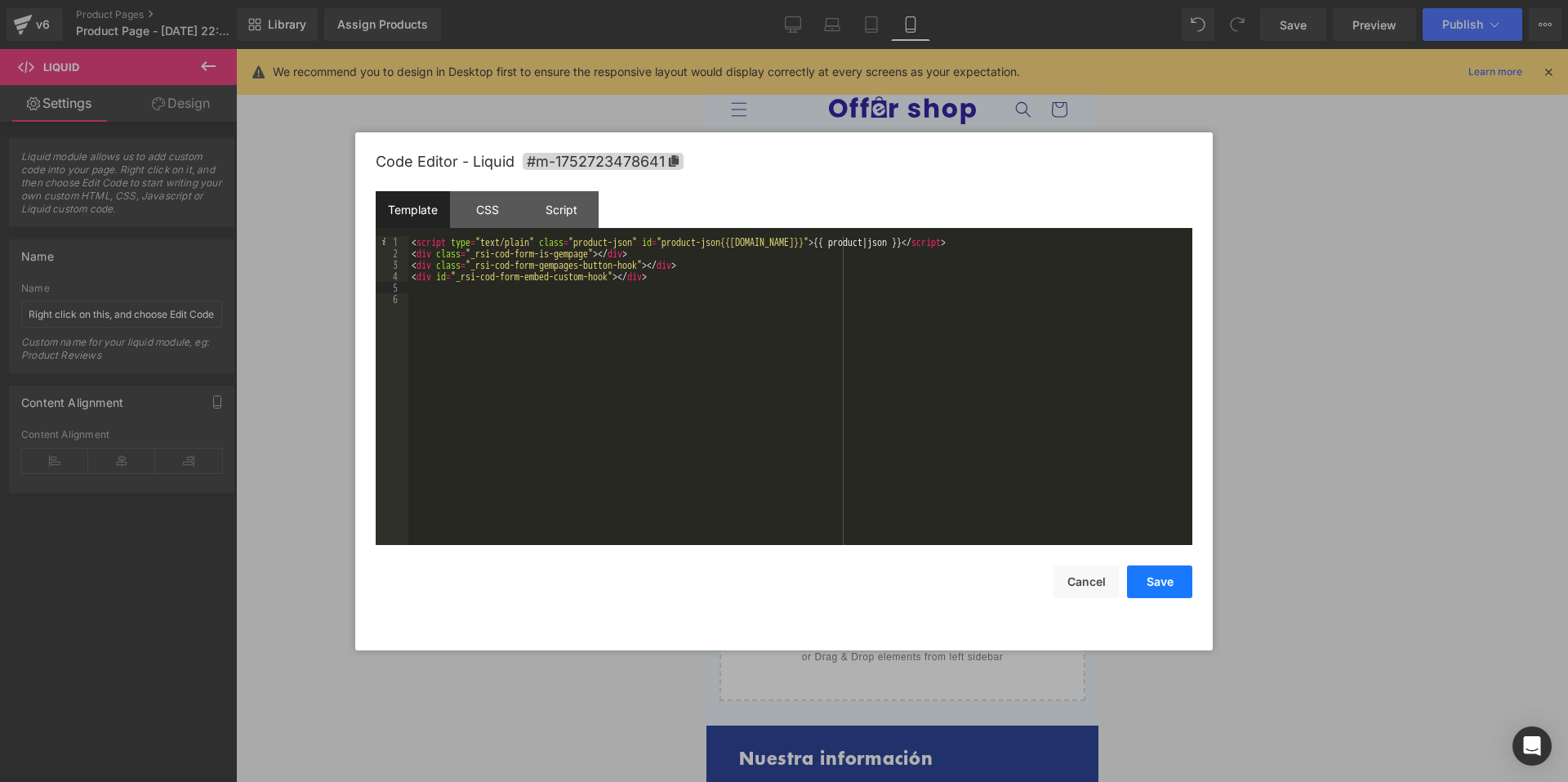 click on "Save" at bounding box center [1160, 582] 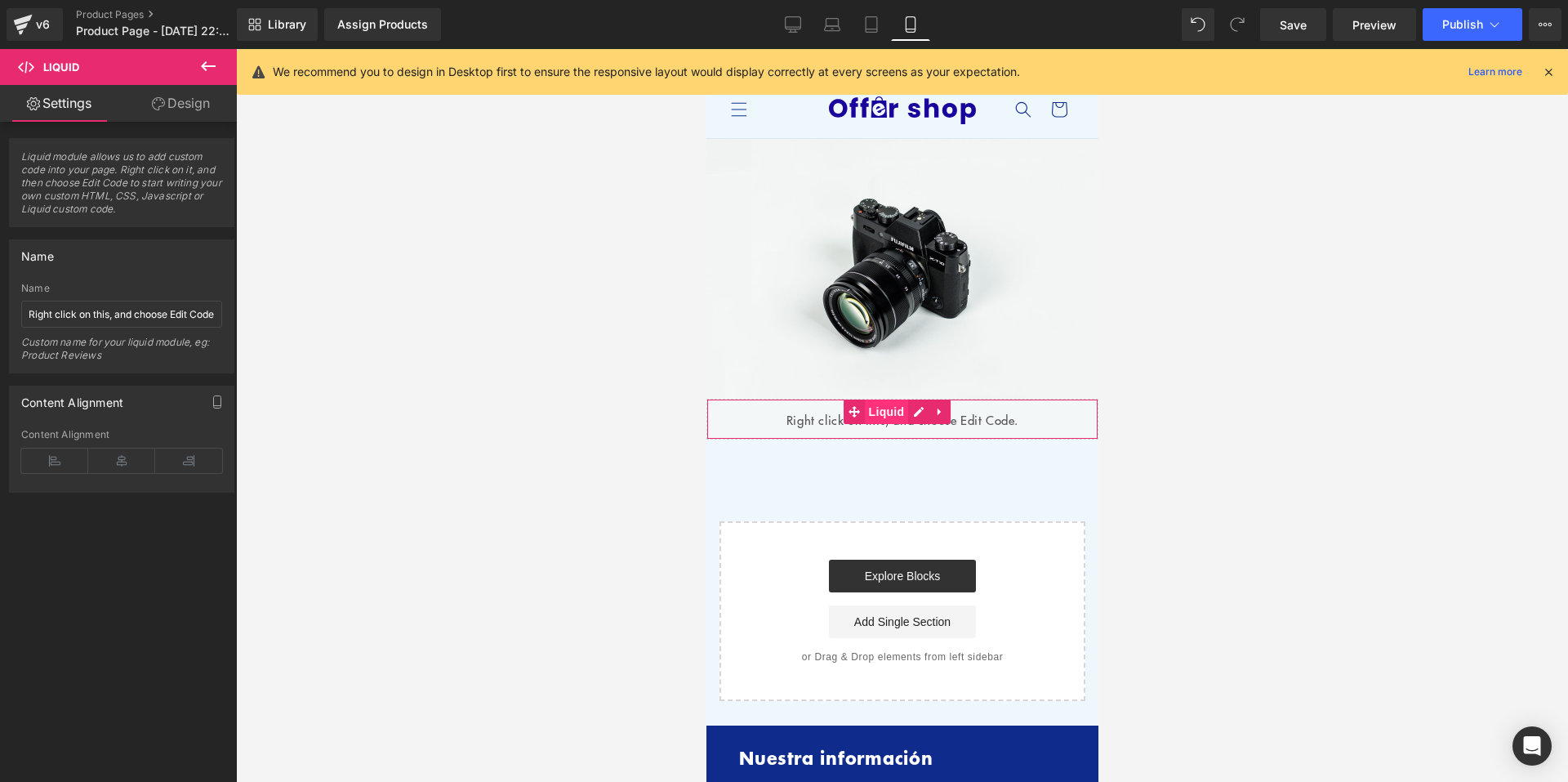 click on "Liquid" at bounding box center (886, 412) 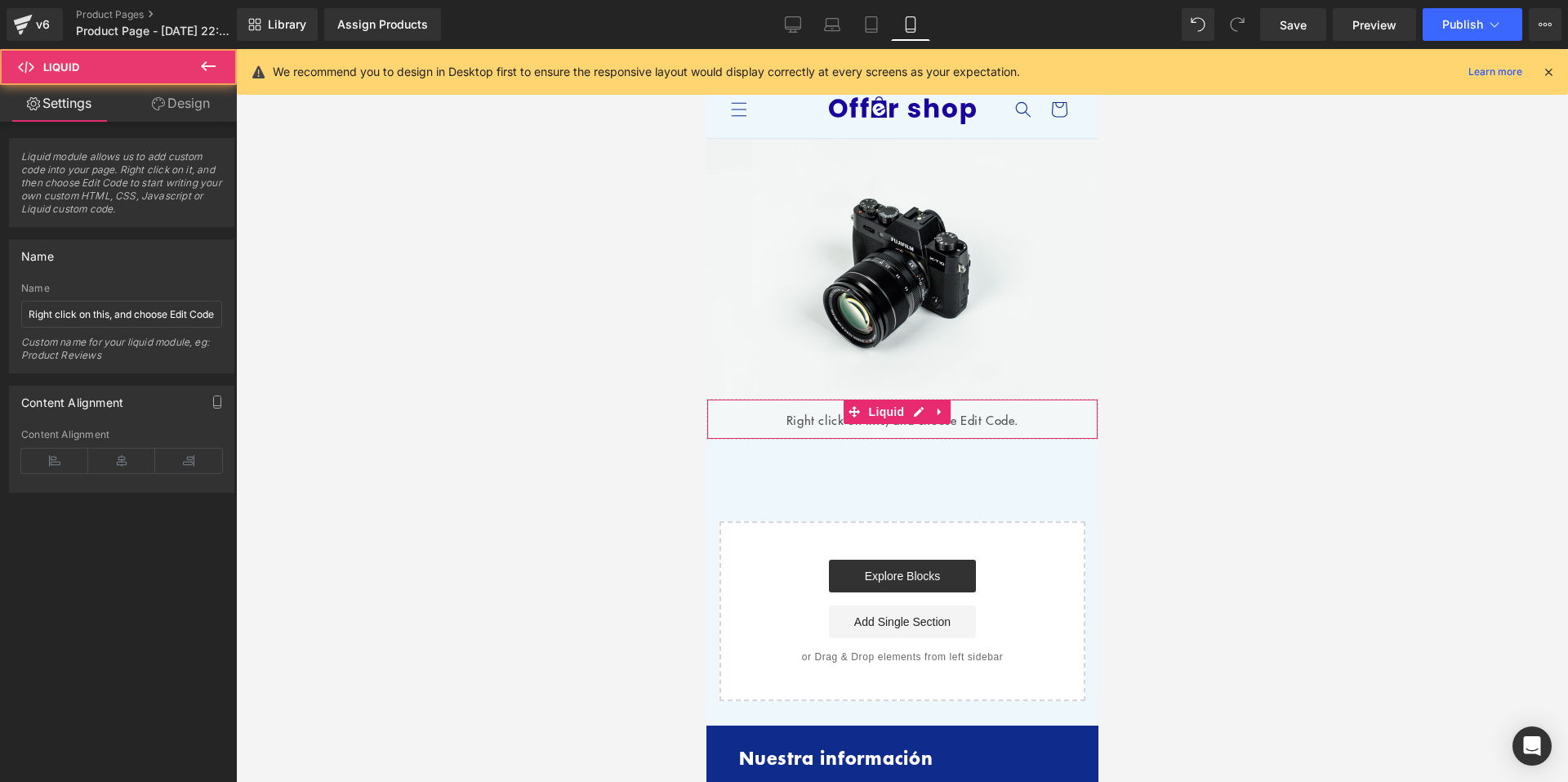 click at bounding box center [902, 401] 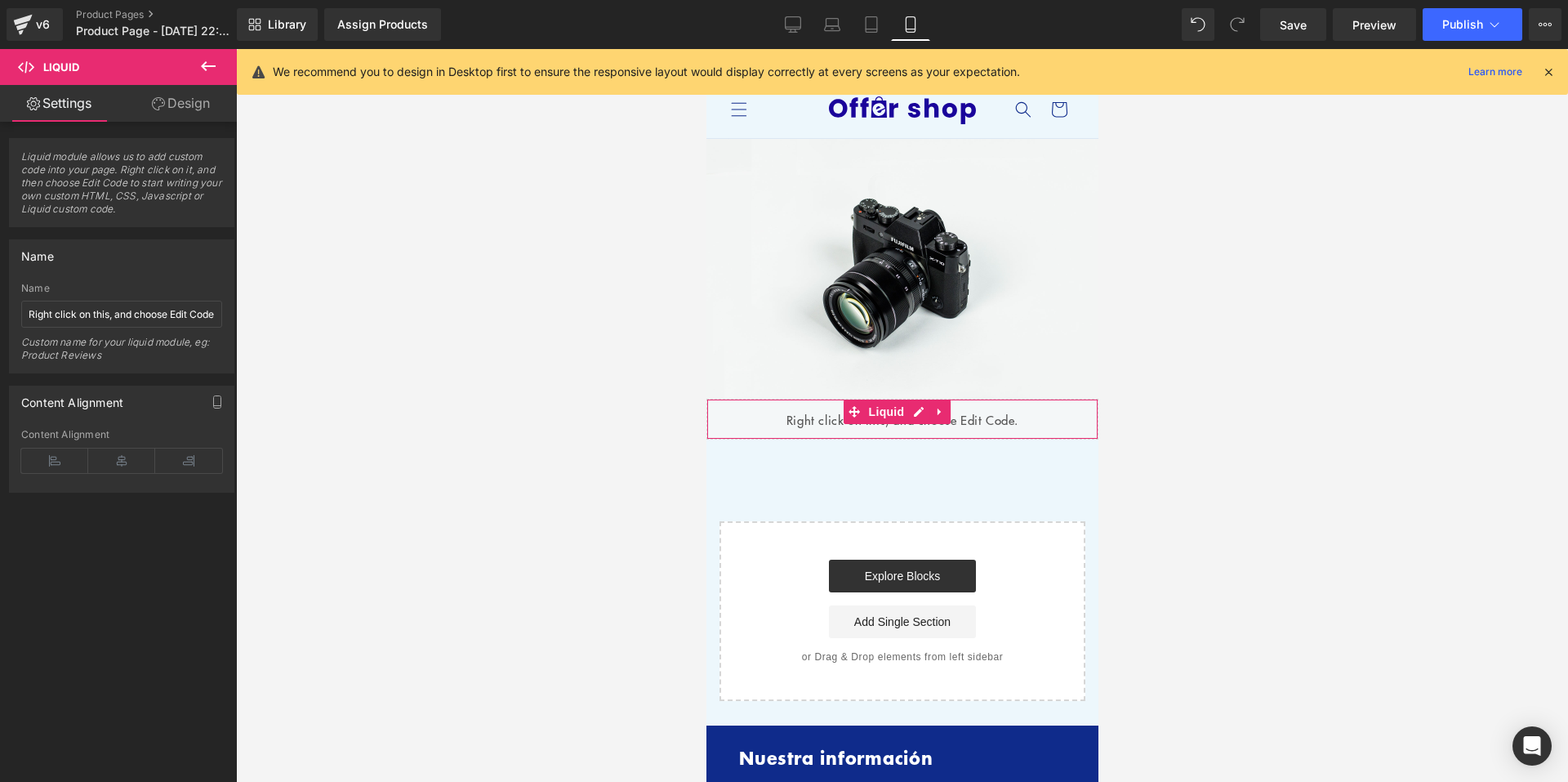 click on "Design" at bounding box center (180, 103) 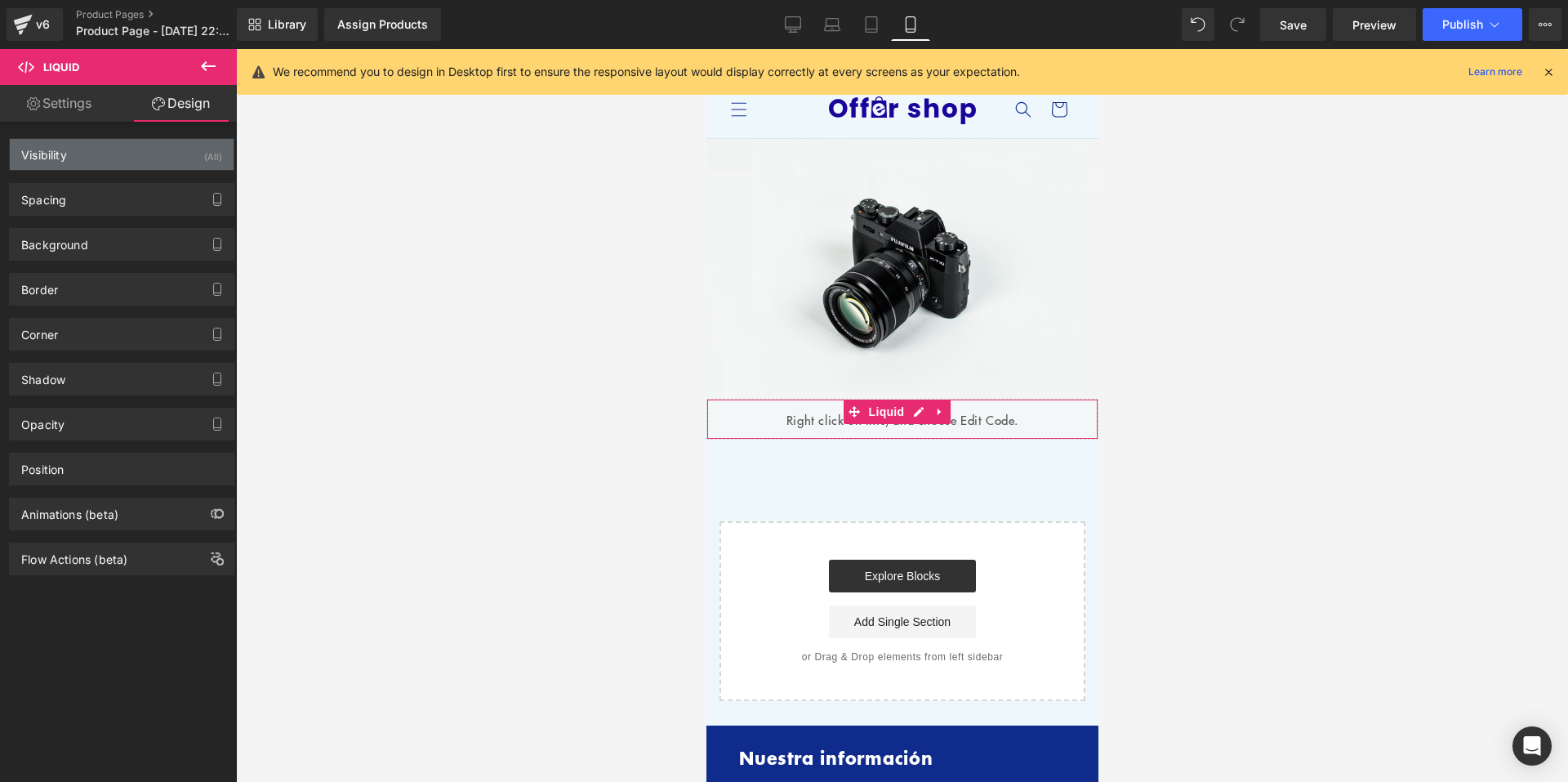 click on "Visibility
(All)" at bounding box center (122, 154) 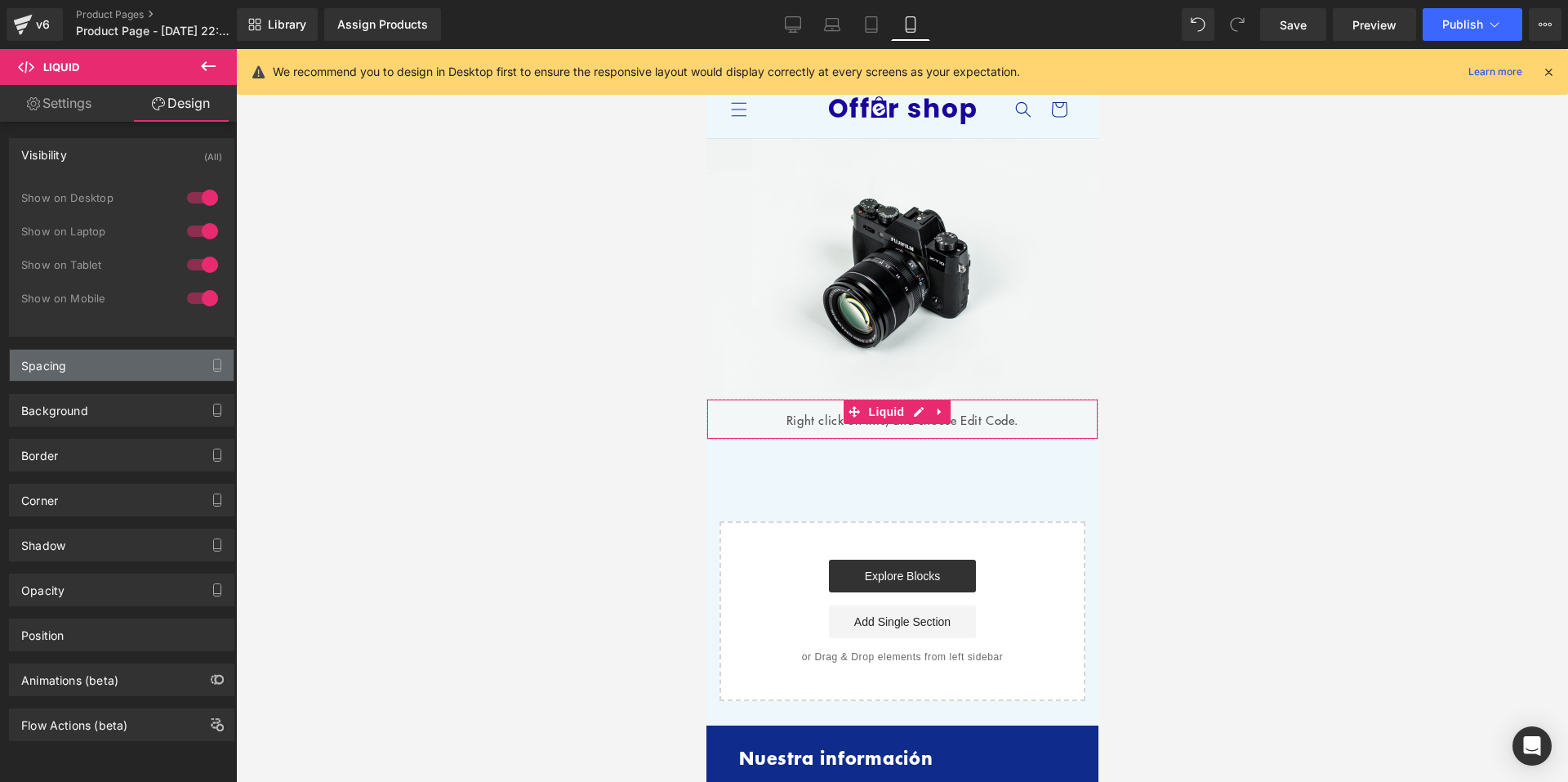 click on "Spacing" at bounding box center (122, 365) 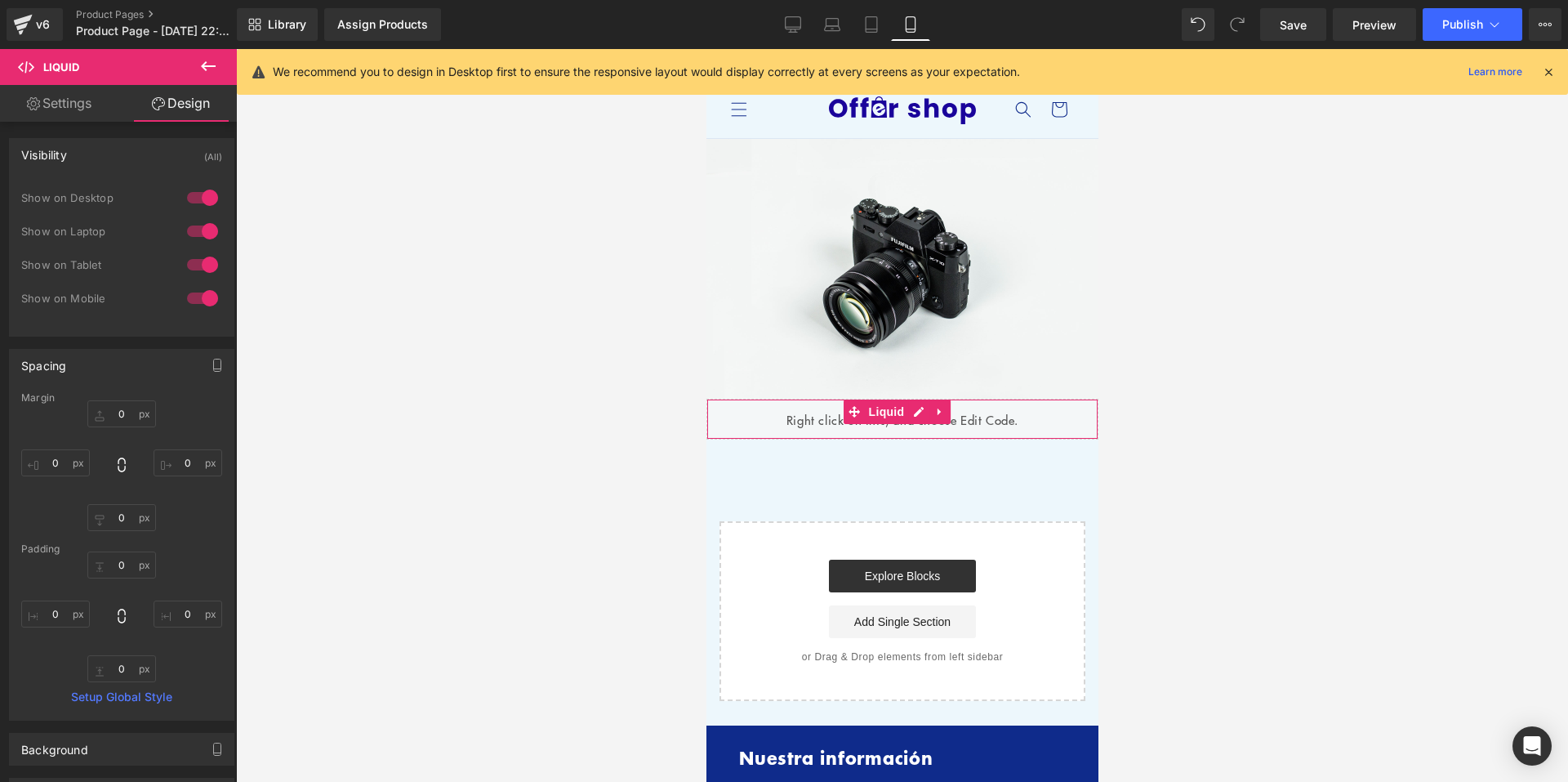 click on "Visibility
(All)" at bounding box center (122, 154) 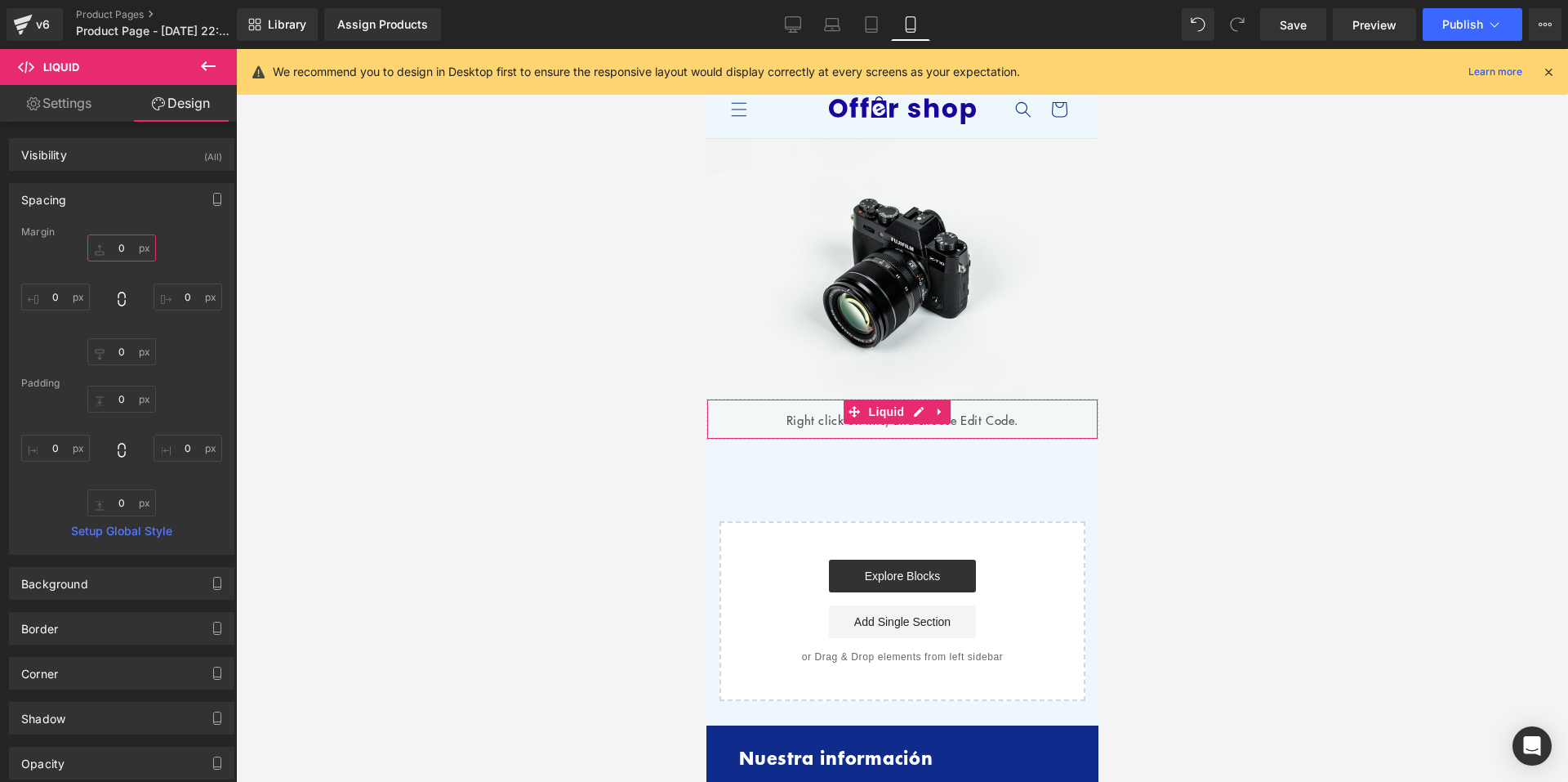 click on "0" at bounding box center [122, 248] 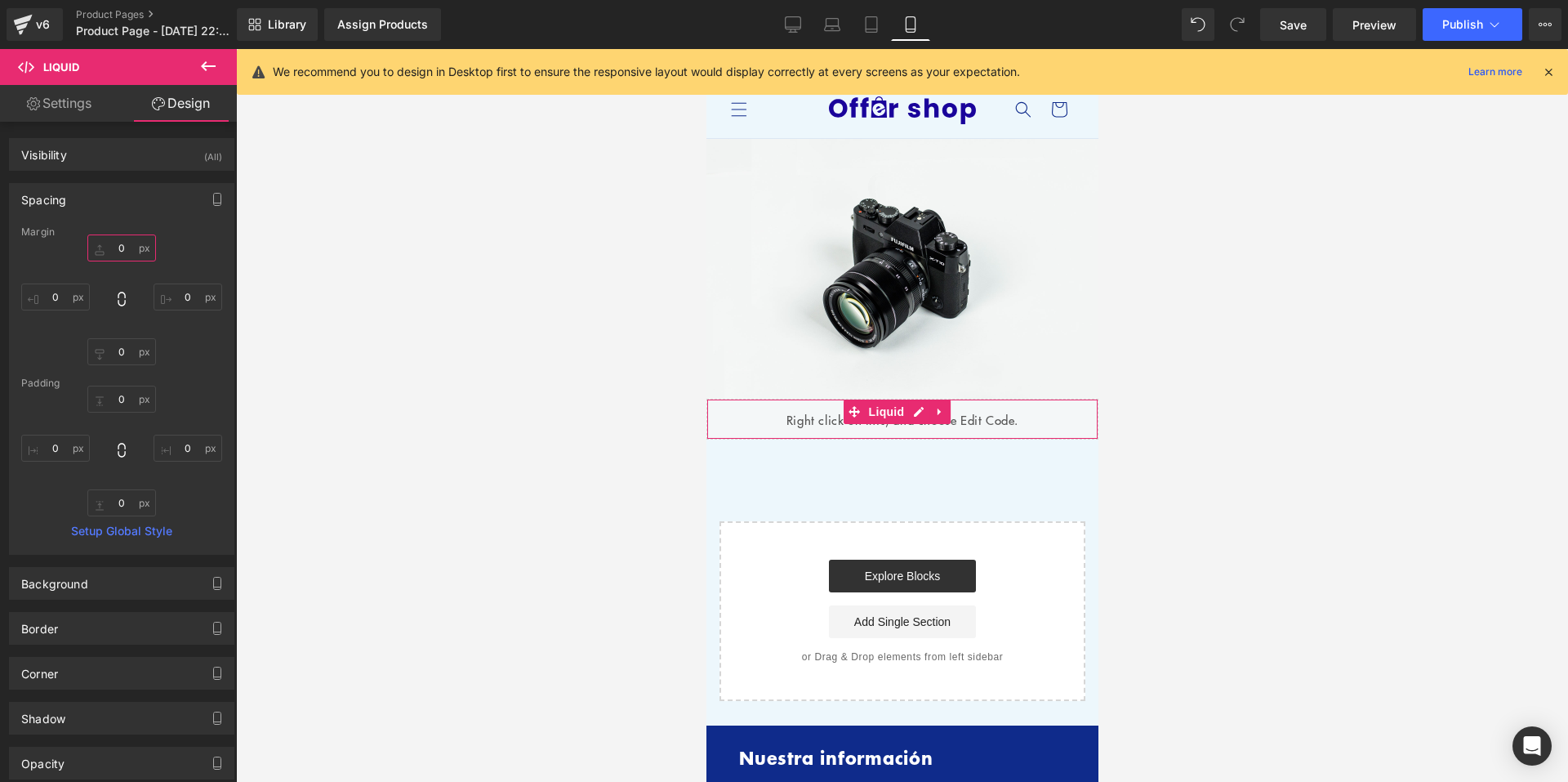 click on "0" at bounding box center (122, 248) 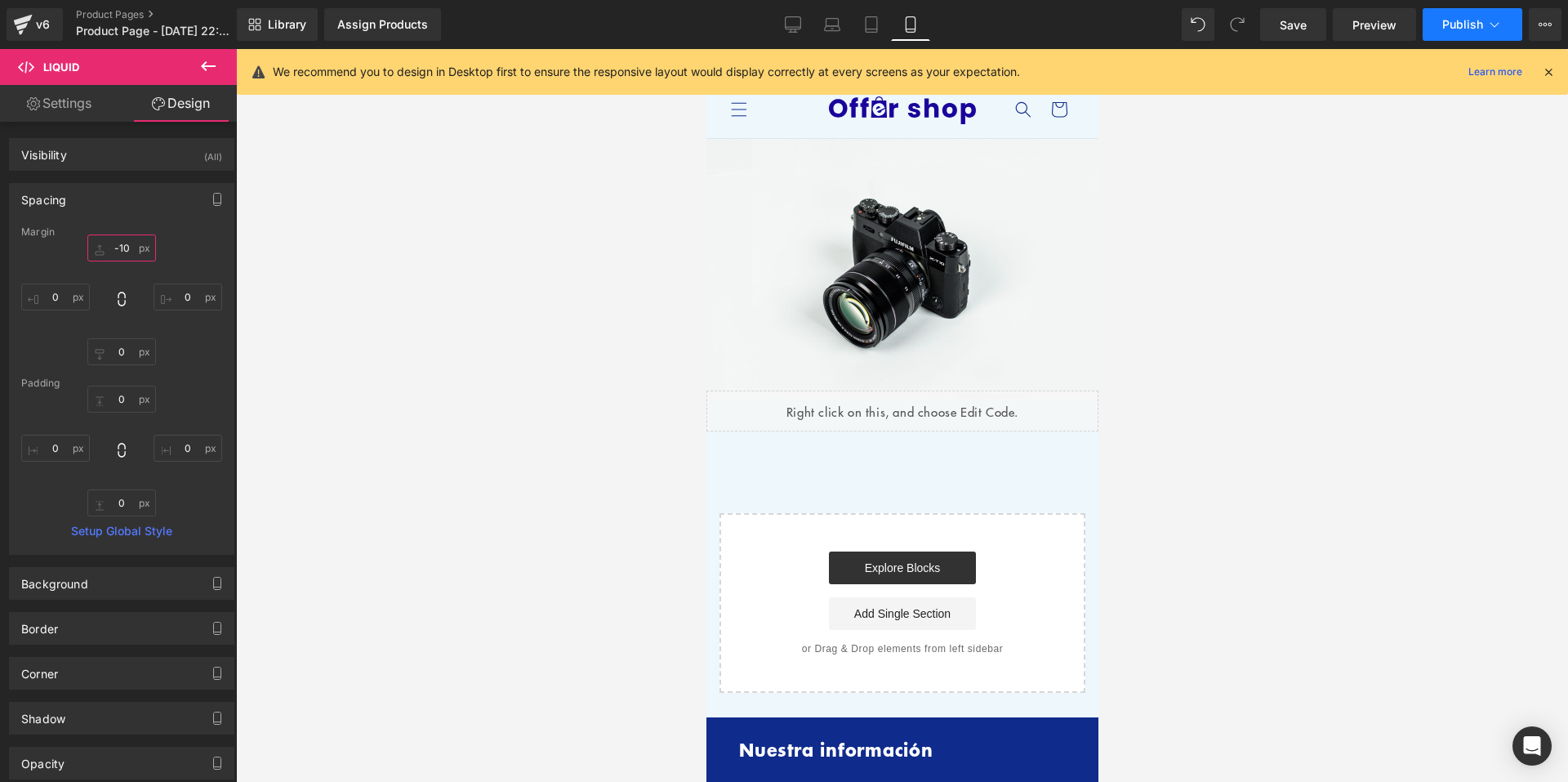 type on "-10" 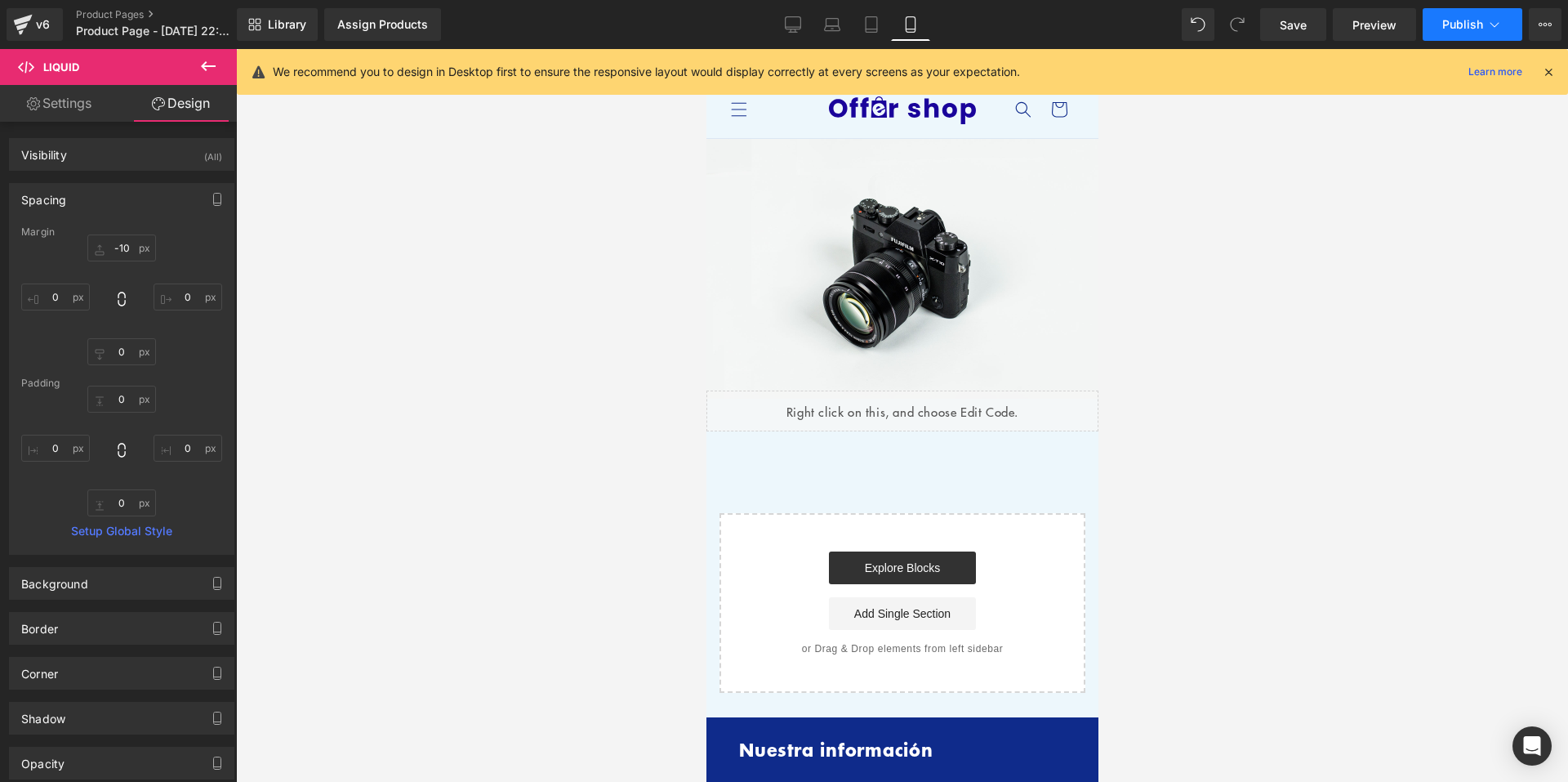 click on "Publish" at bounding box center (1463, 25) 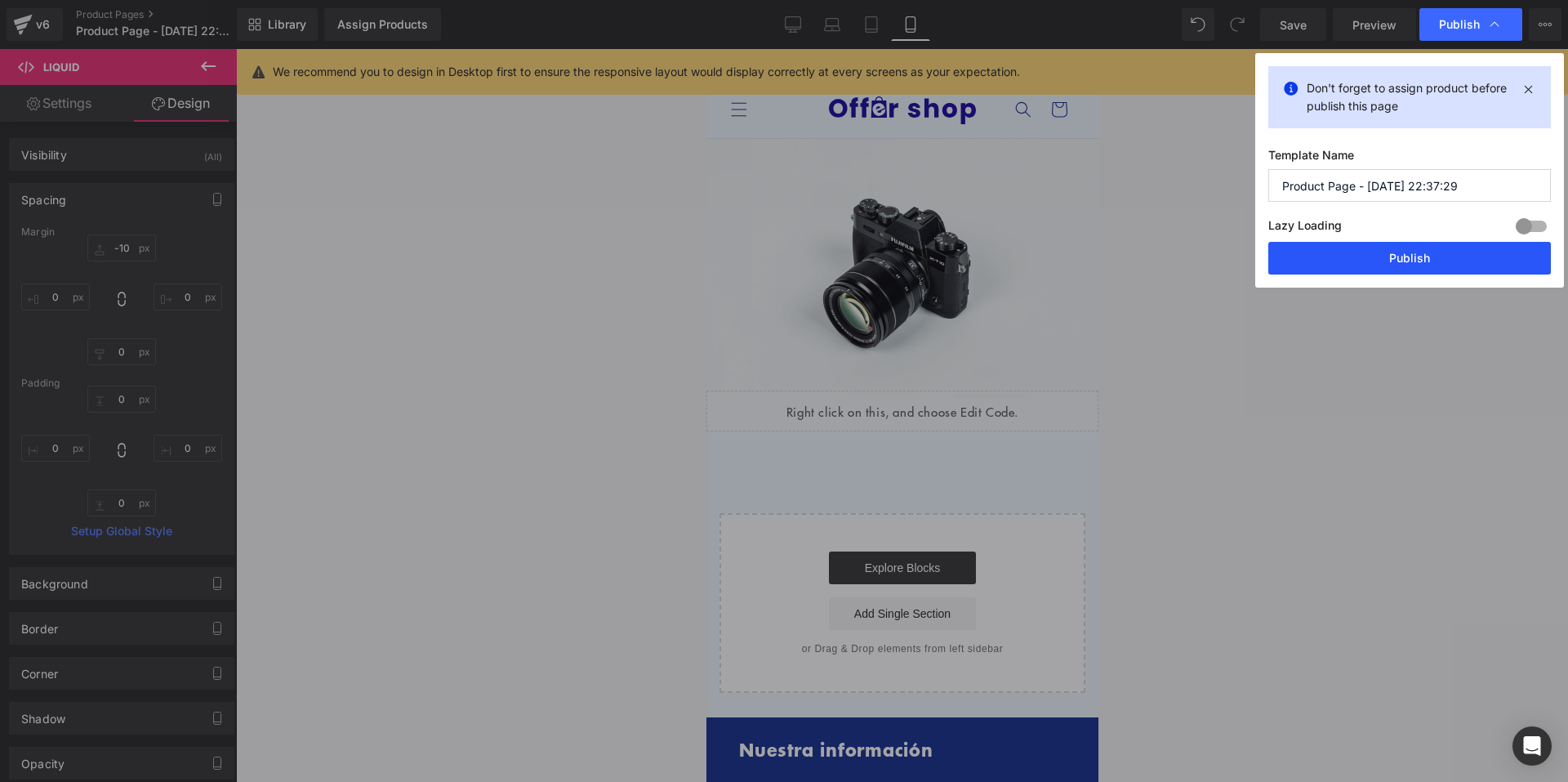 click on "Publish" at bounding box center [1410, 258] 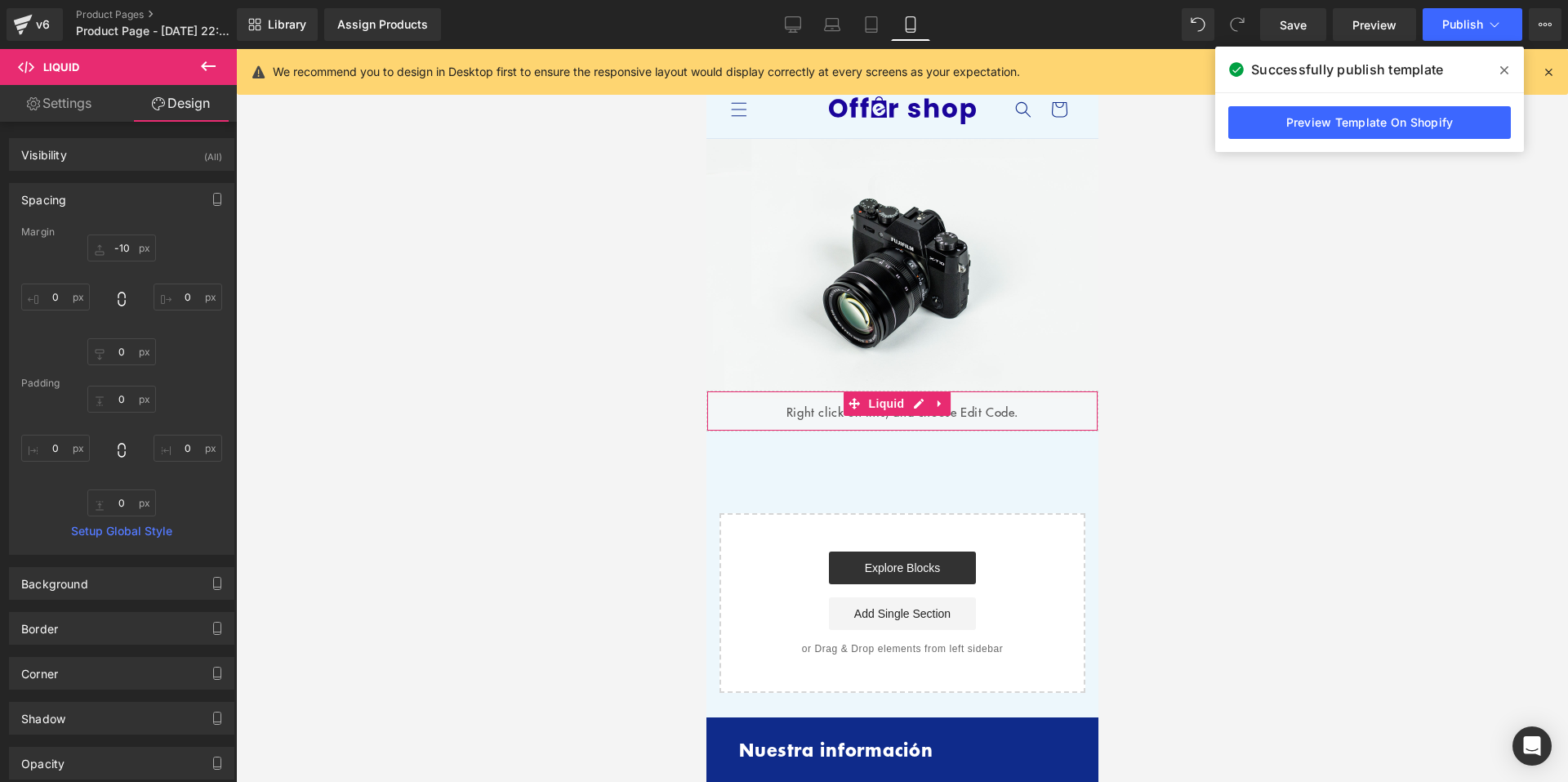 click on "Settings" at bounding box center [59, 103] 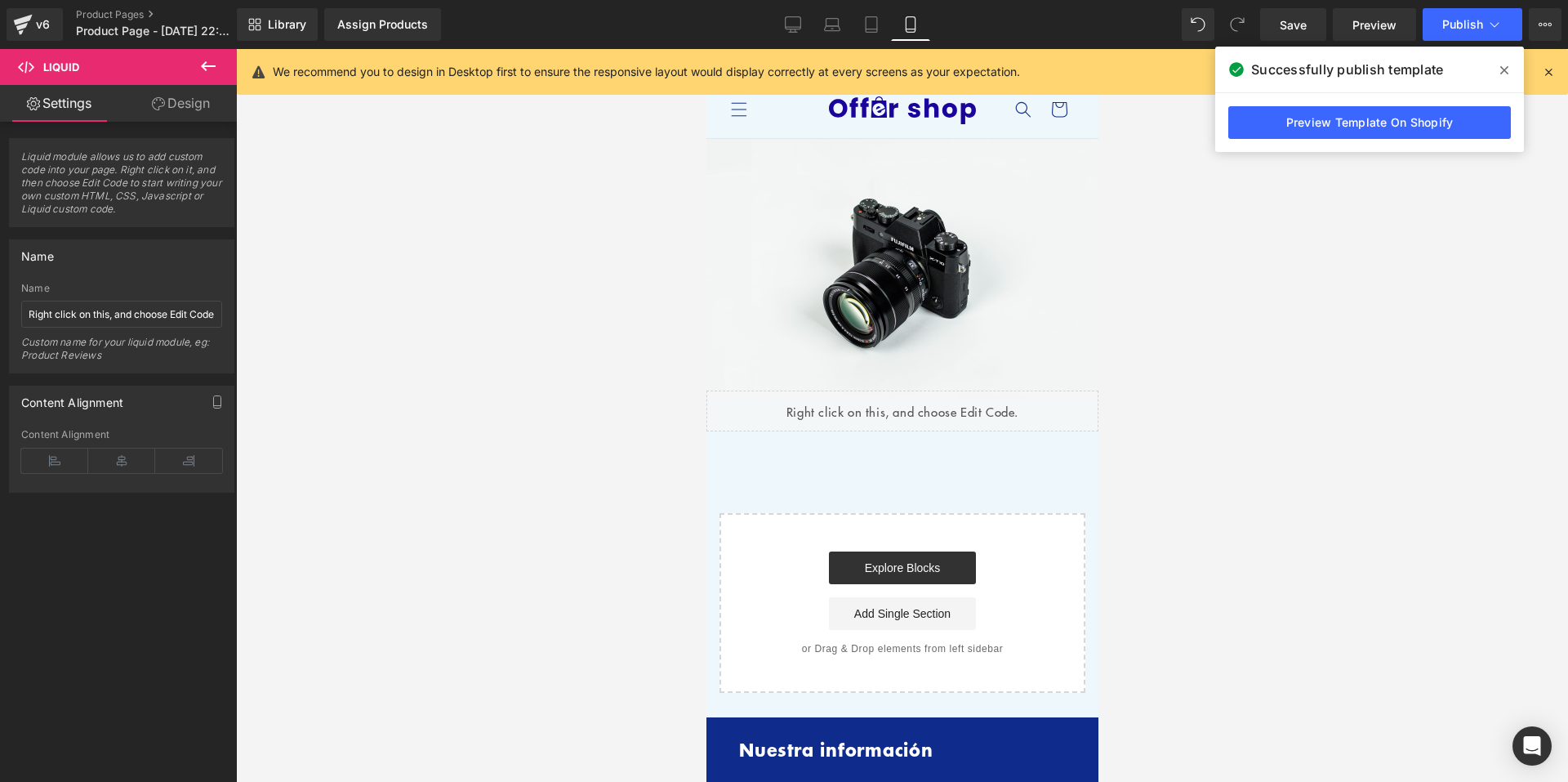 click at bounding box center [208, 67] 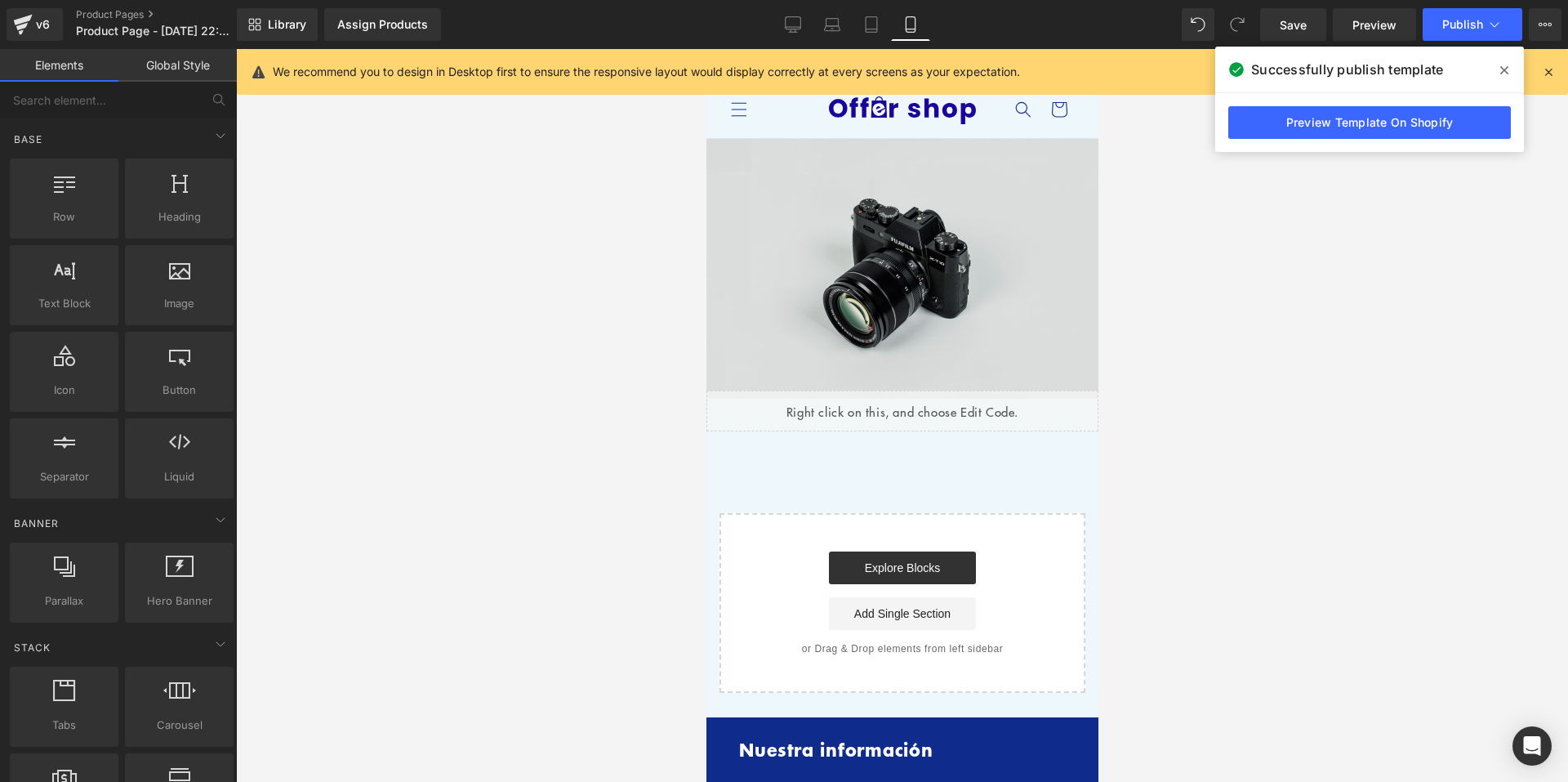 click at bounding box center [902, 269] 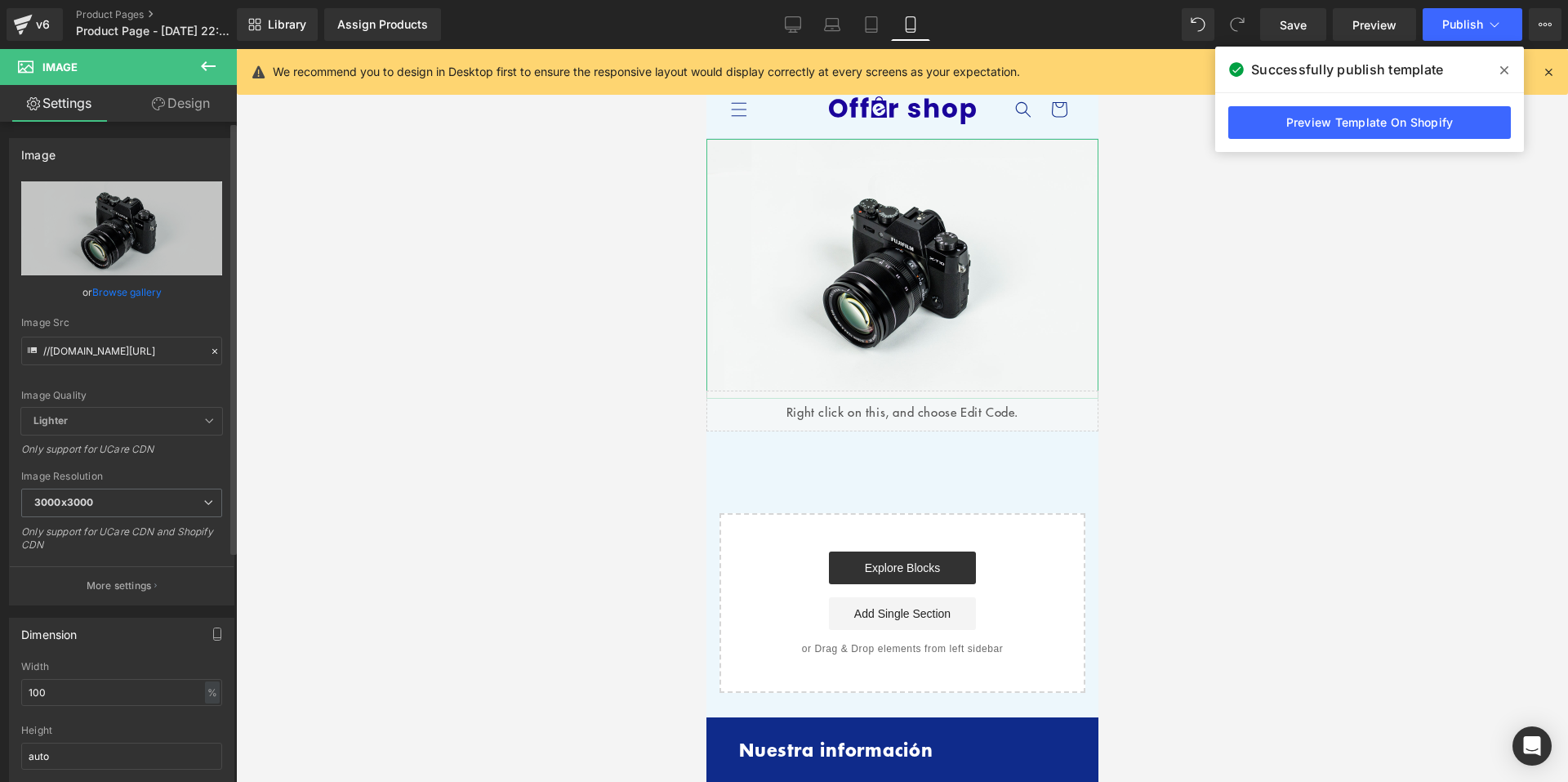 click on "Browse gallery" at bounding box center (127, 292) 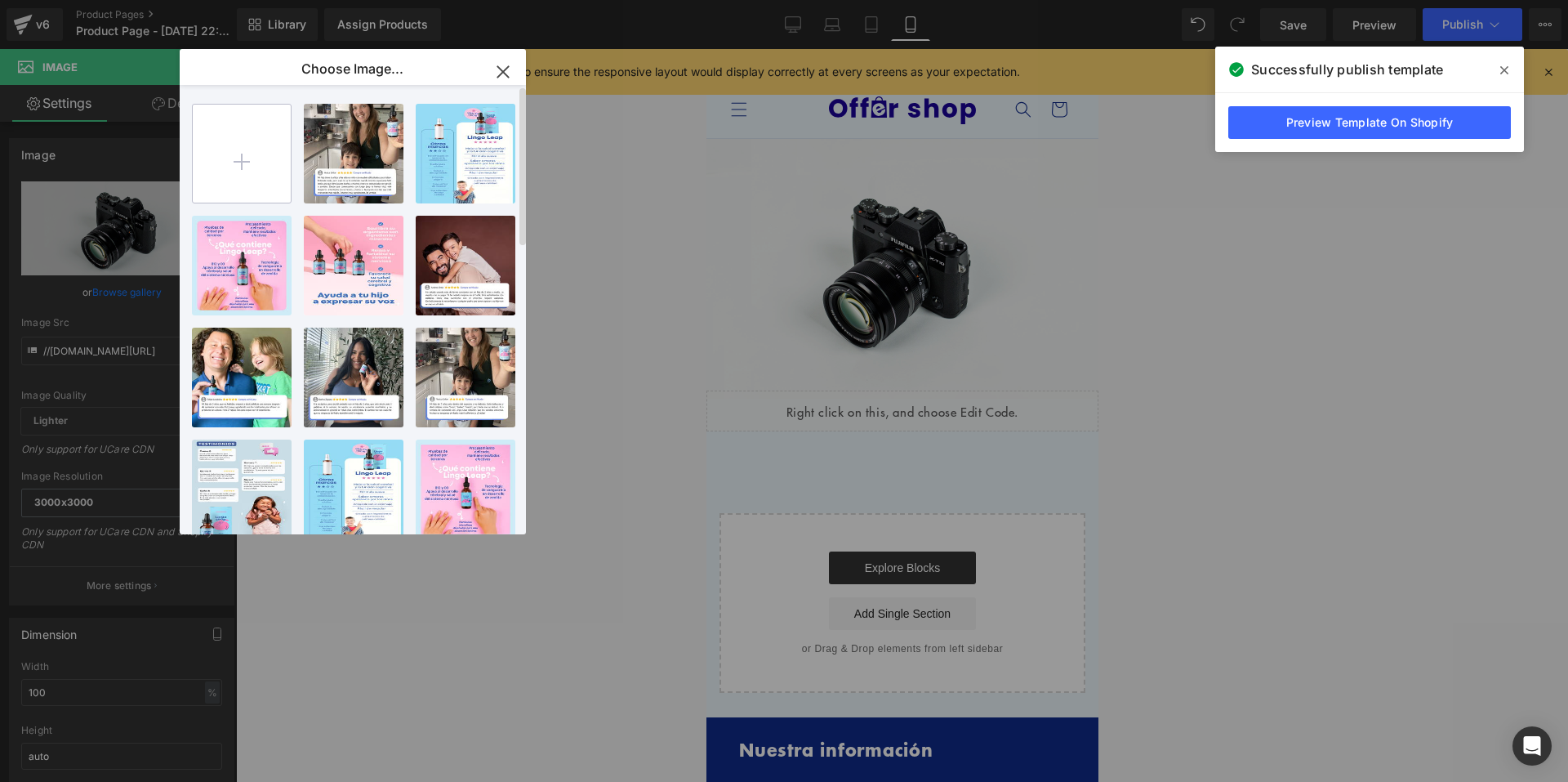 click at bounding box center (242, 154) 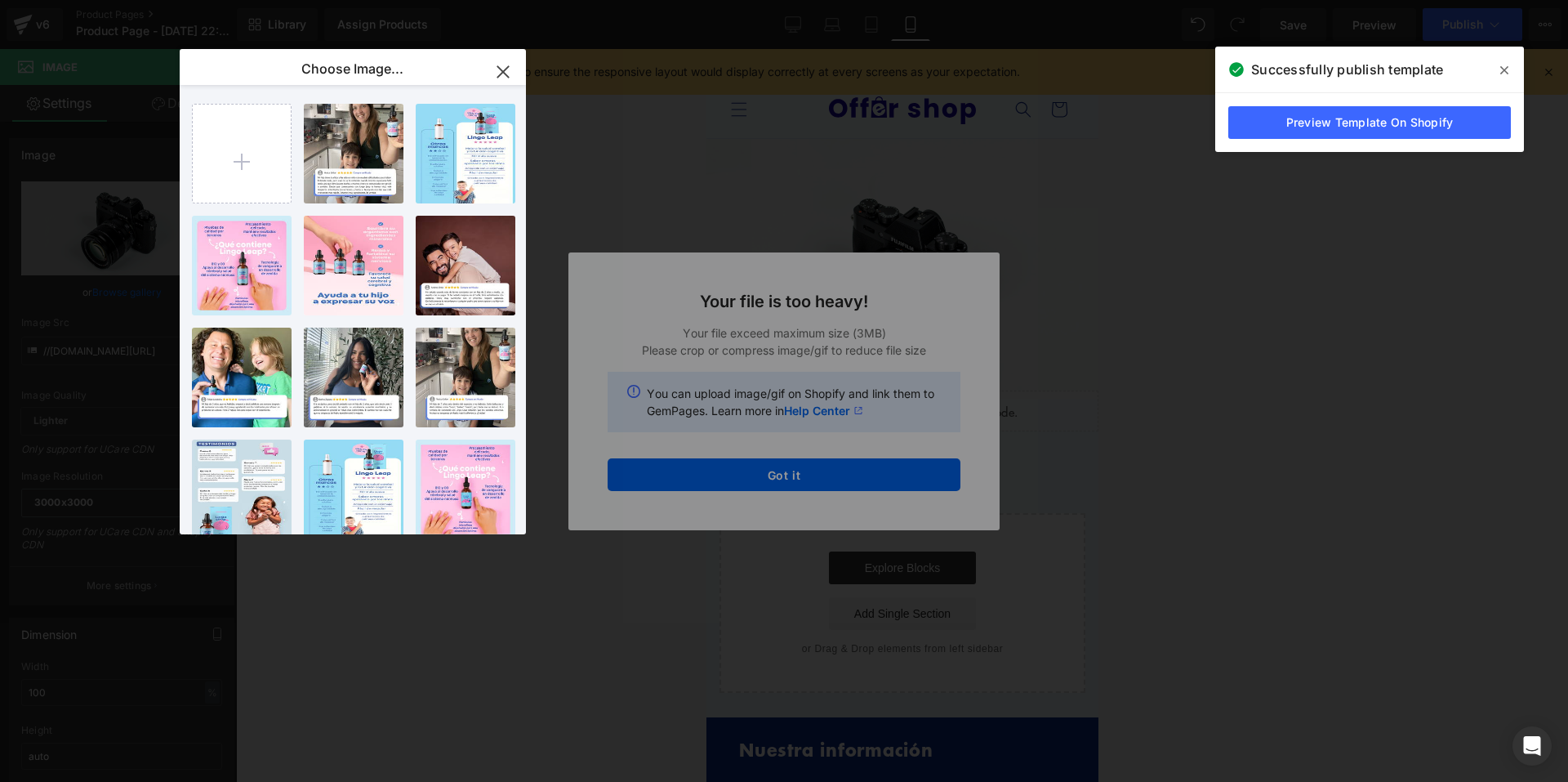 click on "Text Color Highlight Color #333333 Code Editor - Liquid #m-1752723478641 Template CSS Script Data 1 2 3 4 5 6 < script   type = "text/plain"   class = "product-json"   id = "product-json{{product.id}}" > {{   product  |  json   }} </ script > < div   class = "_rsi-cod-form-is-gempage" > </ div > < div   class = "_rsi-cod-form-gempages-button-hook" > </ div > < div   id = "_rsi-cod-form-embed-custom-hook" > </ div > XXXXXXXXXXXXXXXXXXXXXXXXXXXXXXXXXXXXXXXXXXXXXXXXXX #m-1752723478641{
} (function( jQuery ){
// var $module = jQuery('#m-1752723478641').children('.module');
// You can add custom Javascript code right here.
})( window.GemQuery || jQuery ); {
"items": []
} Save Cancel   Choose Image... Back to Library   Insert     2...GES.png 1.51 MB Delete image? Yes No 8...8.png 1.67 MB Delete image? Yes No 6...6.png 1.25 MB Delete image? Yes No 4...4.png 2.10 MB Delete image? Yes No 12...12.png 820.35 KB Delete image? Yes No 13...13.png 1.78 MB Delete image? Yes No 14...14.png 1.77 MB Delete image? Yes No No" at bounding box center (784, 0) 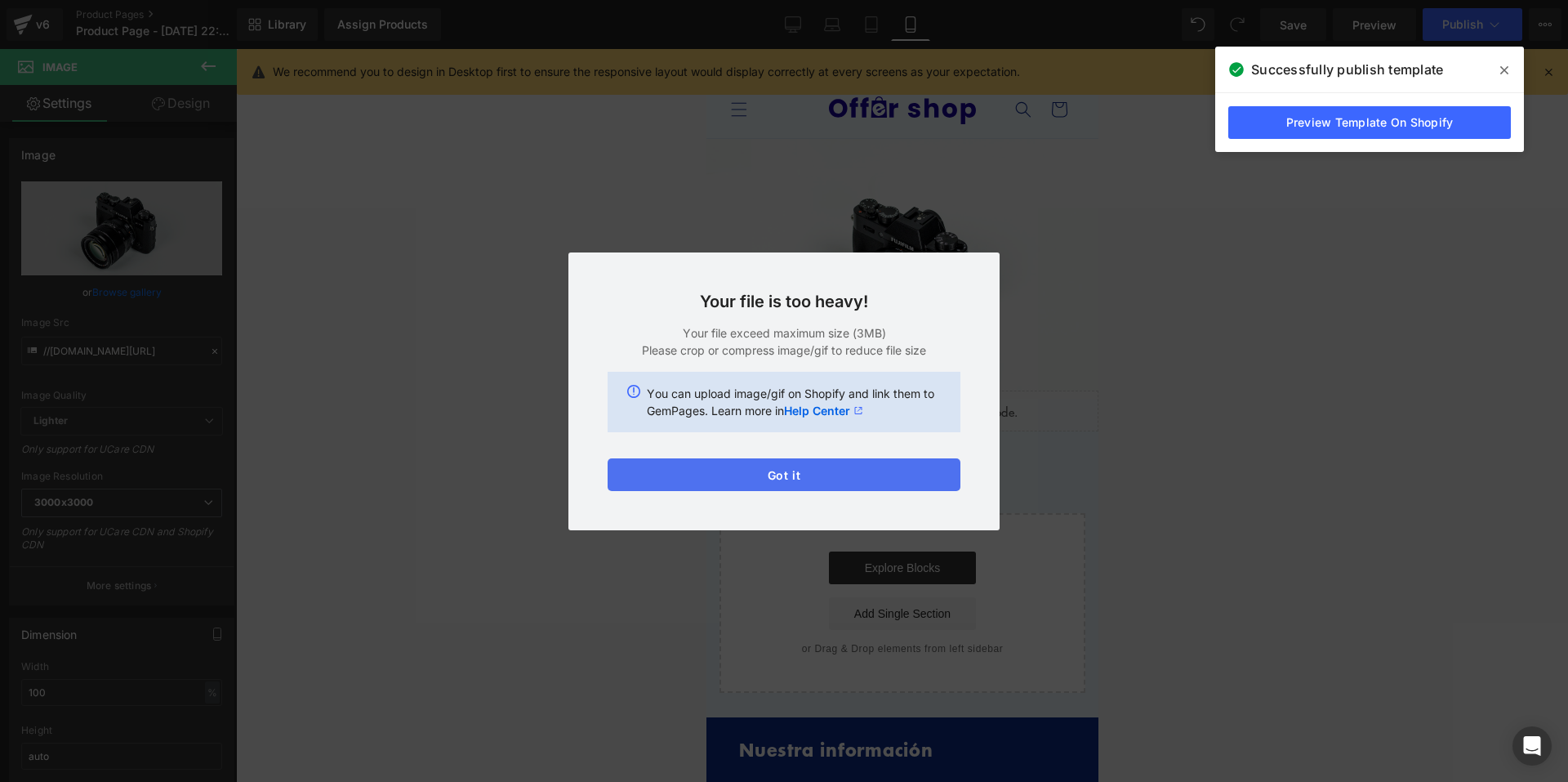 click on "Got it" at bounding box center [784, 475] 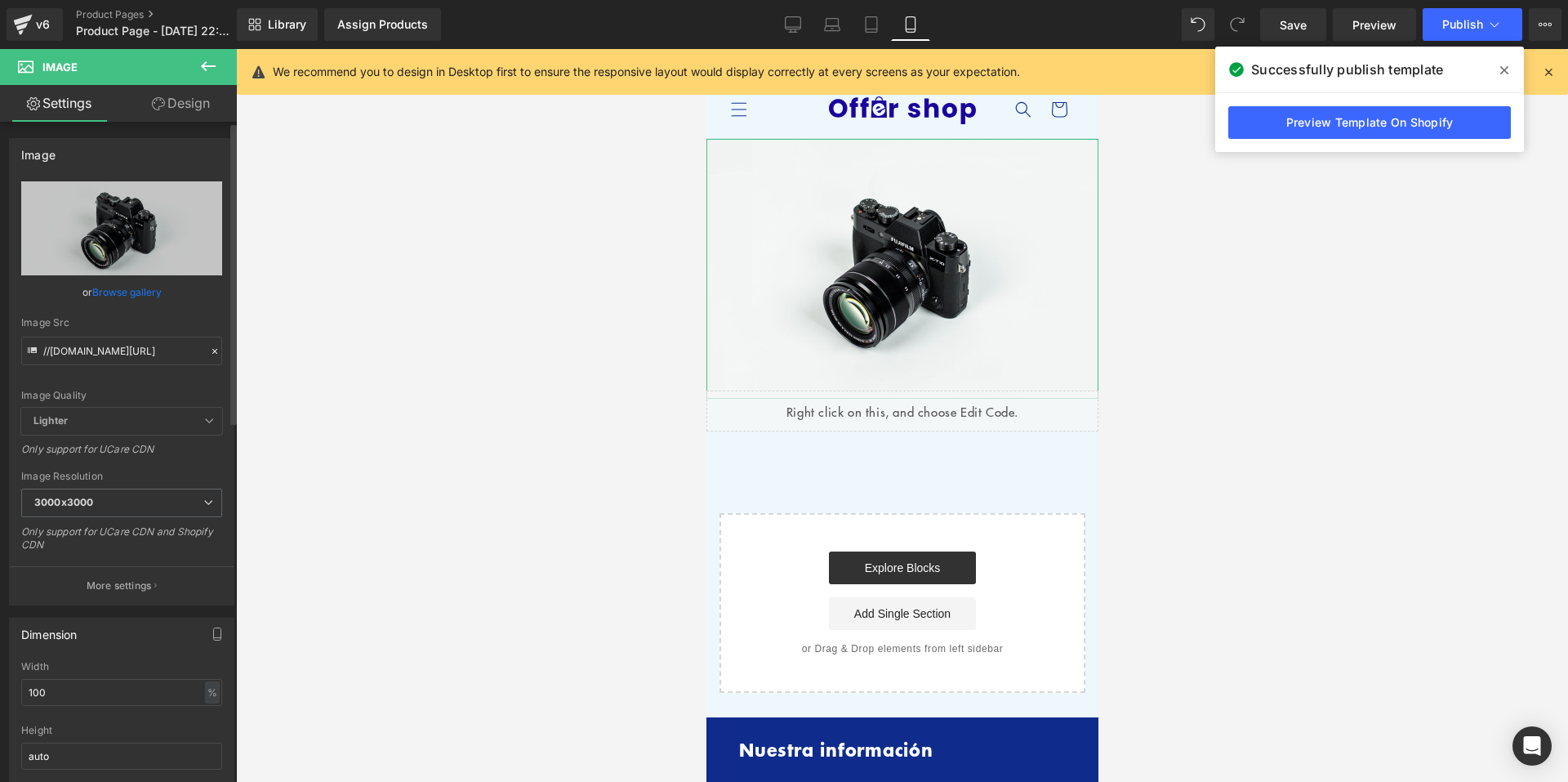 click on "Browse gallery" at bounding box center [127, 292] 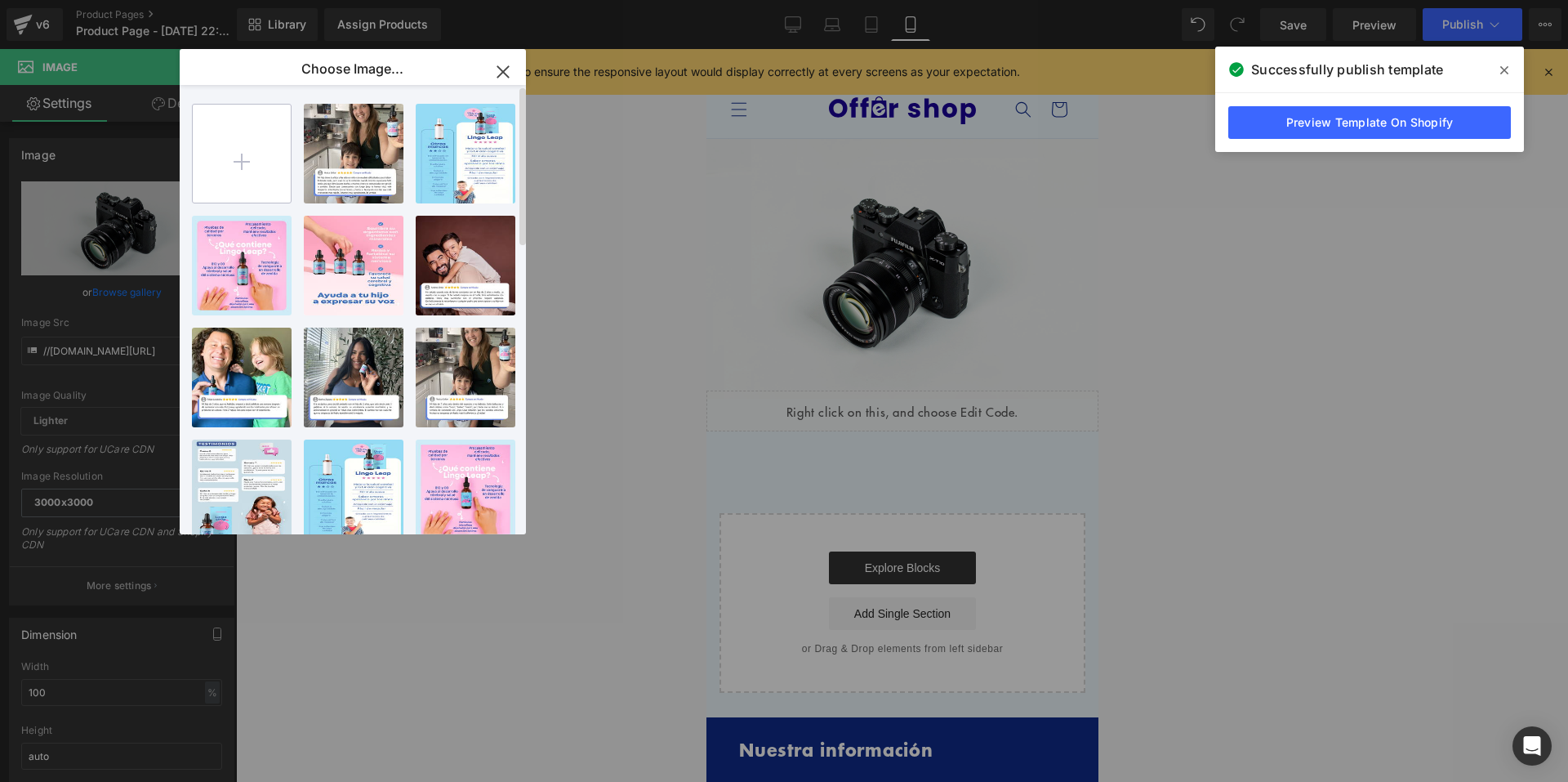 click at bounding box center (242, 154) 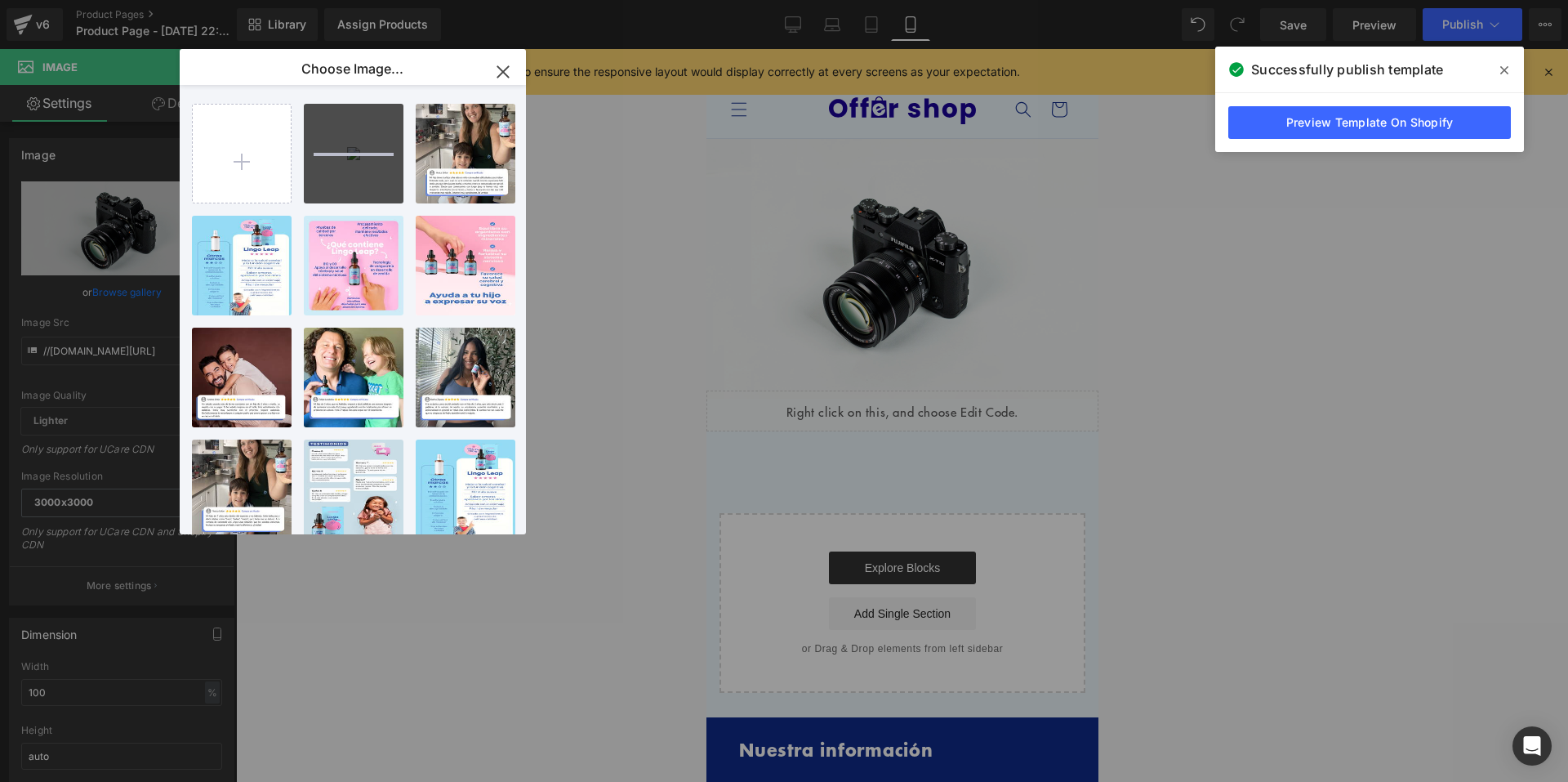 type 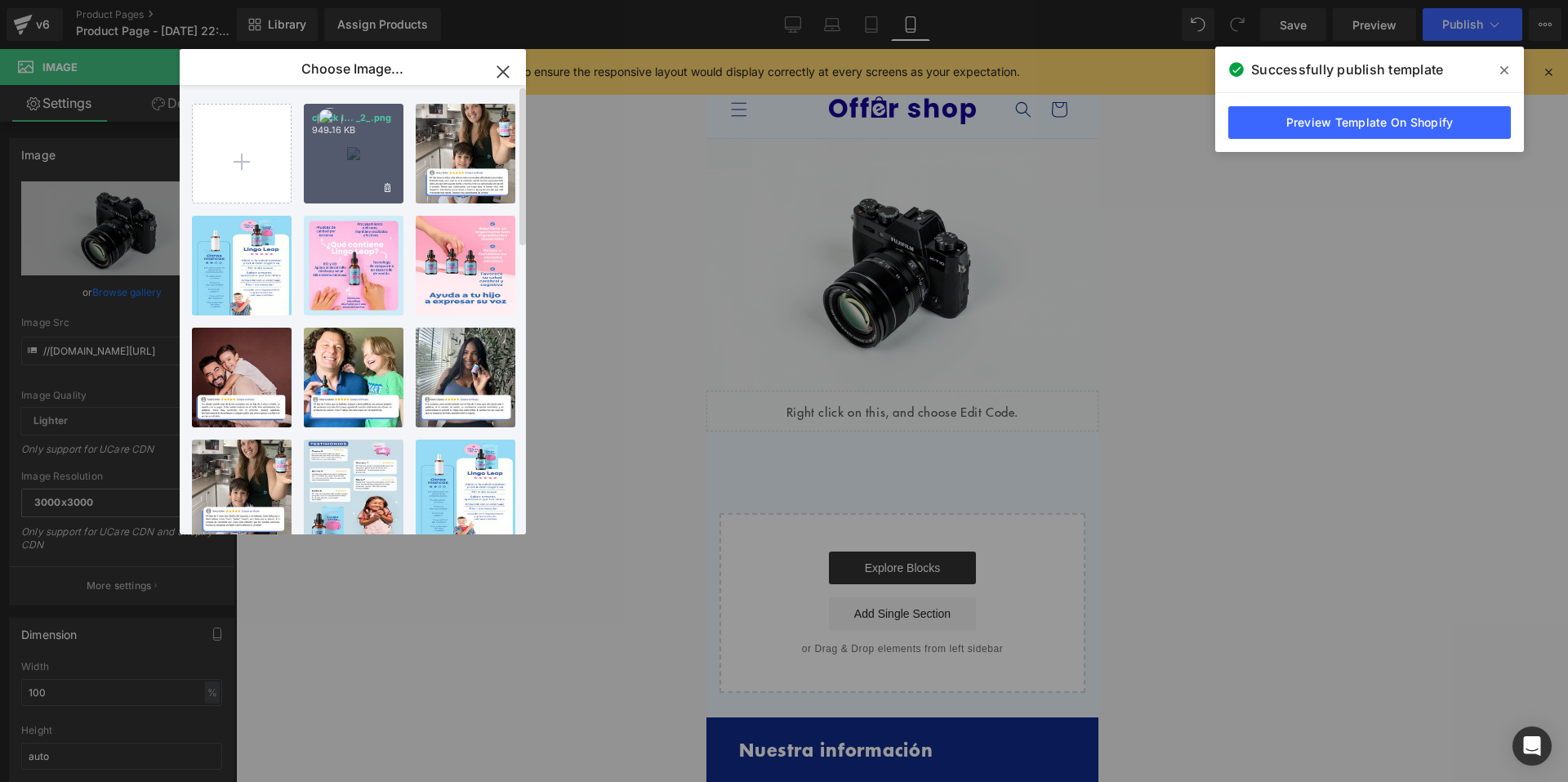 click on "check l... _2_.png 949.16 KB" at bounding box center [354, 154] 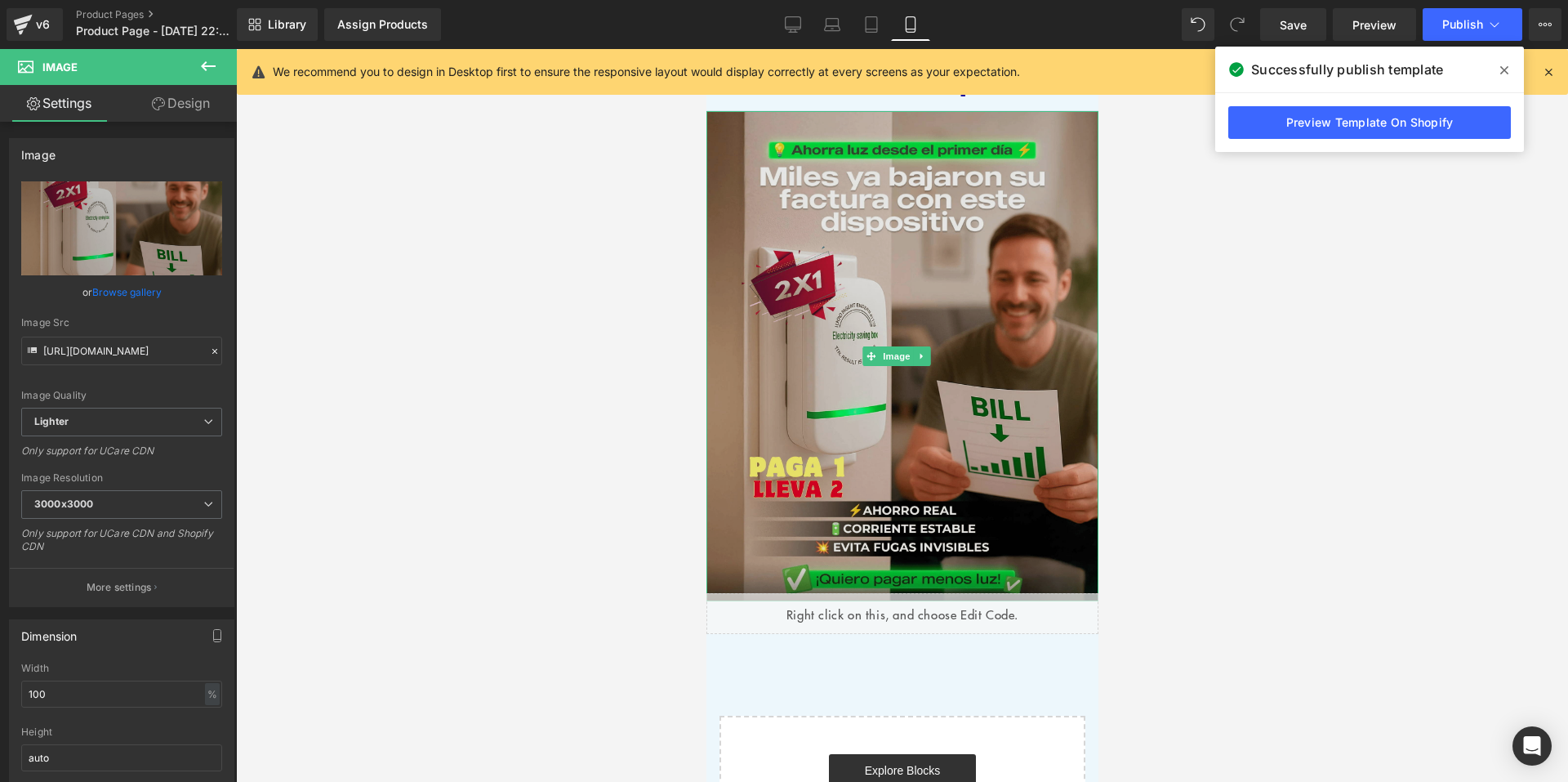 scroll, scrollTop: 163, scrollLeft: 0, axis: vertical 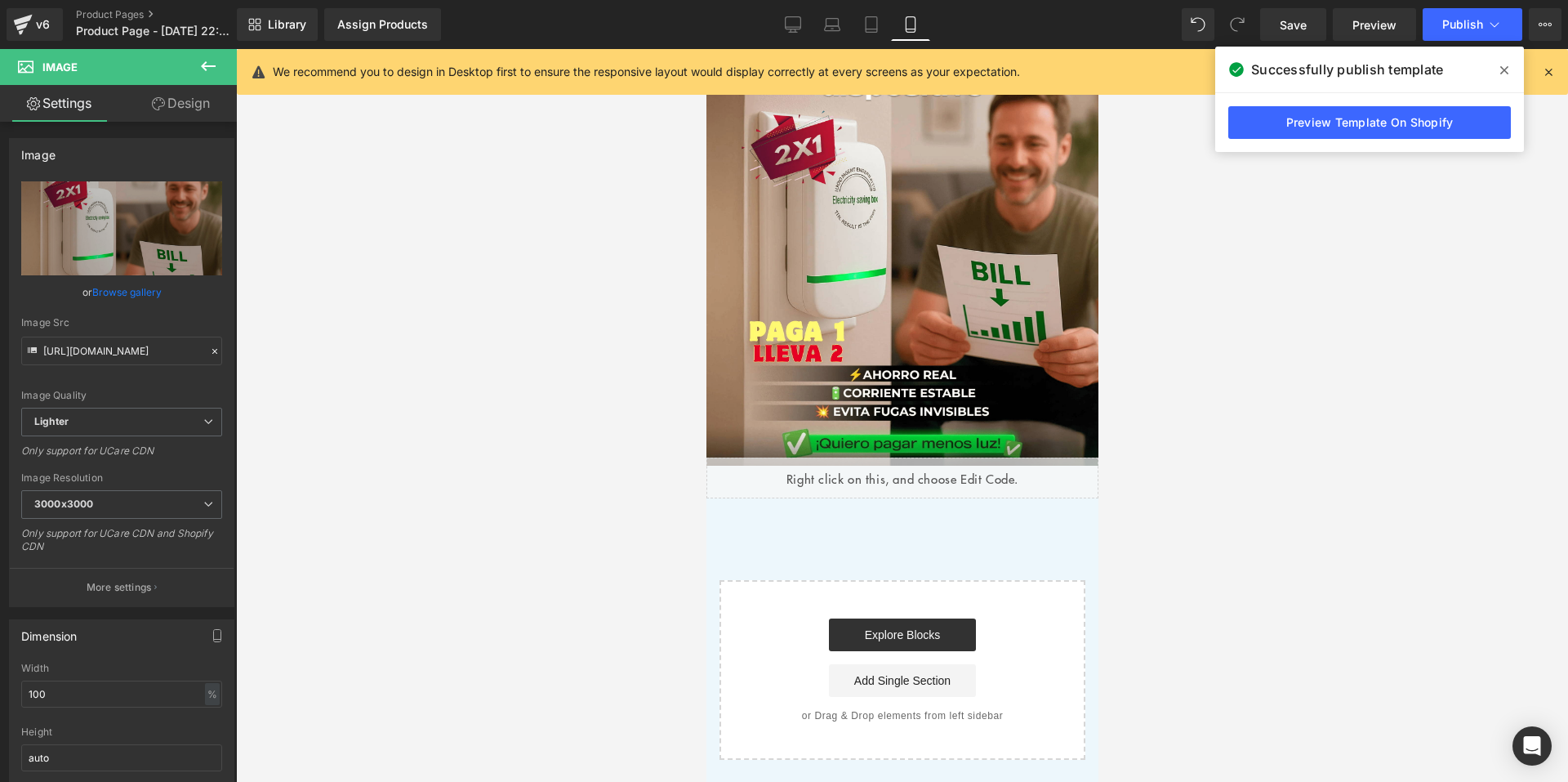 click at bounding box center (208, 67) 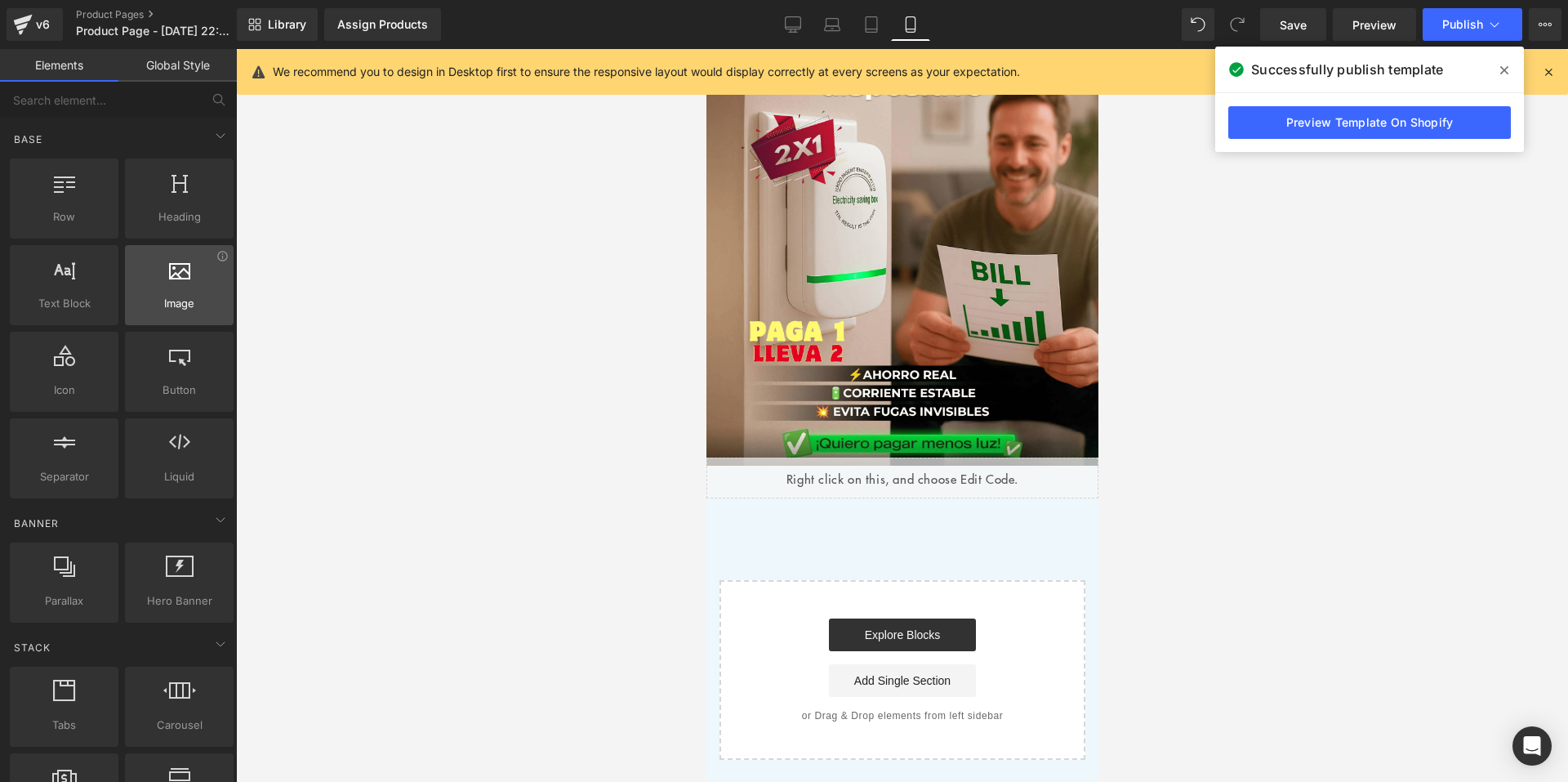 click at bounding box center (179, 276) 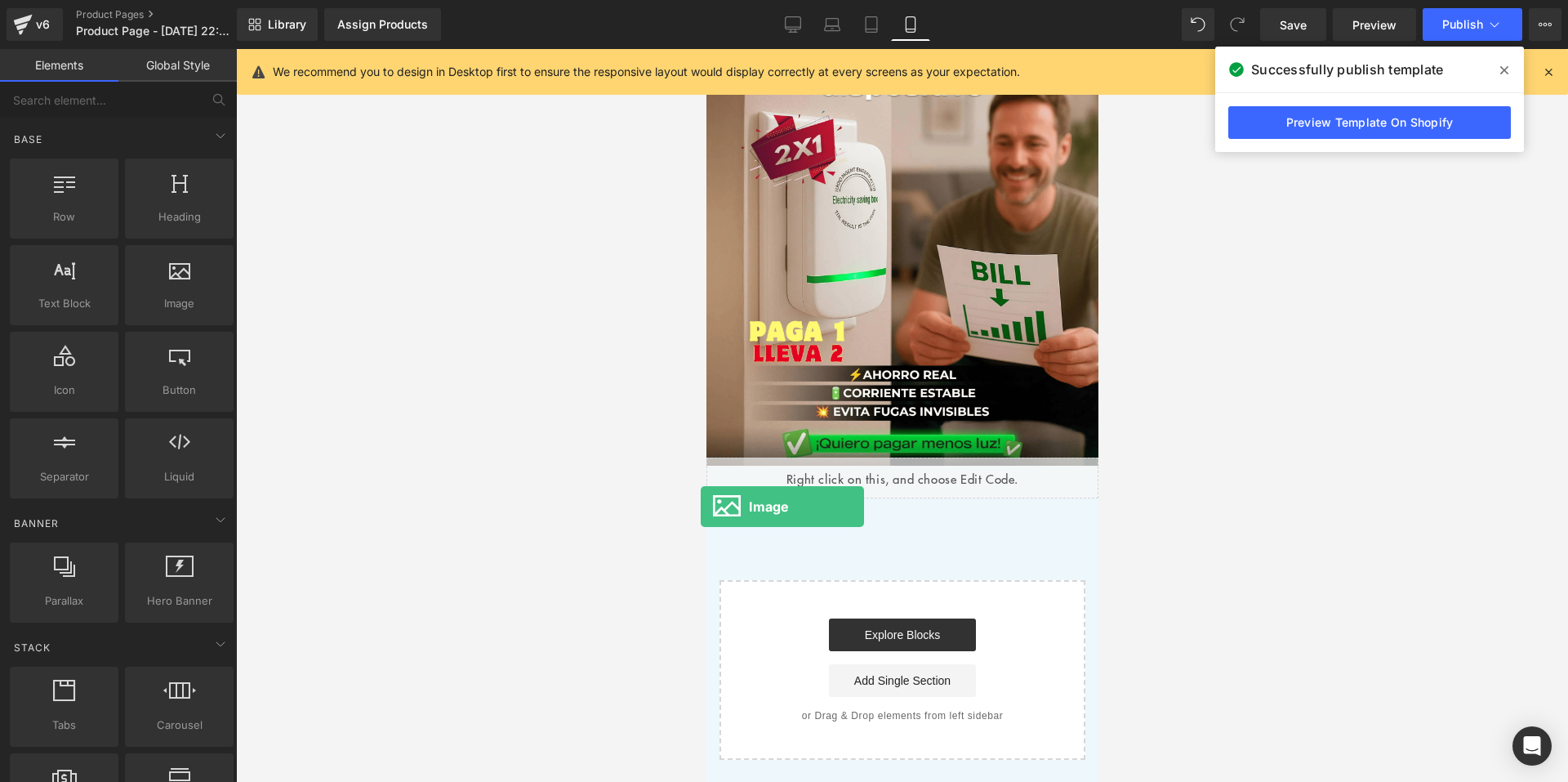 drag, startPoint x: 894, startPoint y: 351, endPoint x: 773, endPoint y: 502, distance: 193.49935 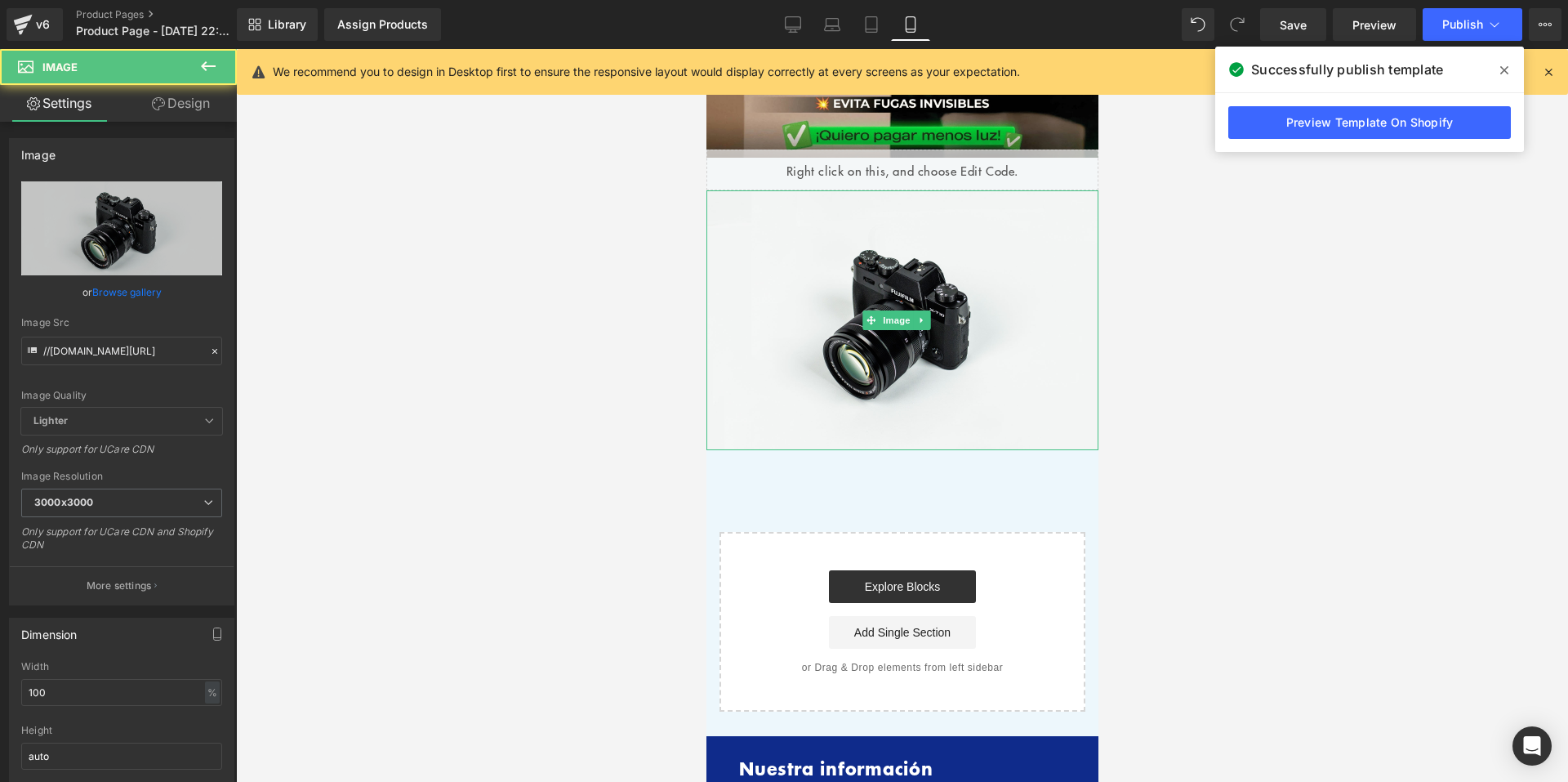 scroll, scrollTop: 490, scrollLeft: 0, axis: vertical 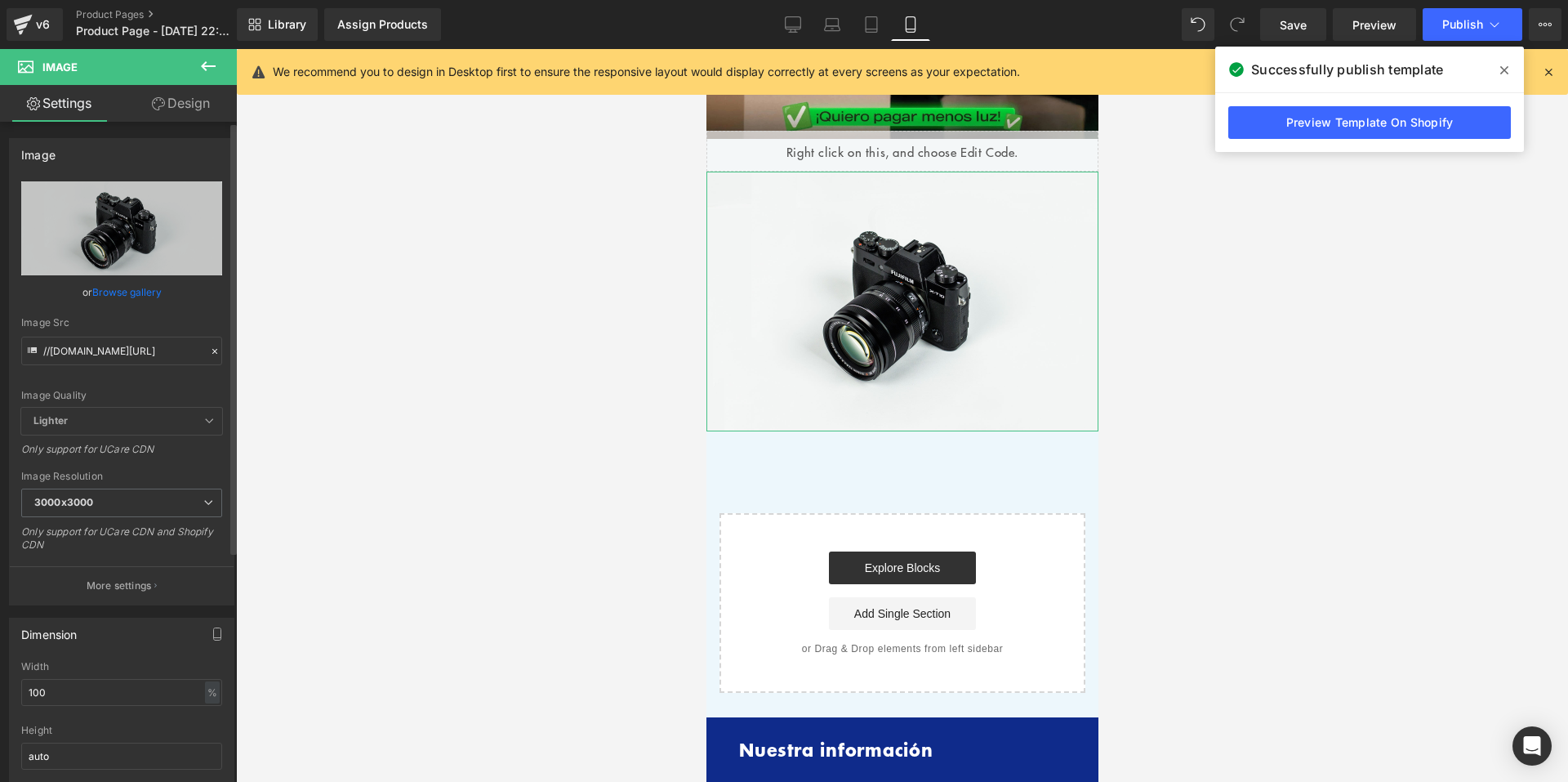 click on "Browse gallery" at bounding box center (127, 292) 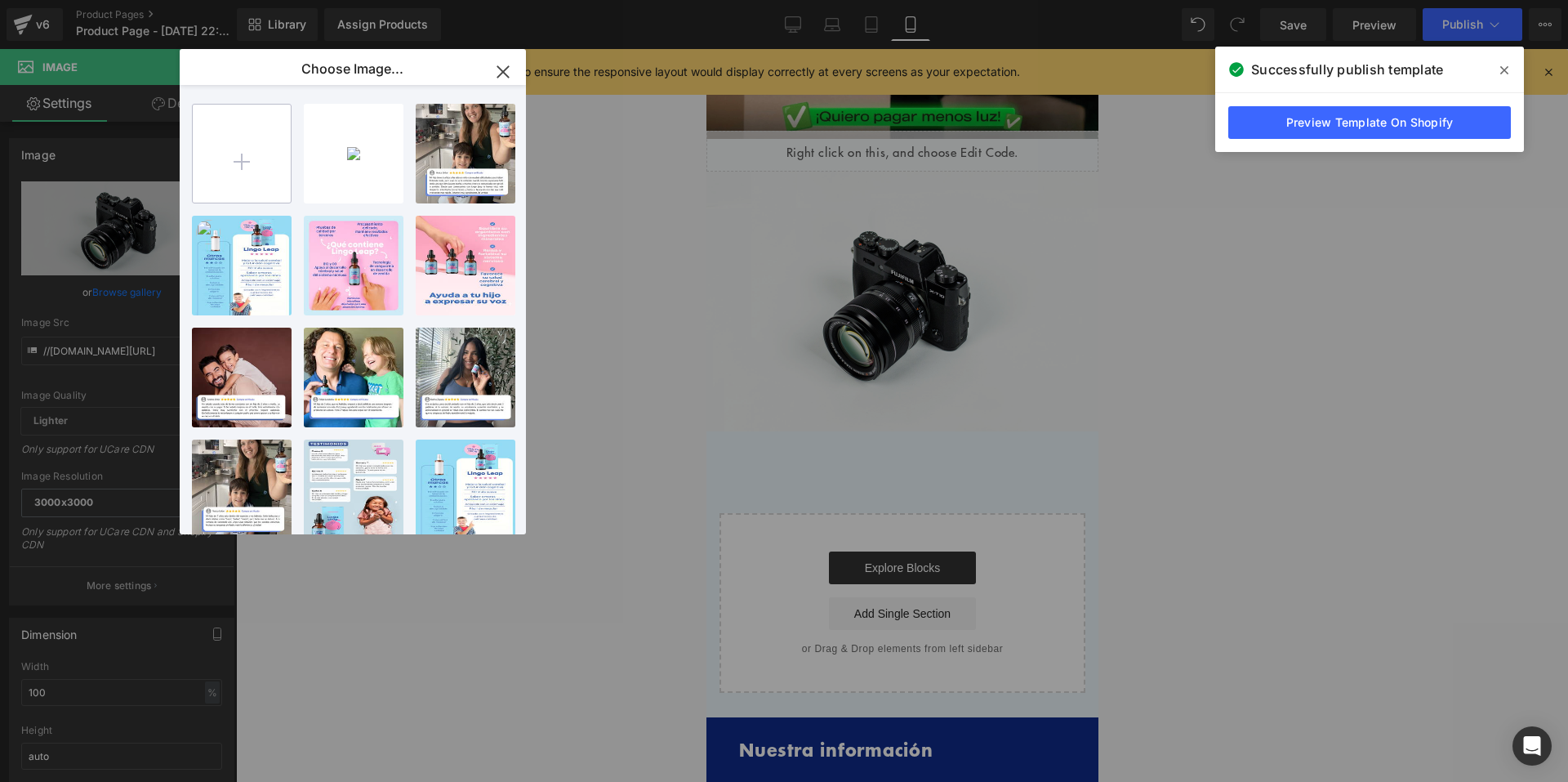 click at bounding box center [242, 154] 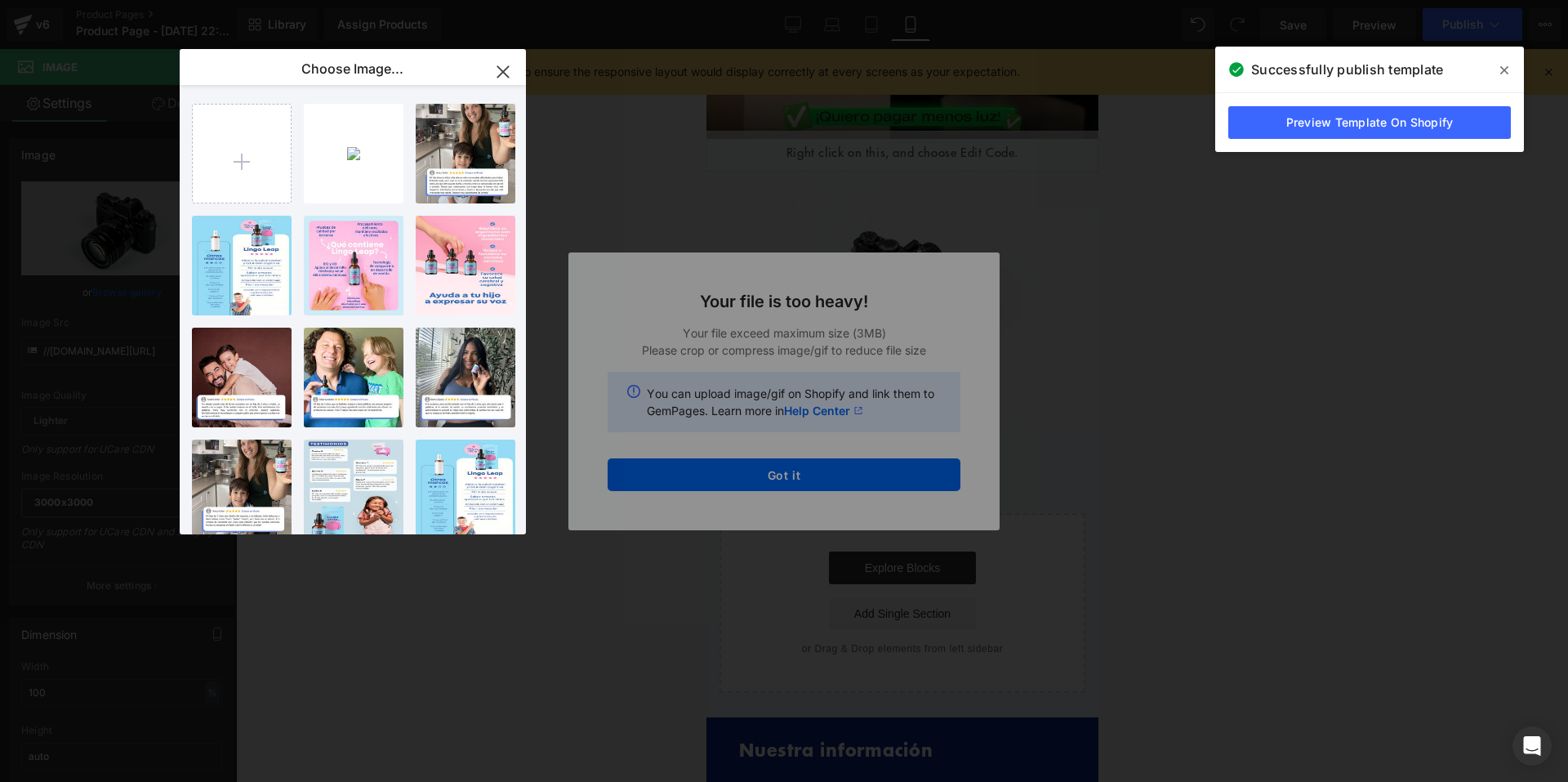 click on "Text Color Highlight Color #333333 Code Editor - Liquid #m-1752723478641 Template CSS Script Data 1 2 3 4 5 6 < script   type = "text/plain"   class = "product-json"   id = "product-json{{product.id}}" > {{   product  |  json   }} </ script > < div   class = "_rsi-cod-form-is-gempage" > </ div > < div   class = "_rsi-cod-form-gempages-button-hook" > </ div > < div   id = "_rsi-cod-form-embed-custom-hook" > </ div > XXXXXXXXXXXXXXXXXXXXXXXXXXXXXXXXXXXXXXXXXXXXXXXXXX #m-1752723478641{
} (function( jQuery ){
// var $module = jQuery('#m-1752723478641').children('.module');
// You can add custom Javascript code right here.
})( window.GemQuery || jQuery ); {
"items": []
} Save Cancel   Choose Image... Back to Library   Insert     check l... _2_.png 949.16 KB Delete image? Yes No 2...GES.png 1.51 MB Delete image? Yes No 8...8.png 1.67 MB Delete image? Yes No 6...6.png 1.25 MB Delete image? Yes No 4...4.png 2.10 MB Delete image? Yes No 12...12.png 820.35 KB Delete image? Yes No 13...13.png 1.78 MB Delete image?" at bounding box center [784, 0] 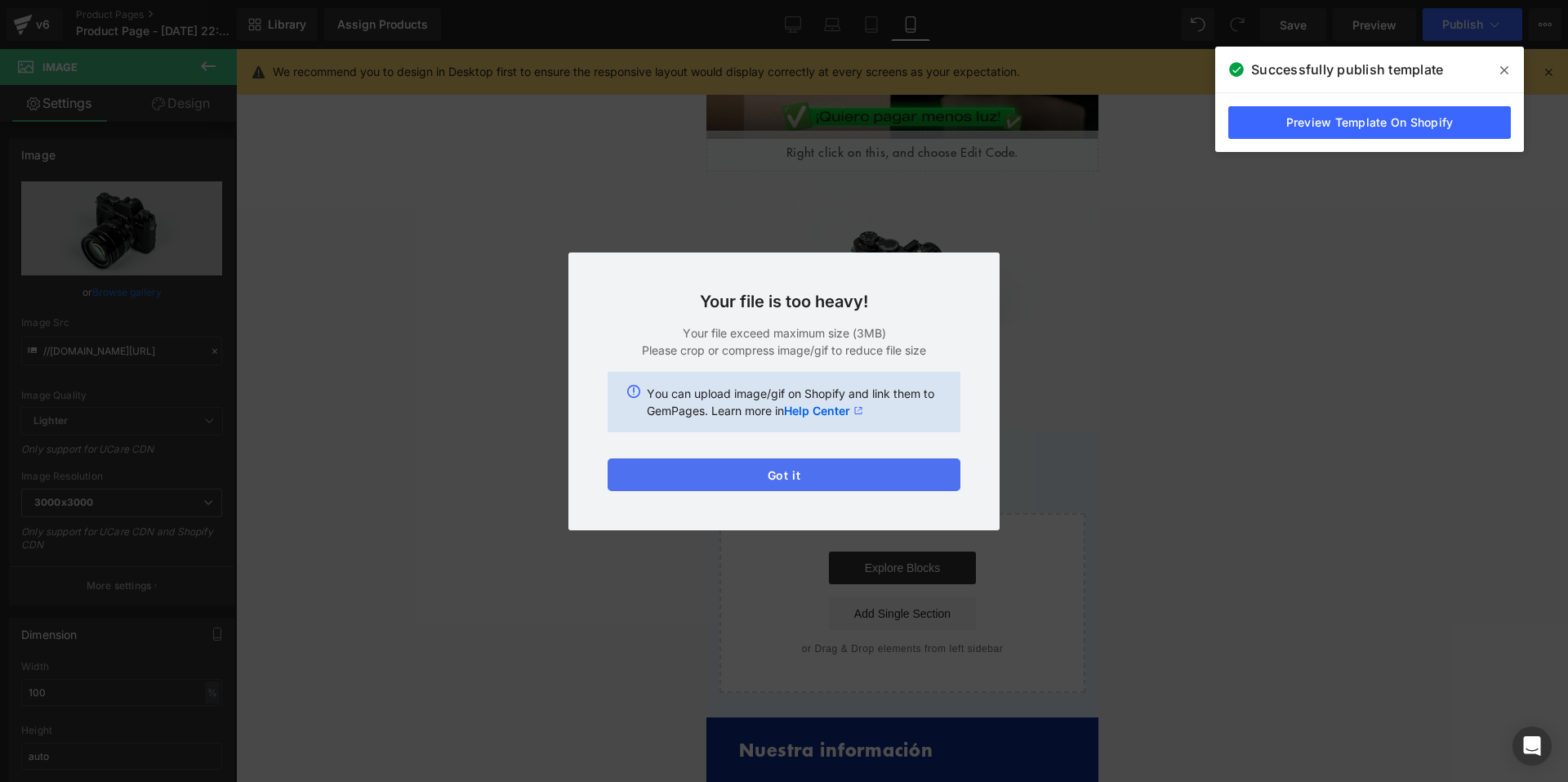 click on "Got it" at bounding box center [784, 475] 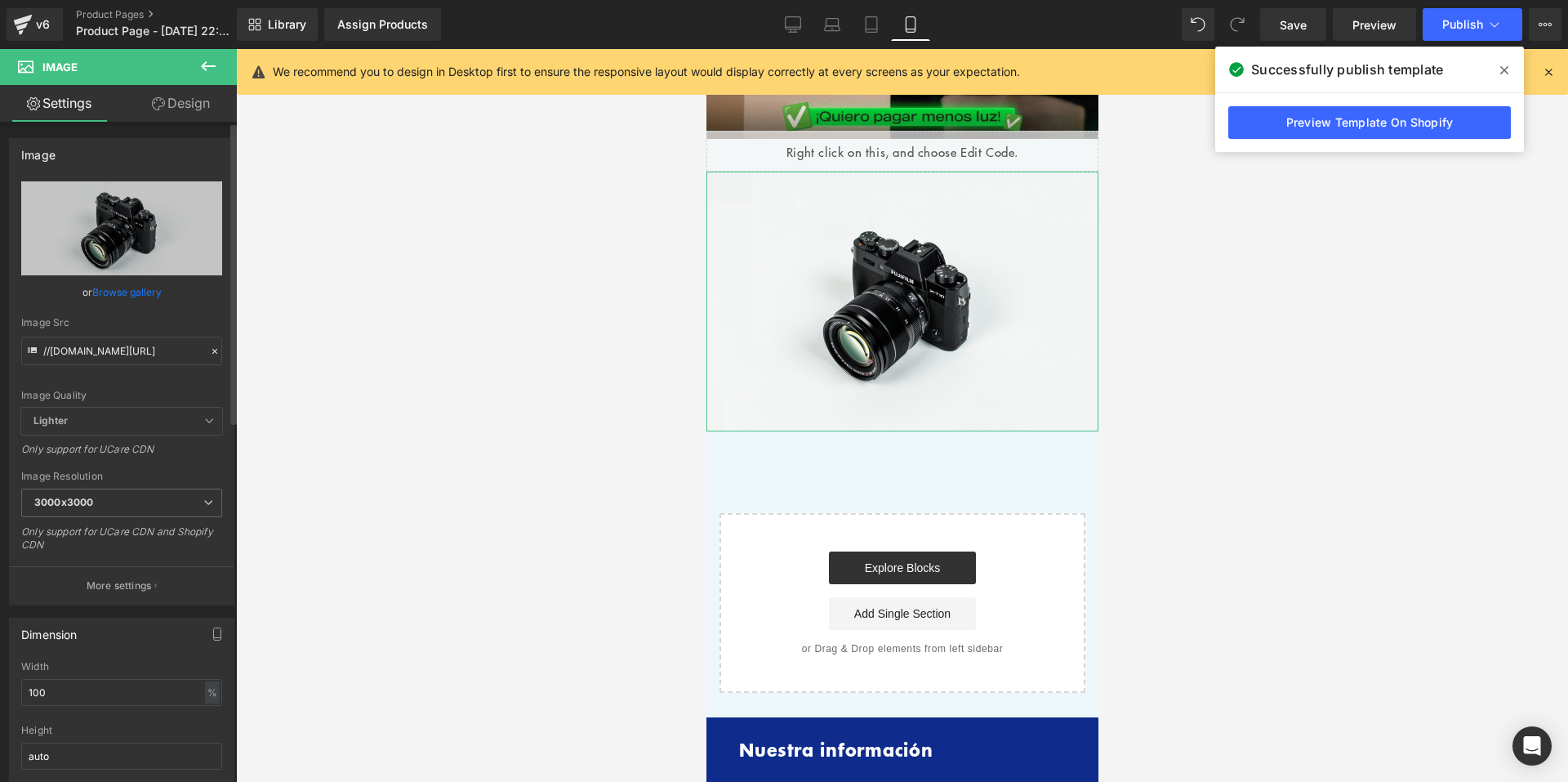 click on "Browse gallery" at bounding box center (127, 292) 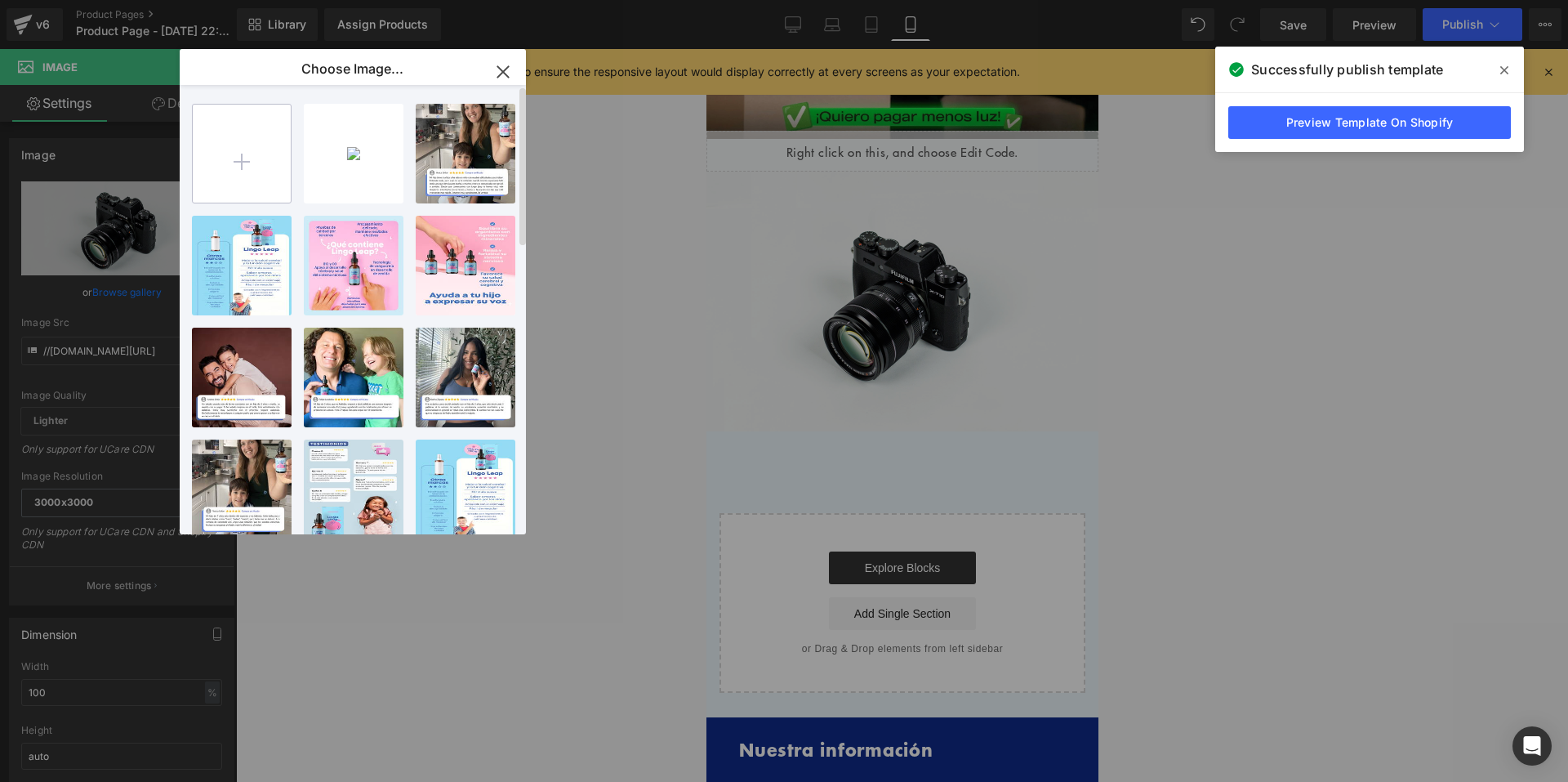 click at bounding box center [242, 154] 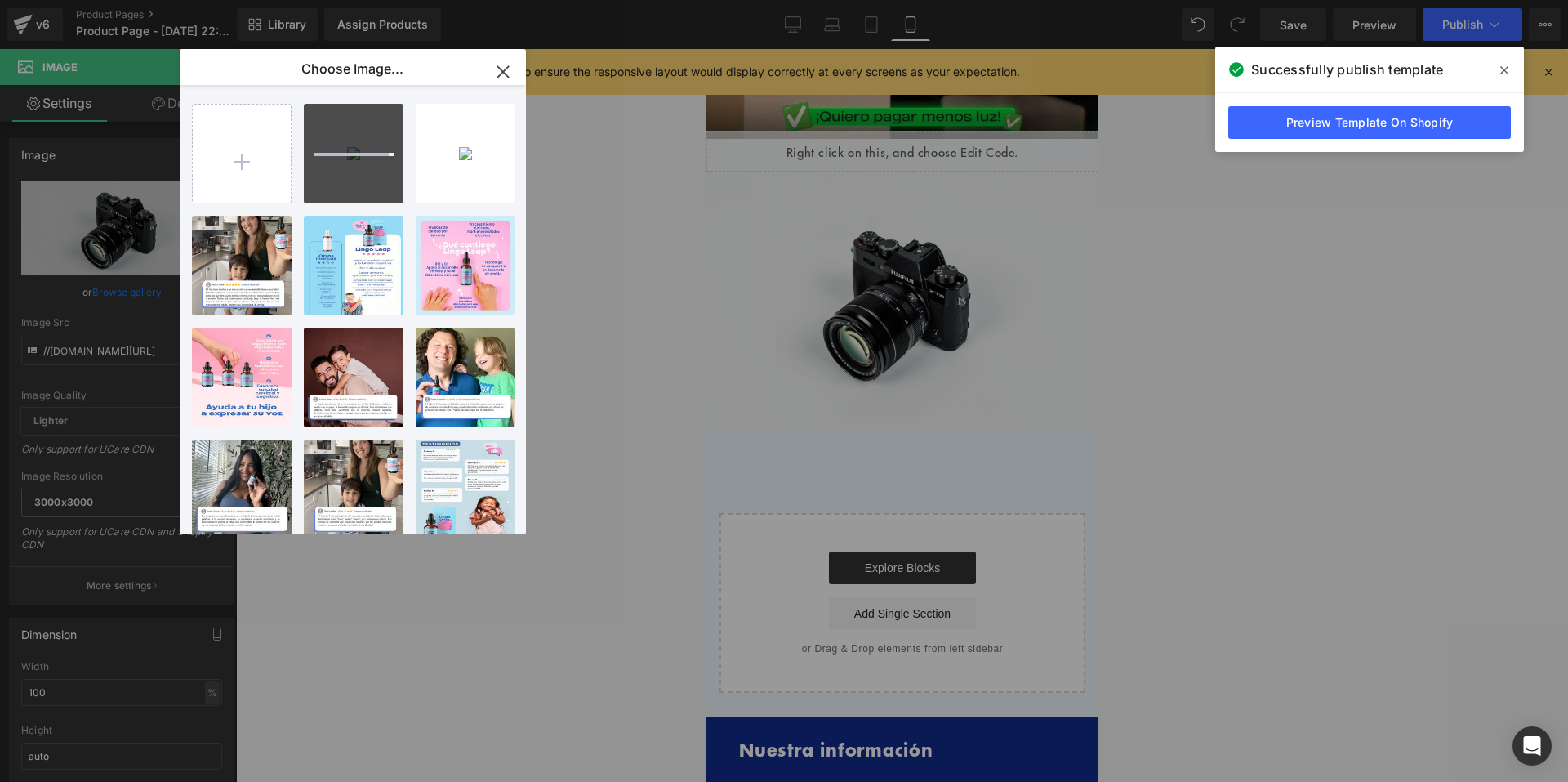 type 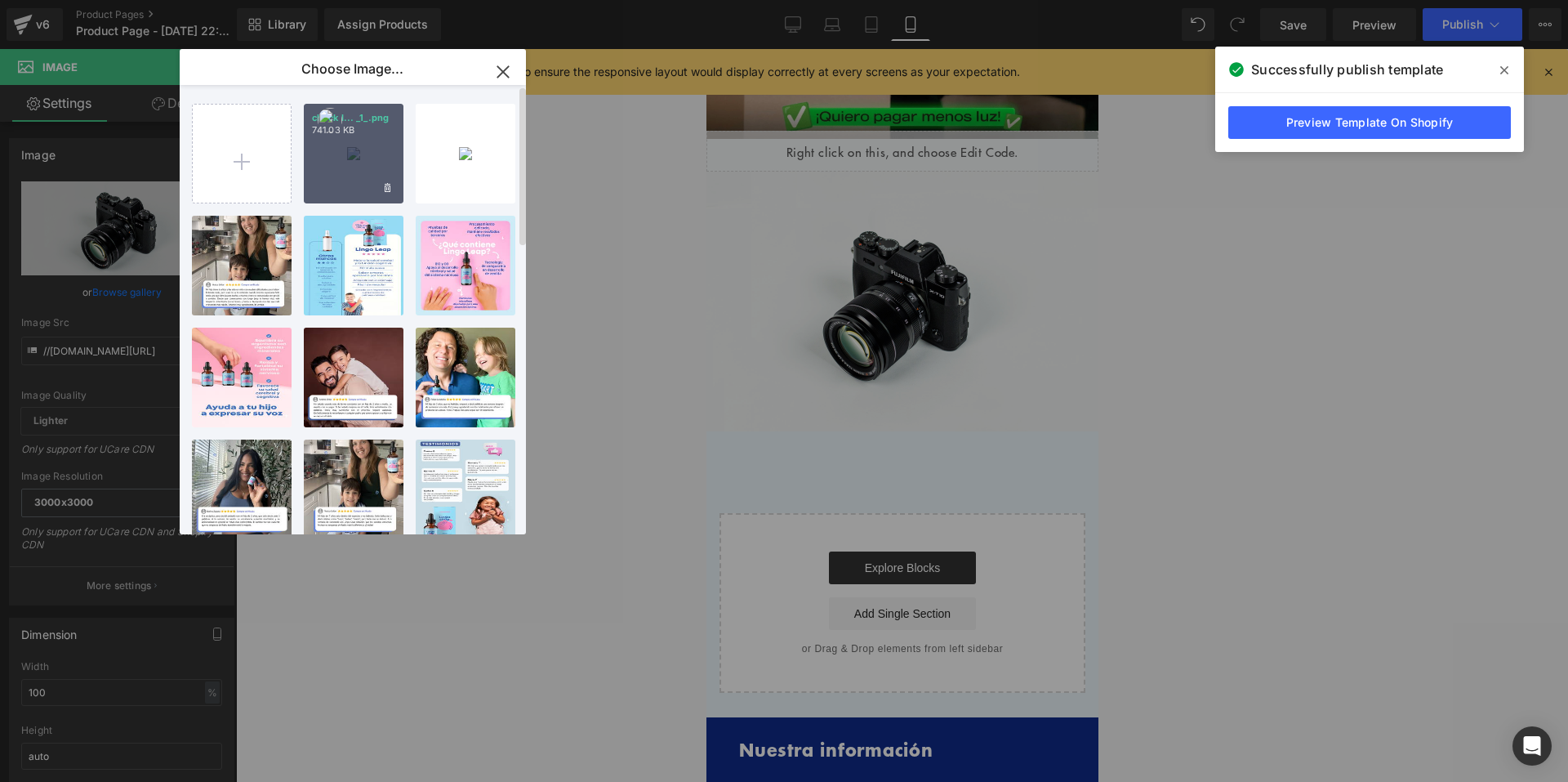 click on "check l... _1_.png 741.03 KB" at bounding box center [354, 154] 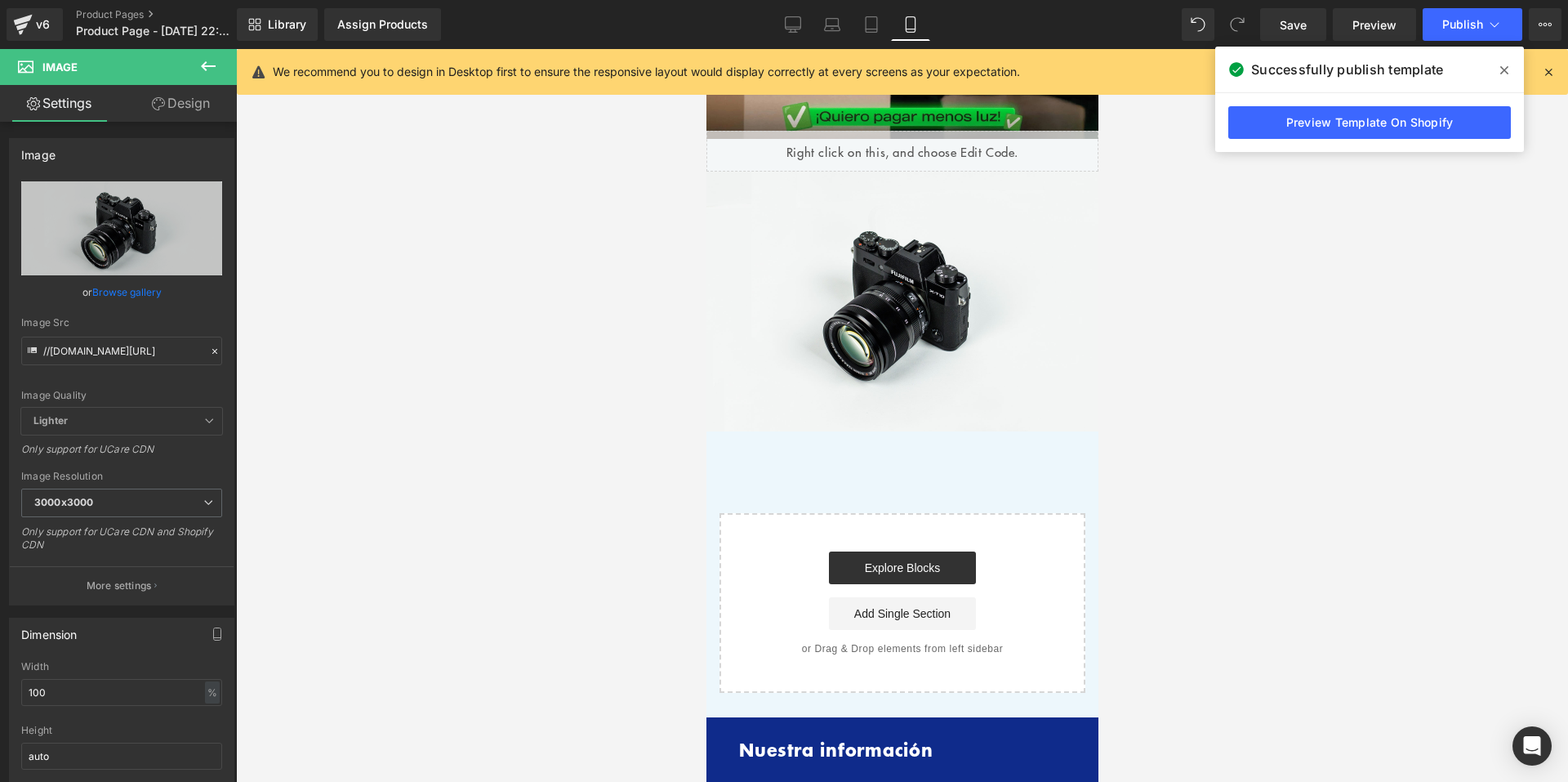 click at bounding box center [1504, 70] 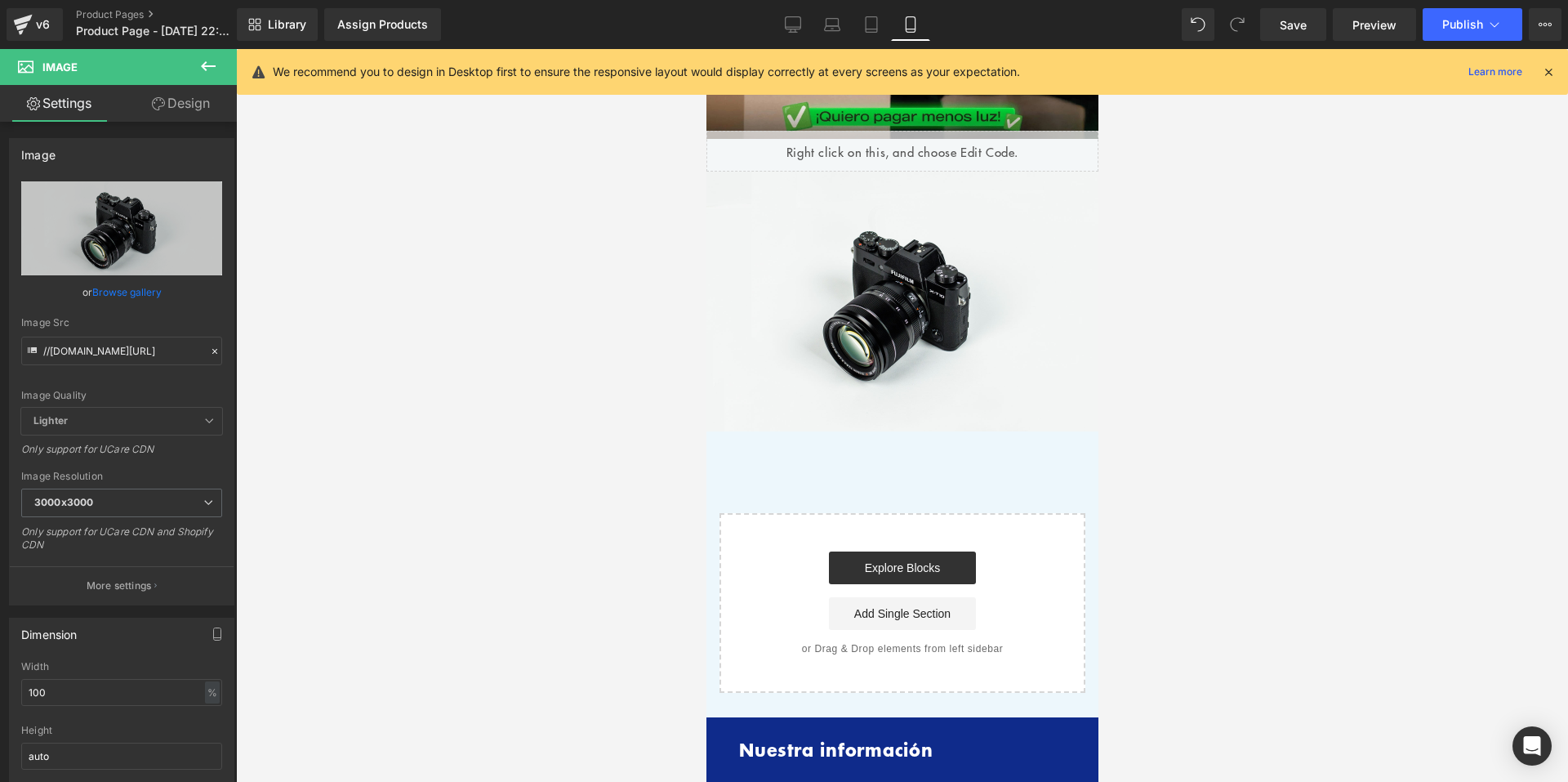 click at bounding box center (1548, 72) 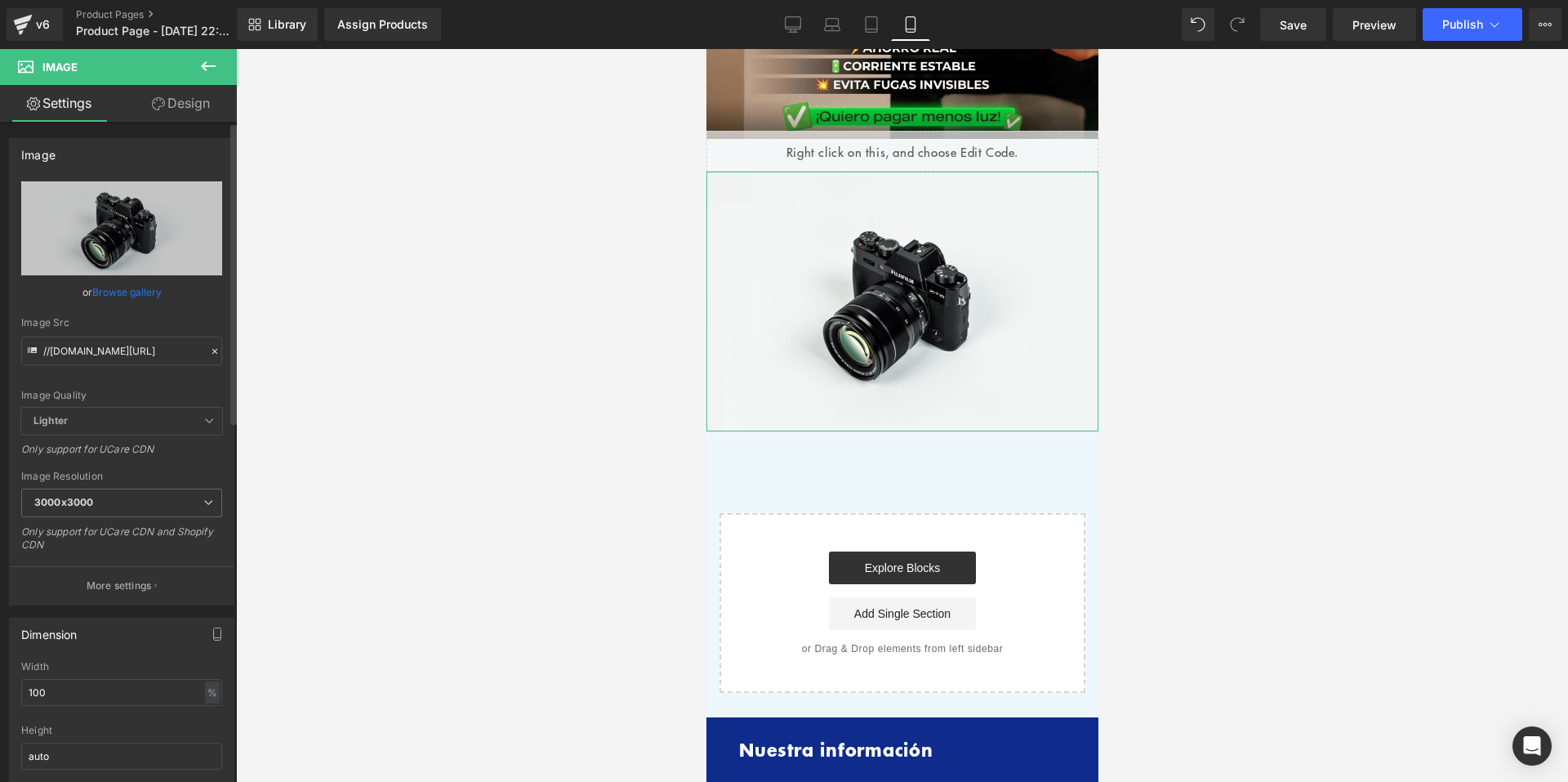 click on "Browse gallery" at bounding box center [127, 292] 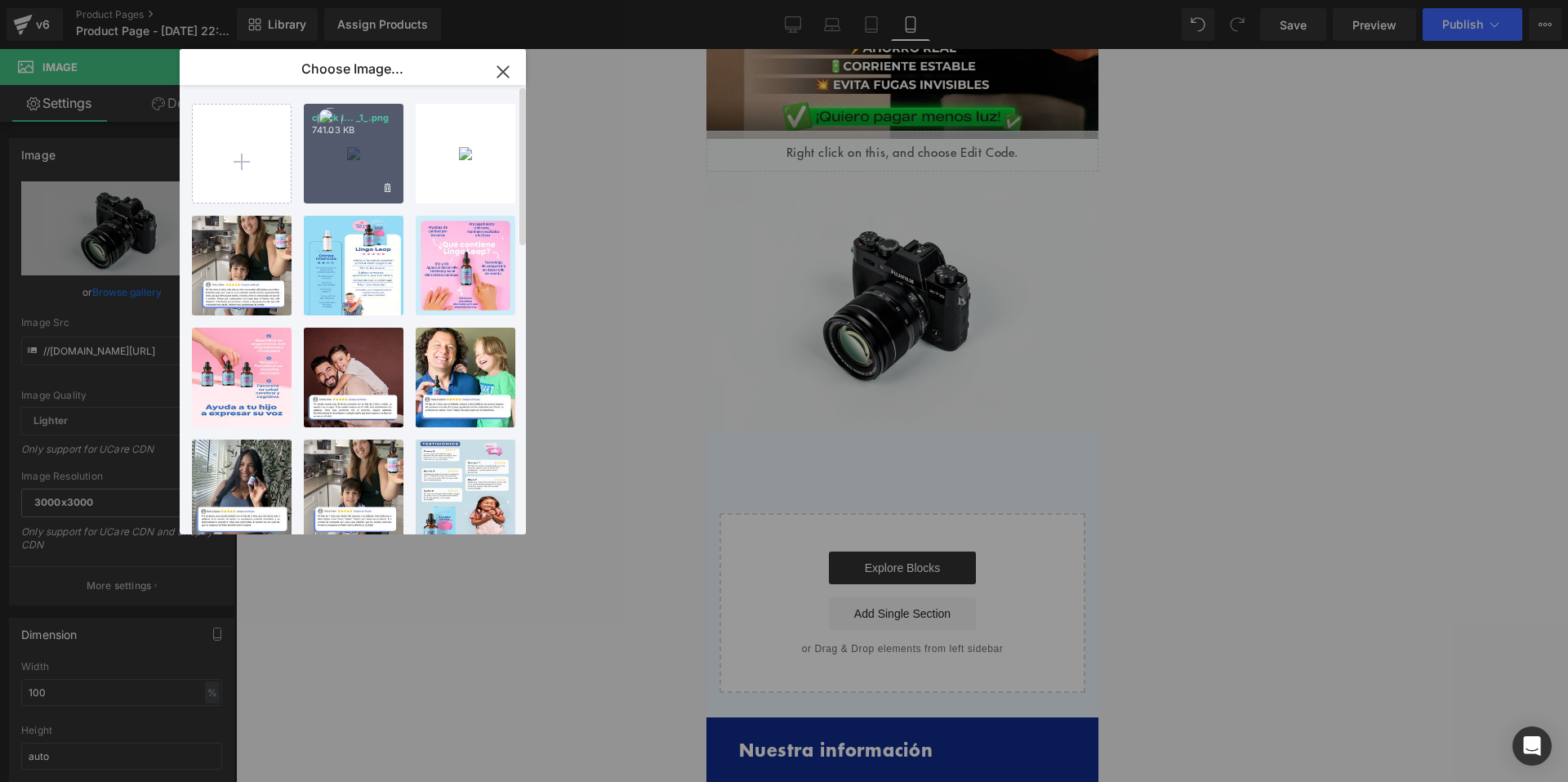 click on "741.03 KB" at bounding box center [354, 130] 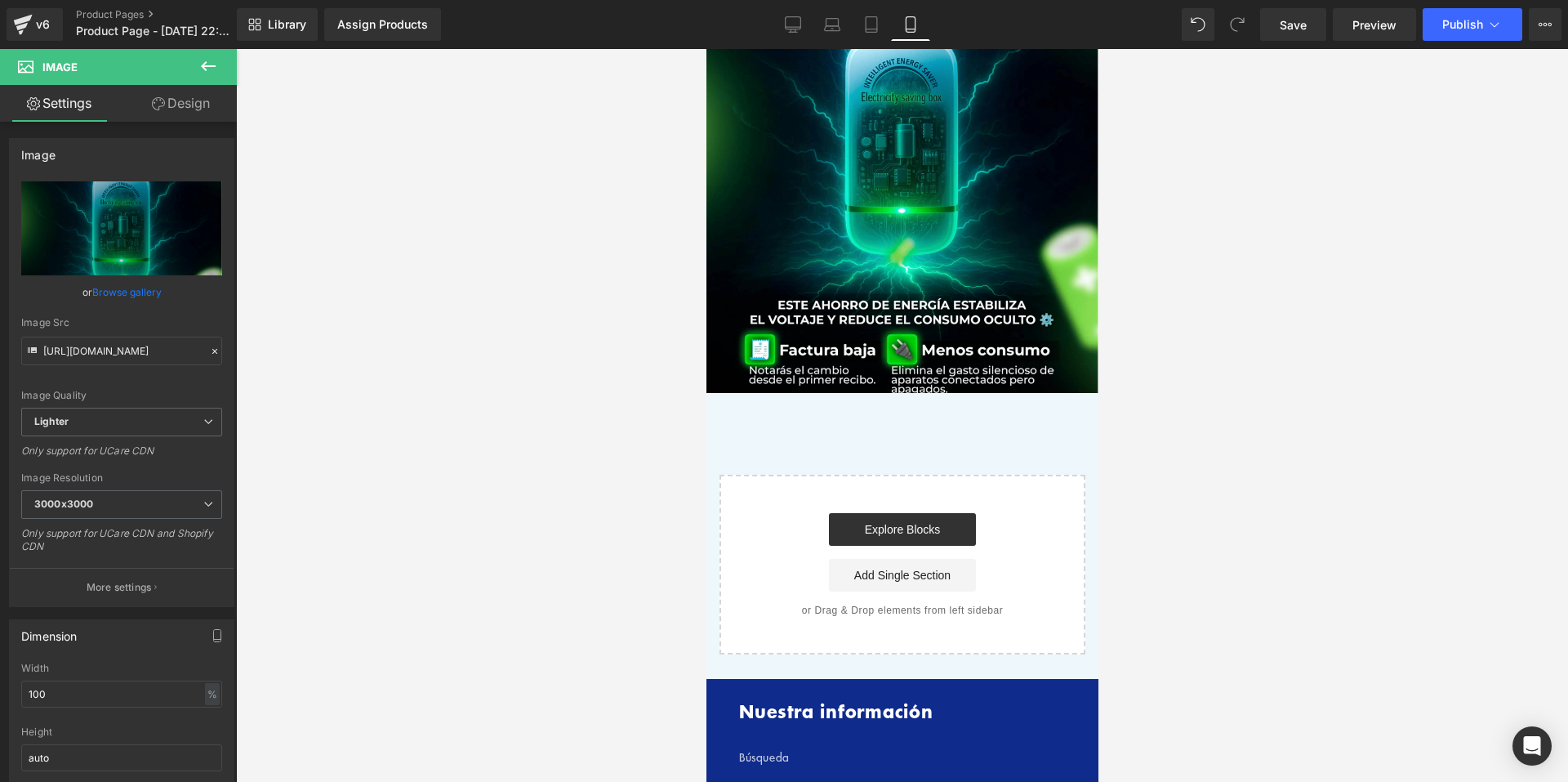 scroll, scrollTop: 817, scrollLeft: 0, axis: vertical 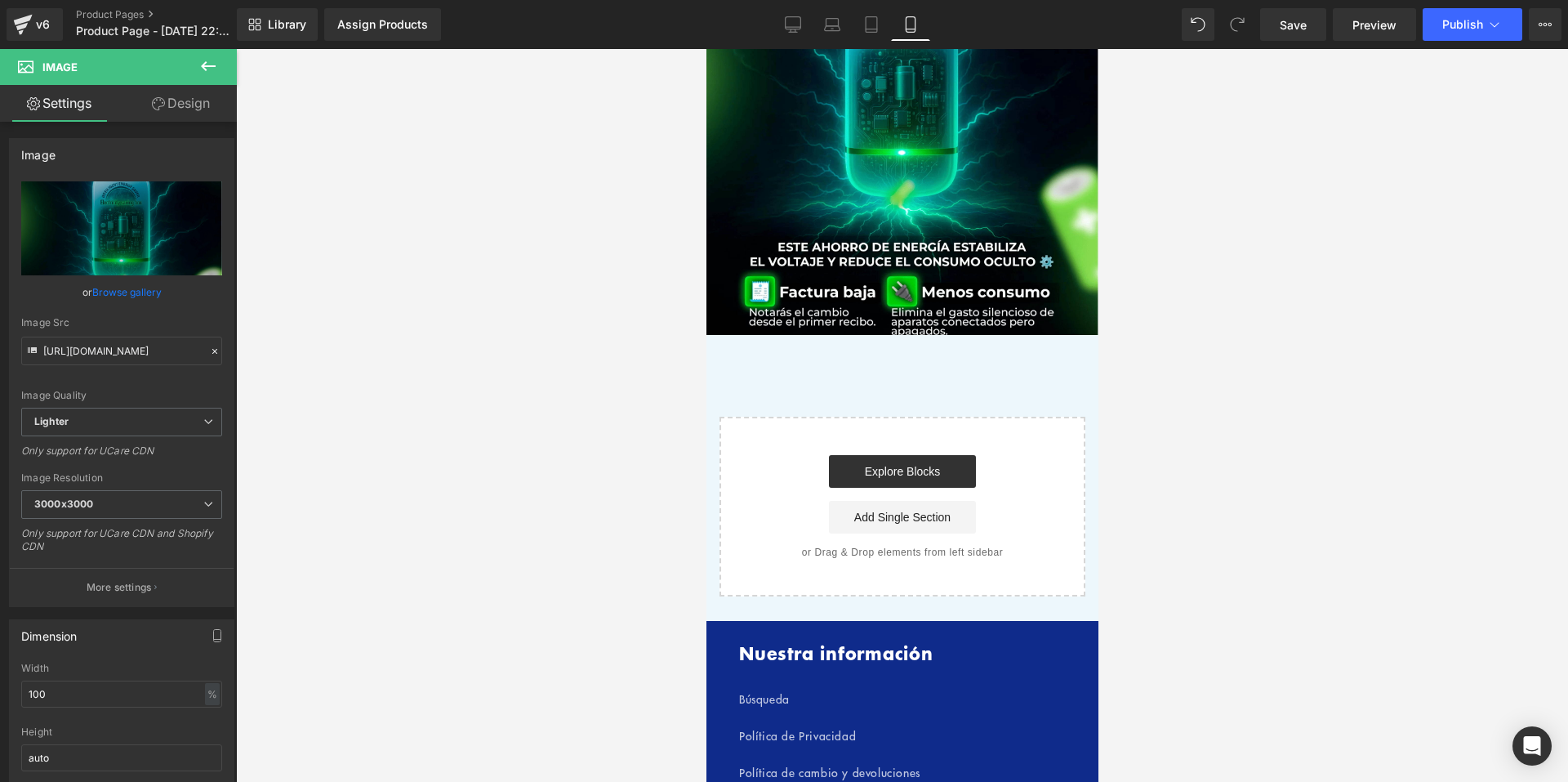 click 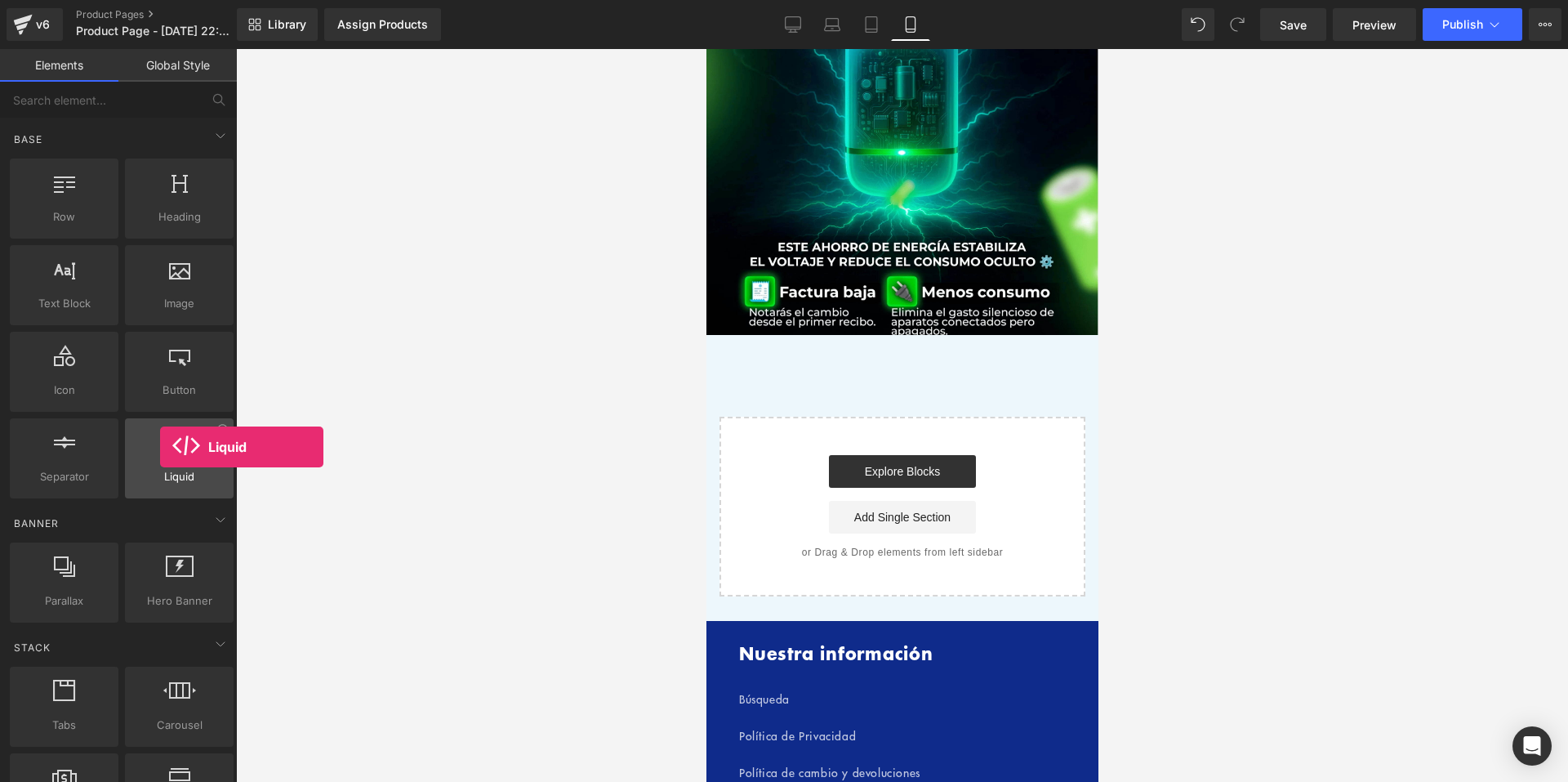 drag, startPoint x: 176, startPoint y: 476, endPoint x: 160, endPoint y: 447, distance: 33.12099 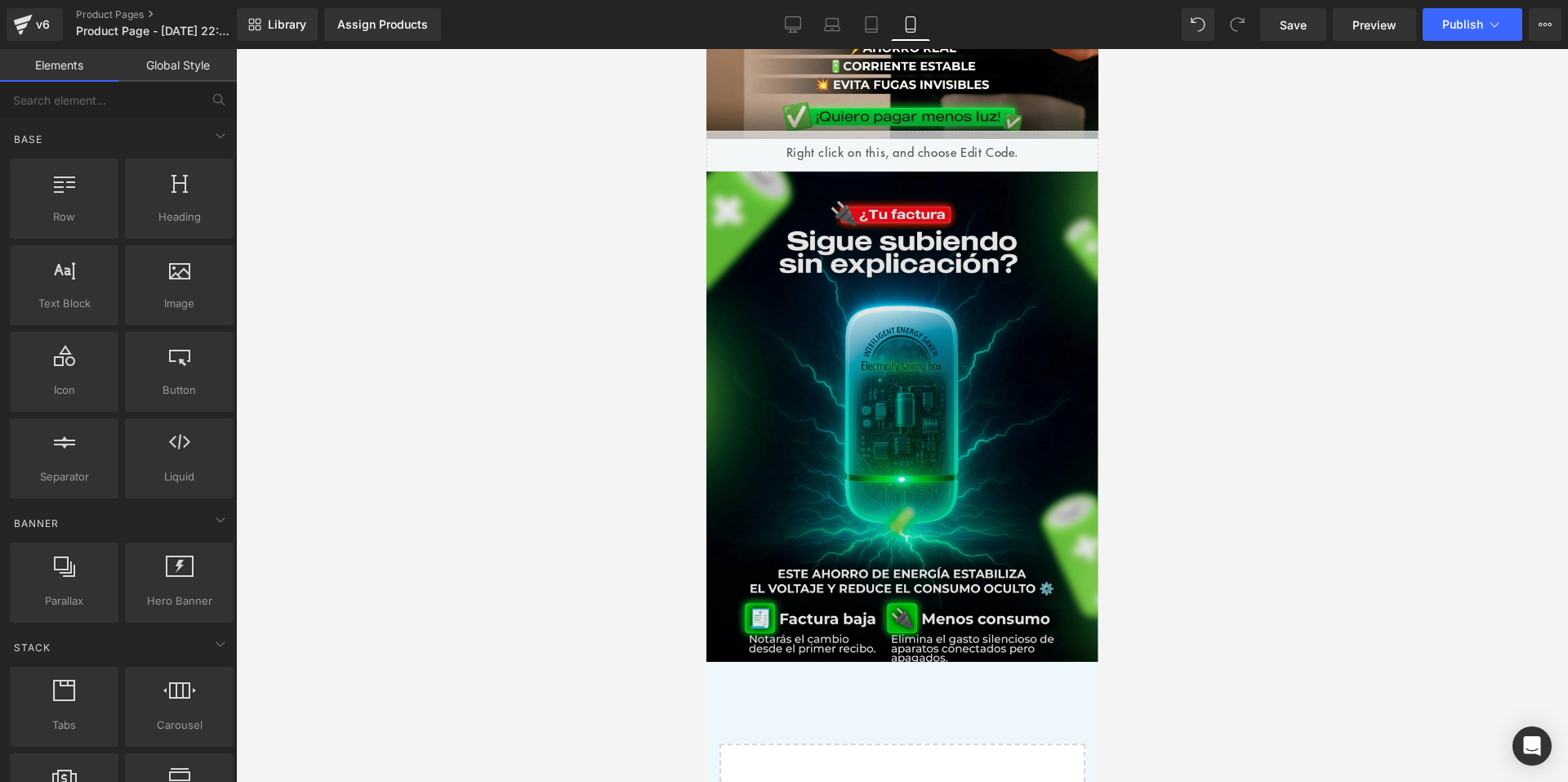 scroll, scrollTop: 409, scrollLeft: 0, axis: vertical 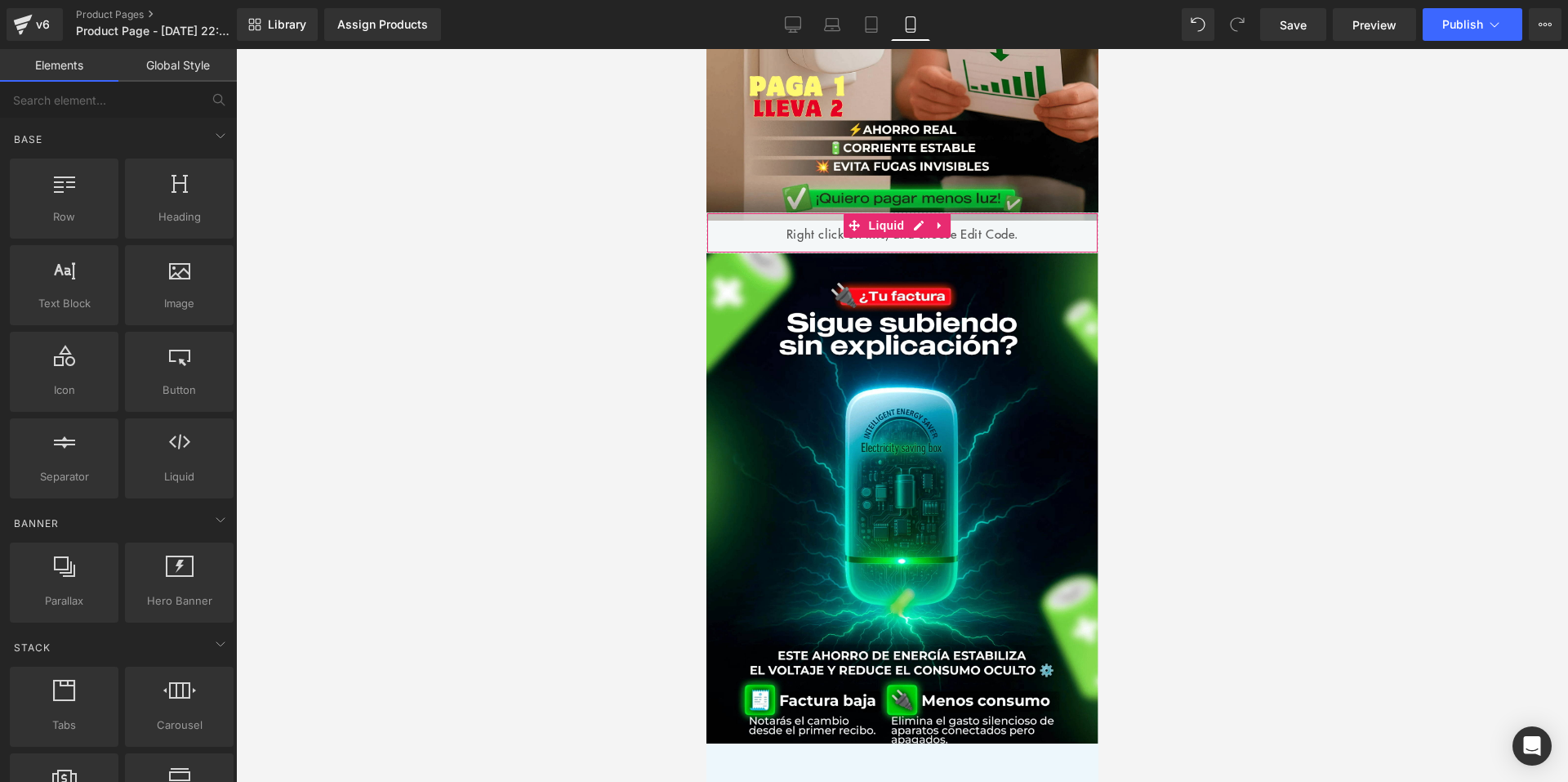 click on "Liquid" at bounding box center (902, 233) 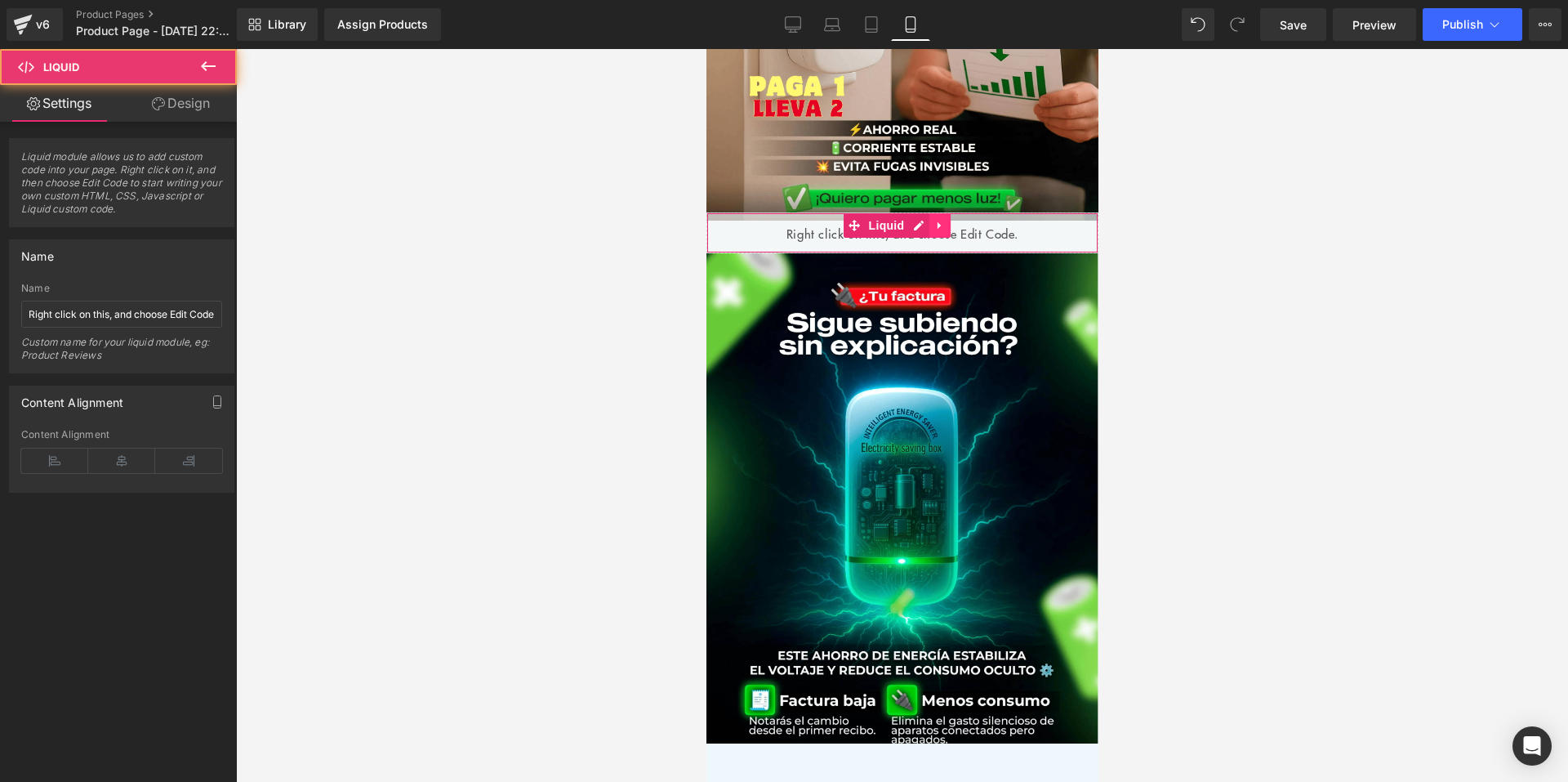 click 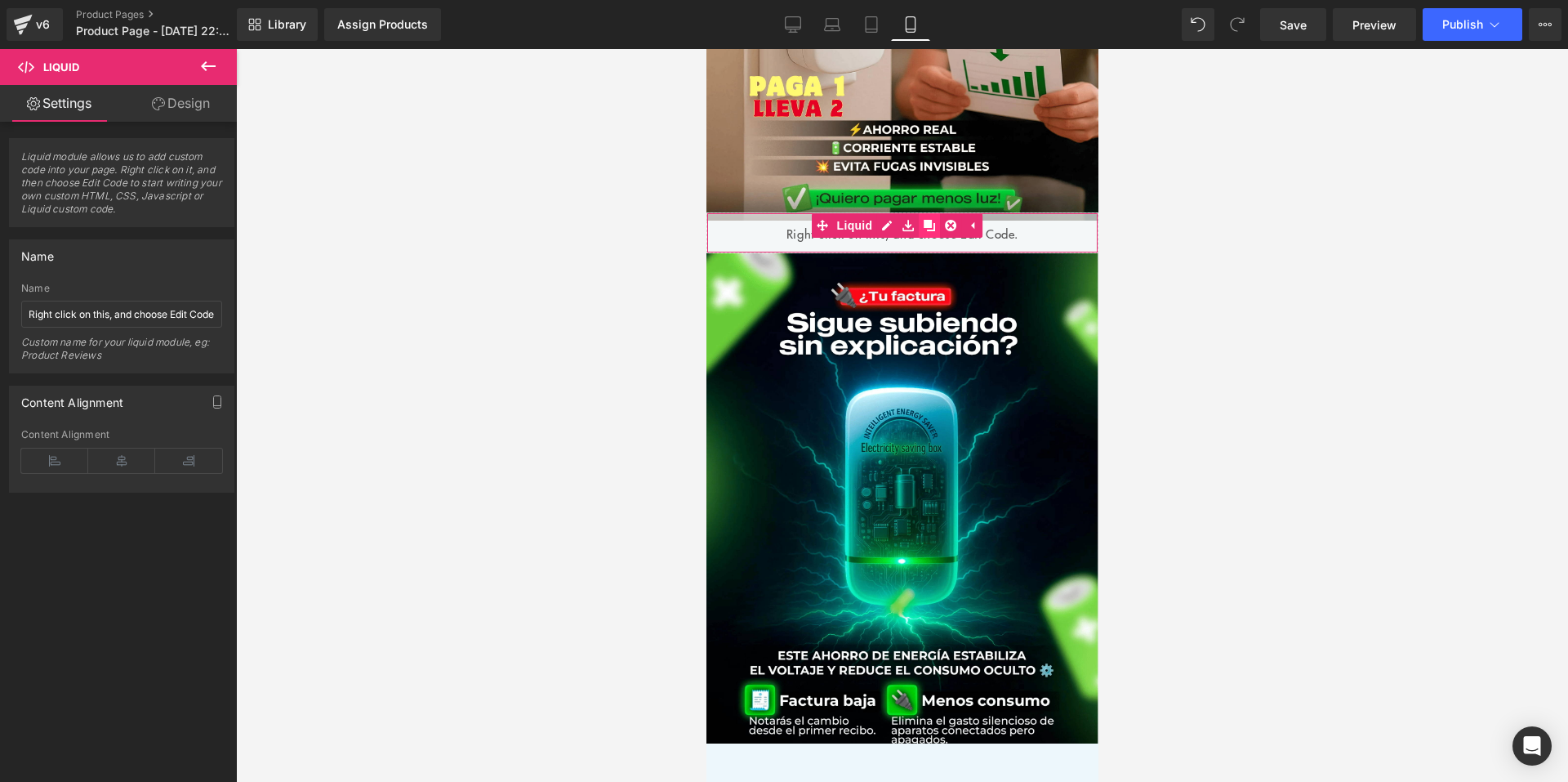 click 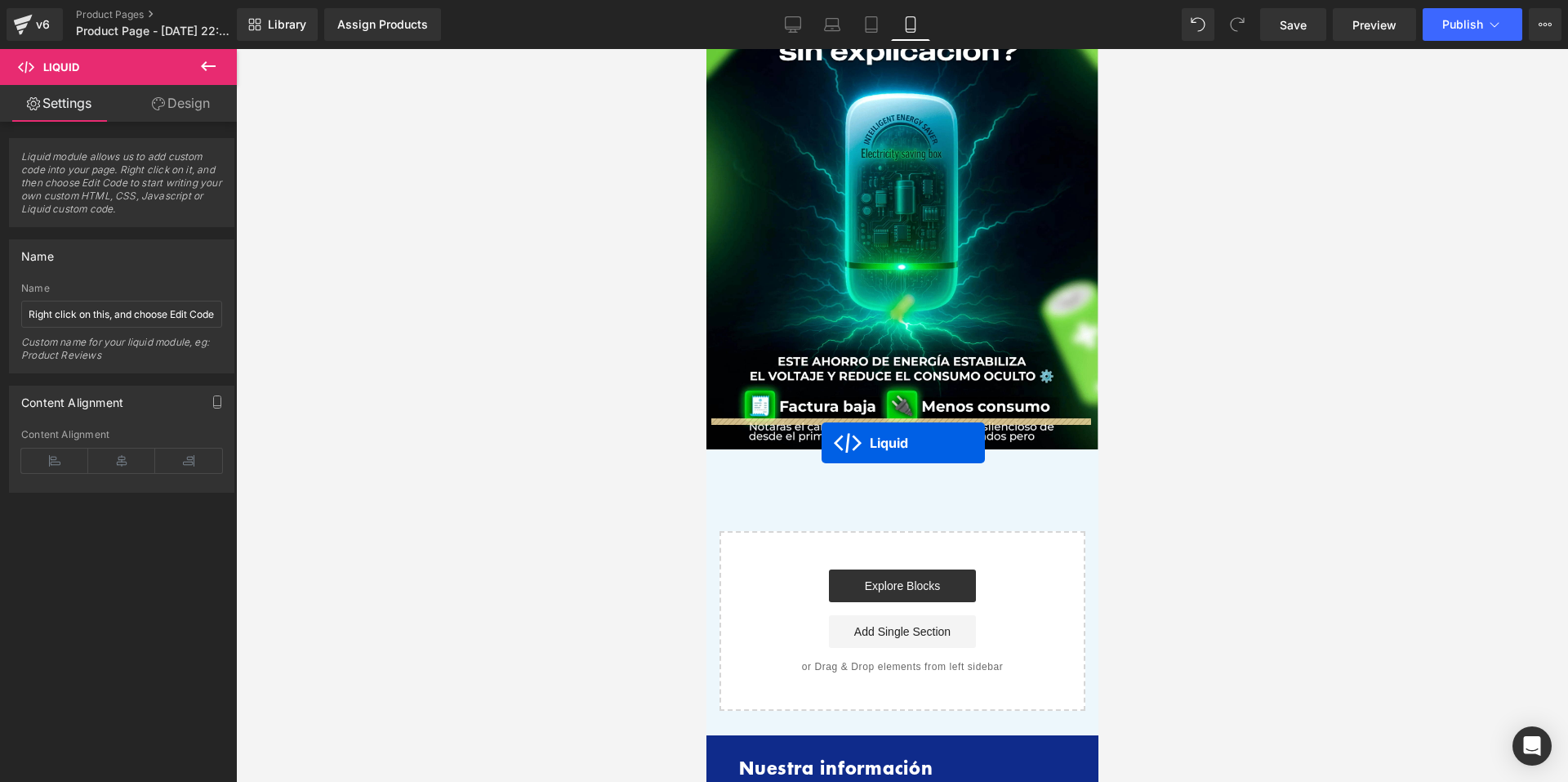 drag, startPoint x: 860, startPoint y: 245, endPoint x: 818, endPoint y: 440, distance: 199.4718 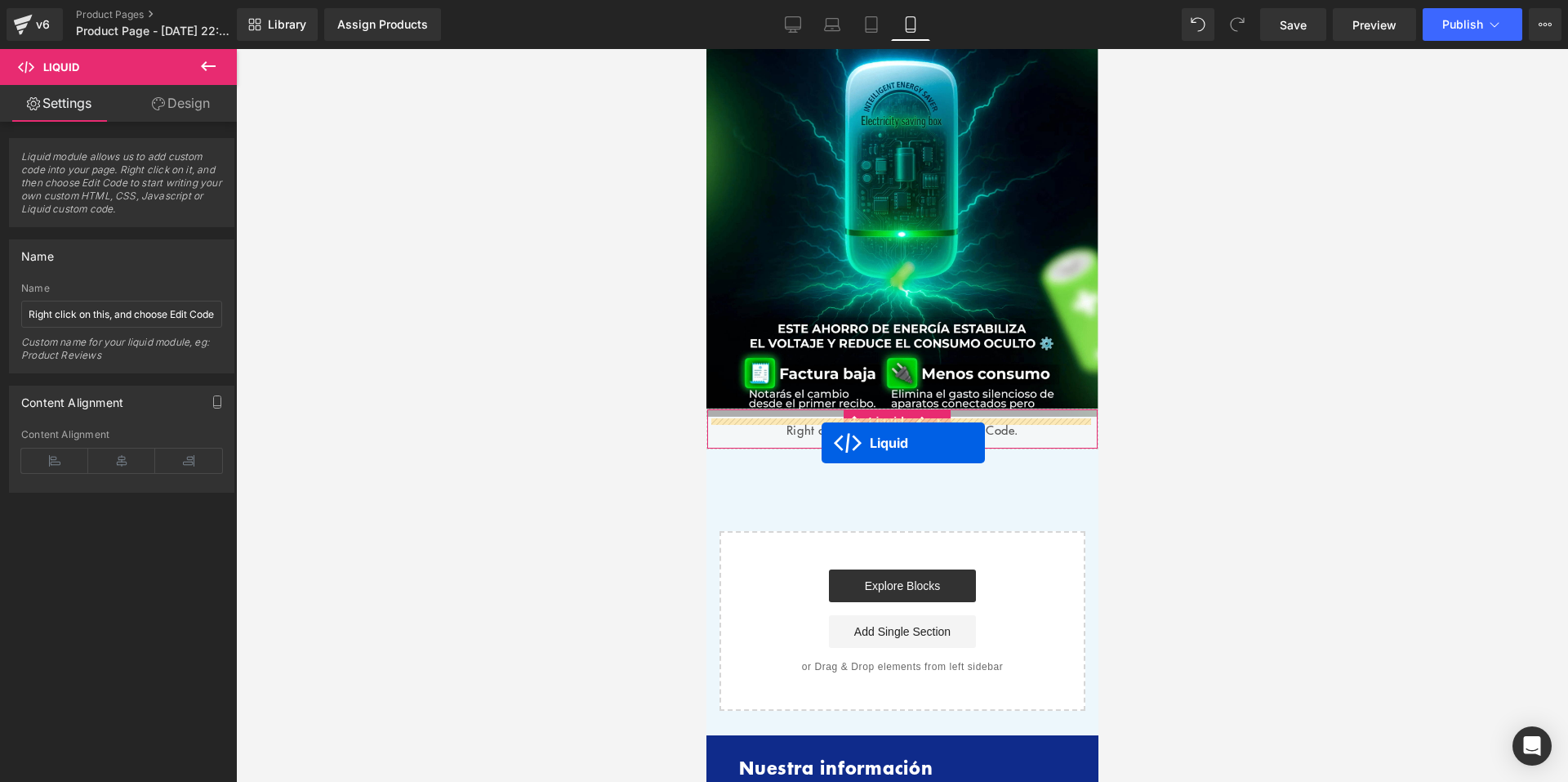 scroll, scrollTop: 703, scrollLeft: 0, axis: vertical 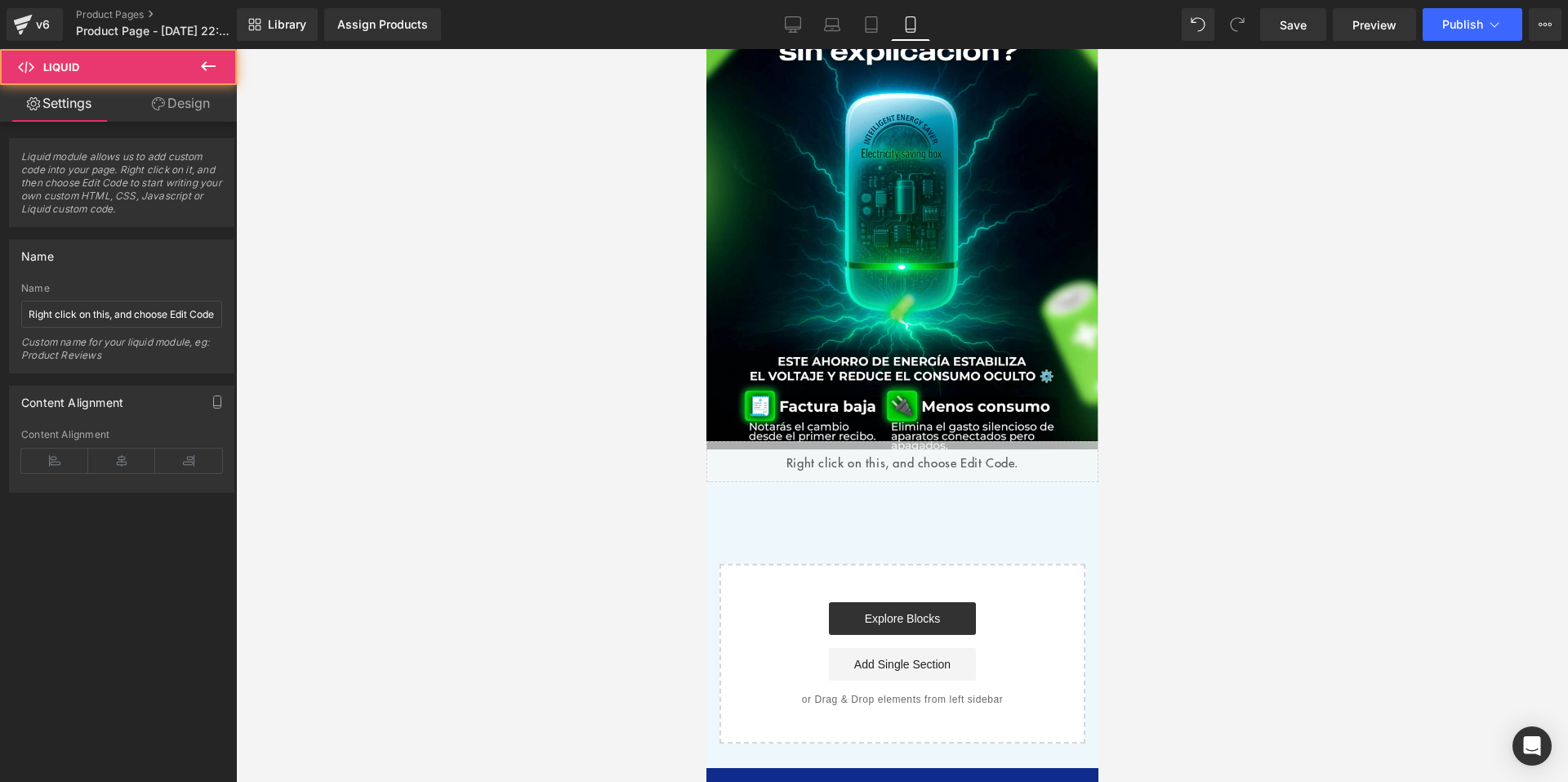 click at bounding box center (208, 67) 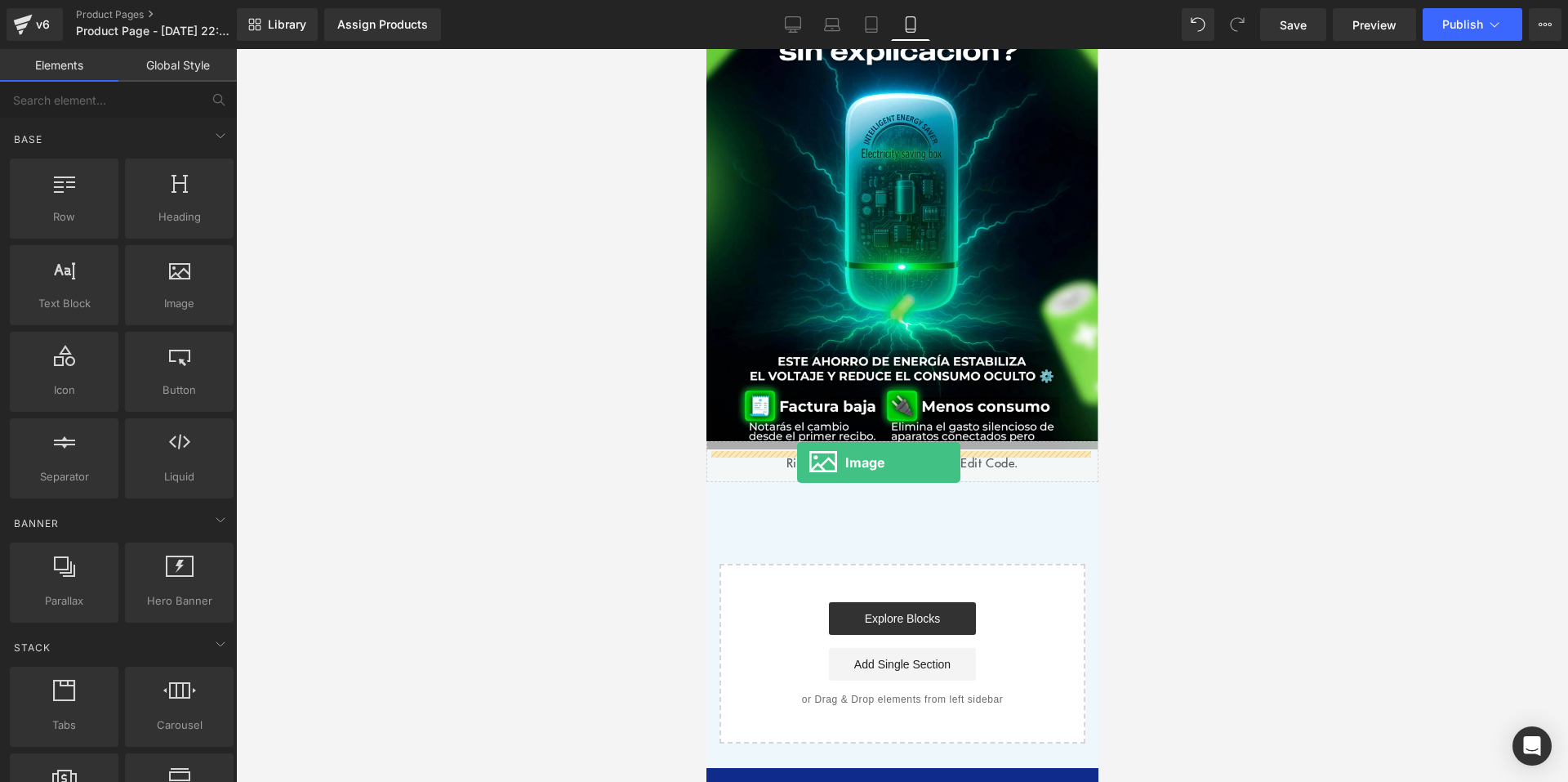 drag, startPoint x: 857, startPoint y: 351, endPoint x: 796, endPoint y: 462, distance: 126.65702 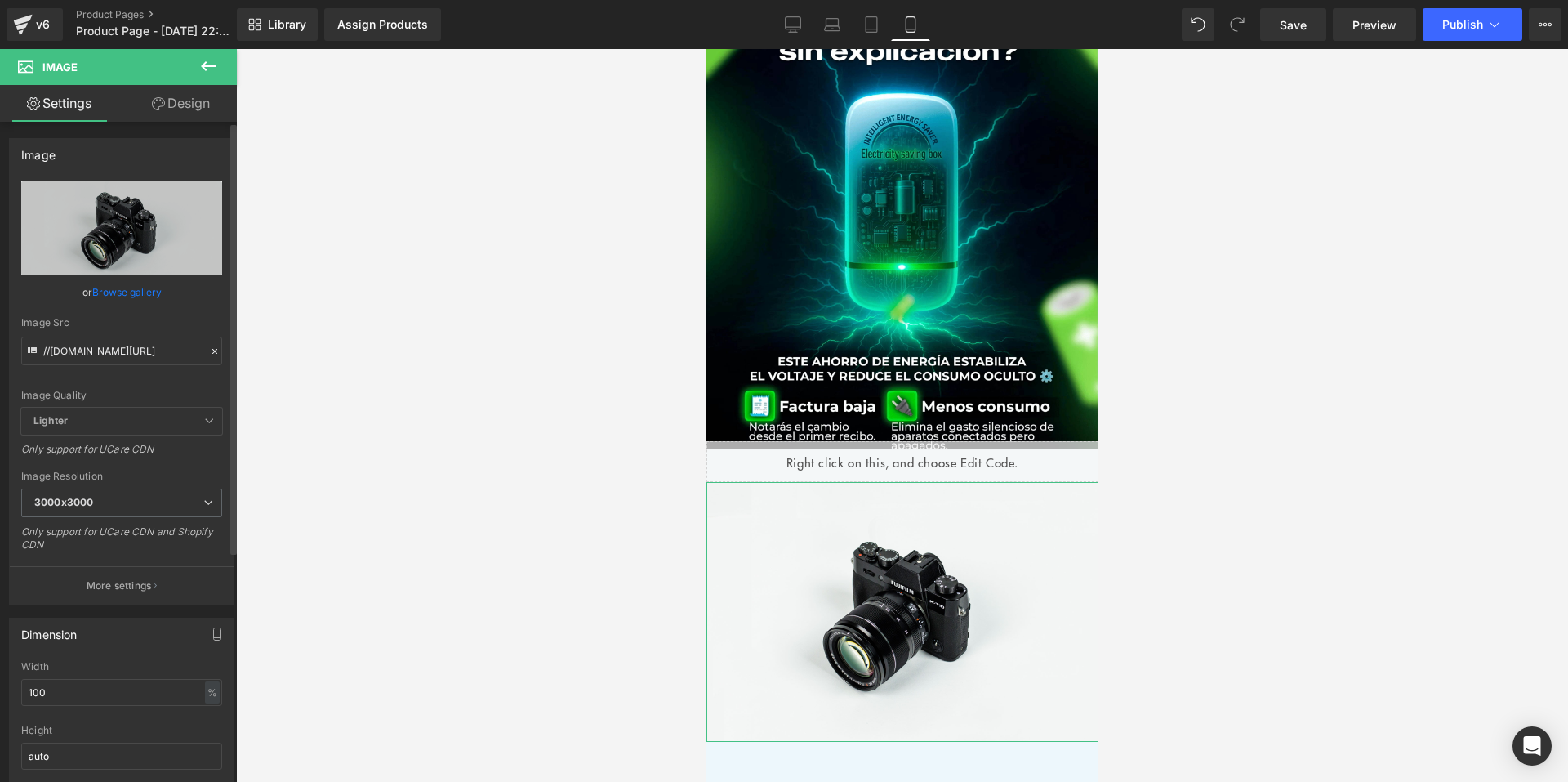 click on "Browse gallery" at bounding box center (127, 292) 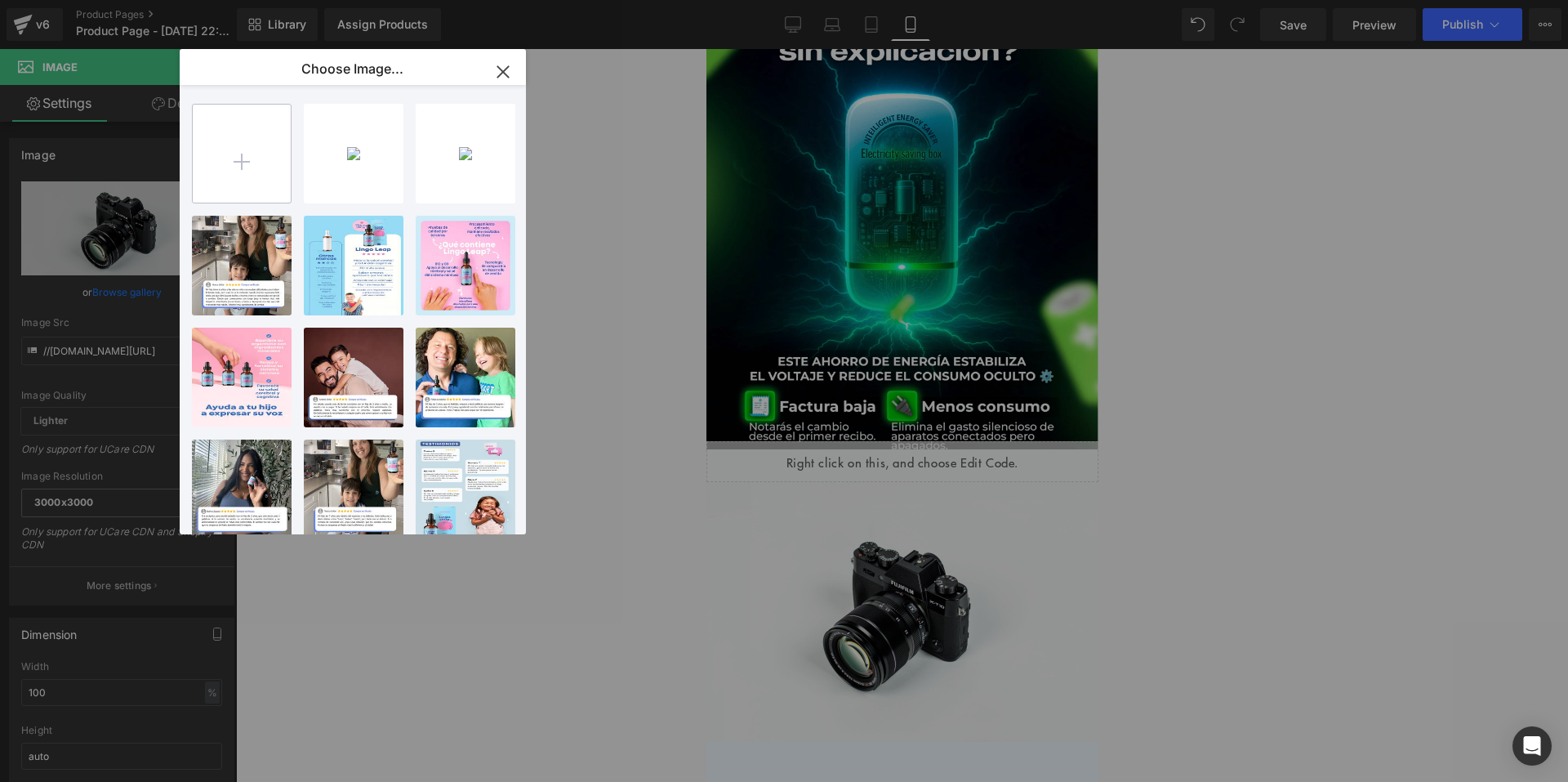 click at bounding box center [242, 154] 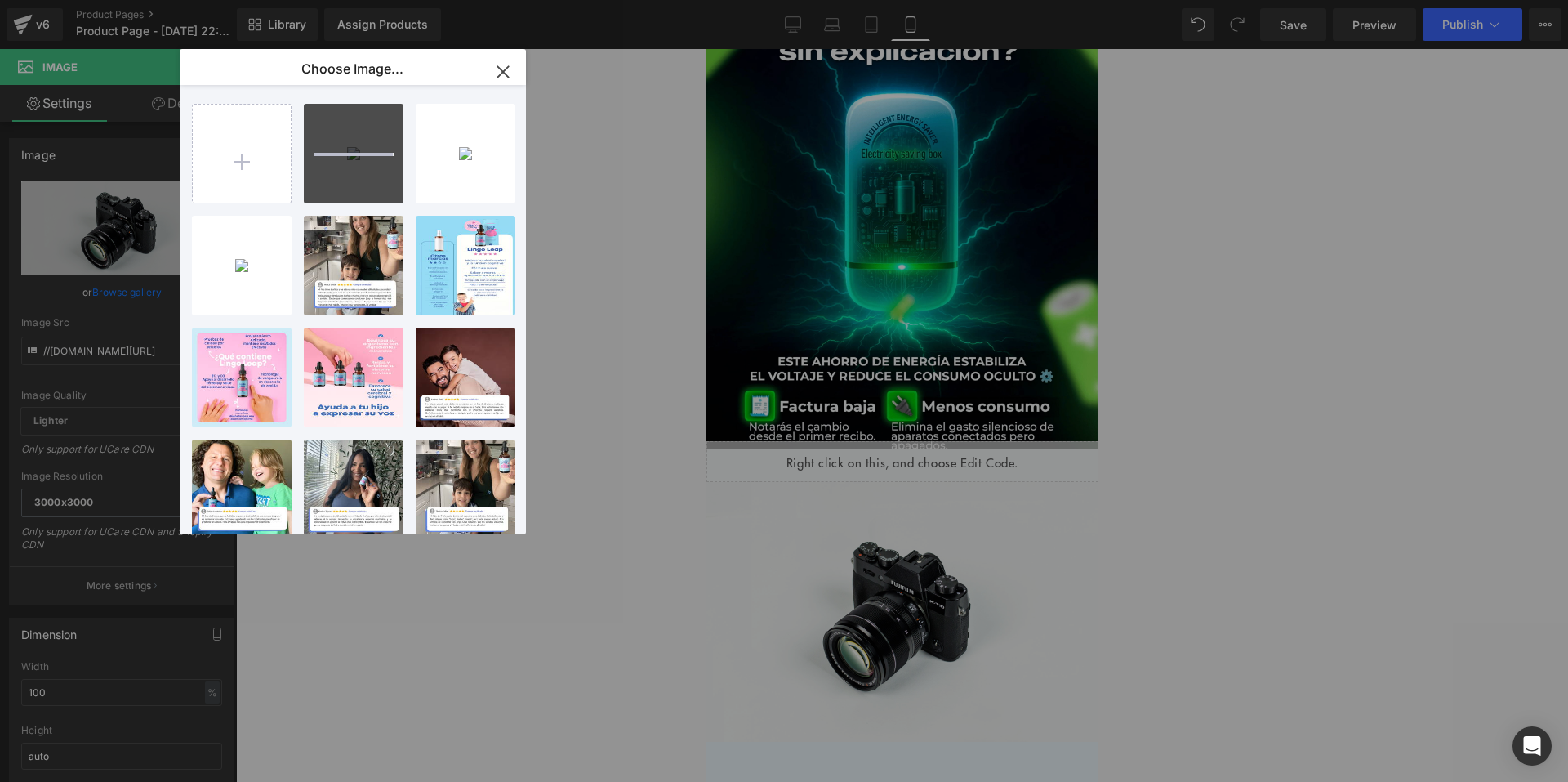 type 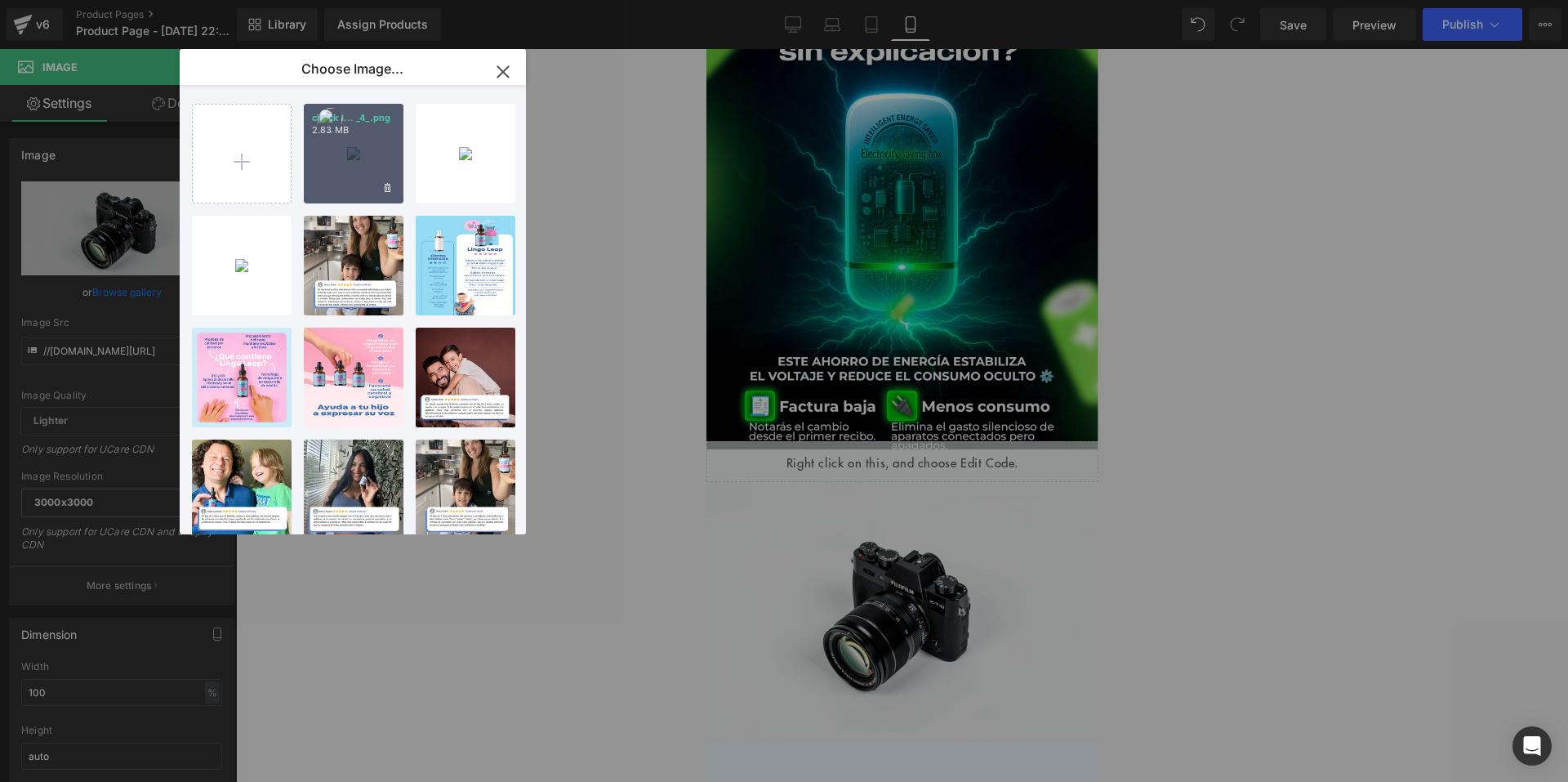 click on "check l... _4_.png 2.83 MB" at bounding box center [354, 154] 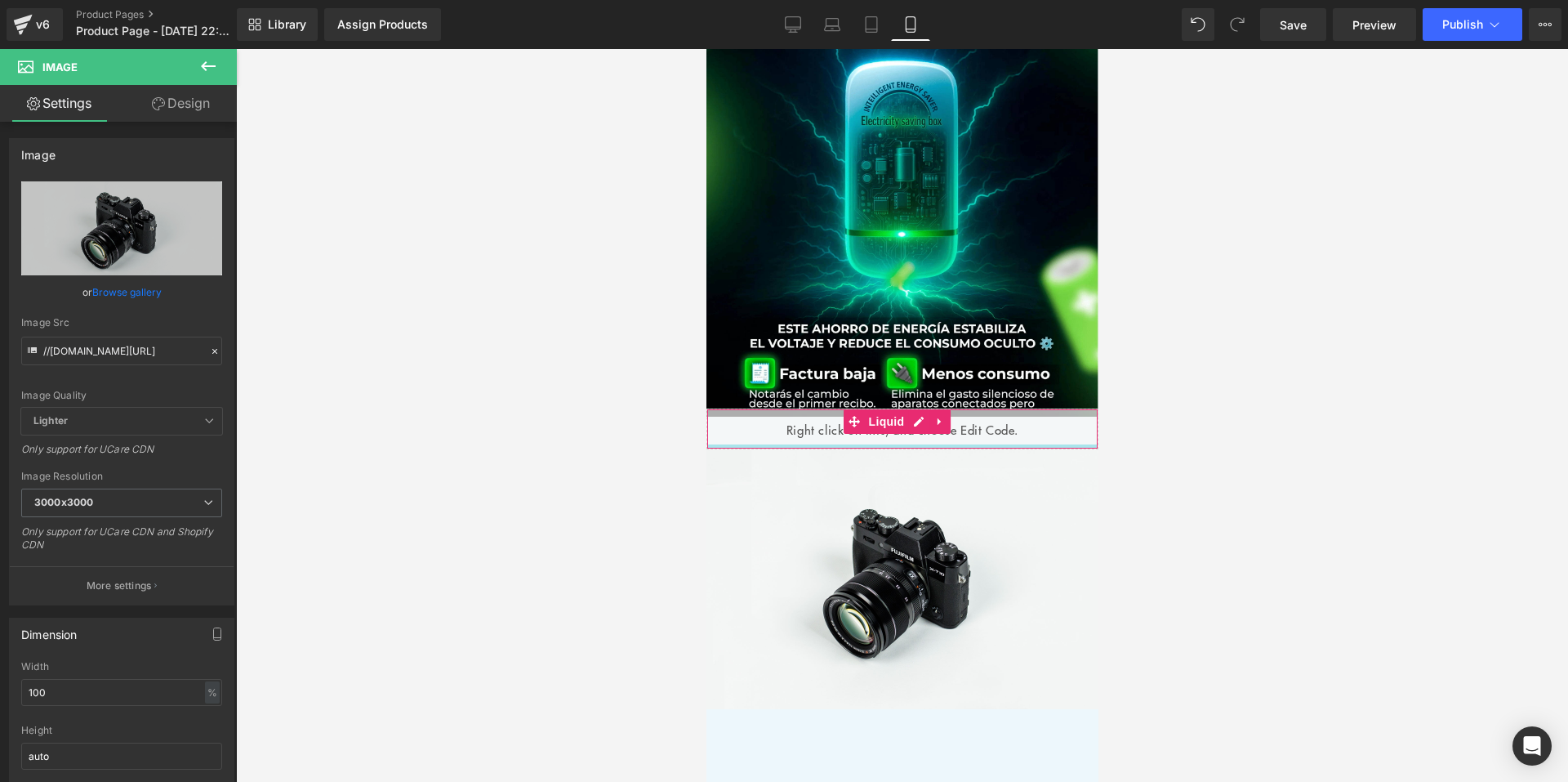 scroll, scrollTop: 866, scrollLeft: 0, axis: vertical 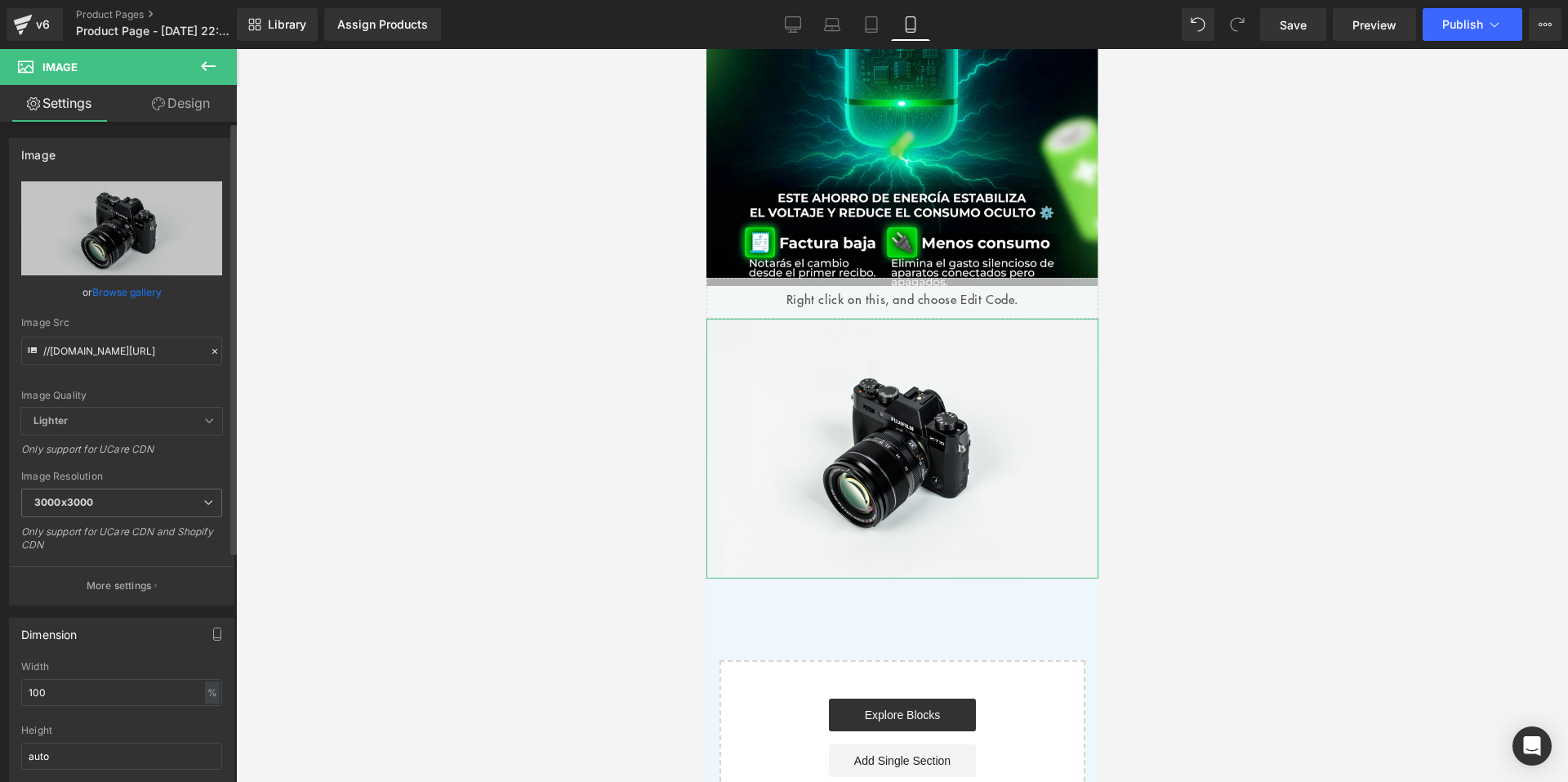 click on "Browse gallery" at bounding box center (127, 292) 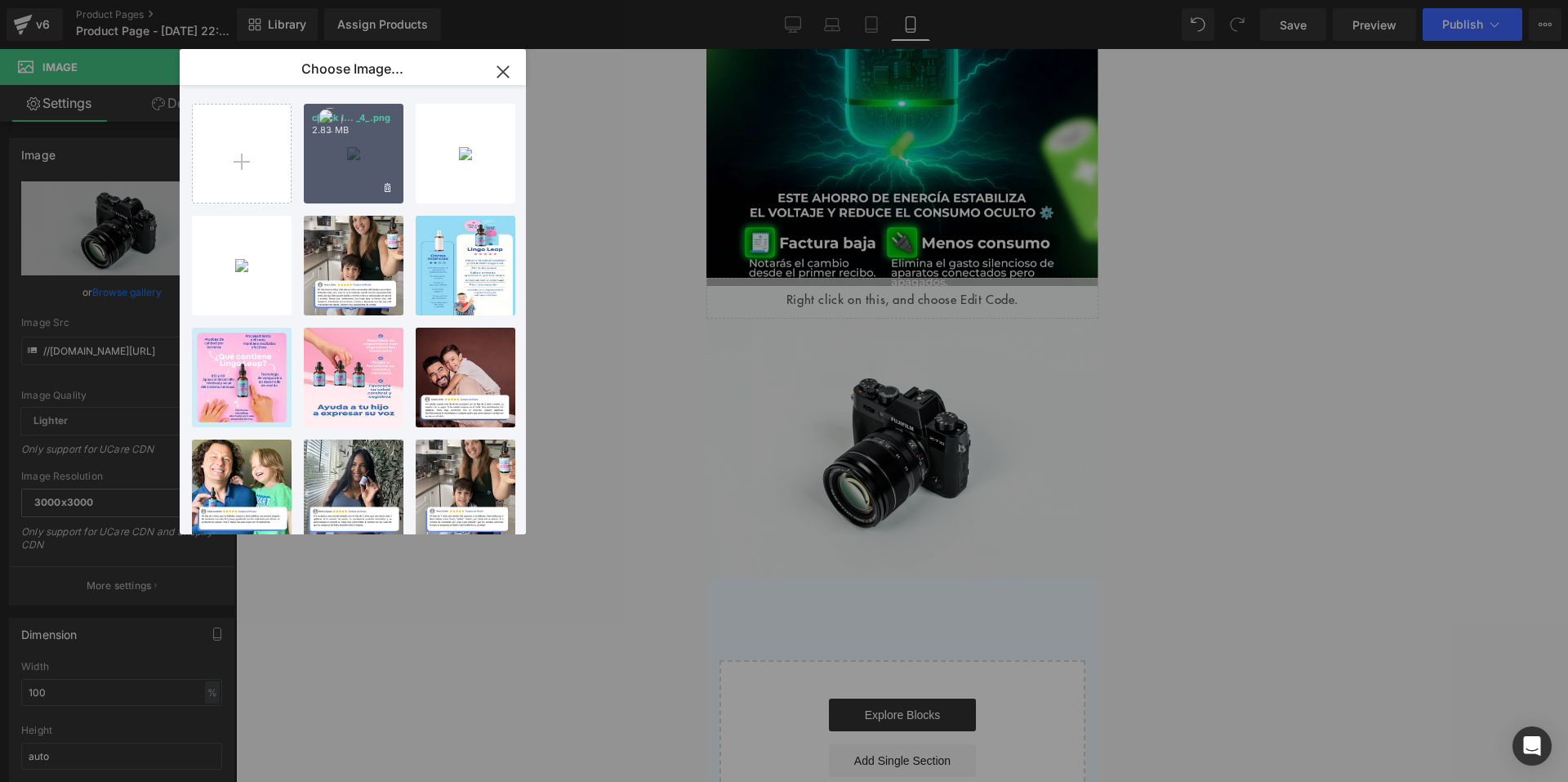 click on "check l... _4_.png 2.83 MB" at bounding box center [354, 154] 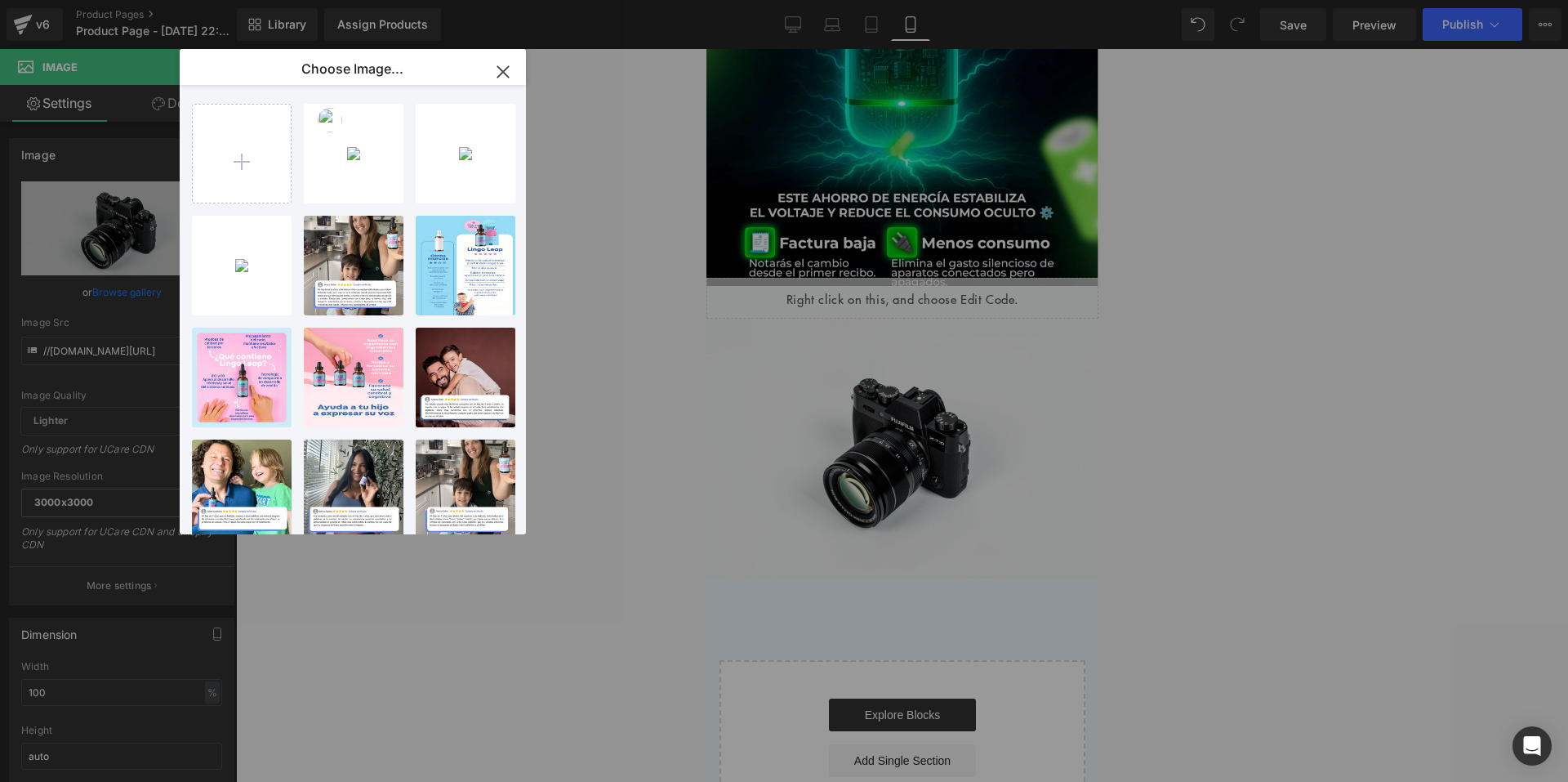 type on "https://ucarecdn.com/e1b39950-6d44-49be-9ee8-2ca6db34499f/-/format/auto/-/preview/3000x3000/-/quality/lighter/check%20list%20_4_.png" 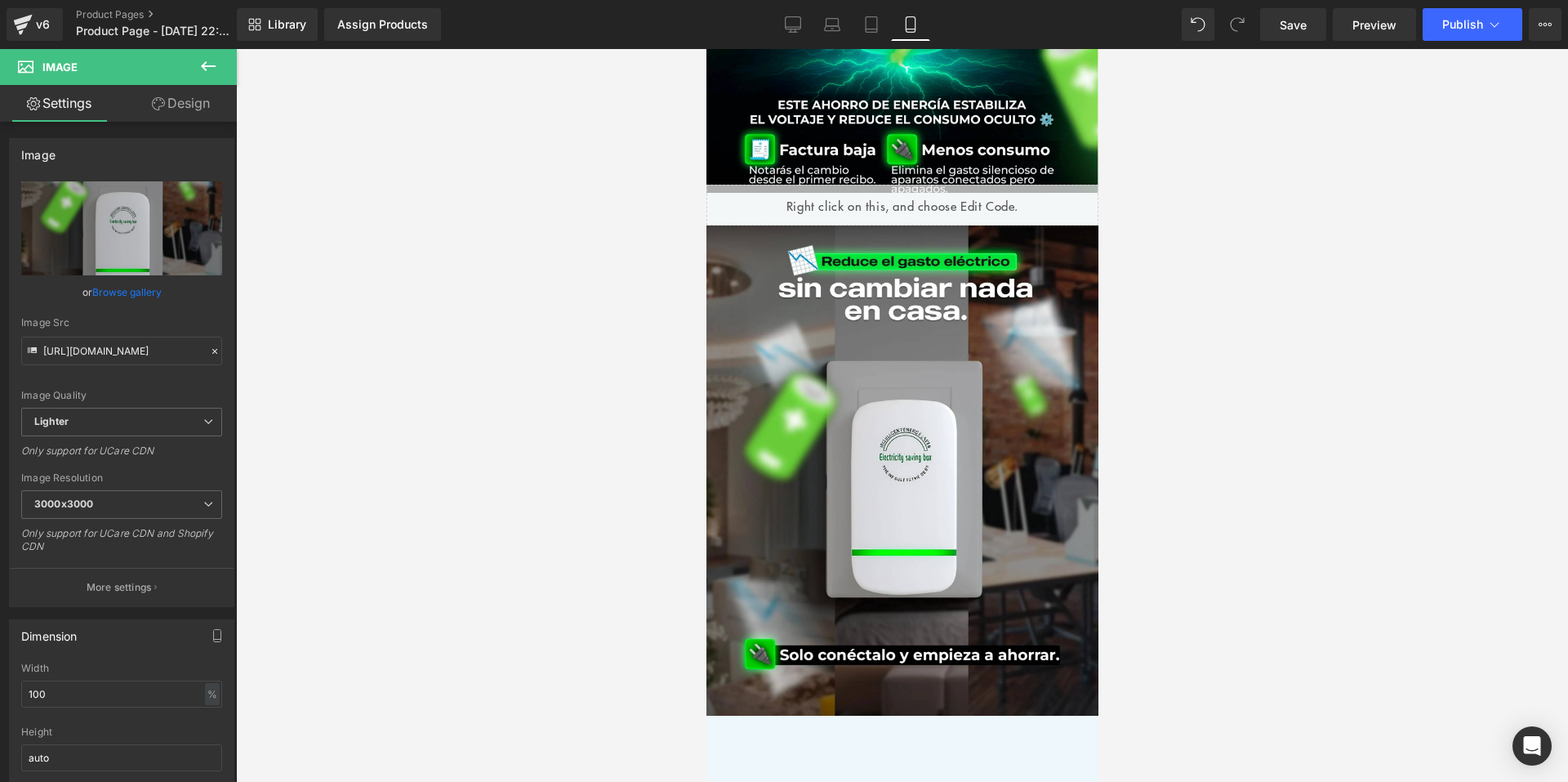 scroll, scrollTop: 948, scrollLeft: 0, axis: vertical 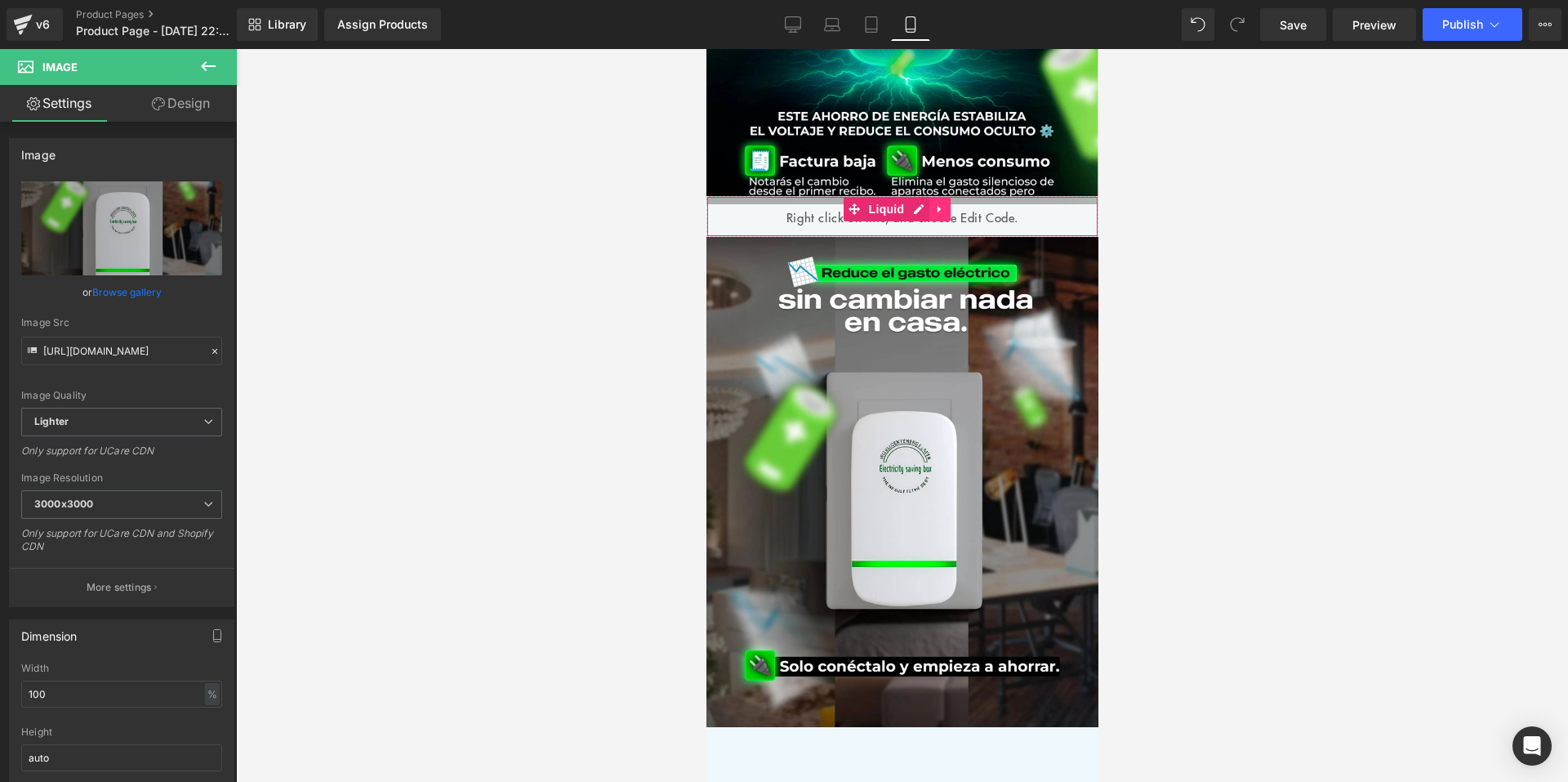 click 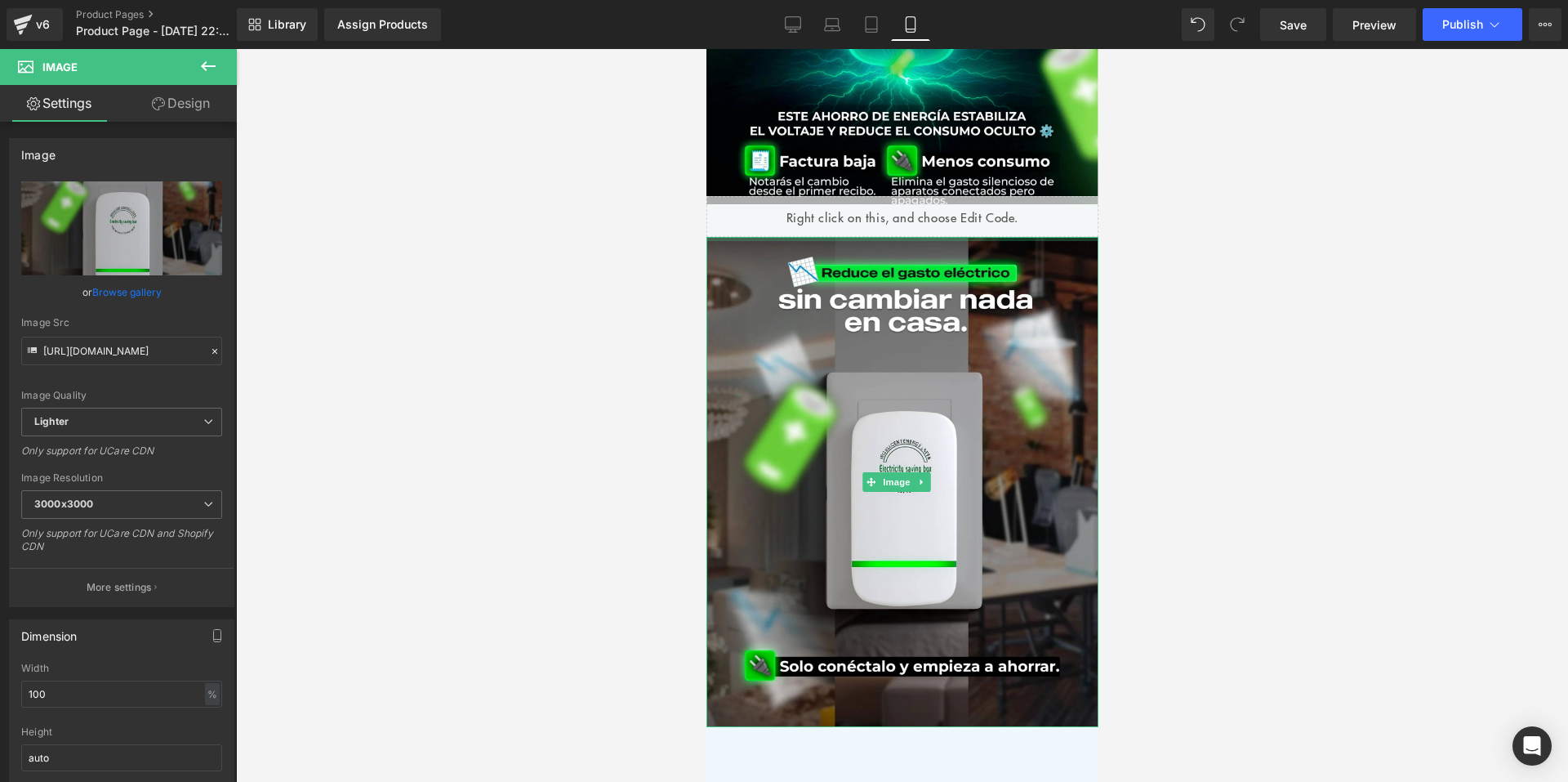 drag, startPoint x: 948, startPoint y: 181, endPoint x: 951, endPoint y: 204, distance: 23.19483 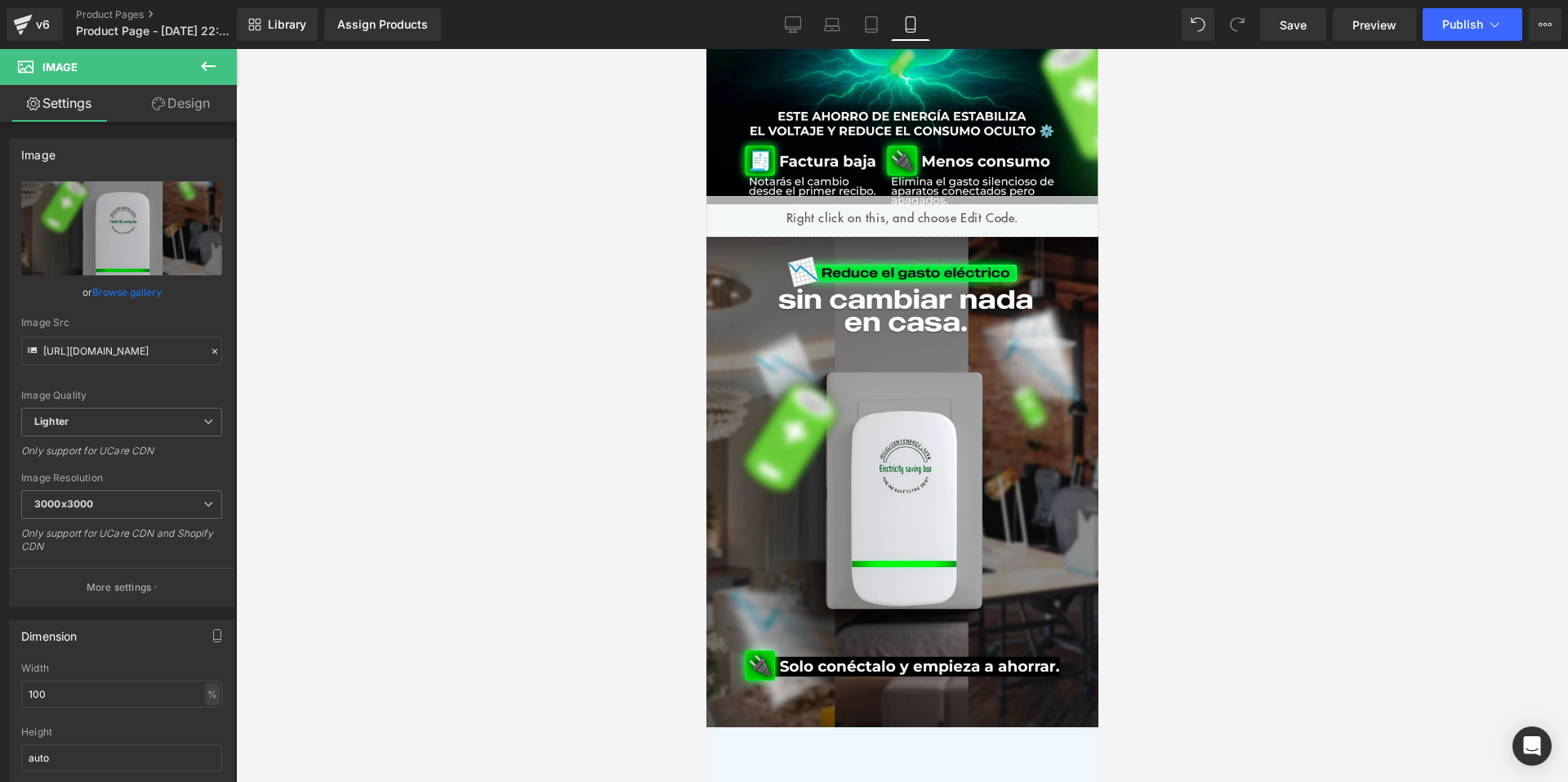 drag, startPoint x: 935, startPoint y: 182, endPoint x: 900, endPoint y: 682, distance: 501.2235 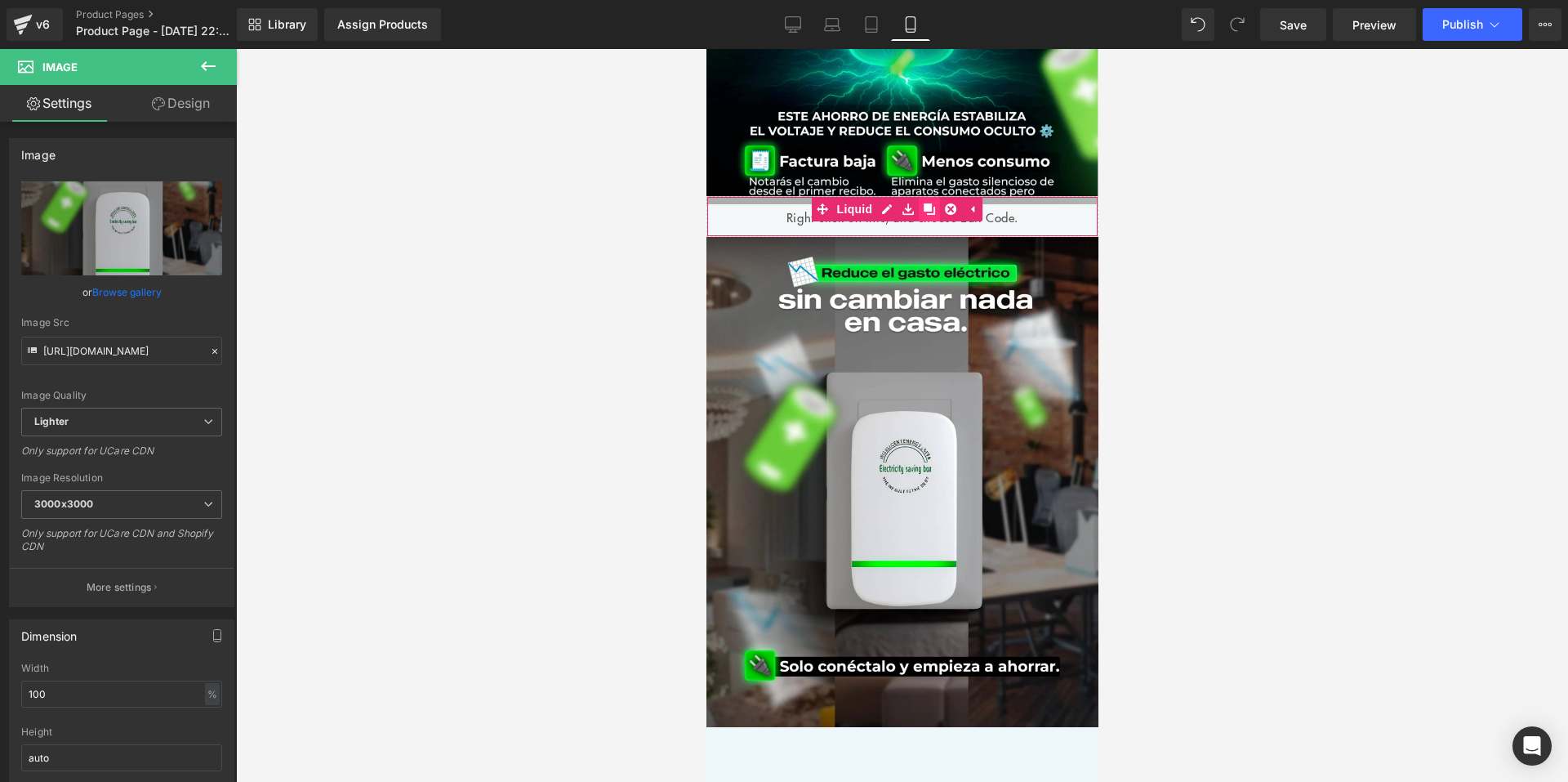 click at bounding box center (929, 209) 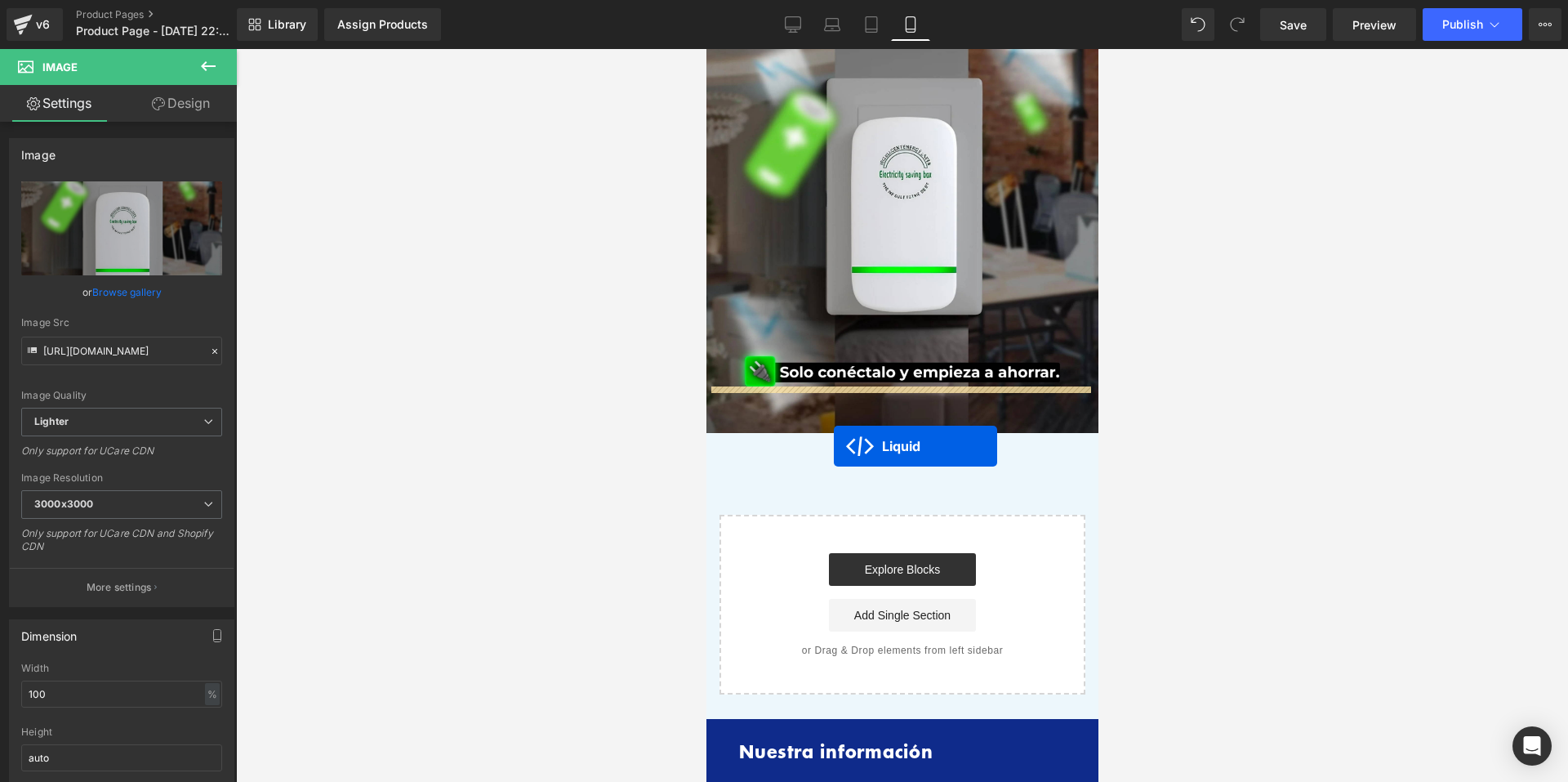 drag, startPoint x: 854, startPoint y: 212, endPoint x: 825, endPoint y: 416, distance: 206.051 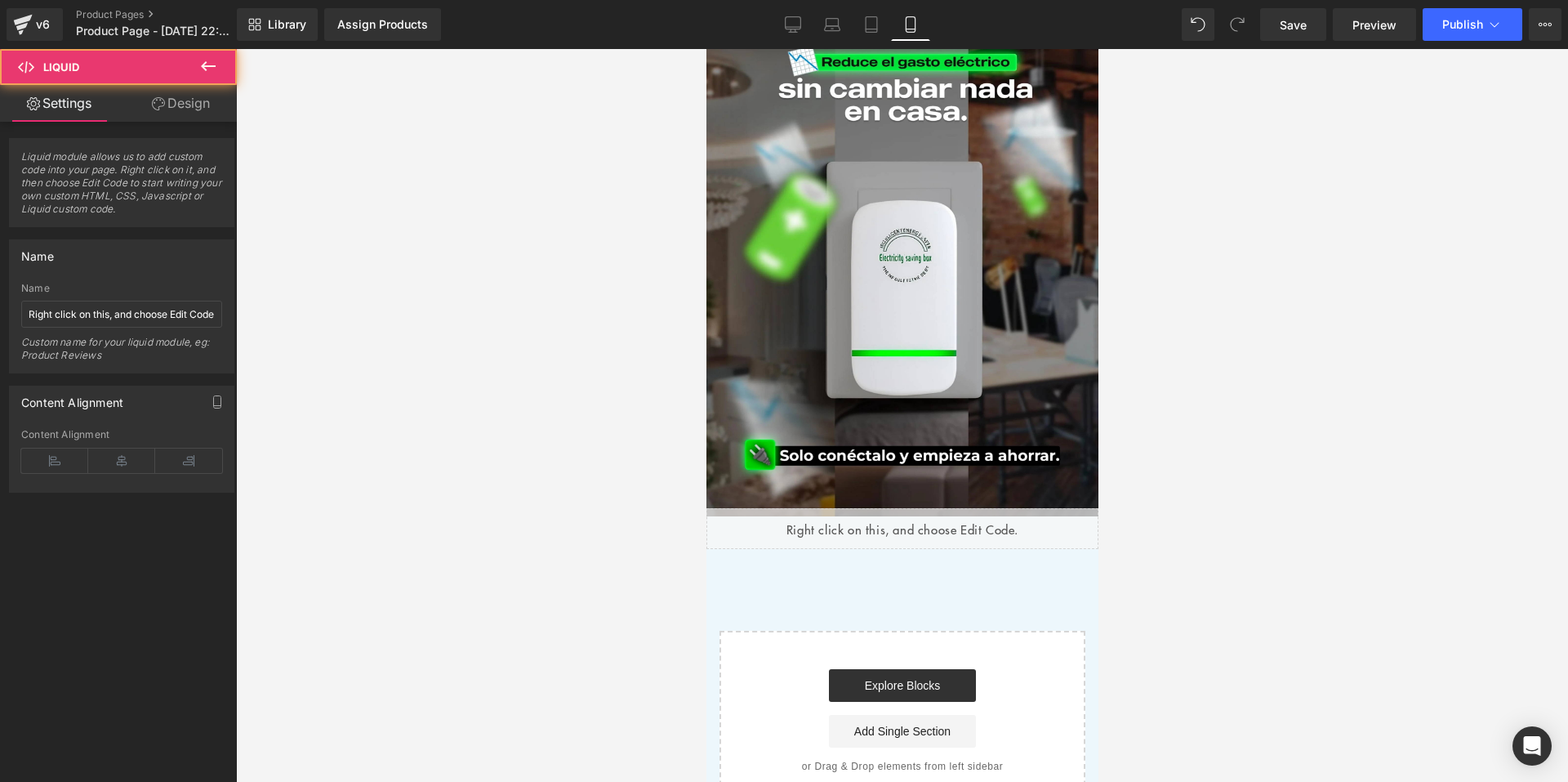 scroll, scrollTop: 1079, scrollLeft: 0, axis: vertical 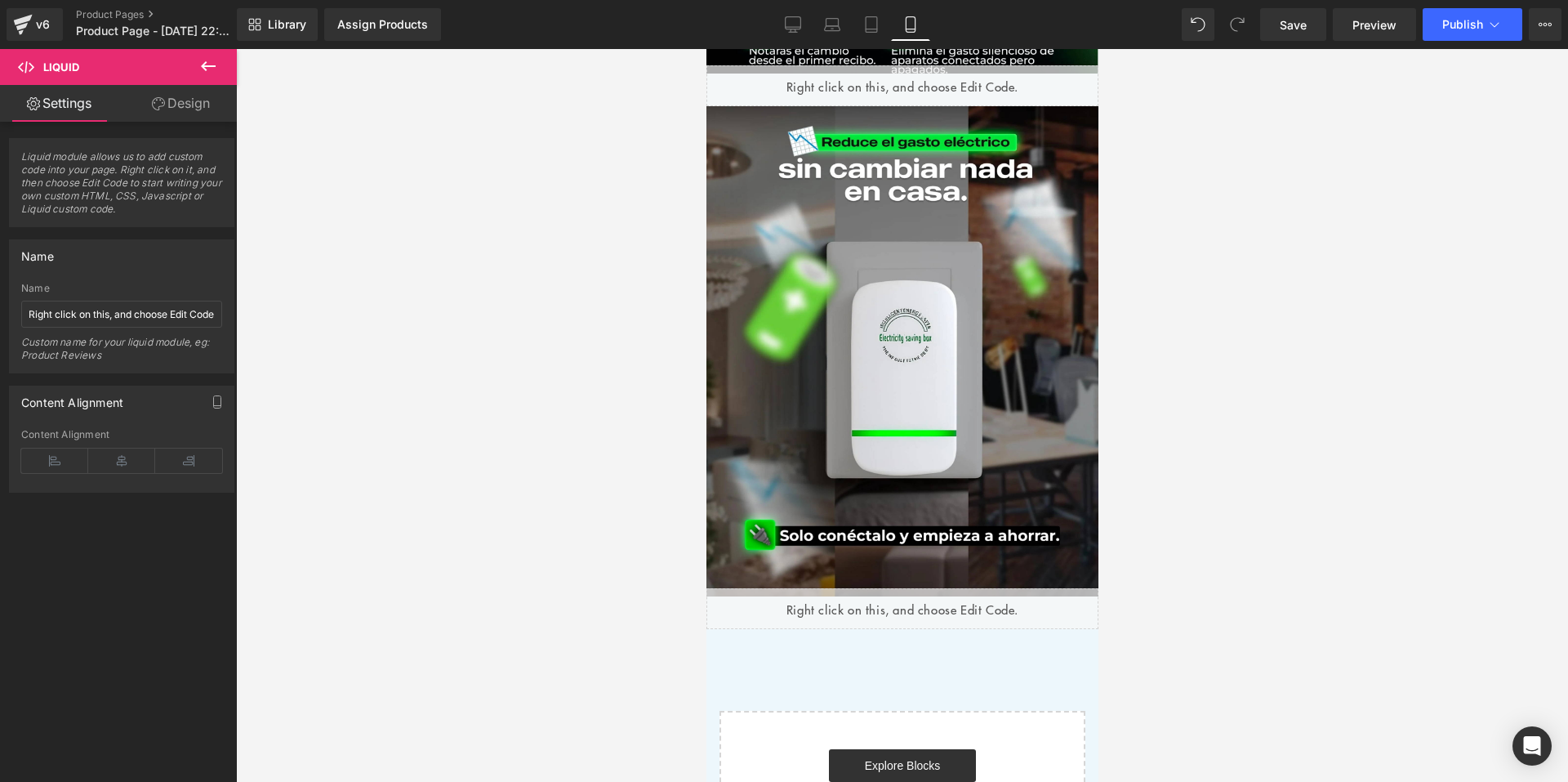 click 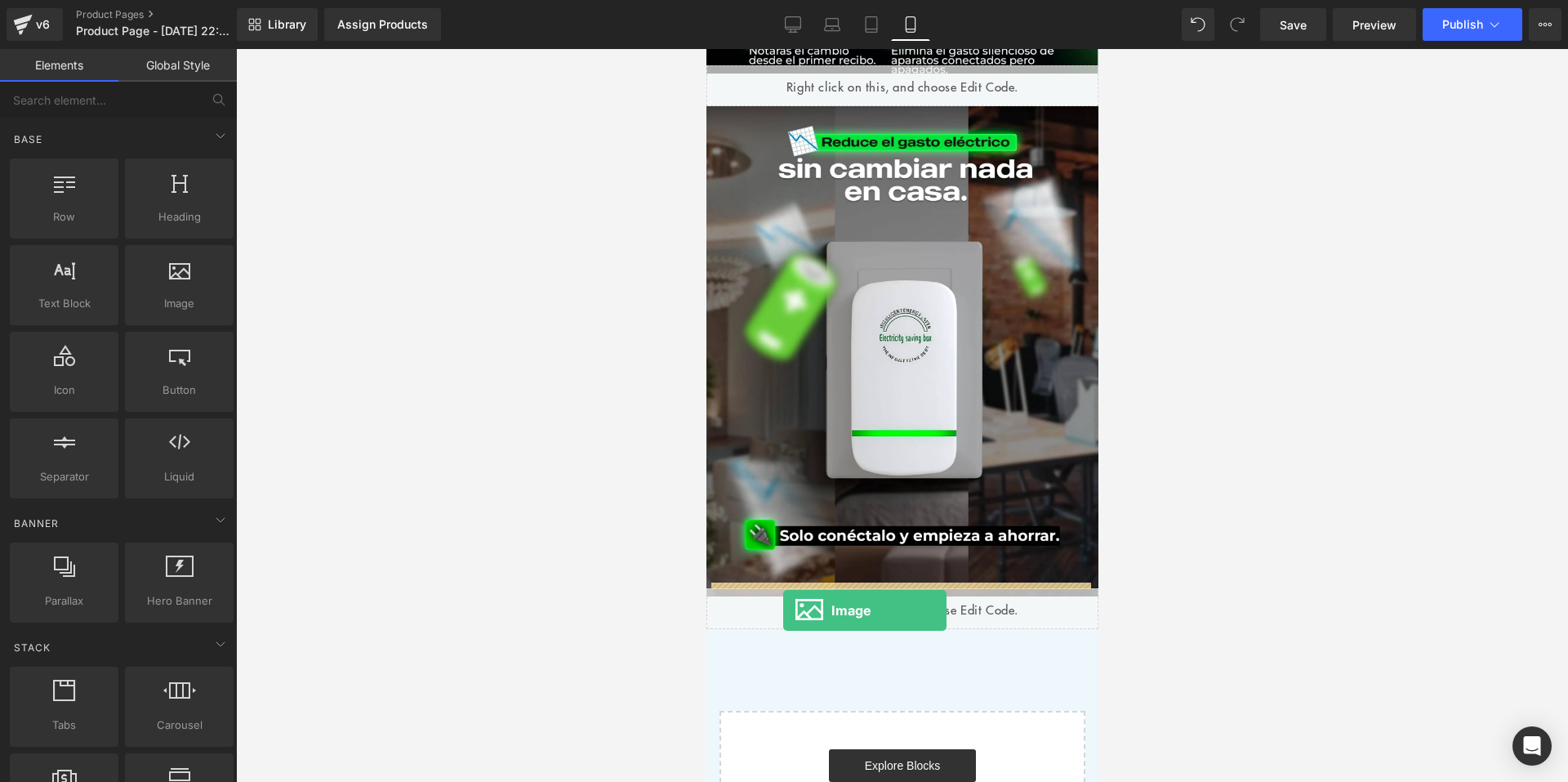 drag, startPoint x: 908, startPoint y: 366, endPoint x: 782, endPoint y: 610, distance: 274.6125 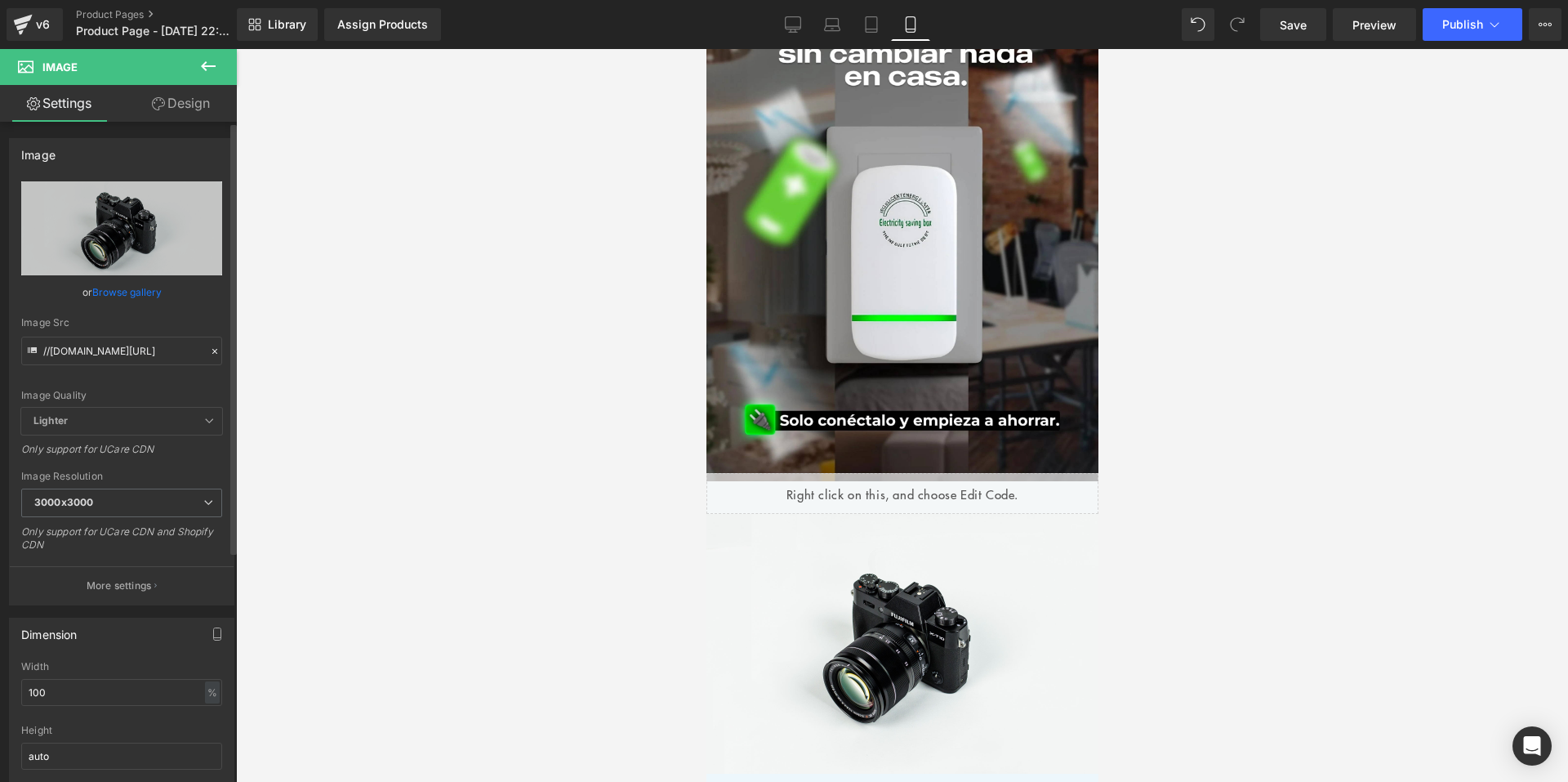 scroll, scrollTop: 1242, scrollLeft: 0, axis: vertical 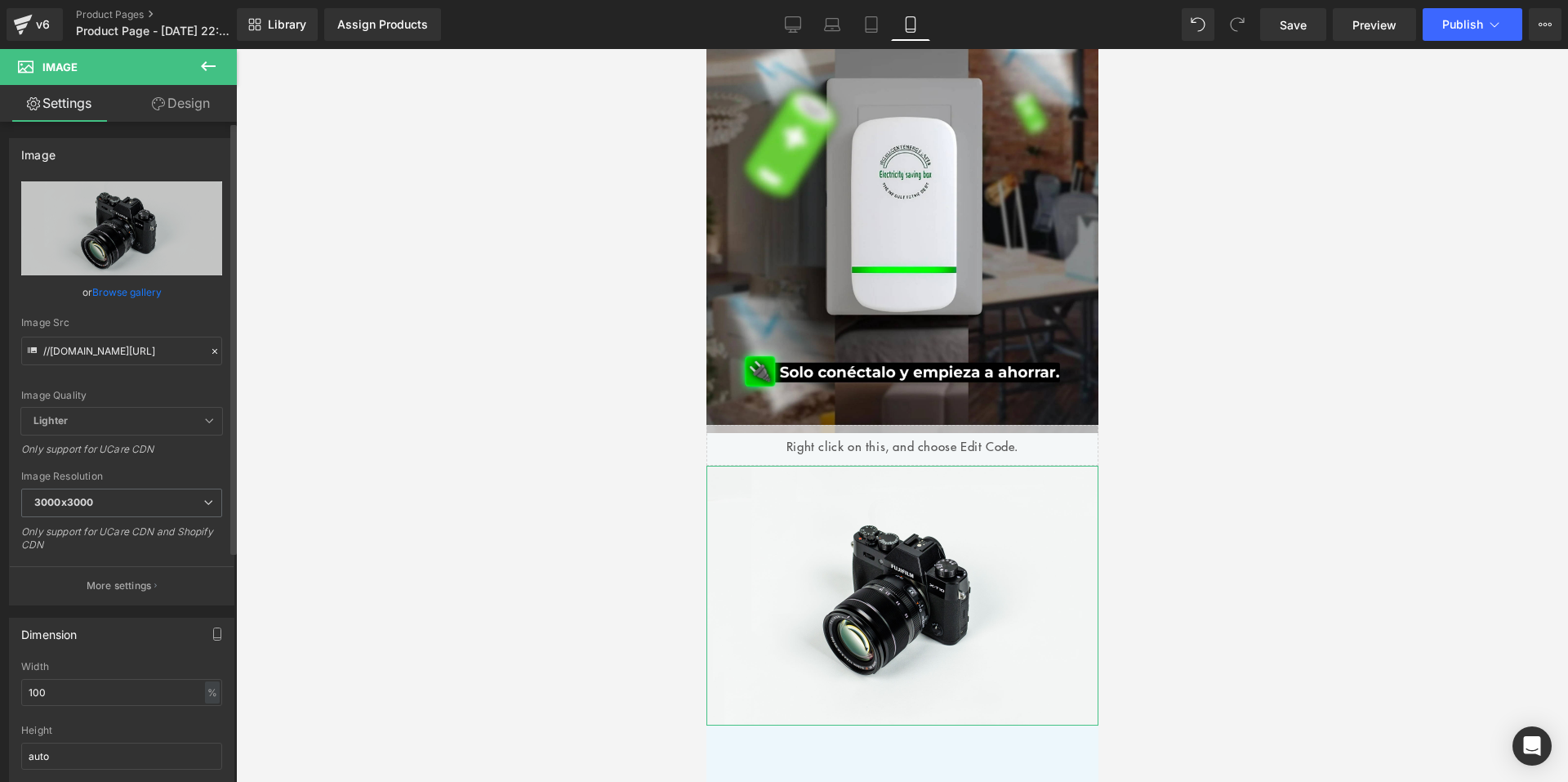 click on "Browse gallery" at bounding box center [127, 292] 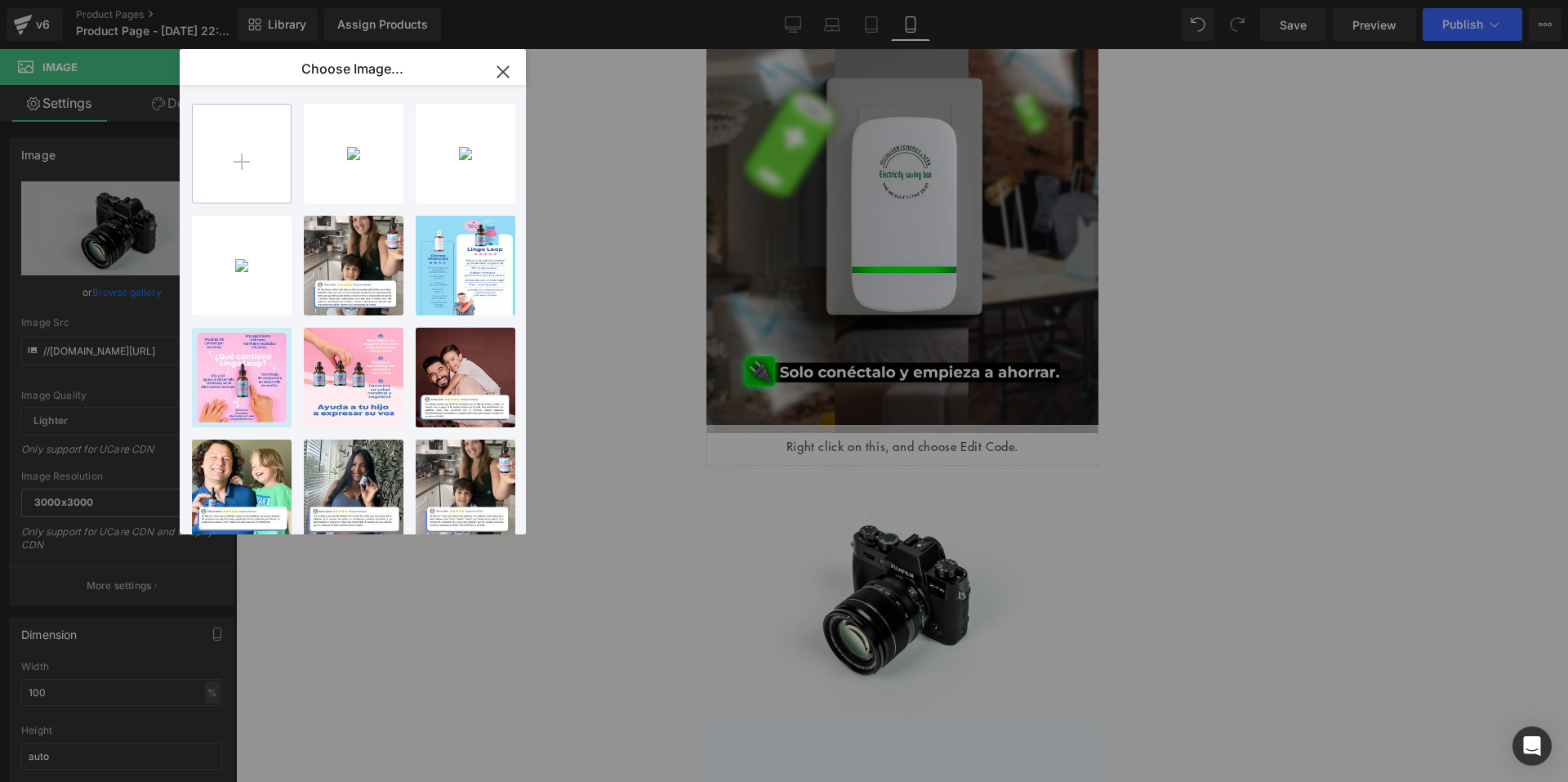 click at bounding box center (242, 154) 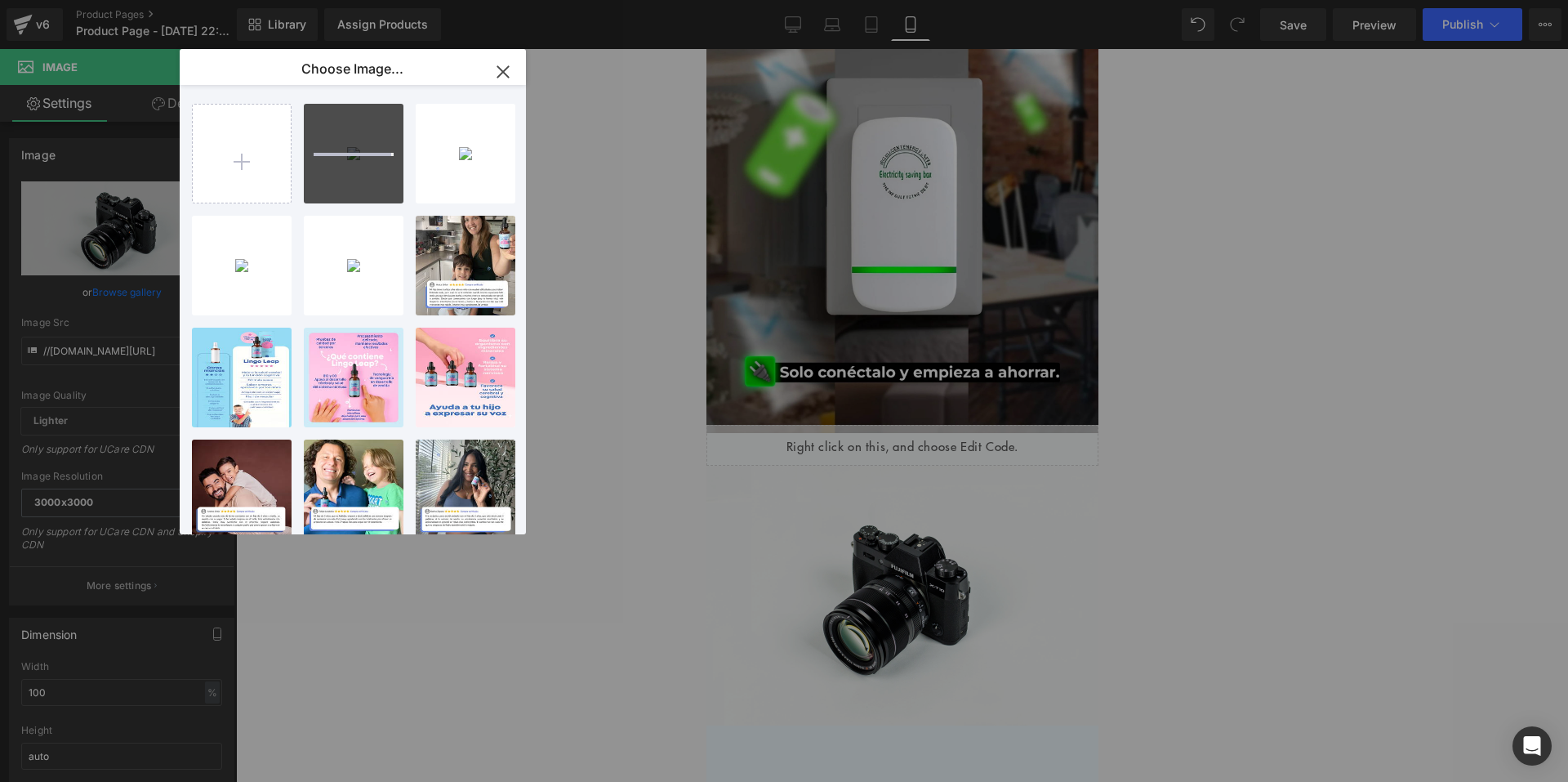 type 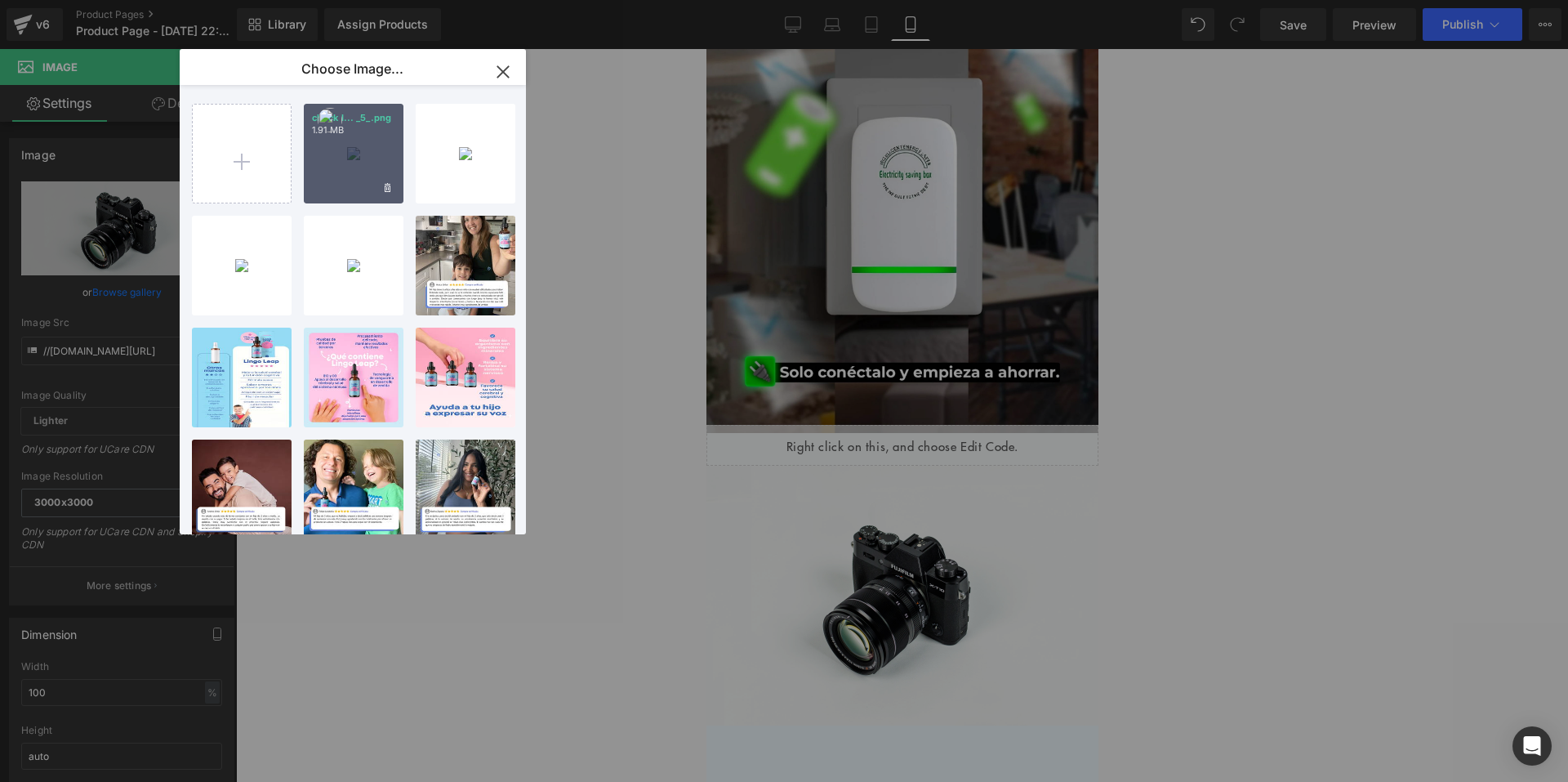 click on "check l... _5_.png 1.91 MB" at bounding box center (354, 154) 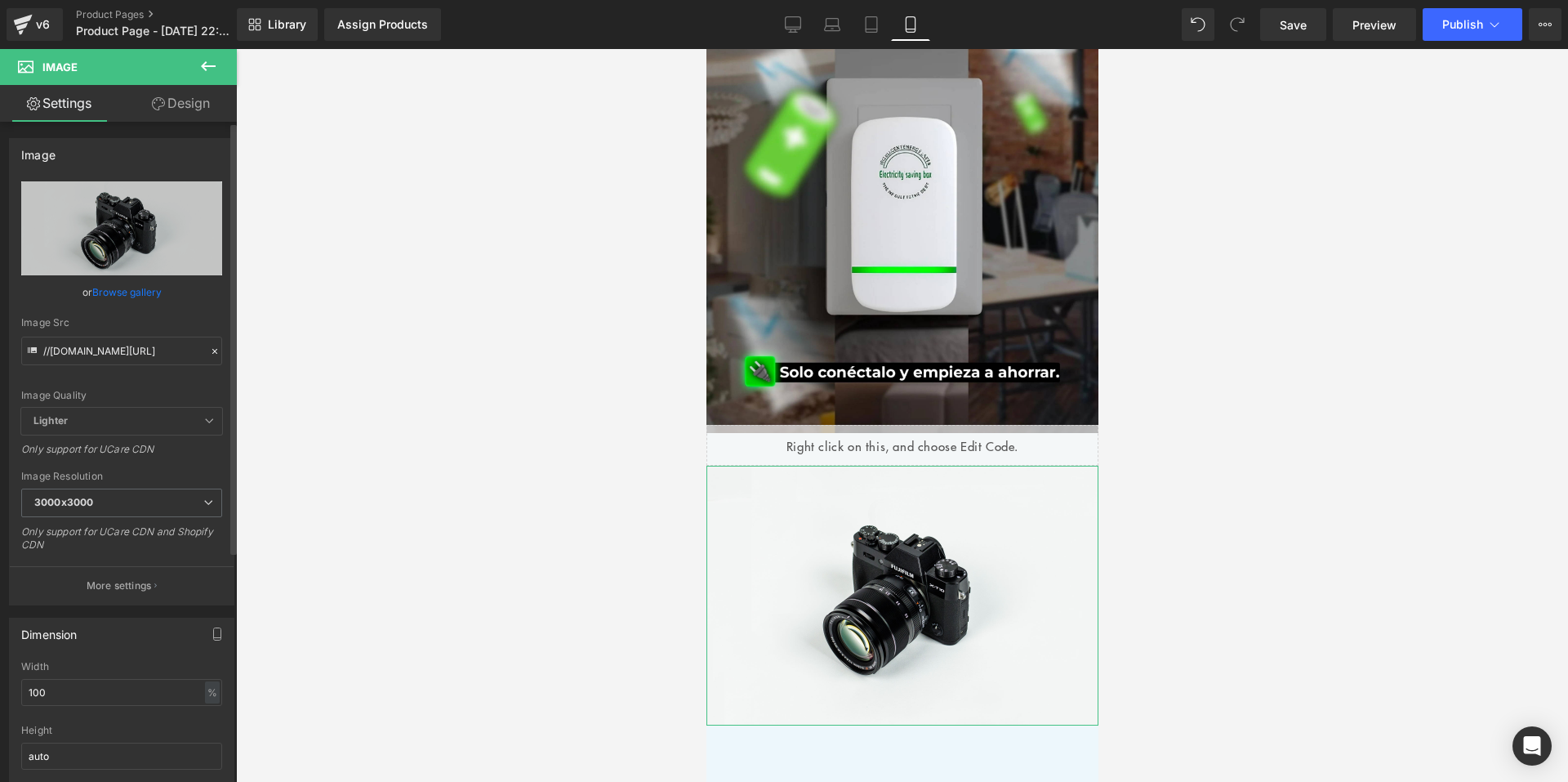 click on "Browse gallery" at bounding box center (127, 292) 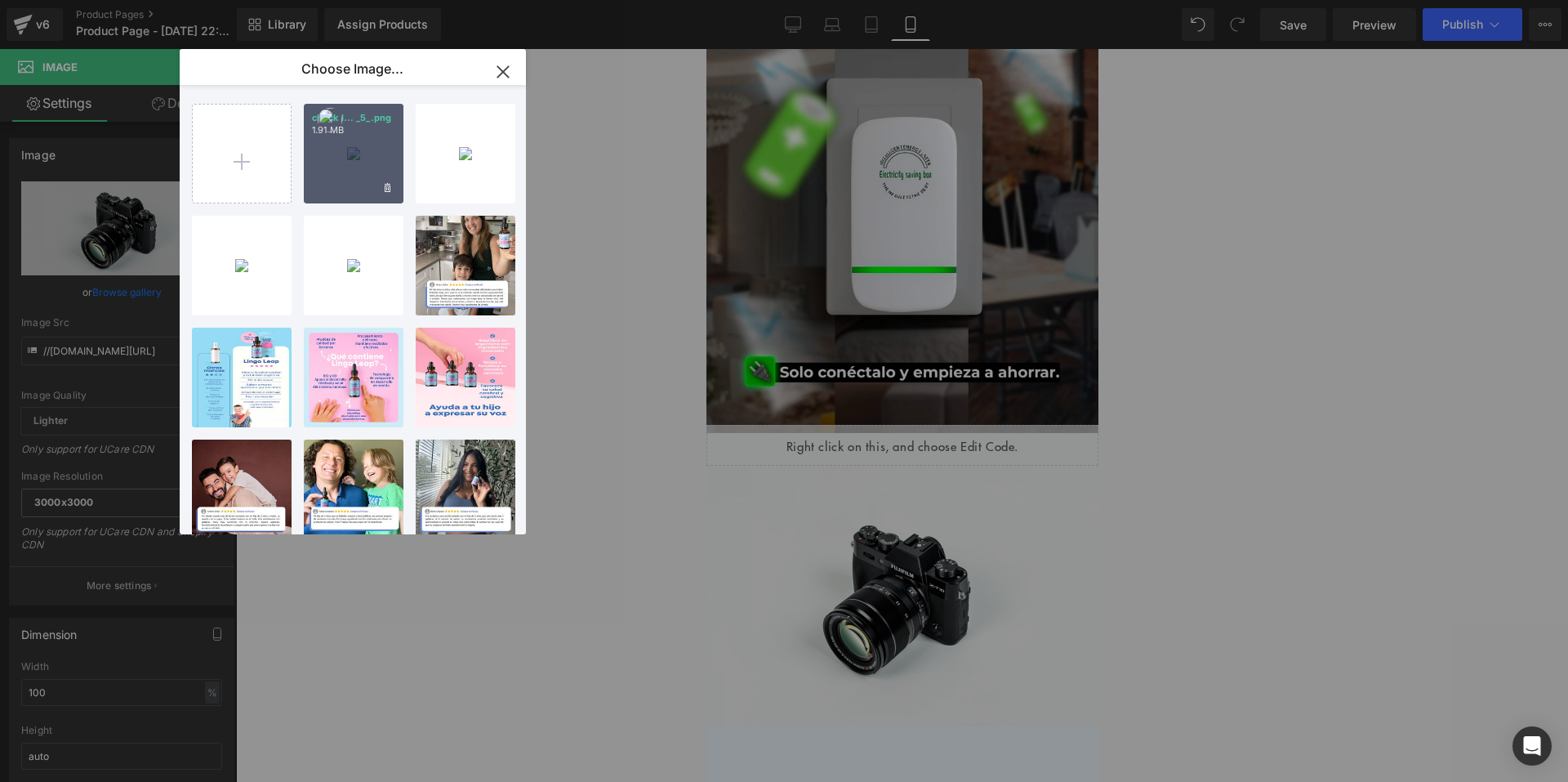 click on "check l... _5_.png 1.91 MB" at bounding box center (354, 154) 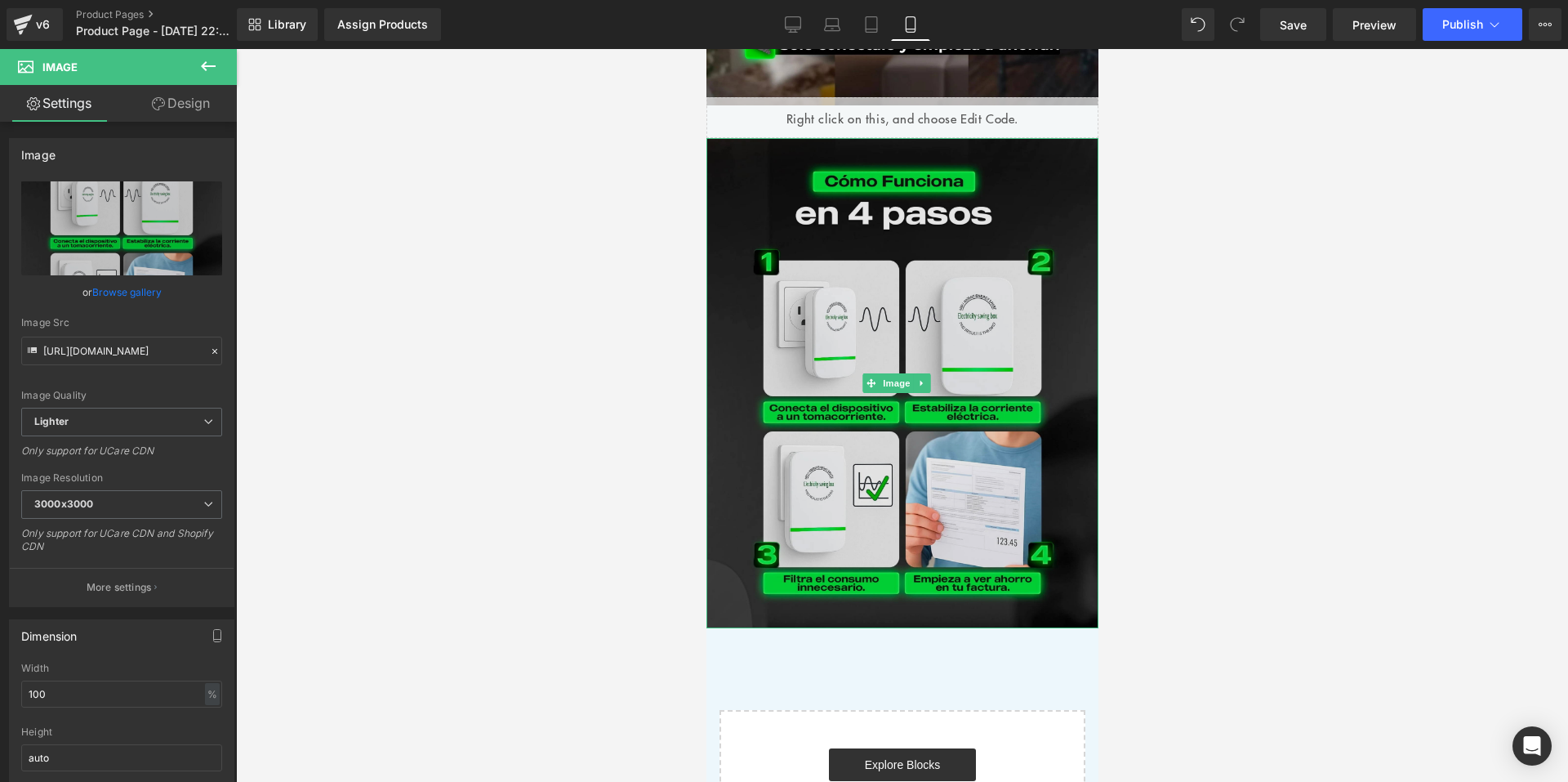 scroll, scrollTop: 1569, scrollLeft: 0, axis: vertical 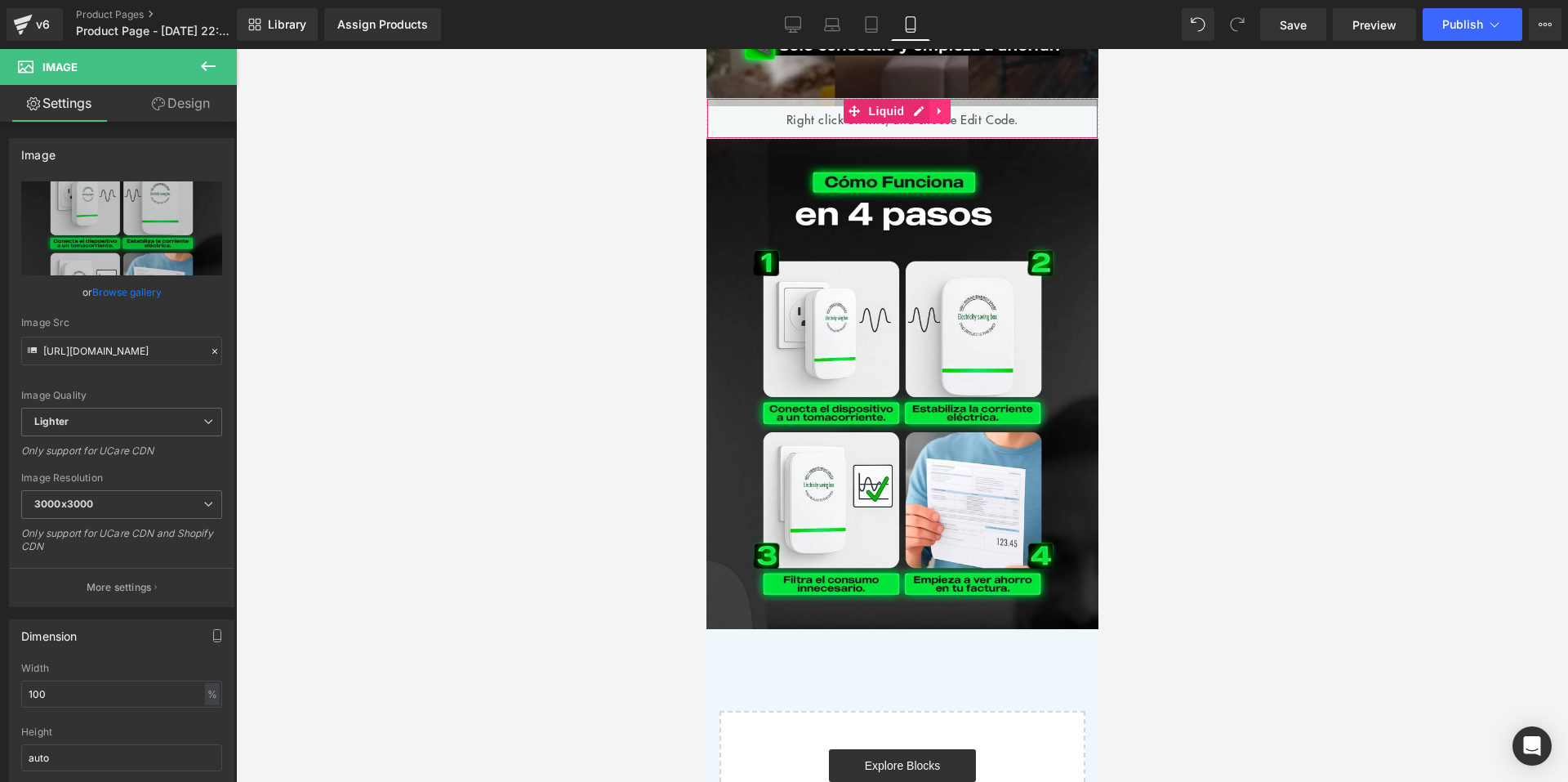 click 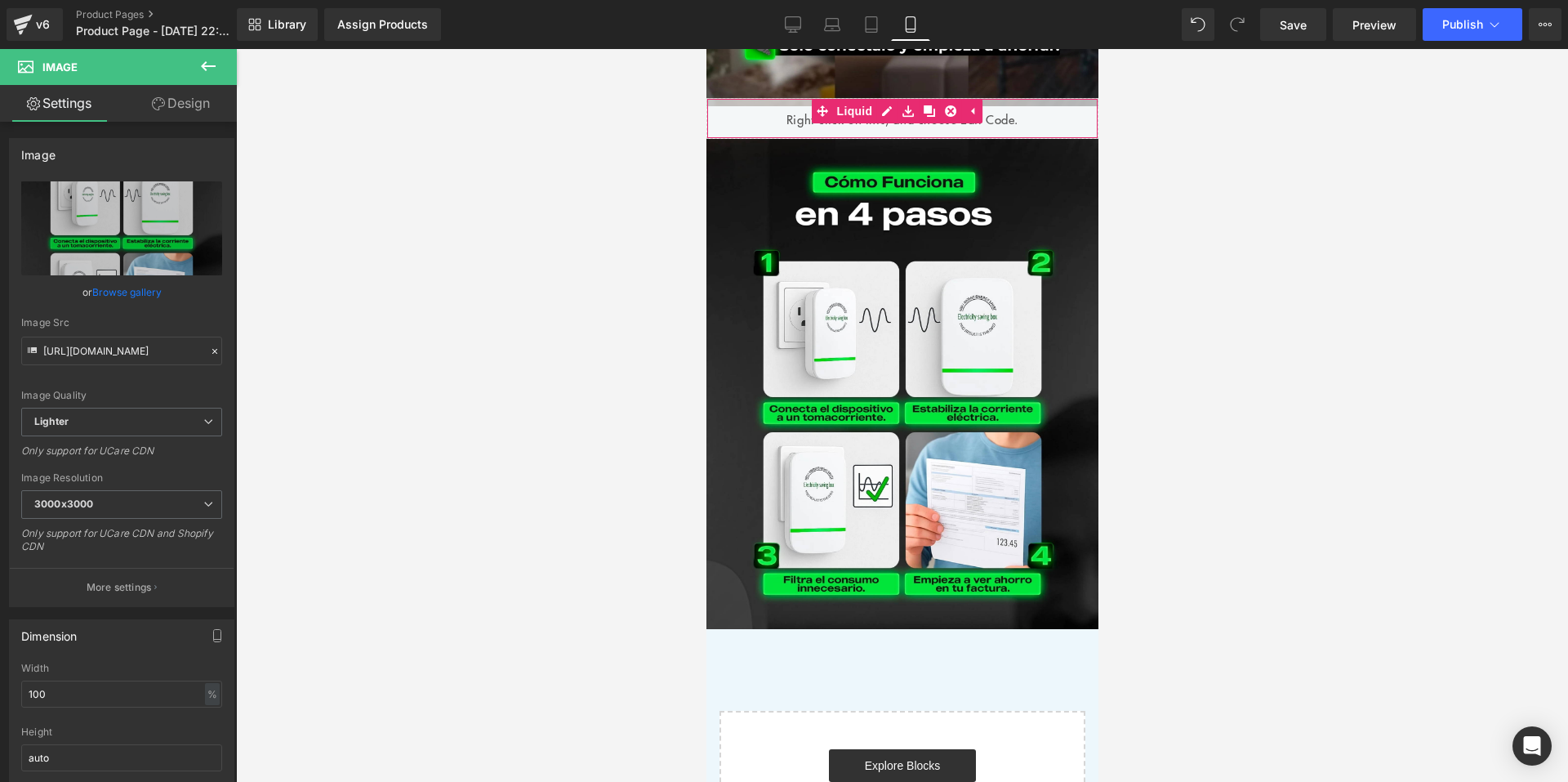 drag, startPoint x: 933, startPoint y: 66, endPoint x: 929, endPoint y: 78, distance: 12.649111 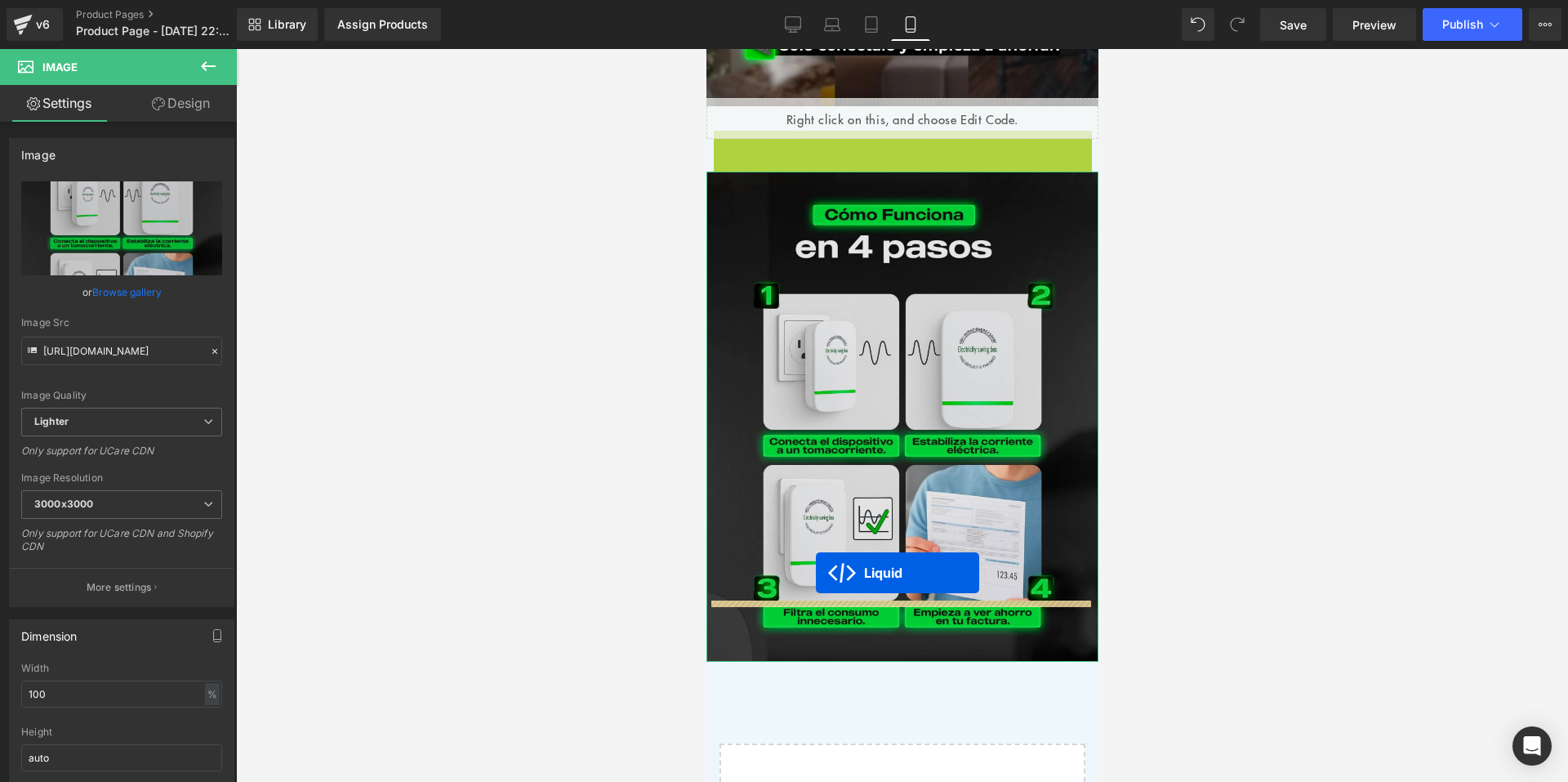 drag, startPoint x: 853, startPoint y: 172, endPoint x: 800, endPoint y: 592, distance: 423.33084 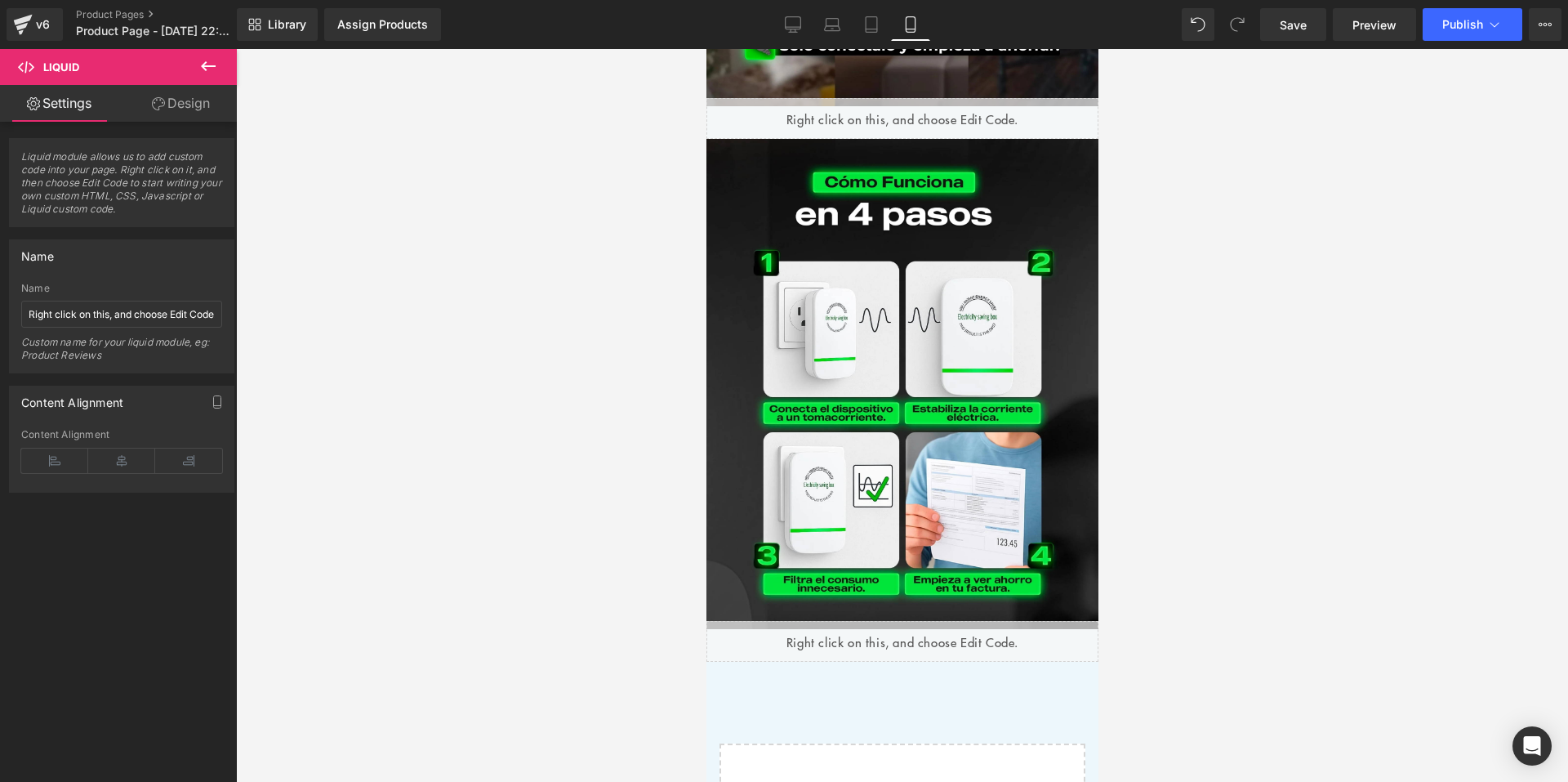 click 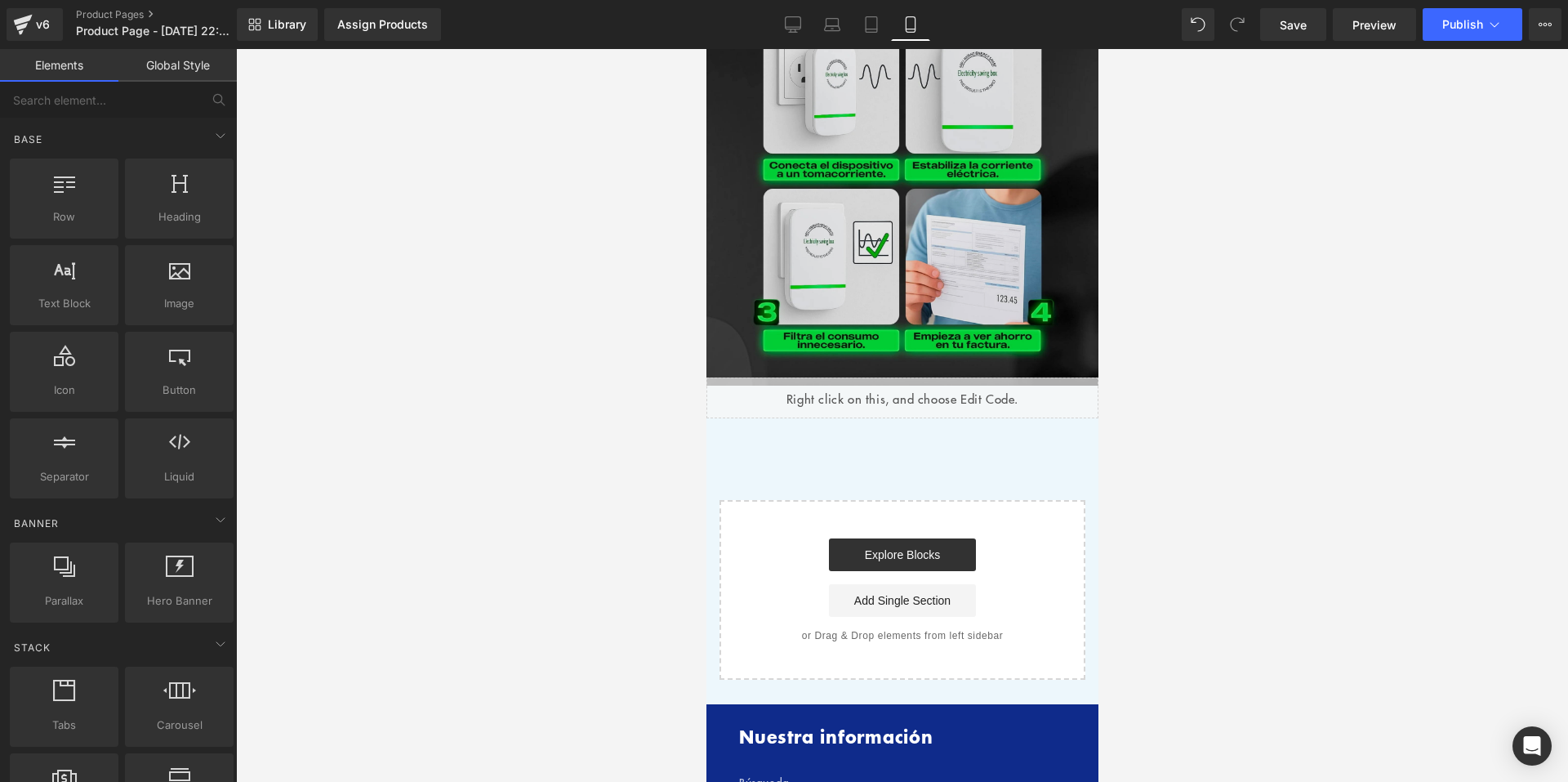 scroll, scrollTop: 1814, scrollLeft: 0, axis: vertical 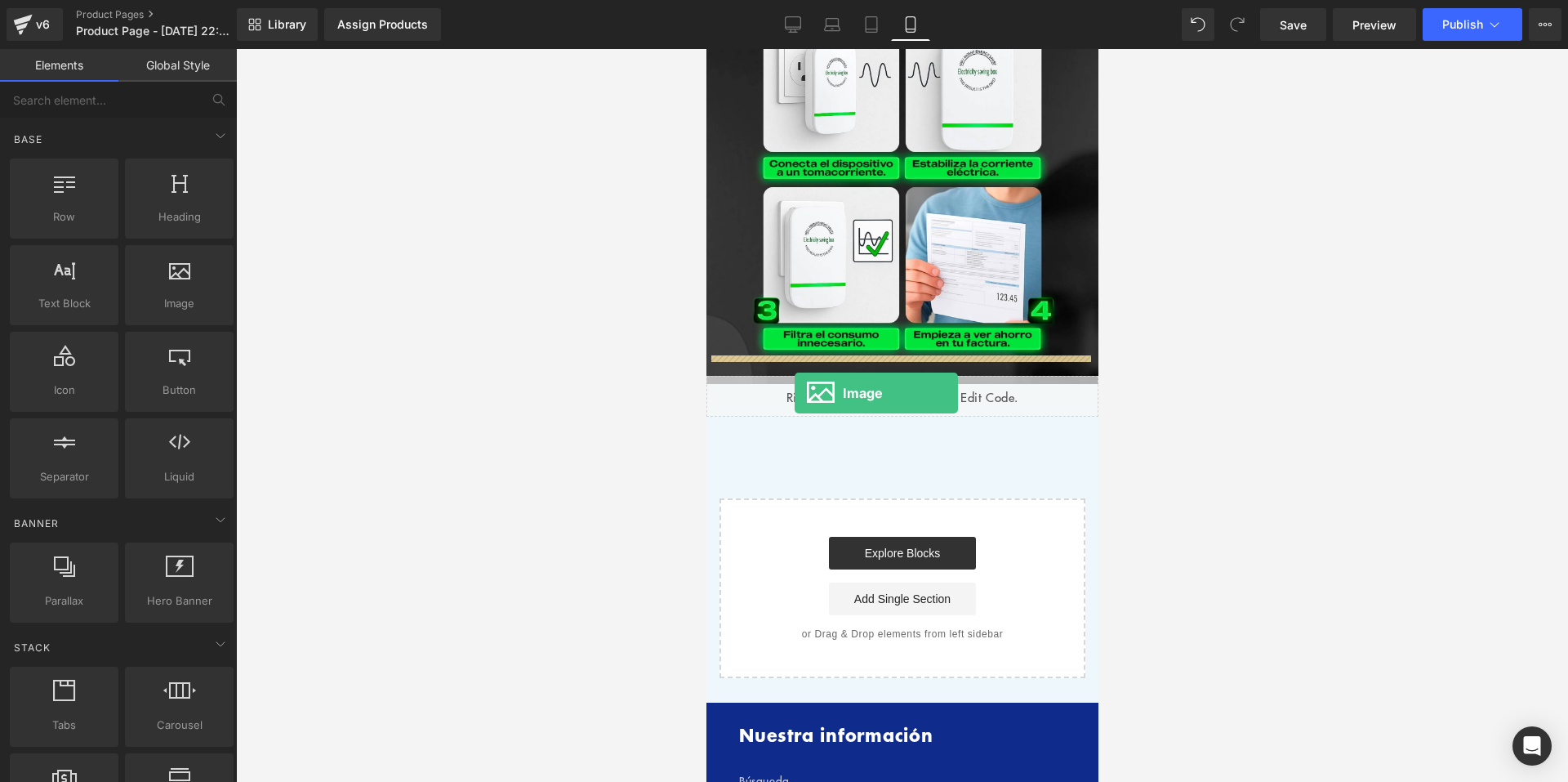 drag, startPoint x: 959, startPoint y: 376, endPoint x: 811, endPoint y: 372, distance: 148.05404 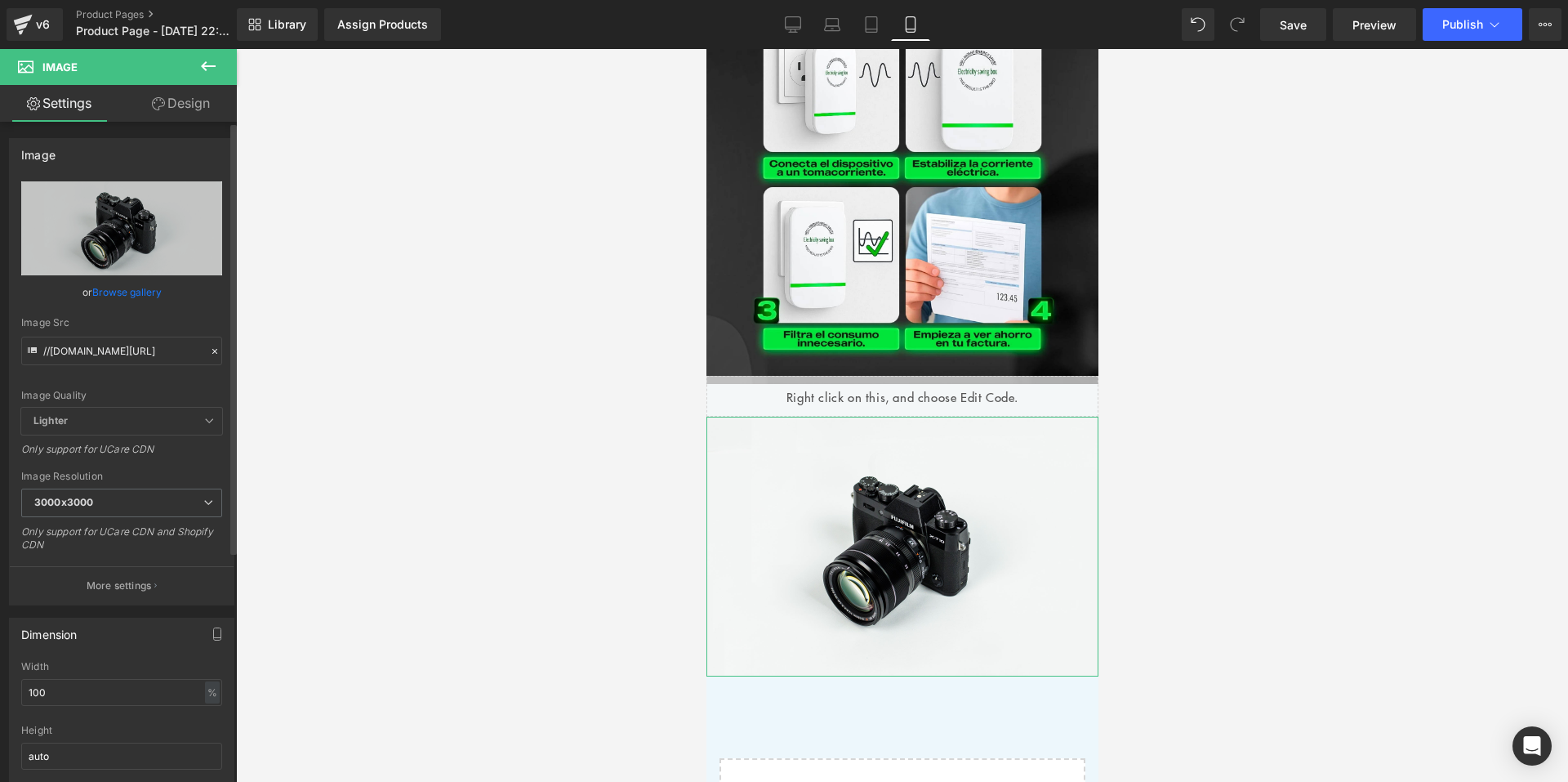 click on "Browse gallery" at bounding box center [127, 292] 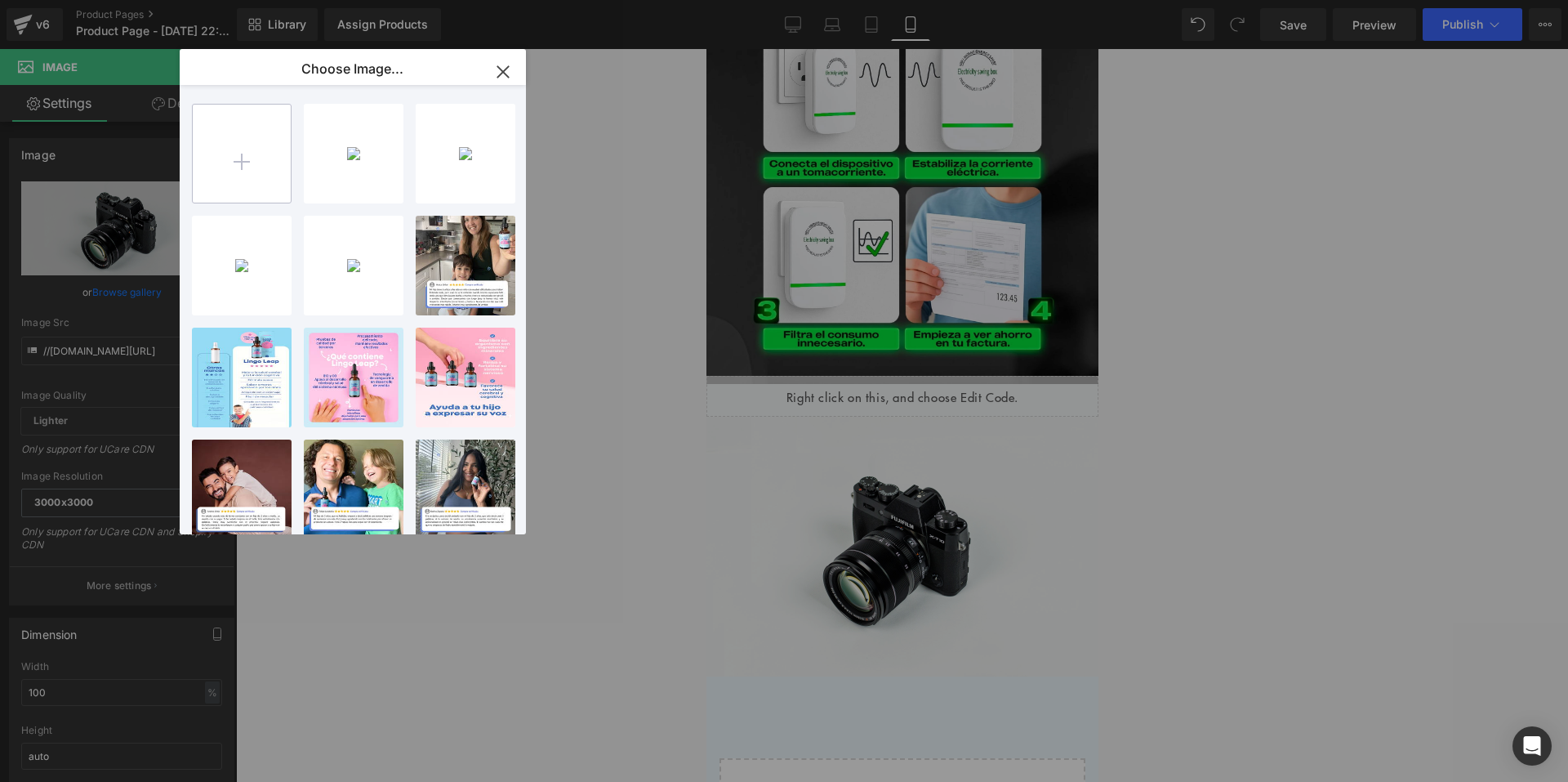 click at bounding box center [242, 154] 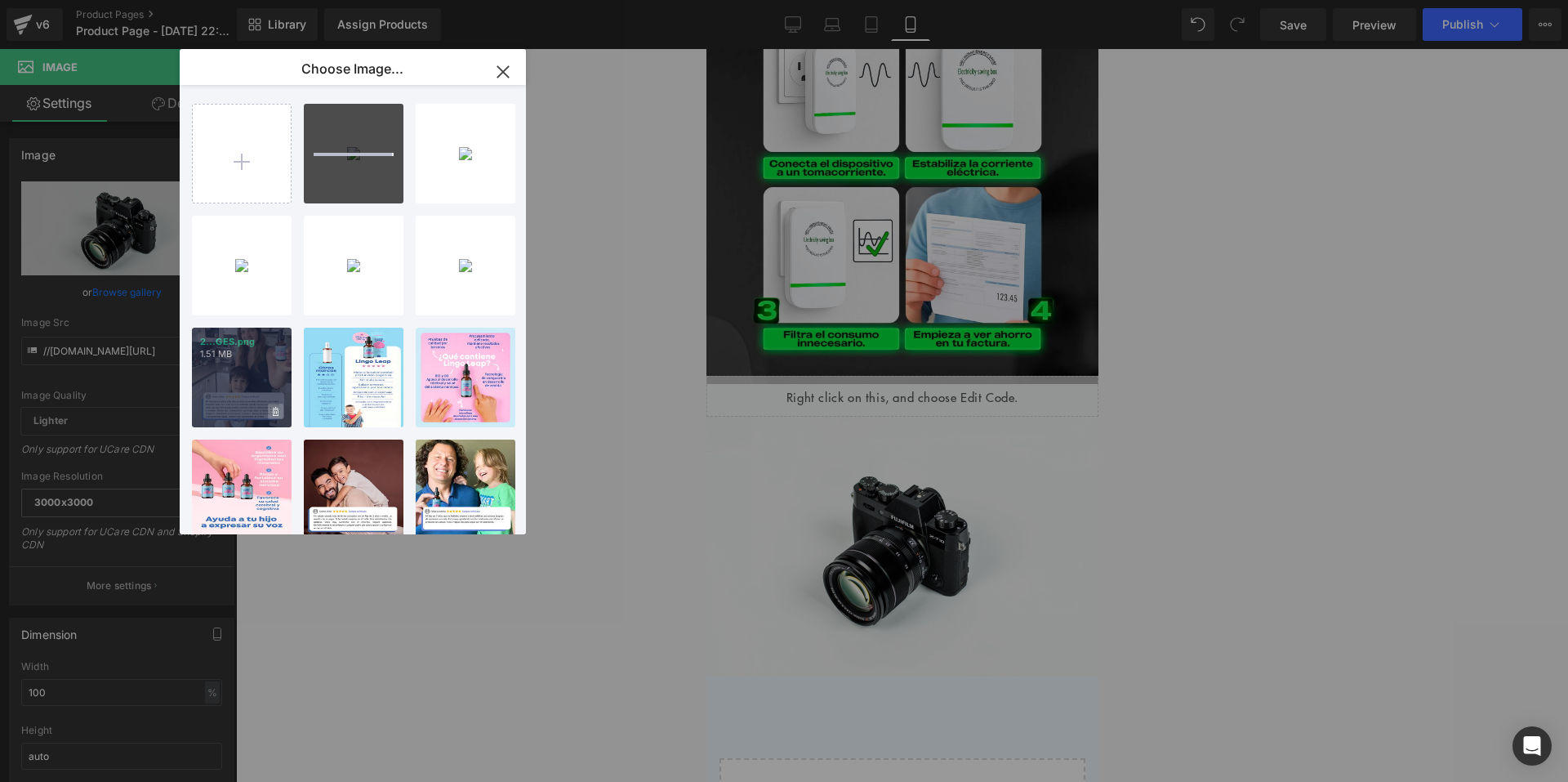 type 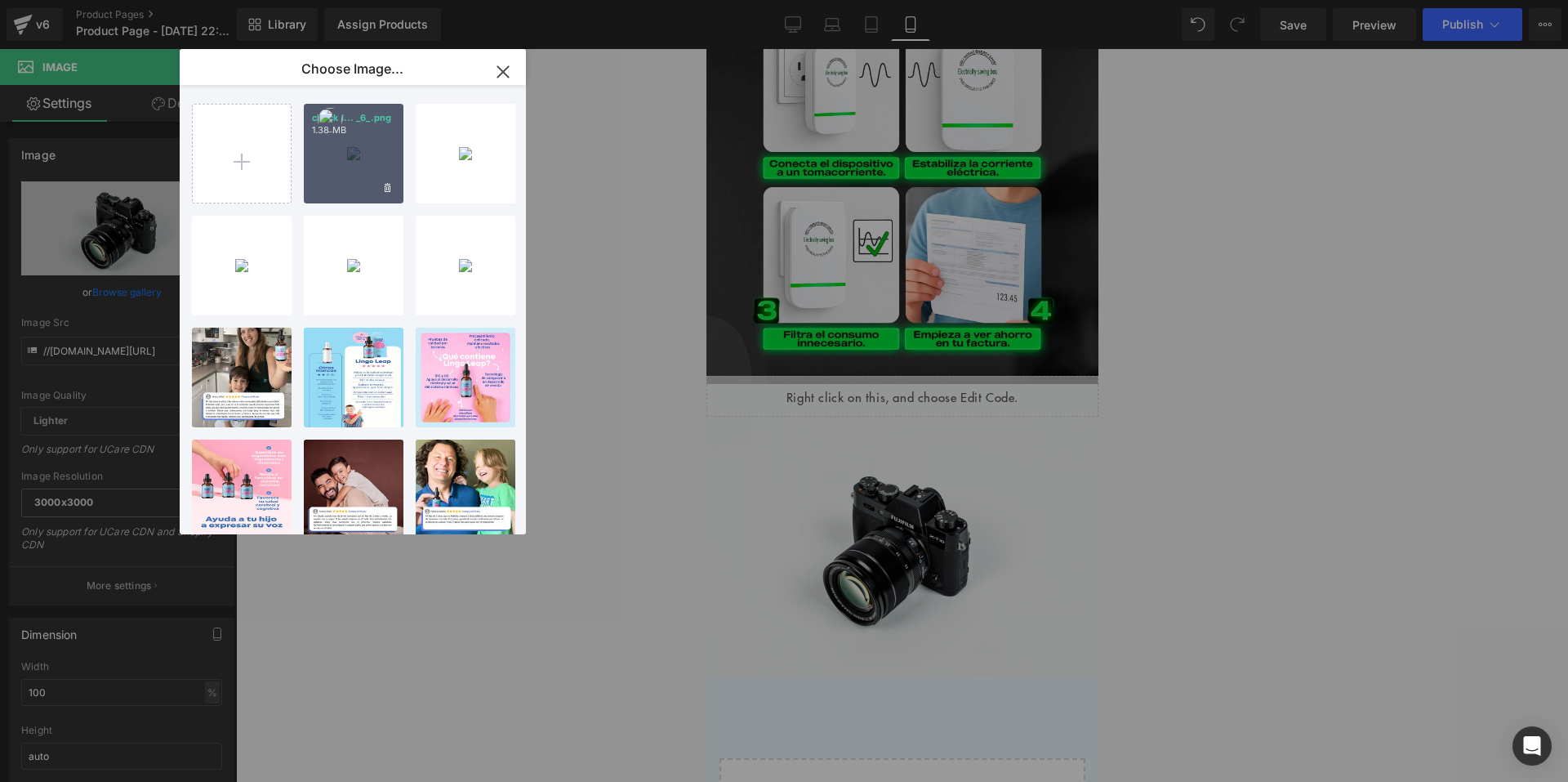 click on "check l... _6_.png 1.38 MB" at bounding box center [354, 154] 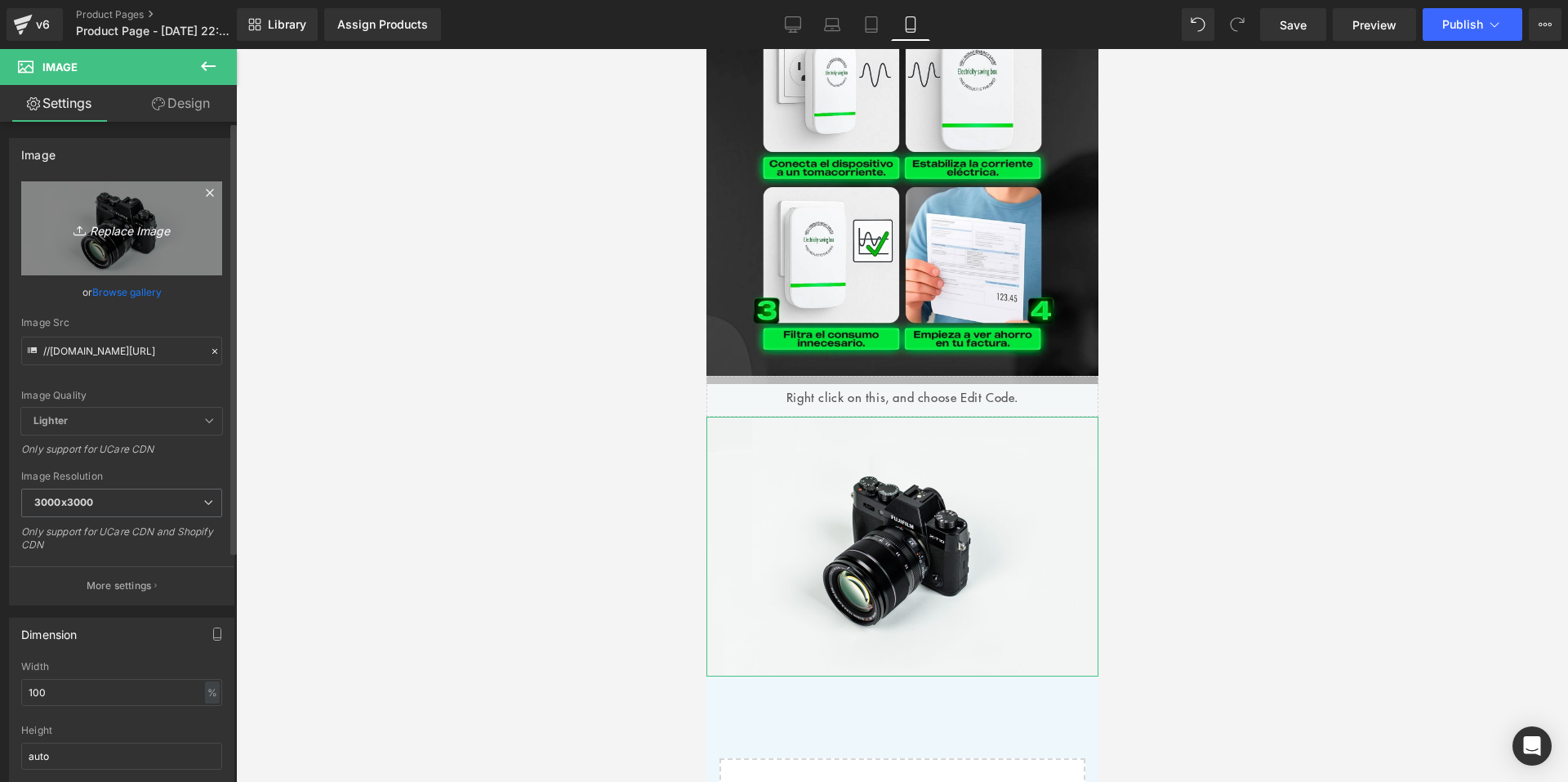 click on "Replace Image" at bounding box center [122, 228] 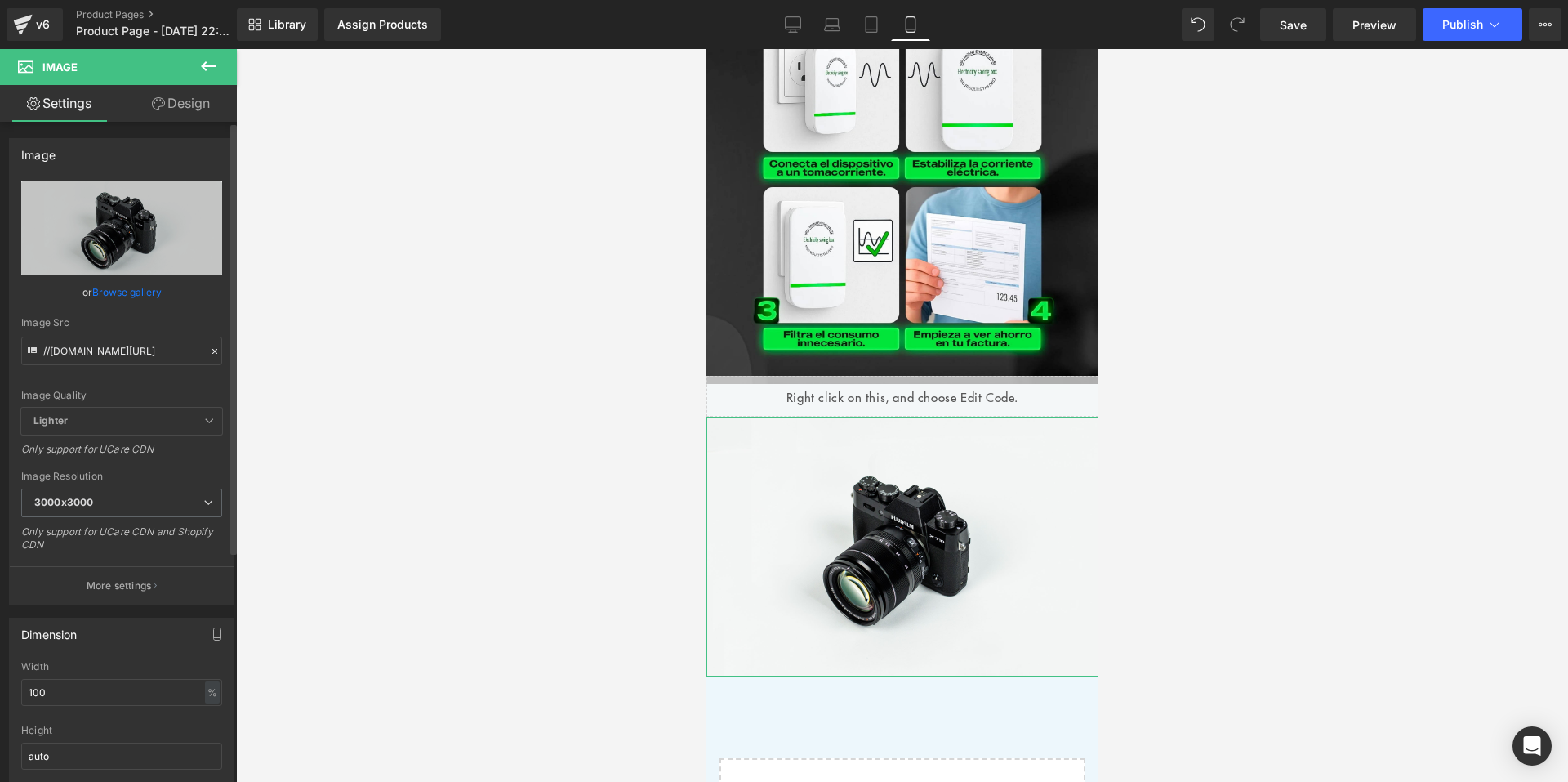 click on "Browse gallery" at bounding box center [127, 292] 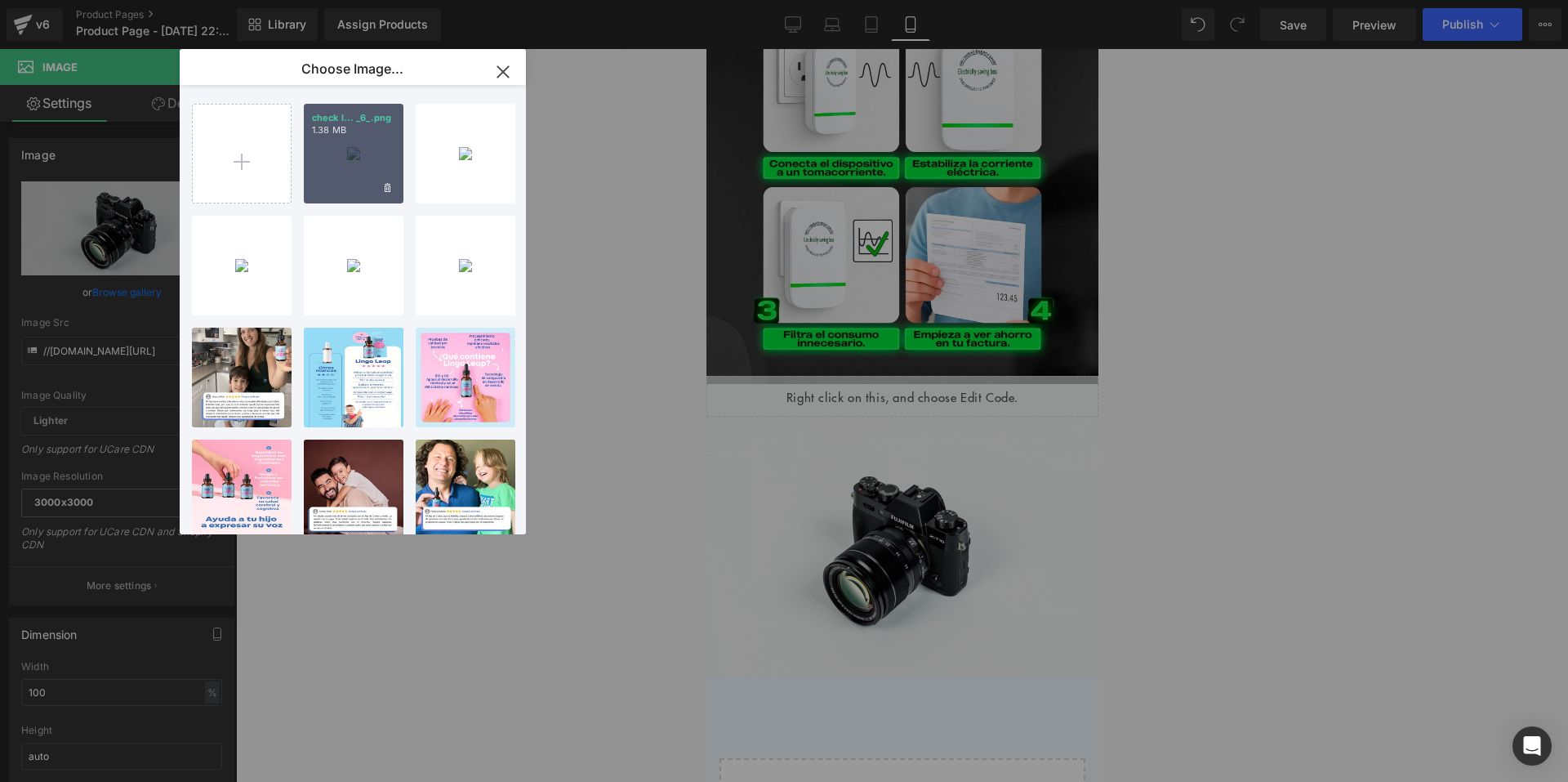 click on "check l... _6_.png 1.38 MB" at bounding box center [354, 154] 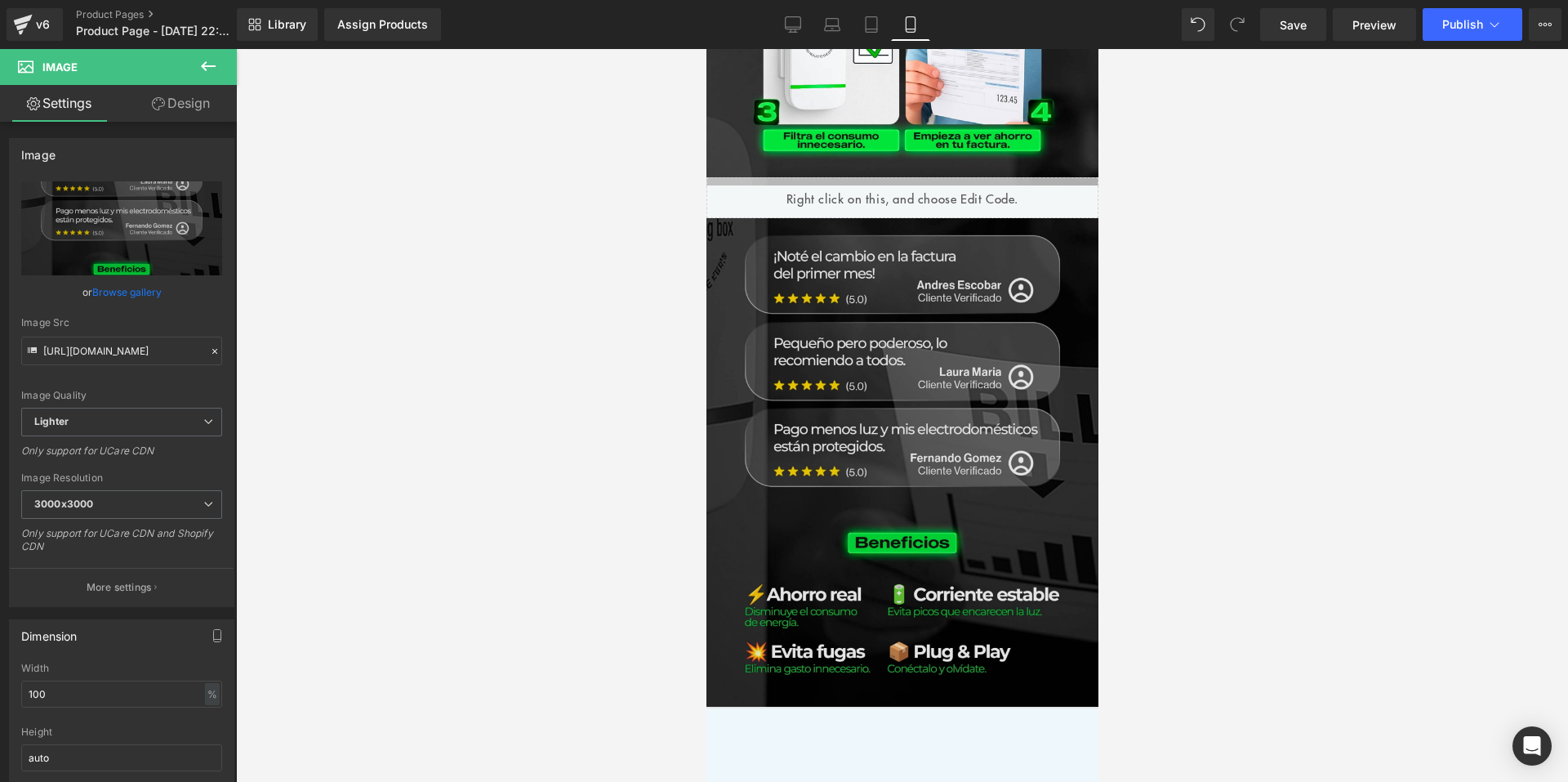 scroll, scrollTop: 1896, scrollLeft: 0, axis: vertical 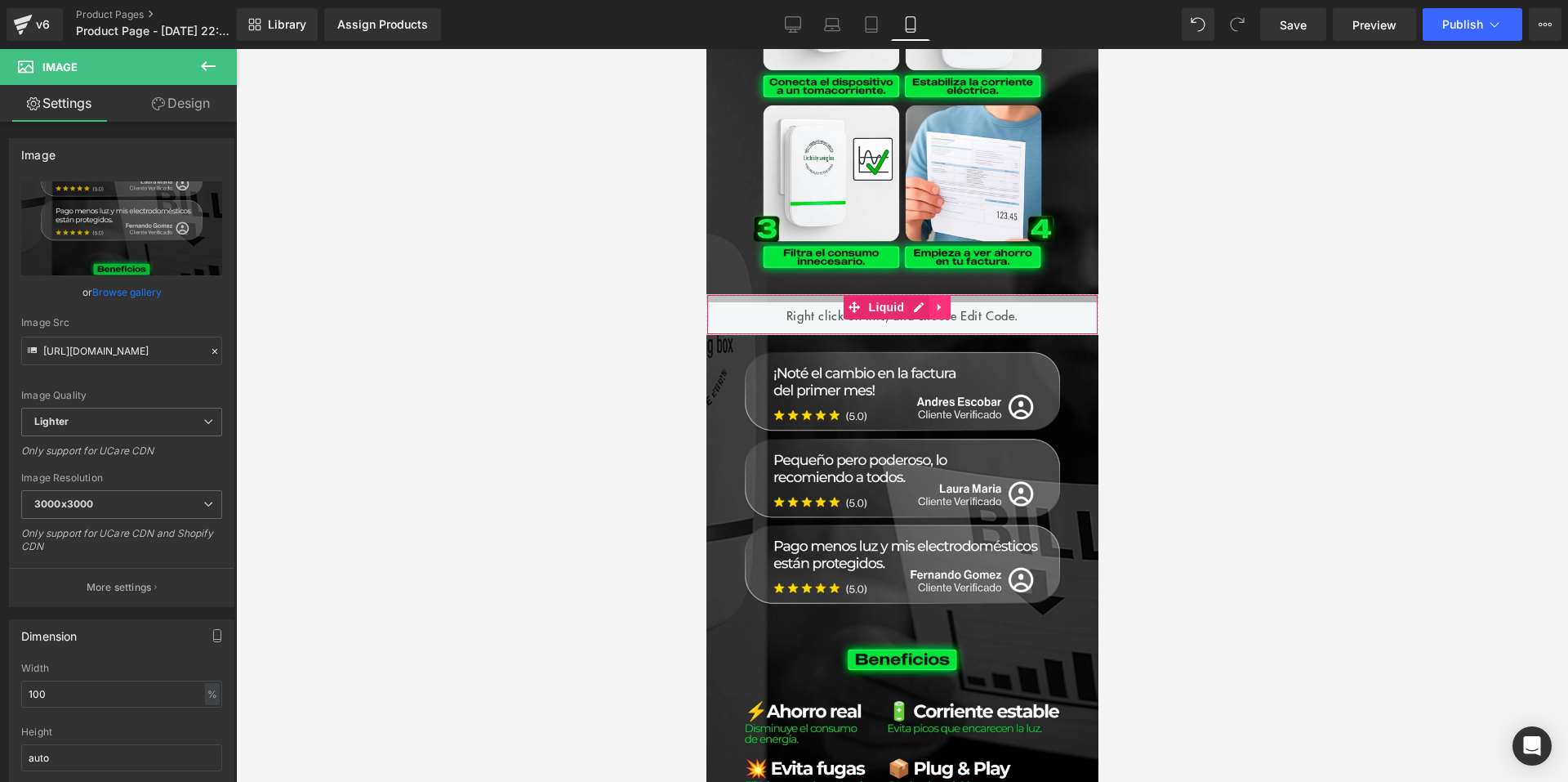 click 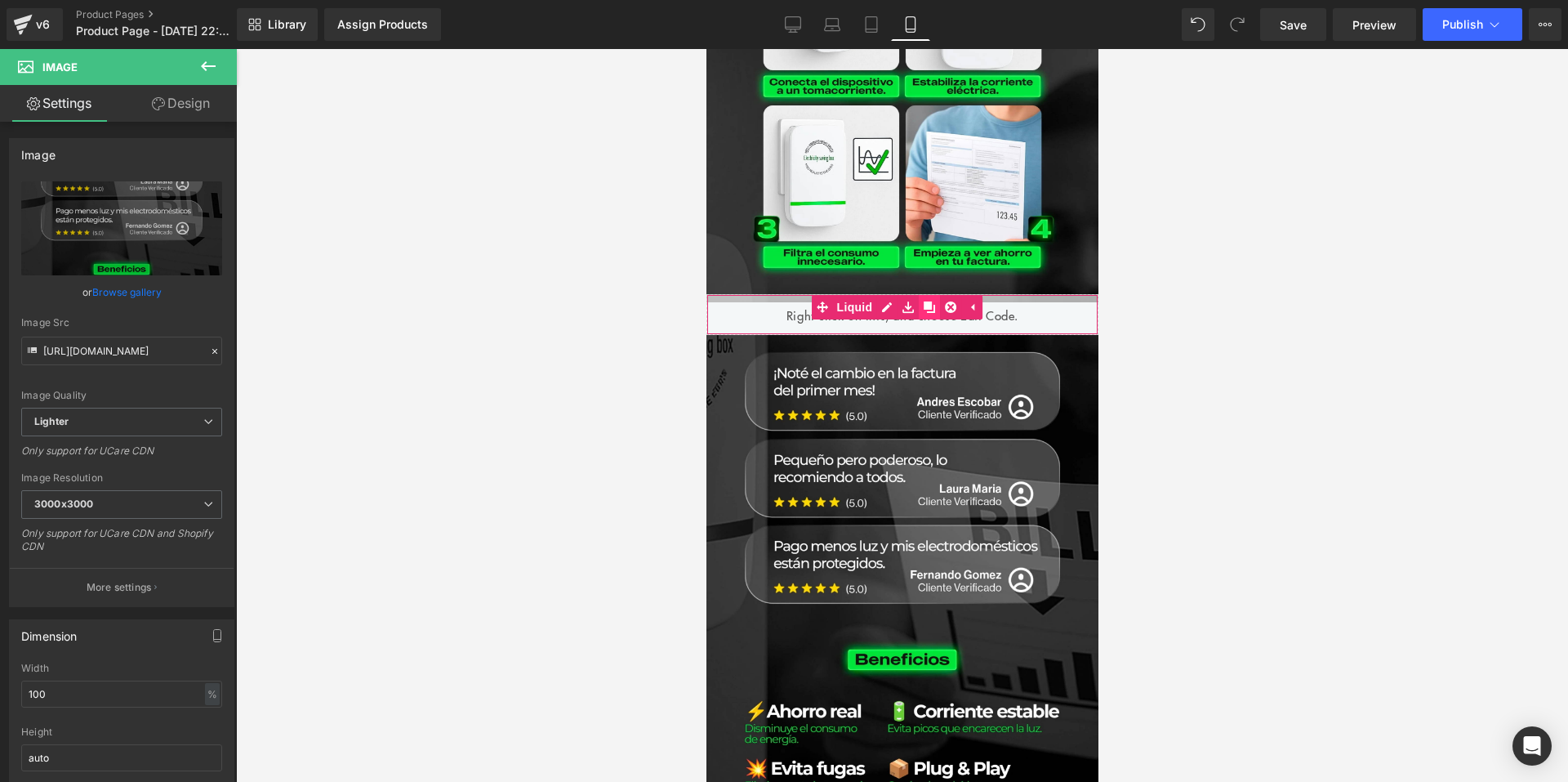 click 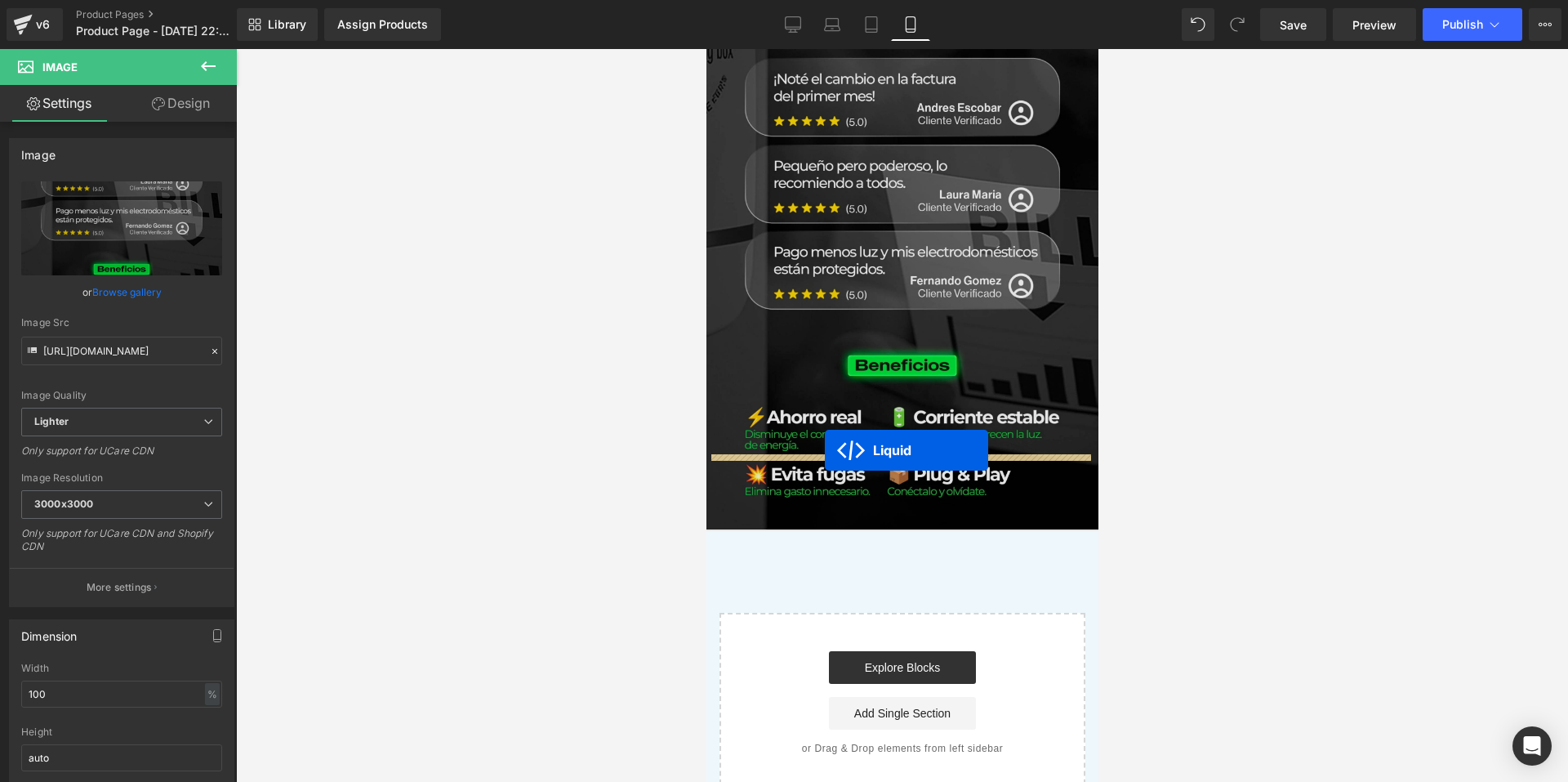 drag, startPoint x: 851, startPoint y: 279, endPoint x: 823, endPoint y: 450, distance: 173.27723 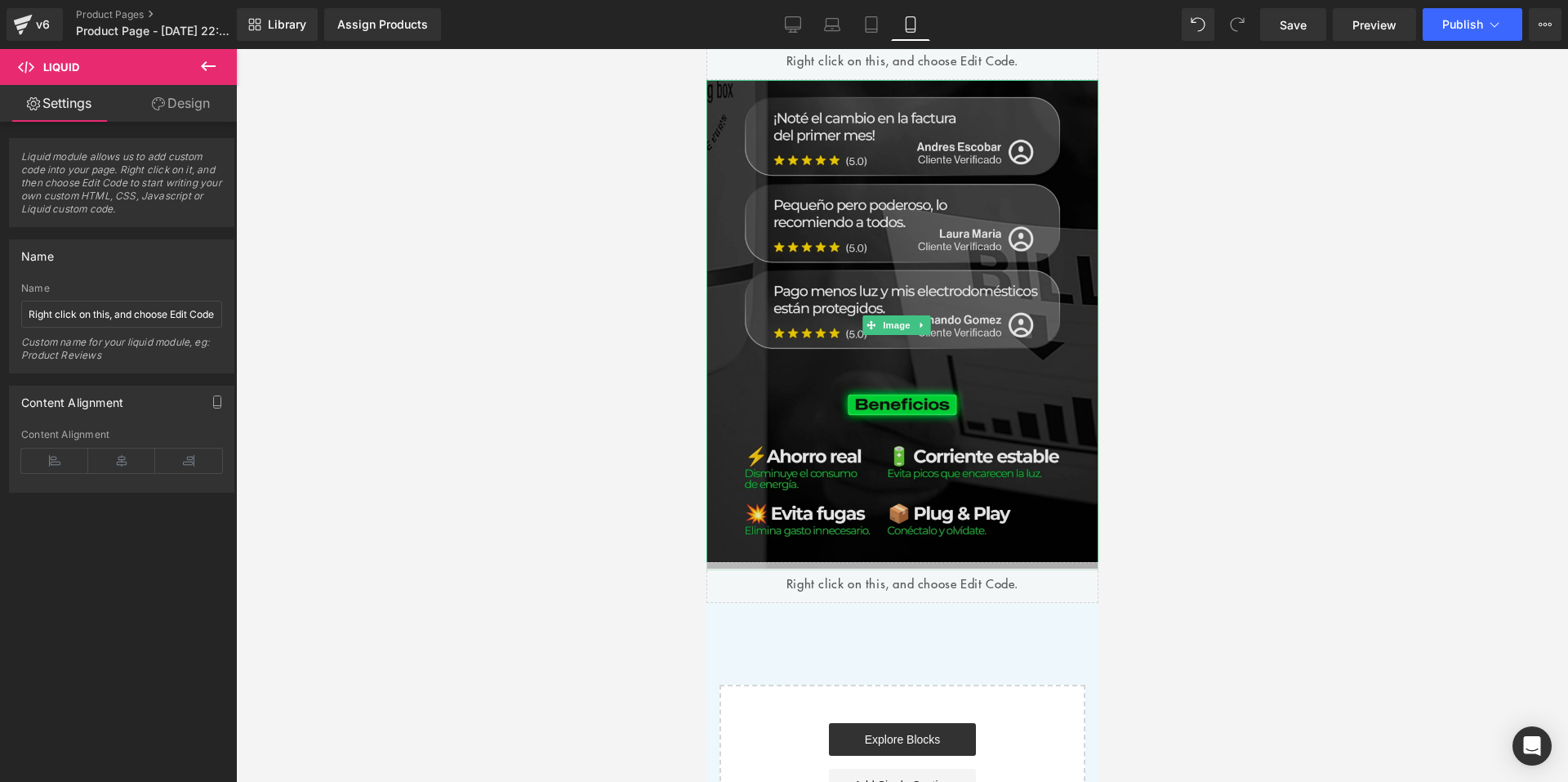 scroll, scrollTop: 1945, scrollLeft: 0, axis: vertical 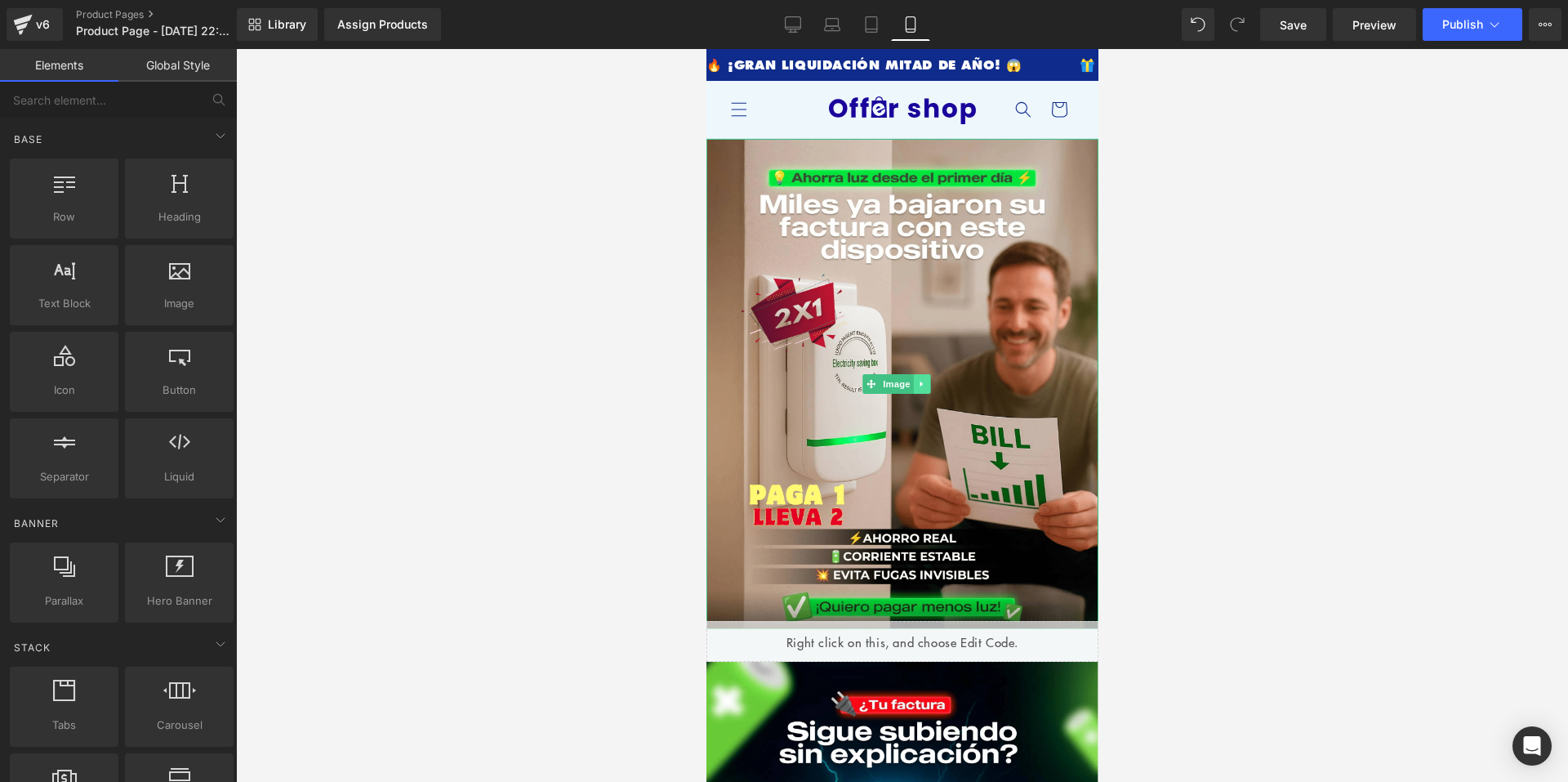 click 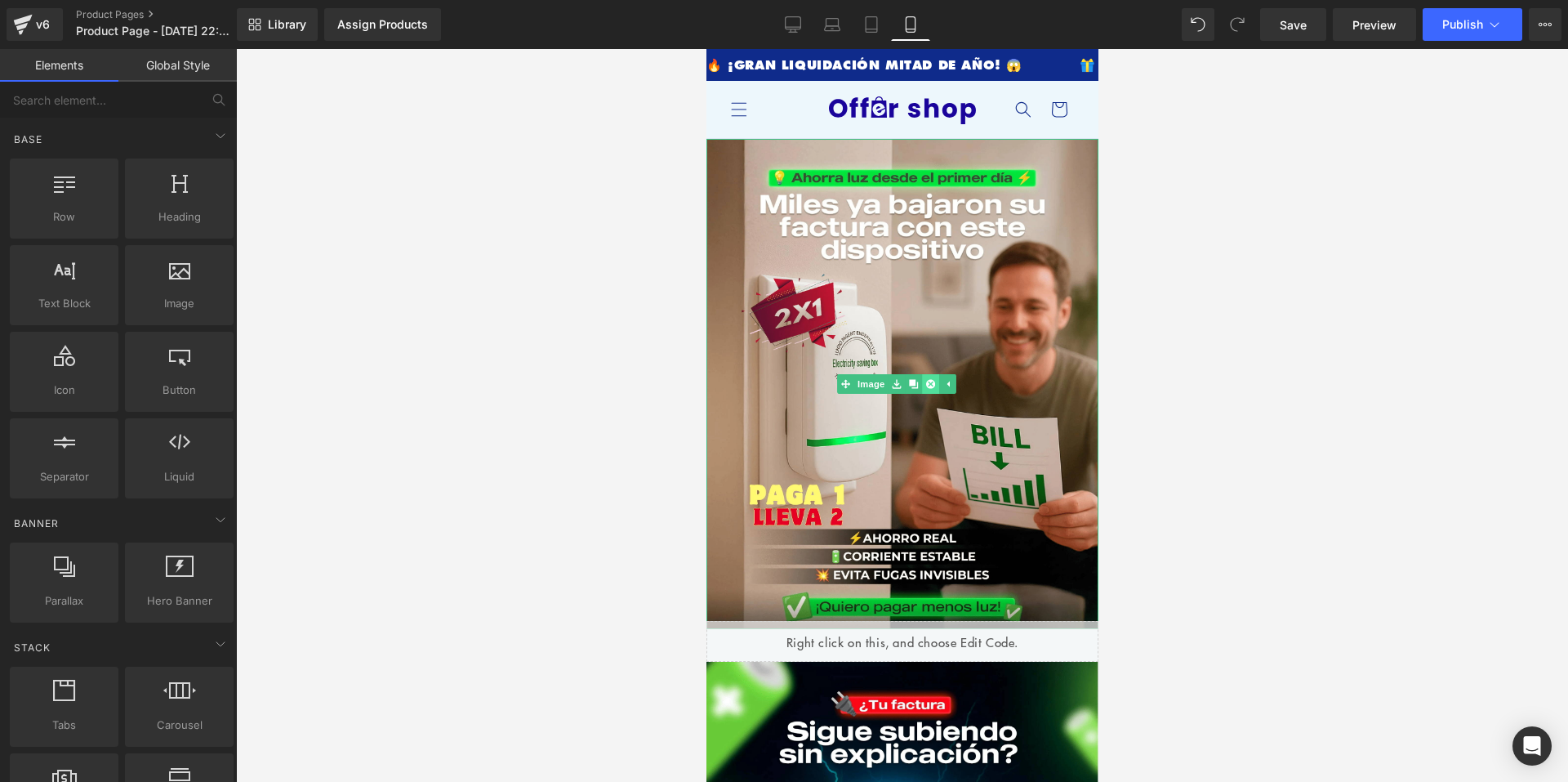 click 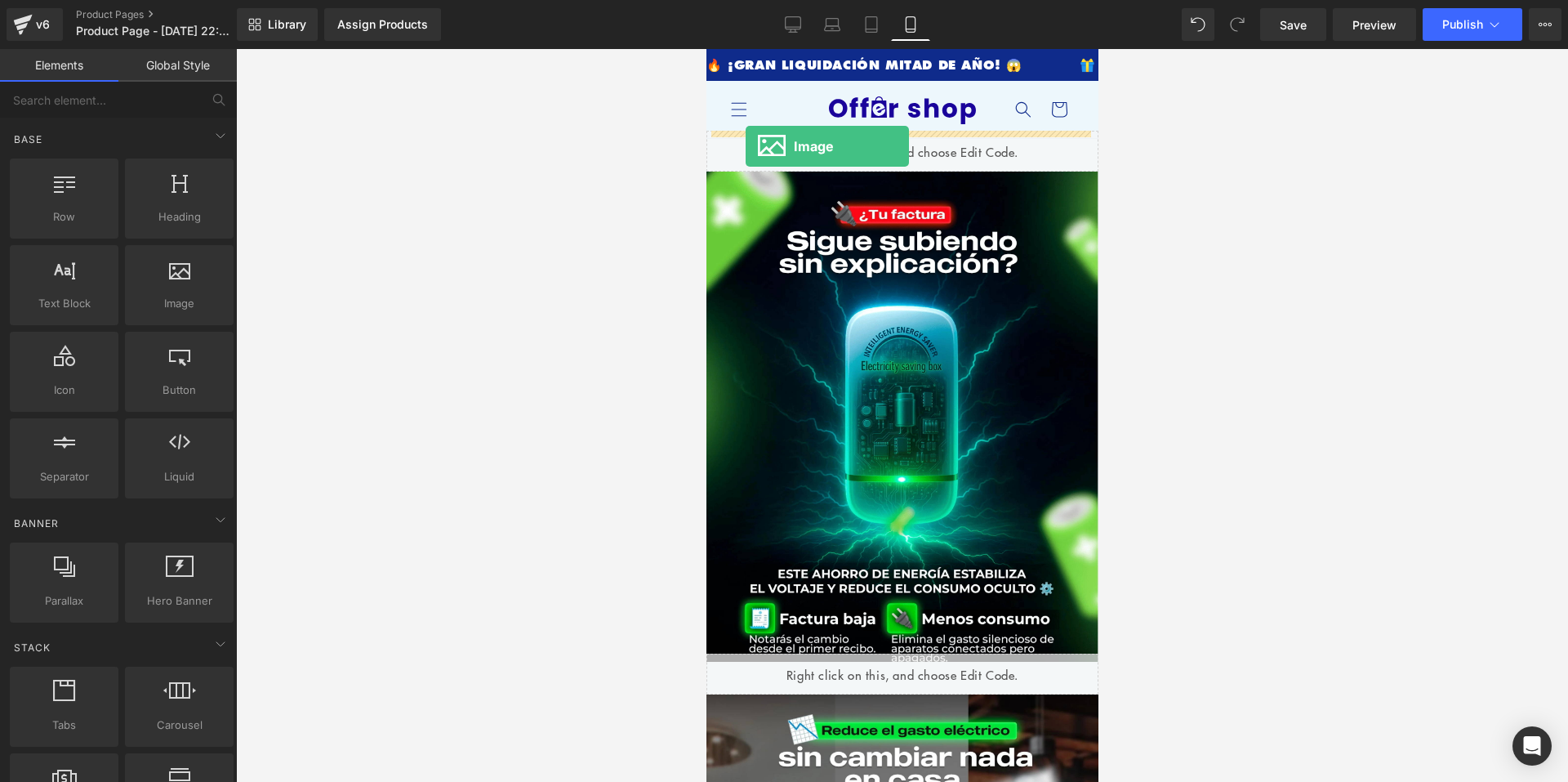 drag, startPoint x: 899, startPoint y: 360, endPoint x: 745, endPoint y: 146, distance: 263.65128 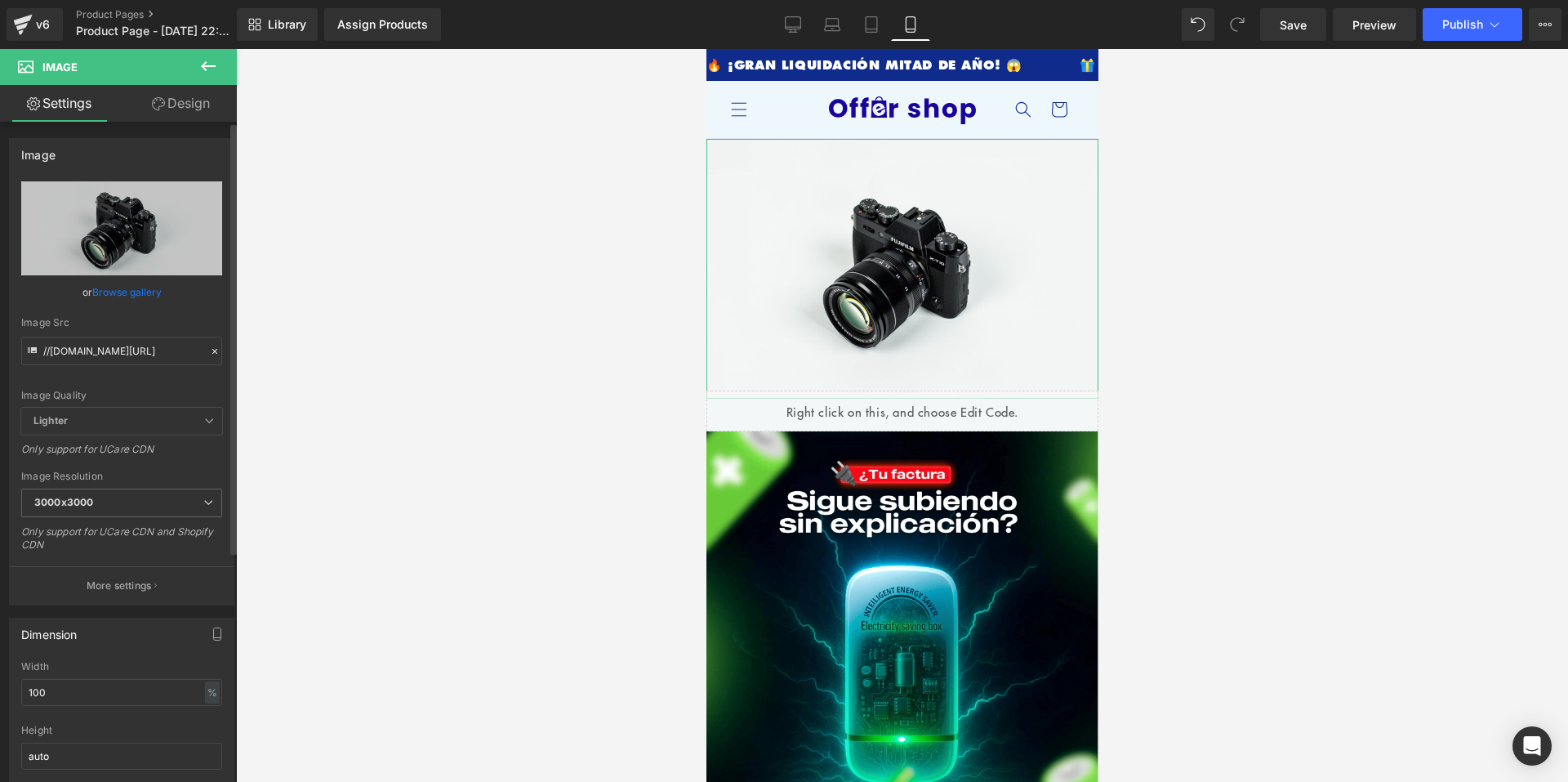 click on "Browse gallery" at bounding box center (127, 292) 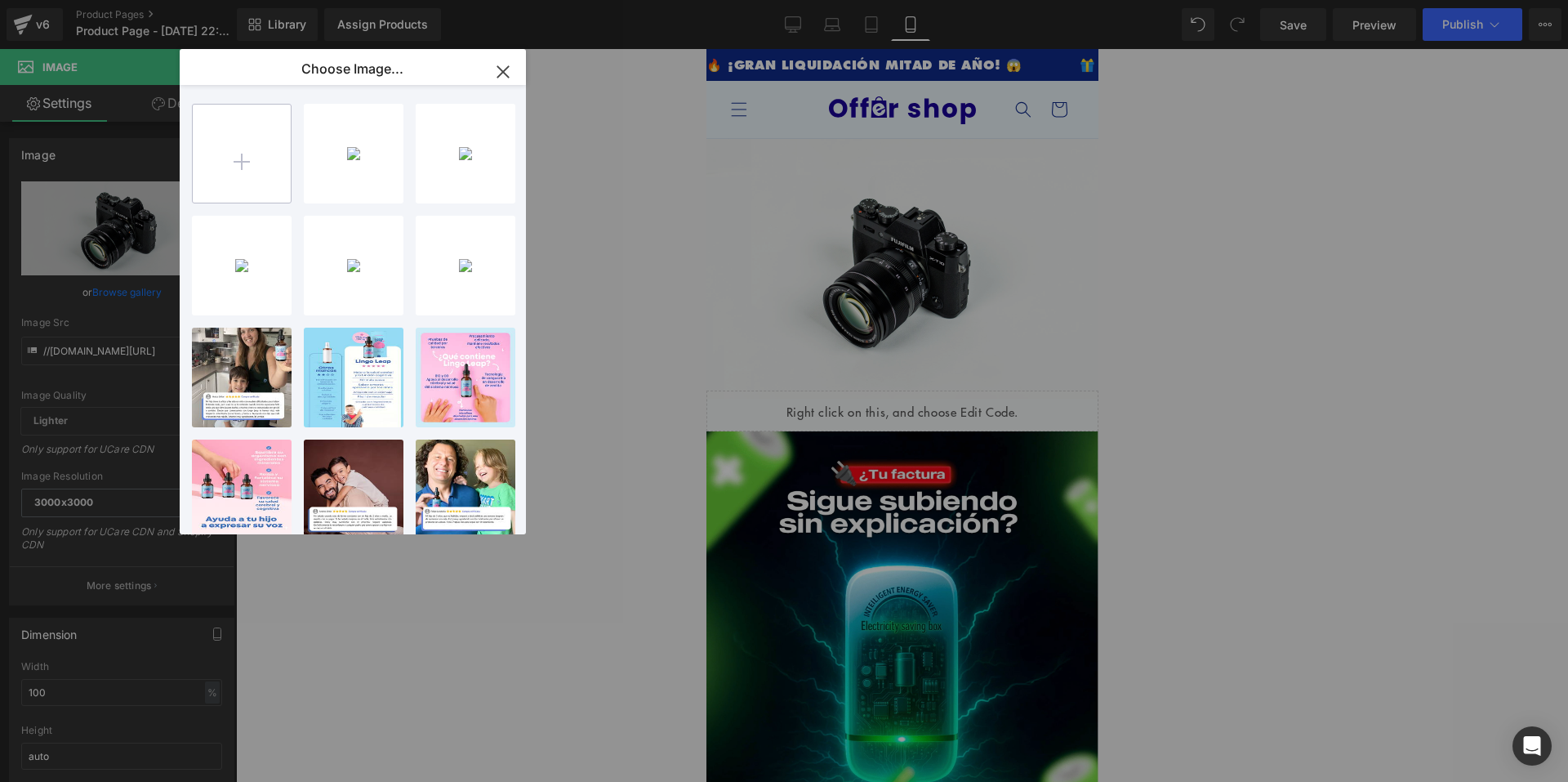 click at bounding box center [242, 154] 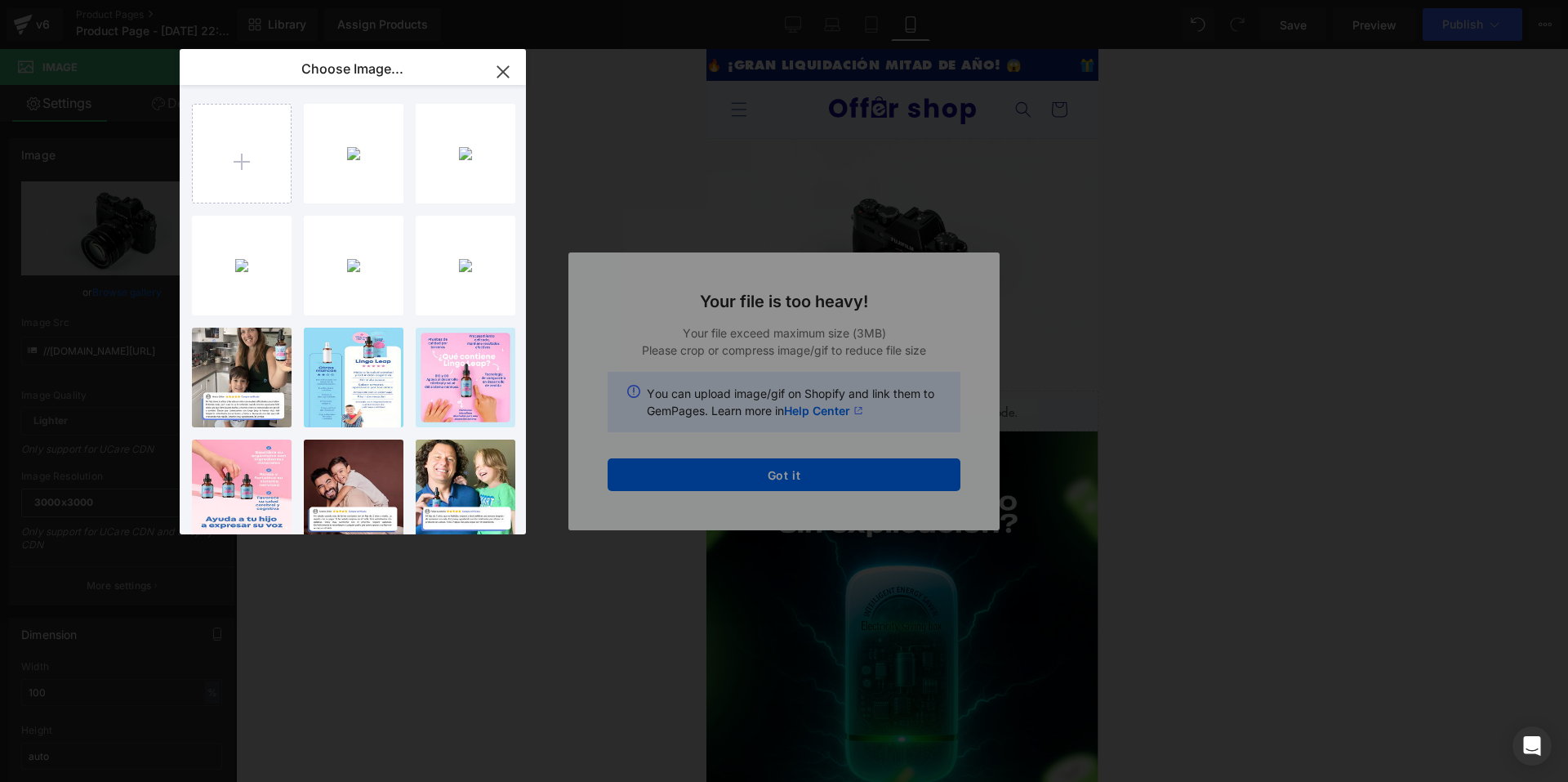 click on "Text Color Highlight Color #333333 Code Editor - Liquid #m-1752723478641 Template CSS Script Data 1 2 3 4 5 6 < script   type = "text/plain"   class = "product-json"   id = "product-json{{product.id}}" > {{   product  |  json   }} </ script > < div   class = "_rsi-cod-form-is-gempage" > </ div > < div   class = "_rsi-cod-form-gempages-button-hook" > </ div > < div   id = "_rsi-cod-form-embed-custom-hook" > </ div > XXXXXXXXXXXXXXXXXXXXXXXXXXXXXXXXXXXXXXXXXXXXXXXXXX #m-1752723478641{
} (function( jQuery ){
// var $module = jQuery('#m-1752723478641').children('.module');
// You can add custom Javascript code right here.
})( window.GemQuery || jQuery ); {
"items": []
} Save Cancel   Choose Image... Back to Library   Insert     check l... _6_.png 1.38 MB Delete image? Yes No check l... _5_.png 1.91 MB Delete image? Yes No check l... _4_.png 2.83 MB Delete image? Yes No check l... _1_.png 741.03 KB Delete image? Yes No check l... _2_.png 949.16 KB Delete image? Yes No 2...GES.png 1.51 MB Delete image? Yes No" at bounding box center (784, 0) 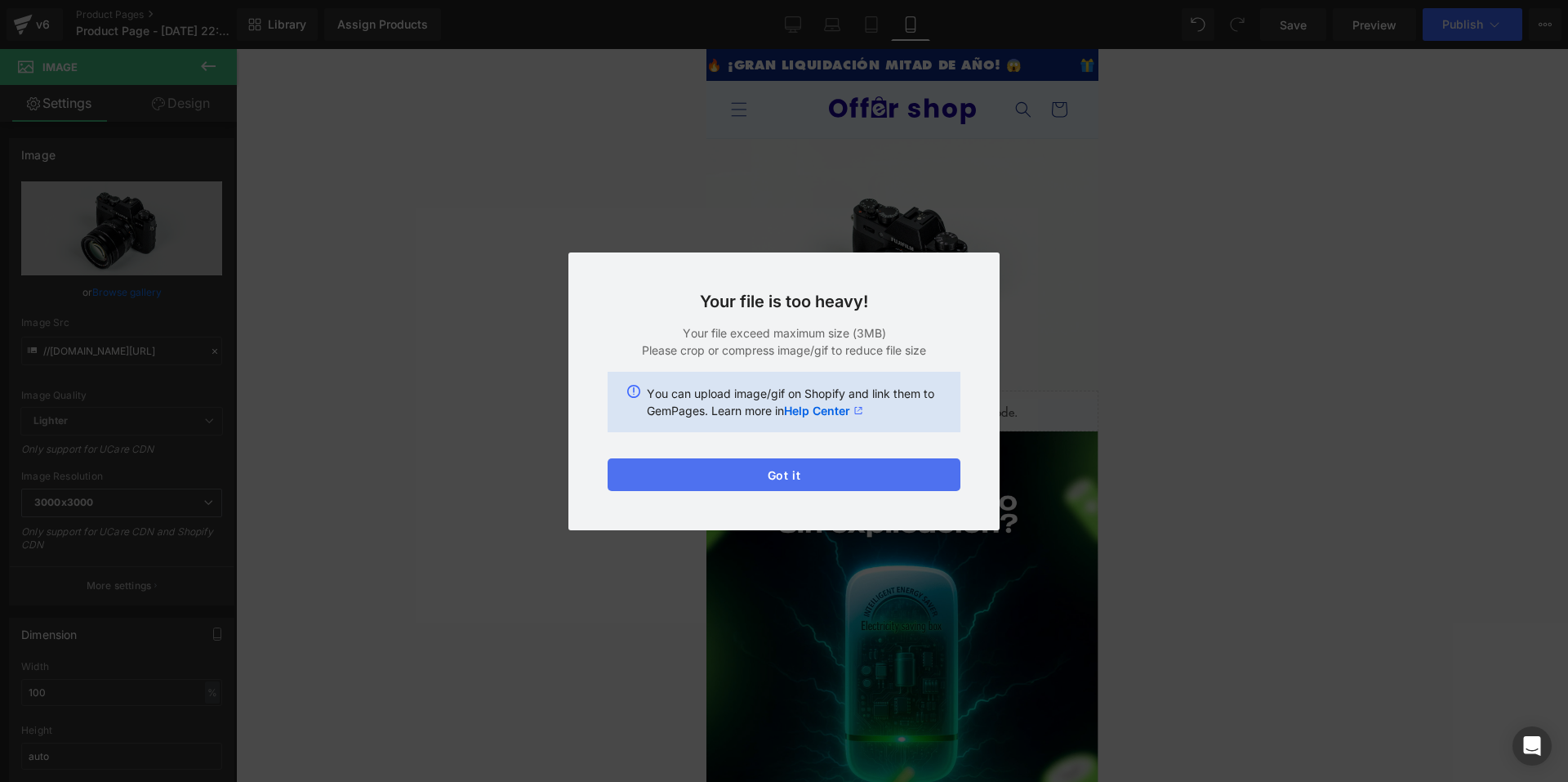click on "Got it" at bounding box center (784, 475) 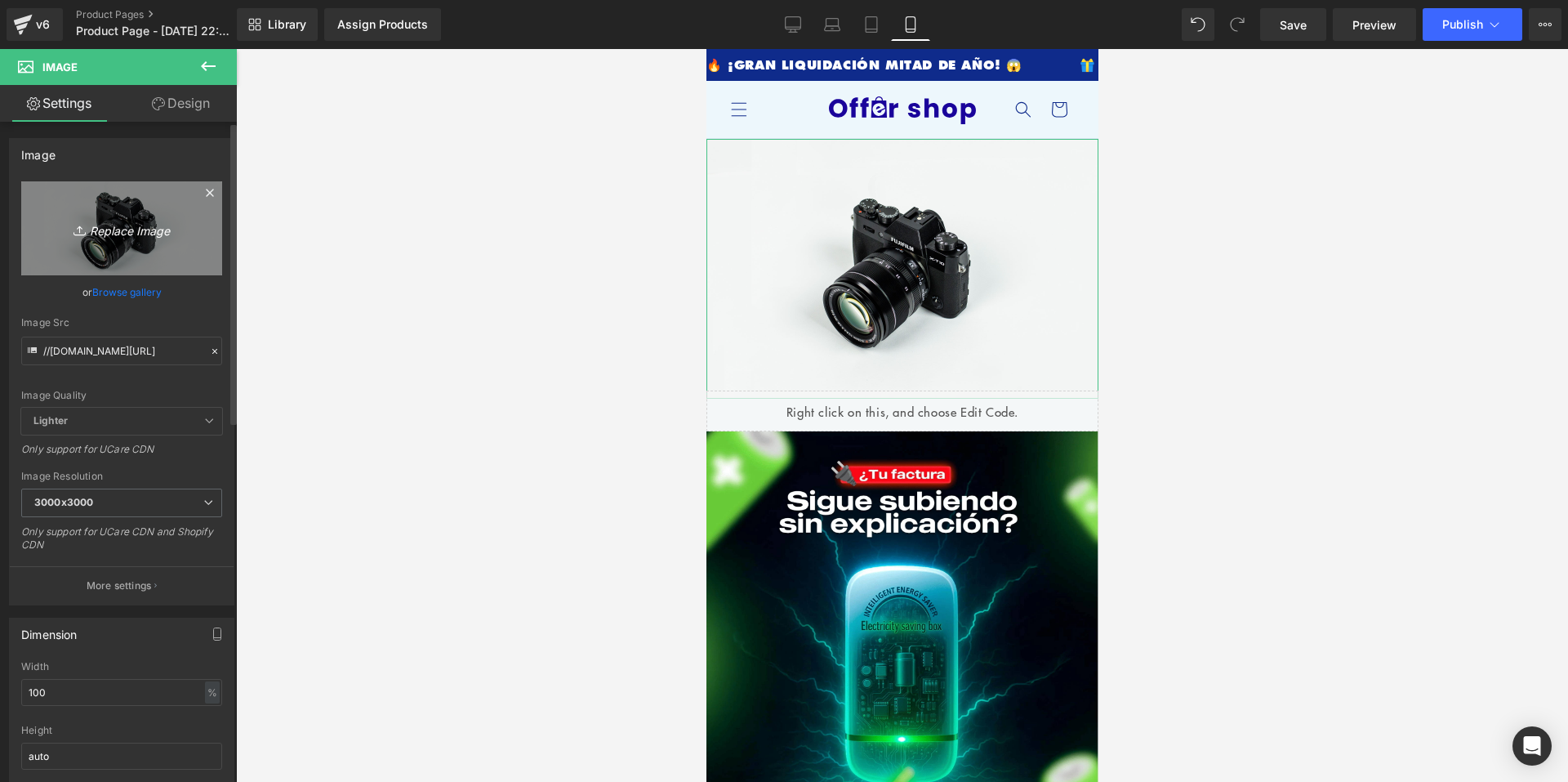 click on "Replace Image" at bounding box center [122, 228] 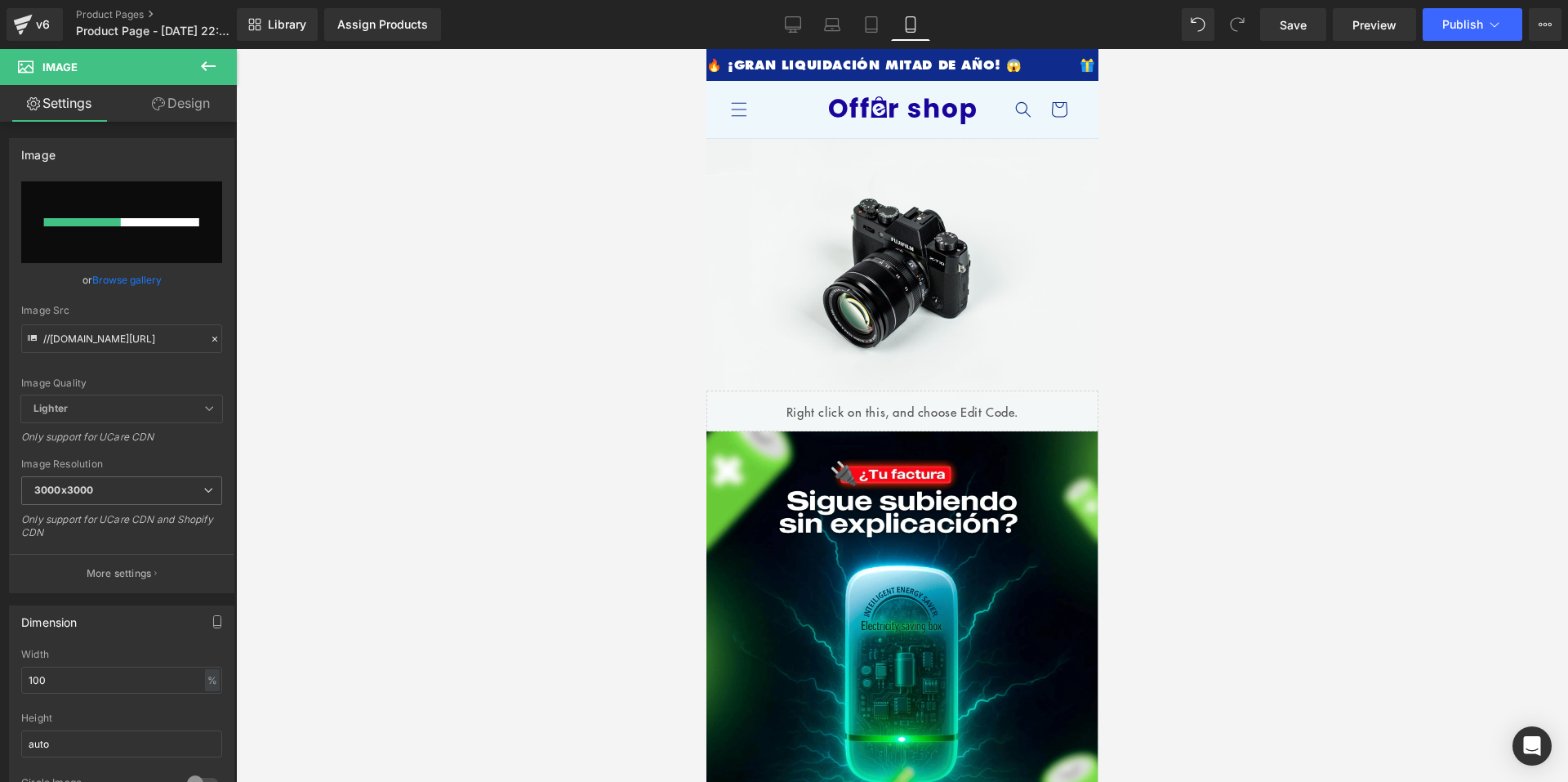 type 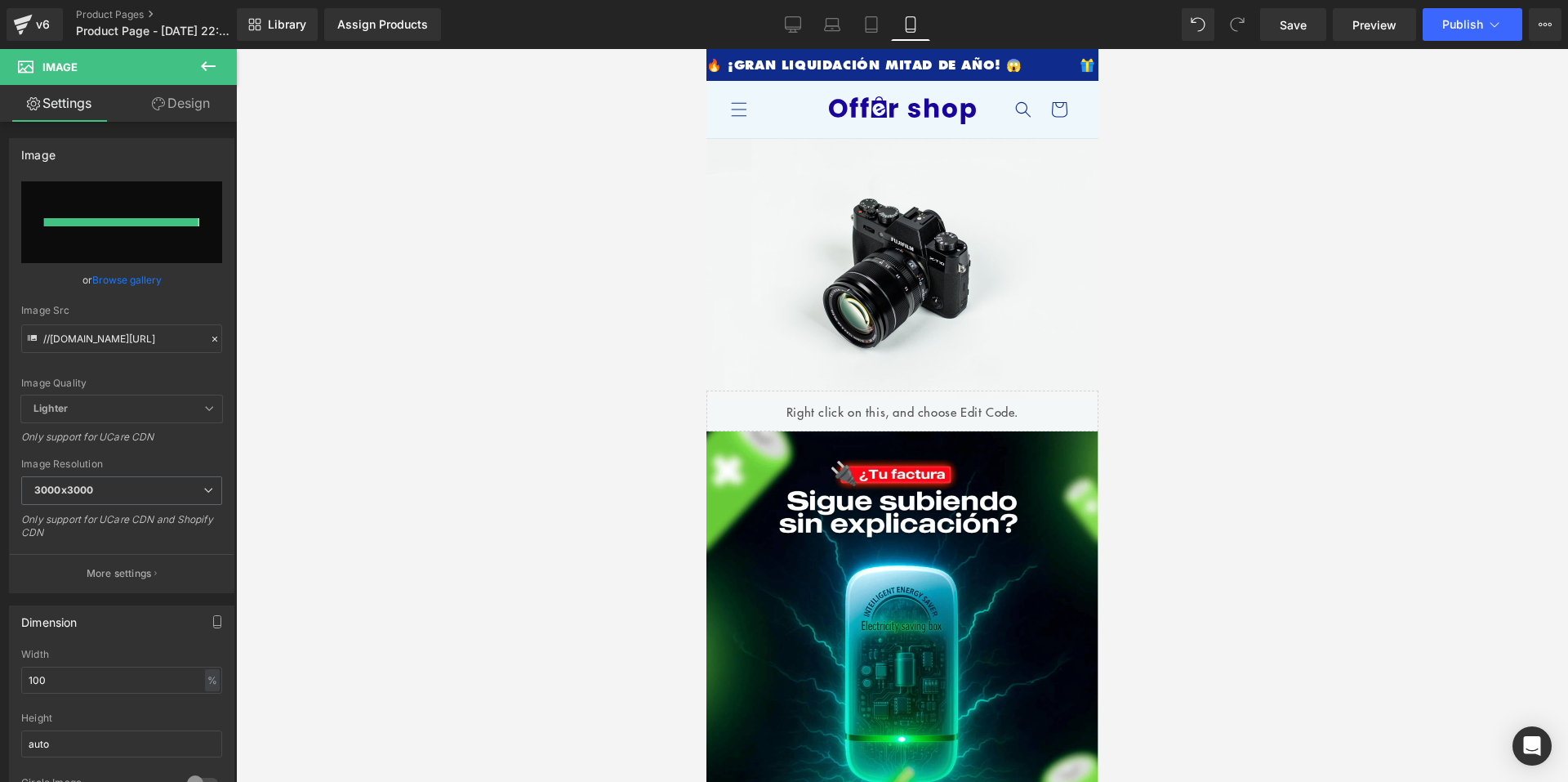 type on "https://ucarecdn.com/e4433d99-0b58-4ae5-9753-1b740e86c728/-/format/auto/-/preview/3000x3000/-/quality/lighter/check%20list%20_7_%20_1_.png" 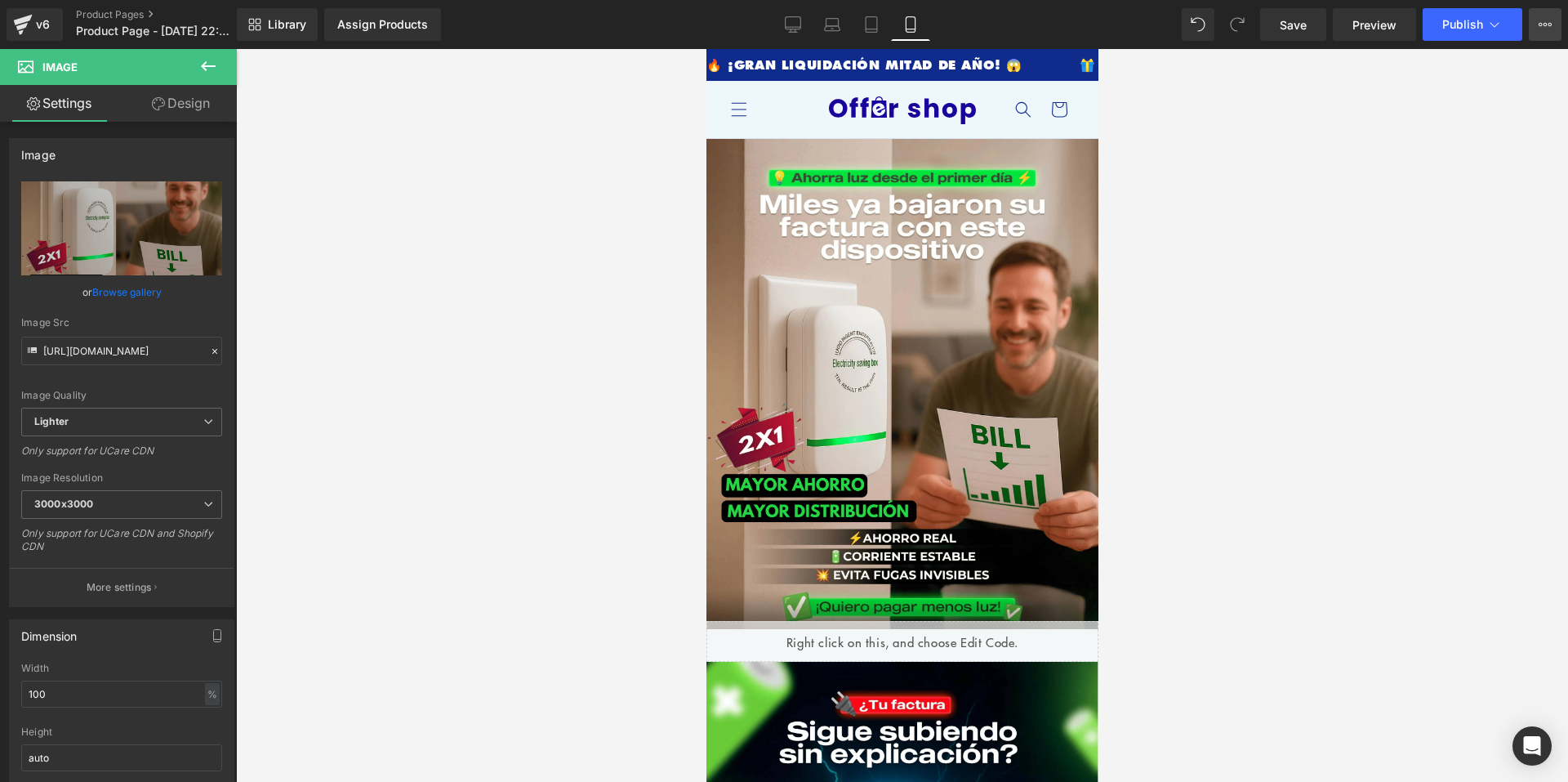 click 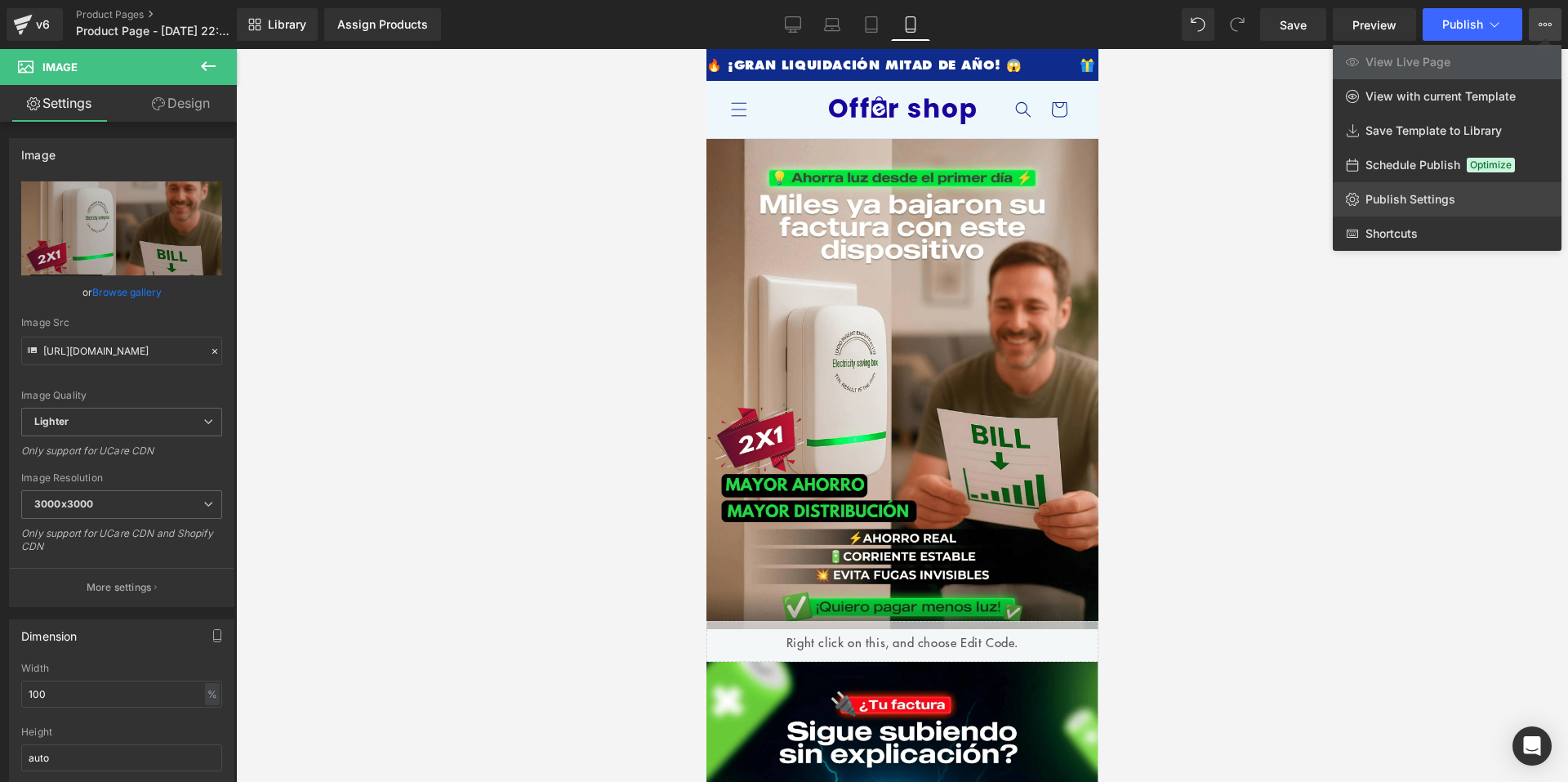 click on "Publish Settings" 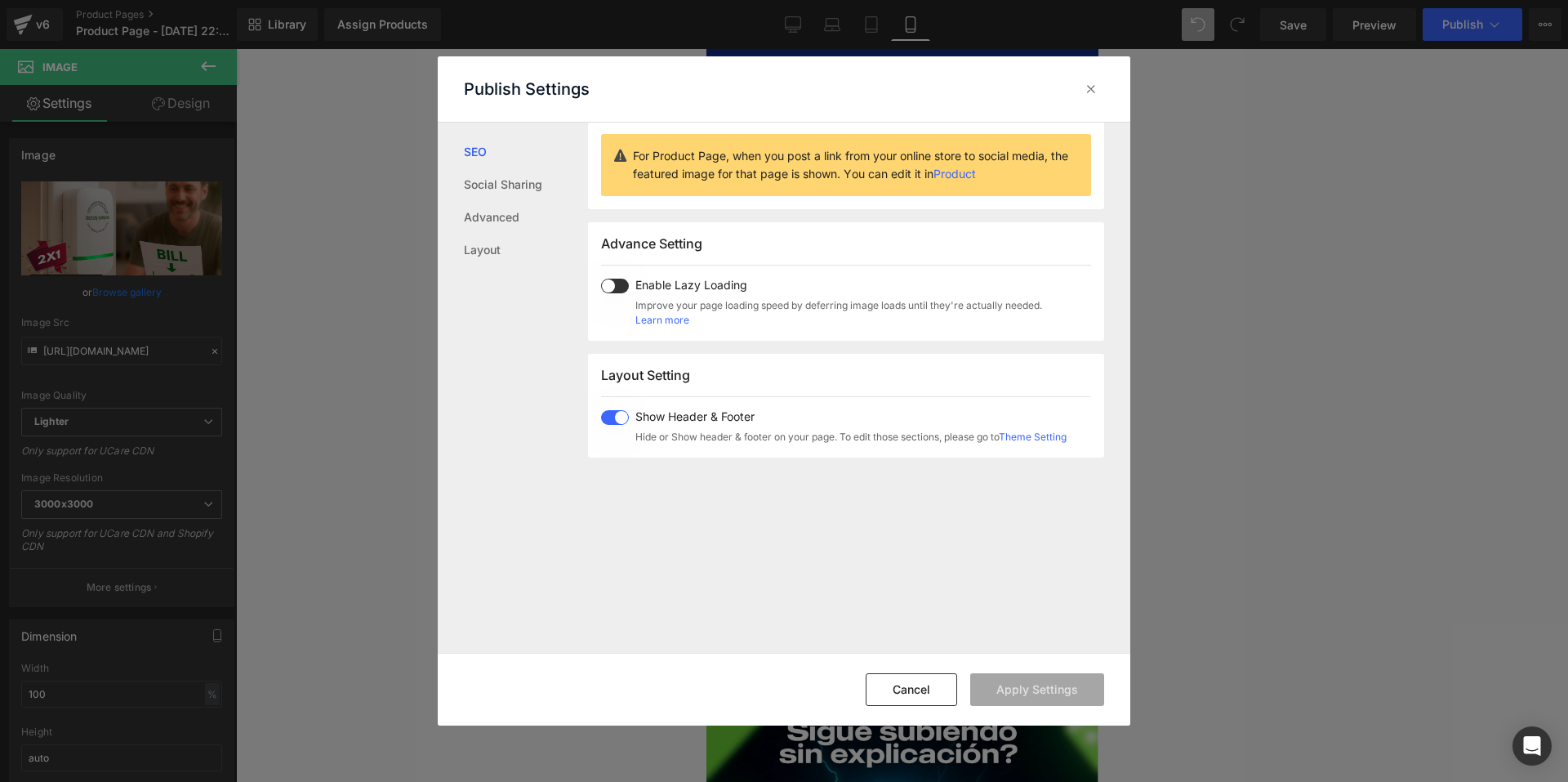 scroll, scrollTop: 245, scrollLeft: 0, axis: vertical 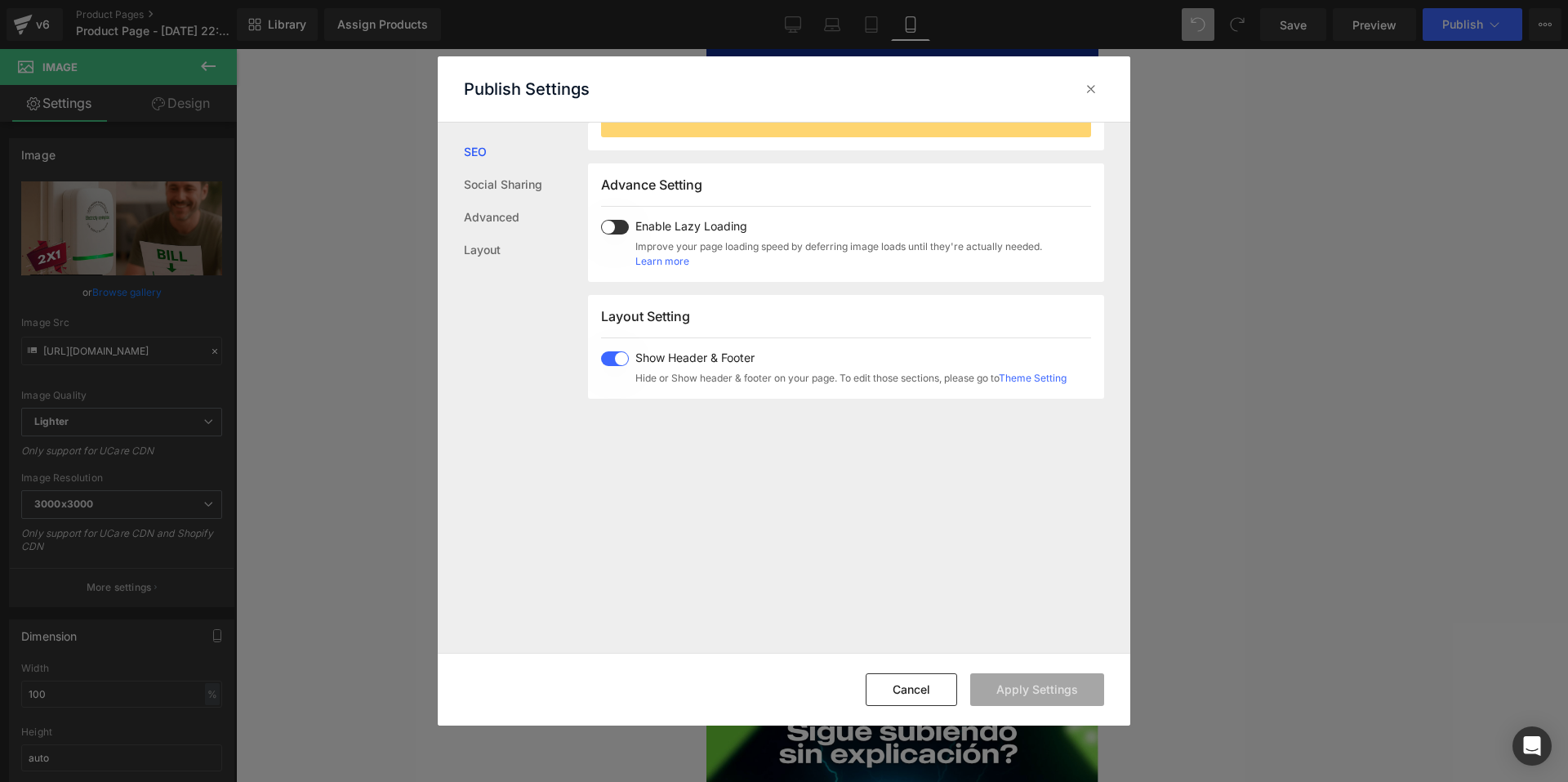 click at bounding box center (615, 359) 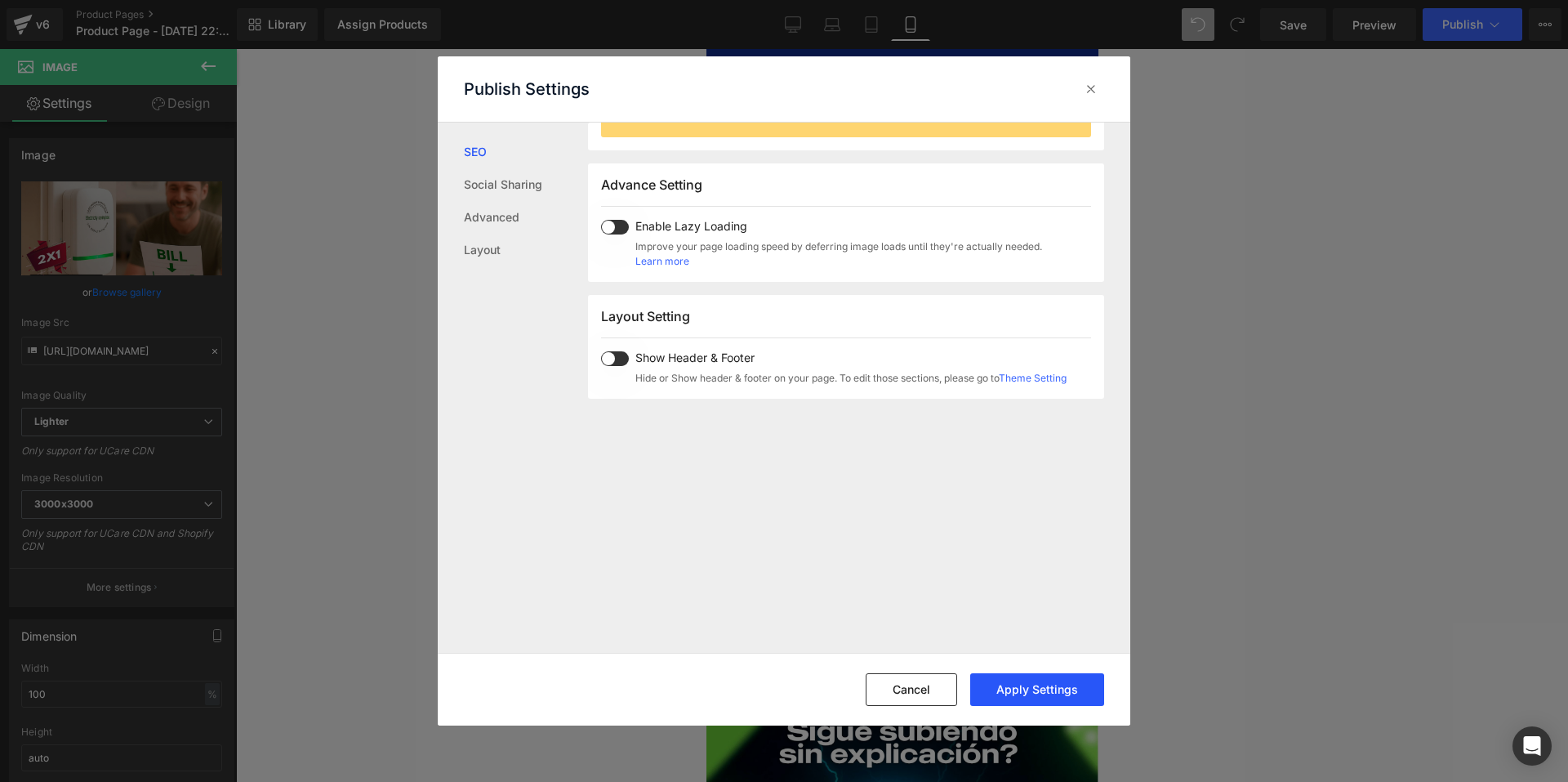 click on "Apply Settings" at bounding box center [1037, 690] 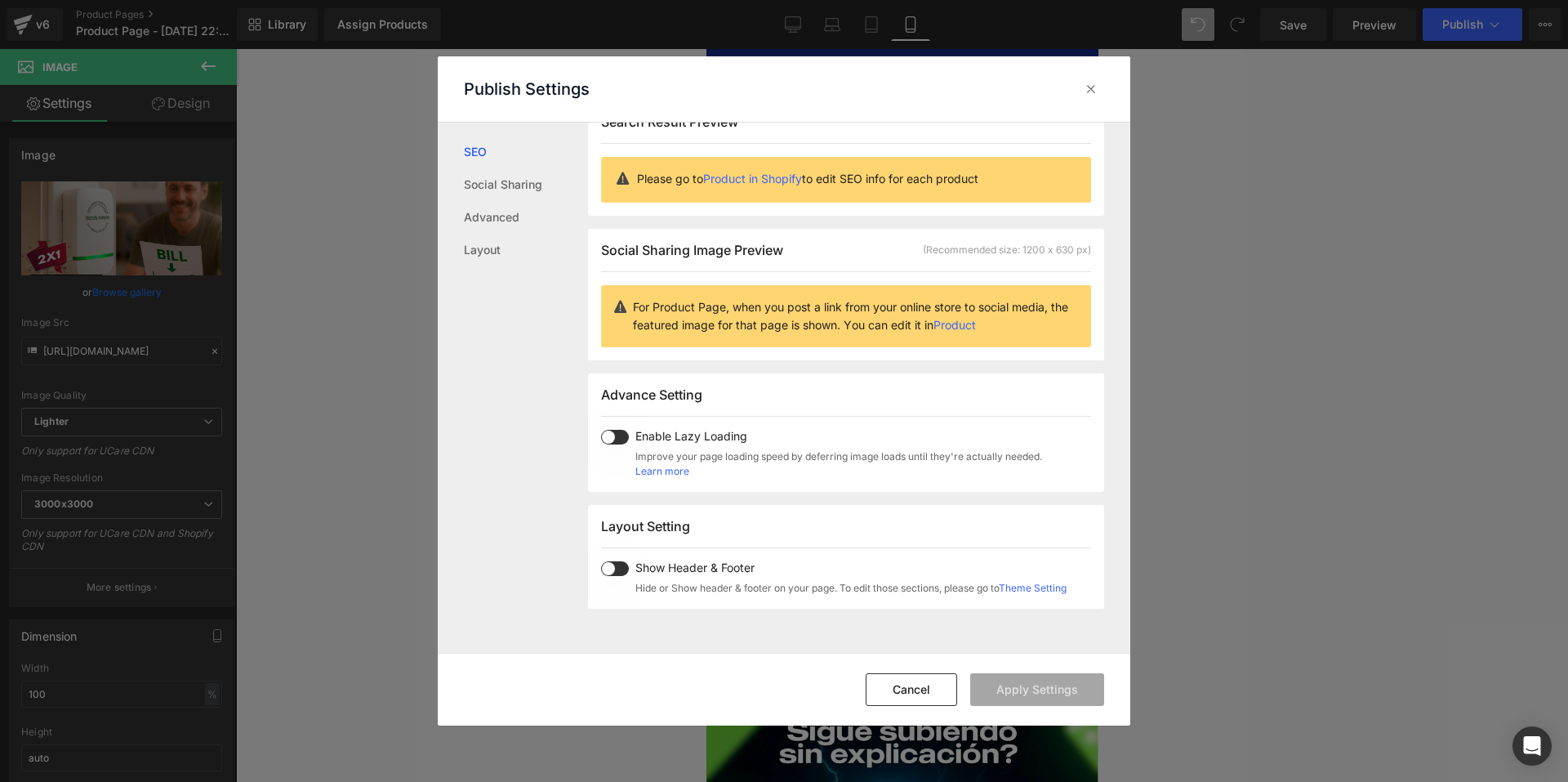 scroll, scrollTop: 0, scrollLeft: 0, axis: both 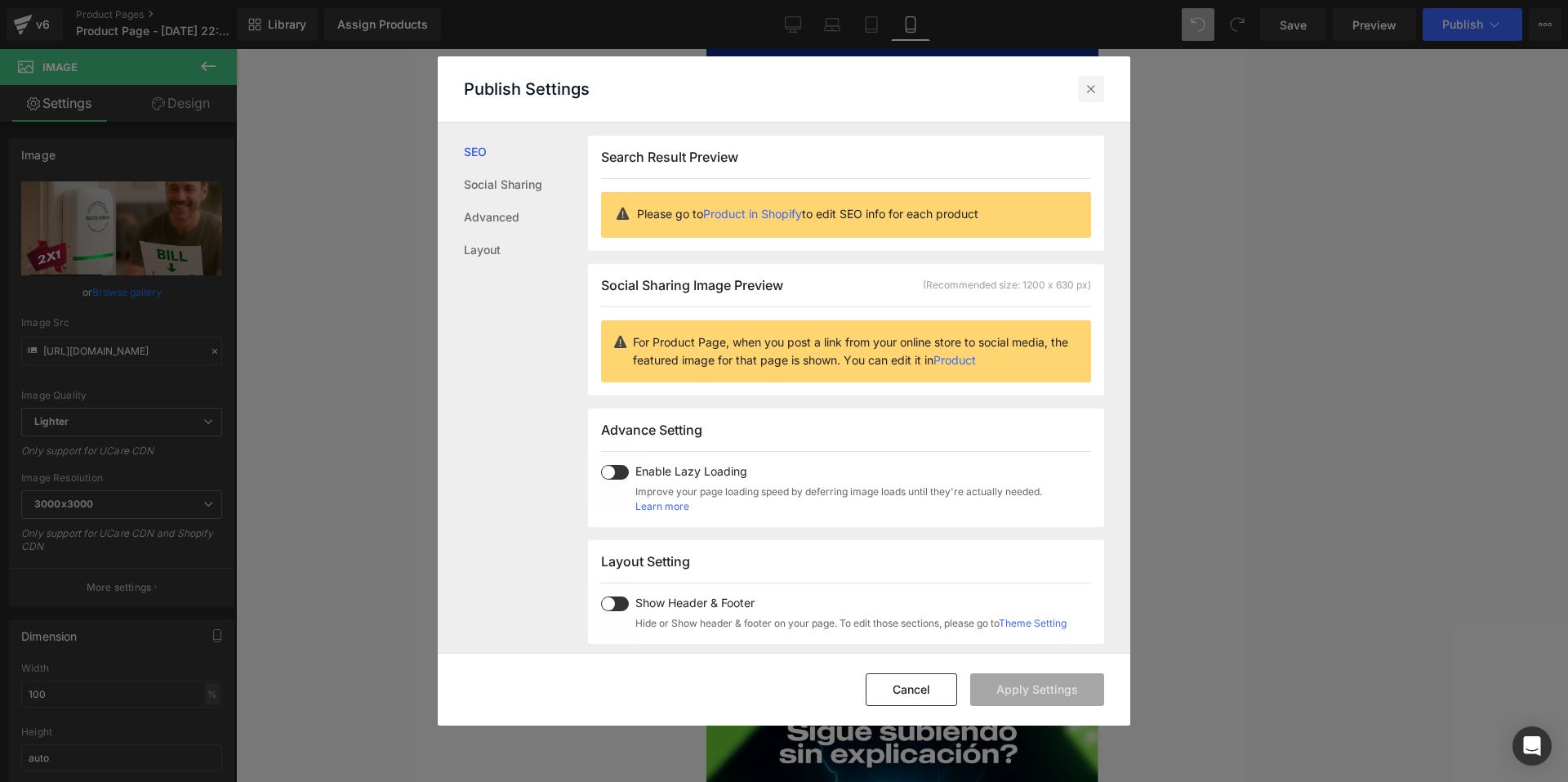 click at bounding box center [1091, 89] 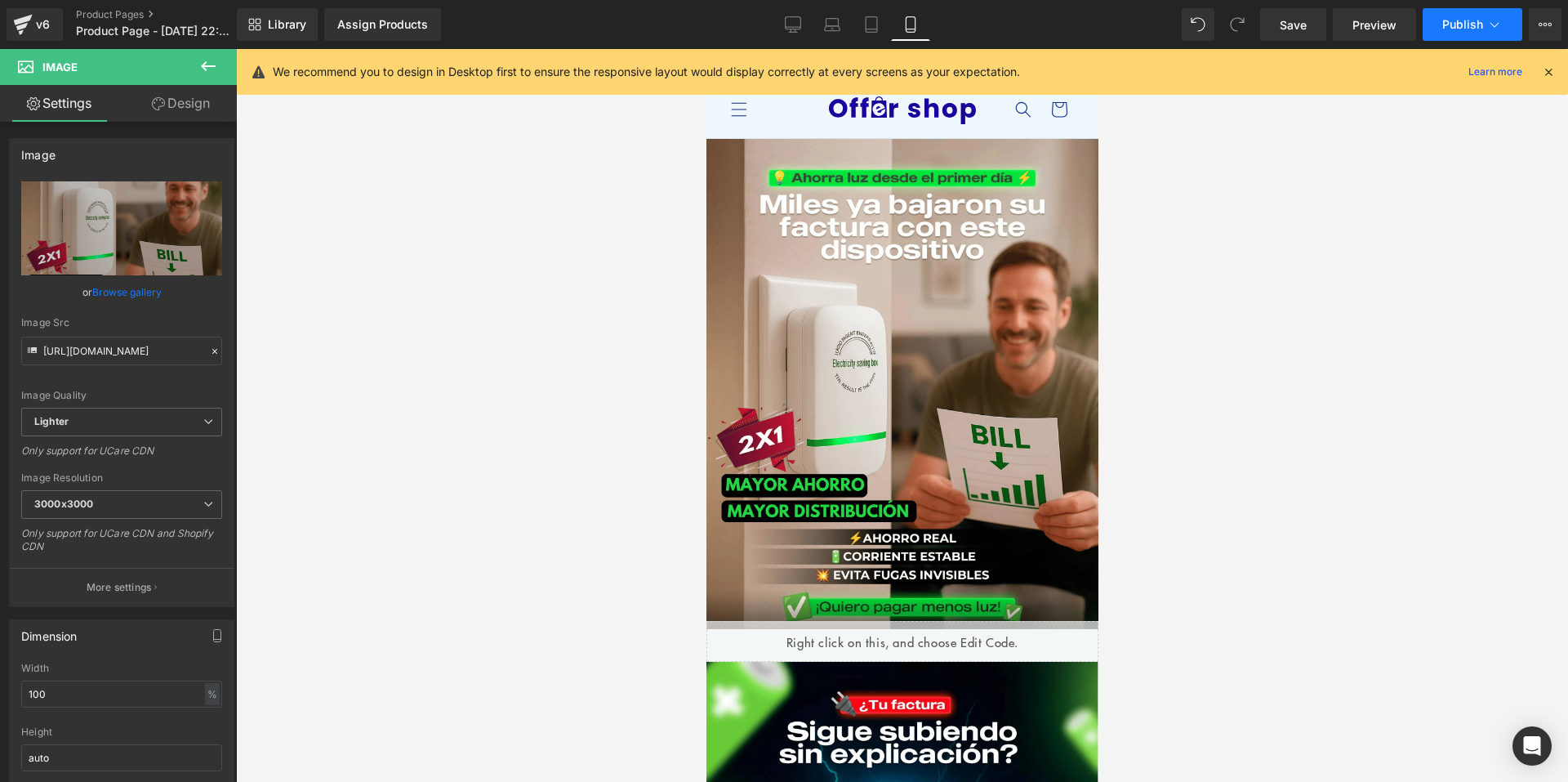 click on "Publish" at bounding box center [1463, 25] 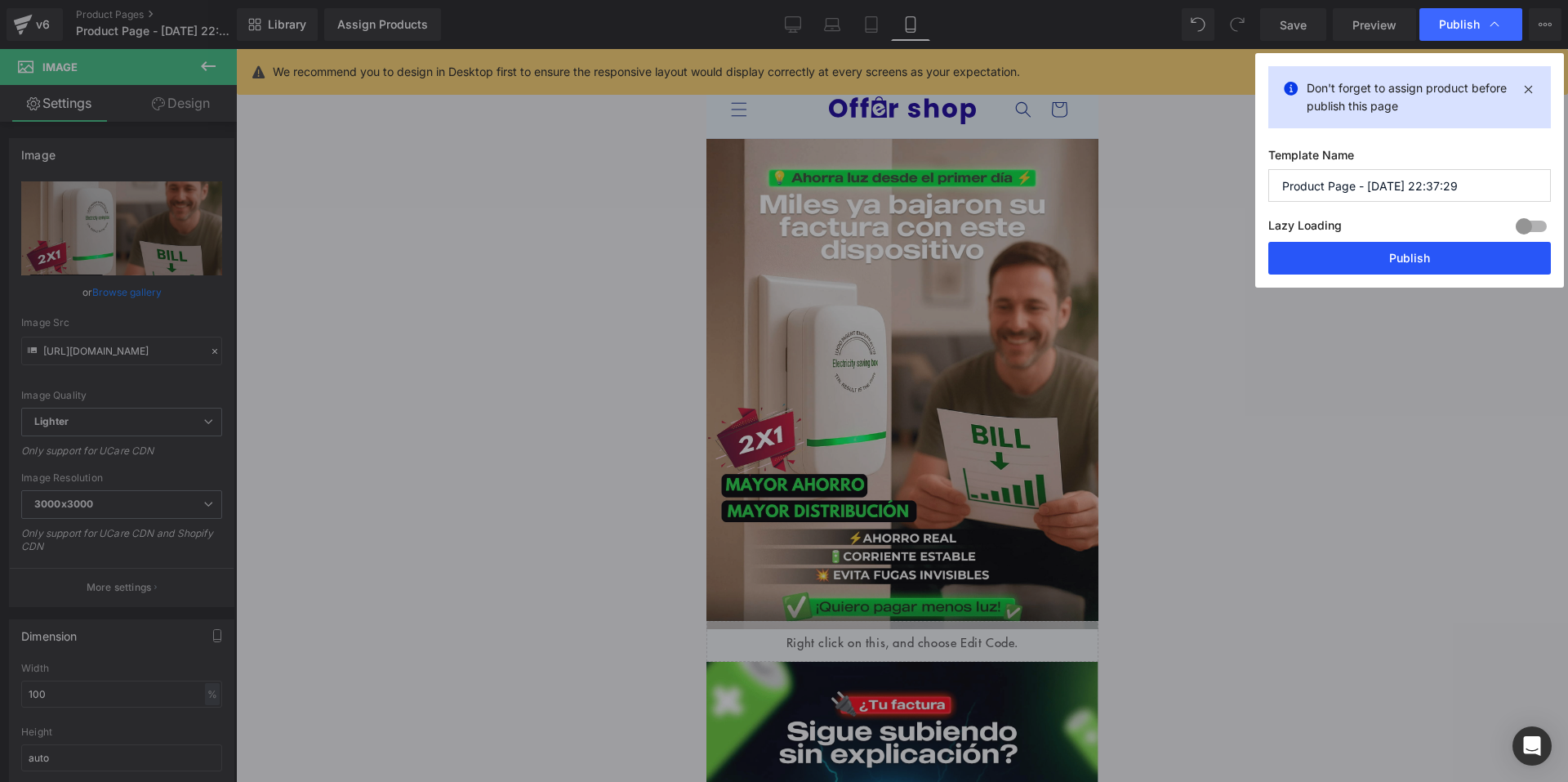 click on "Publish" at bounding box center (1410, 258) 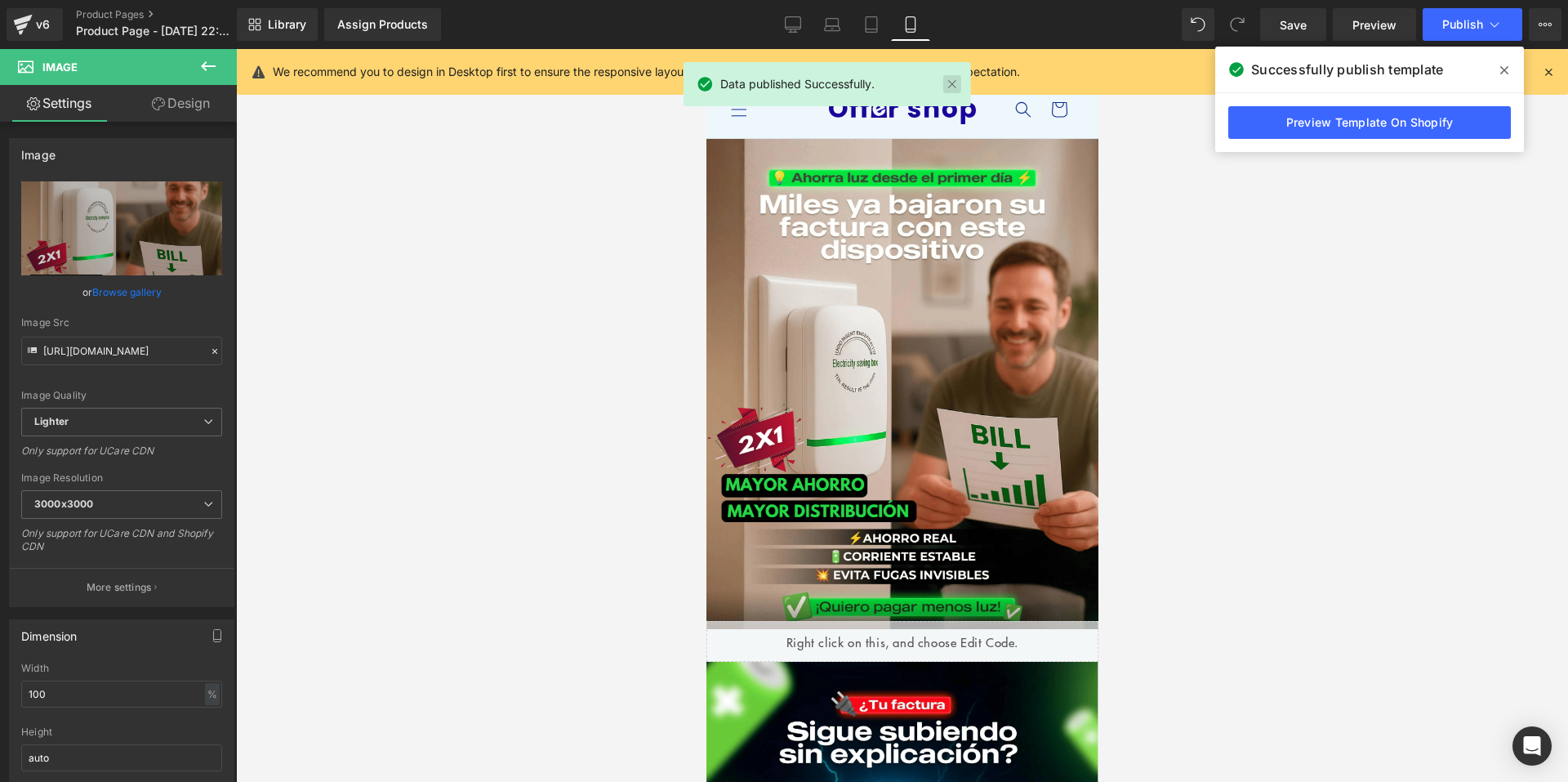 click at bounding box center (952, 84) 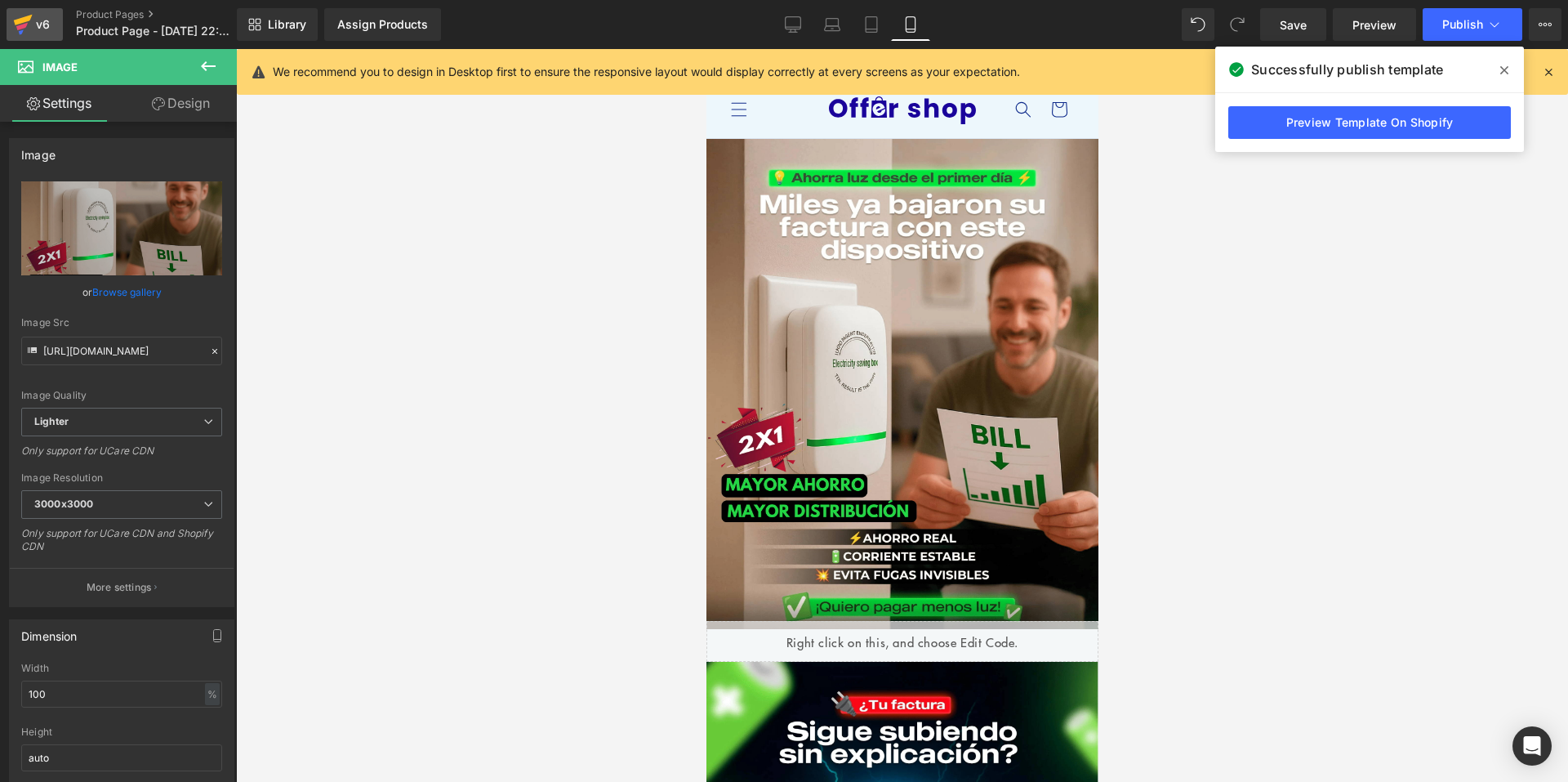click on "v6 Product Pages Product Page - Jul 16, 22:37:29" at bounding box center [118, 25] 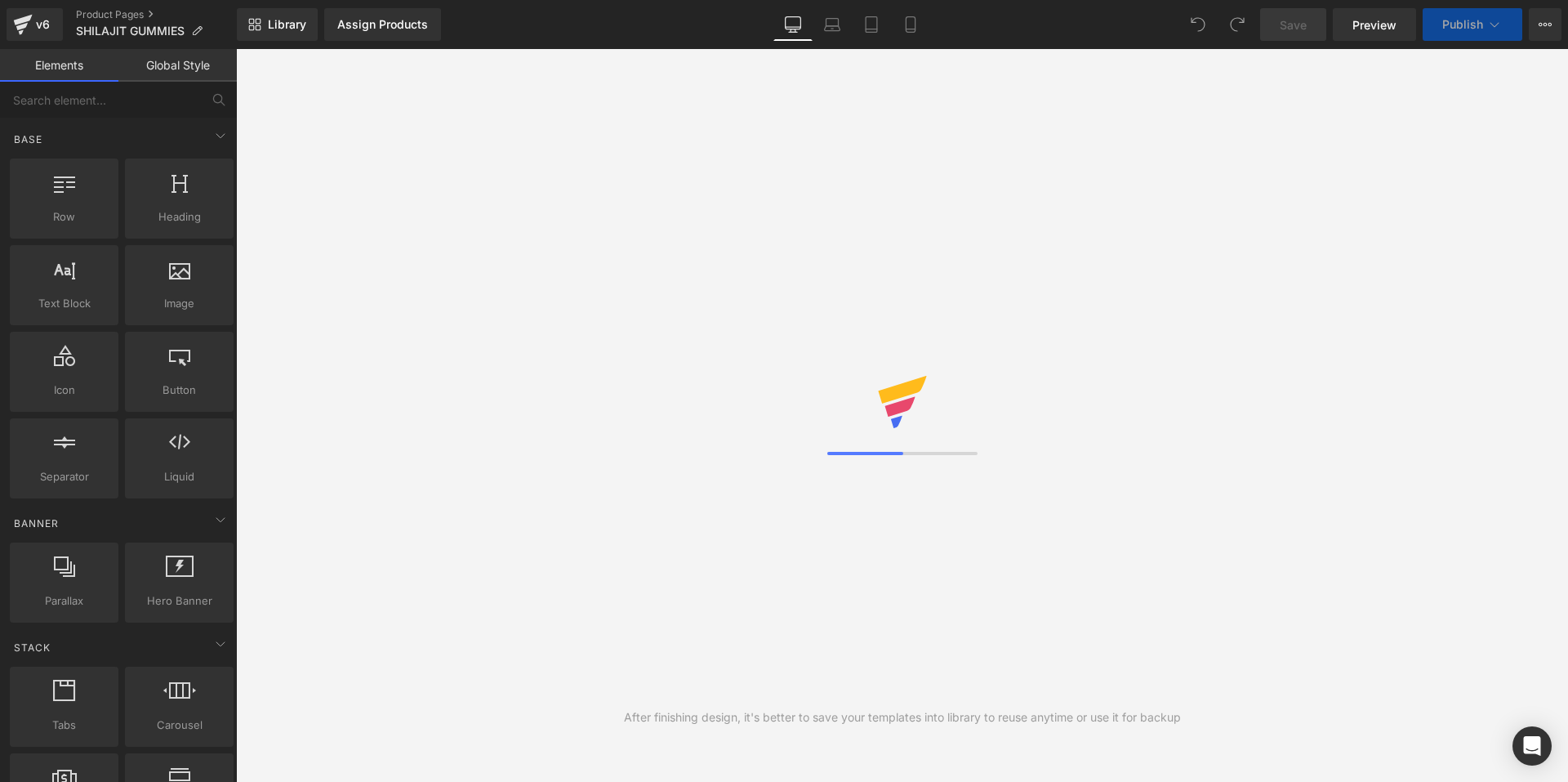 scroll, scrollTop: 0, scrollLeft: 0, axis: both 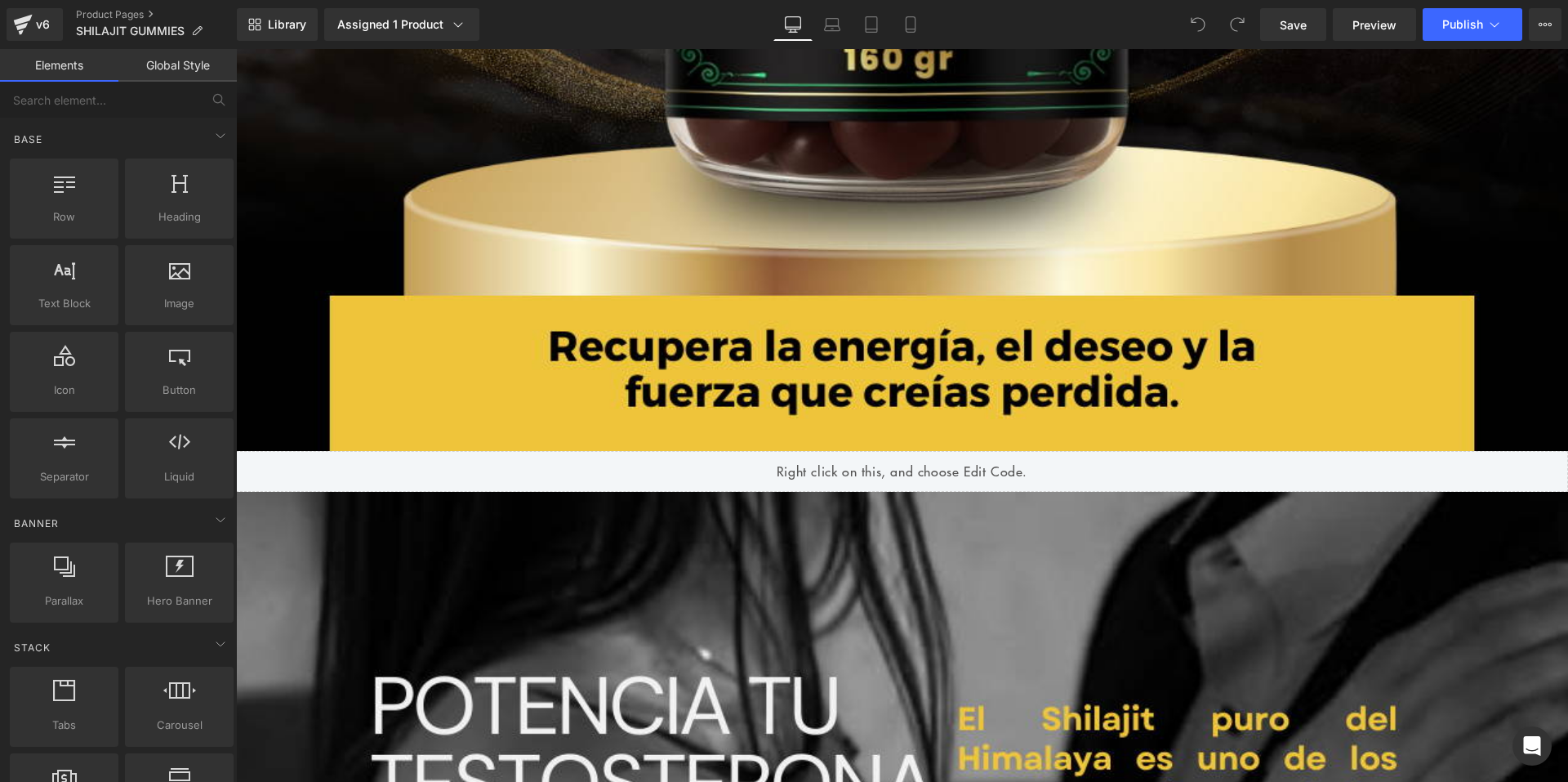 click on "Liquid" at bounding box center (902, 471) 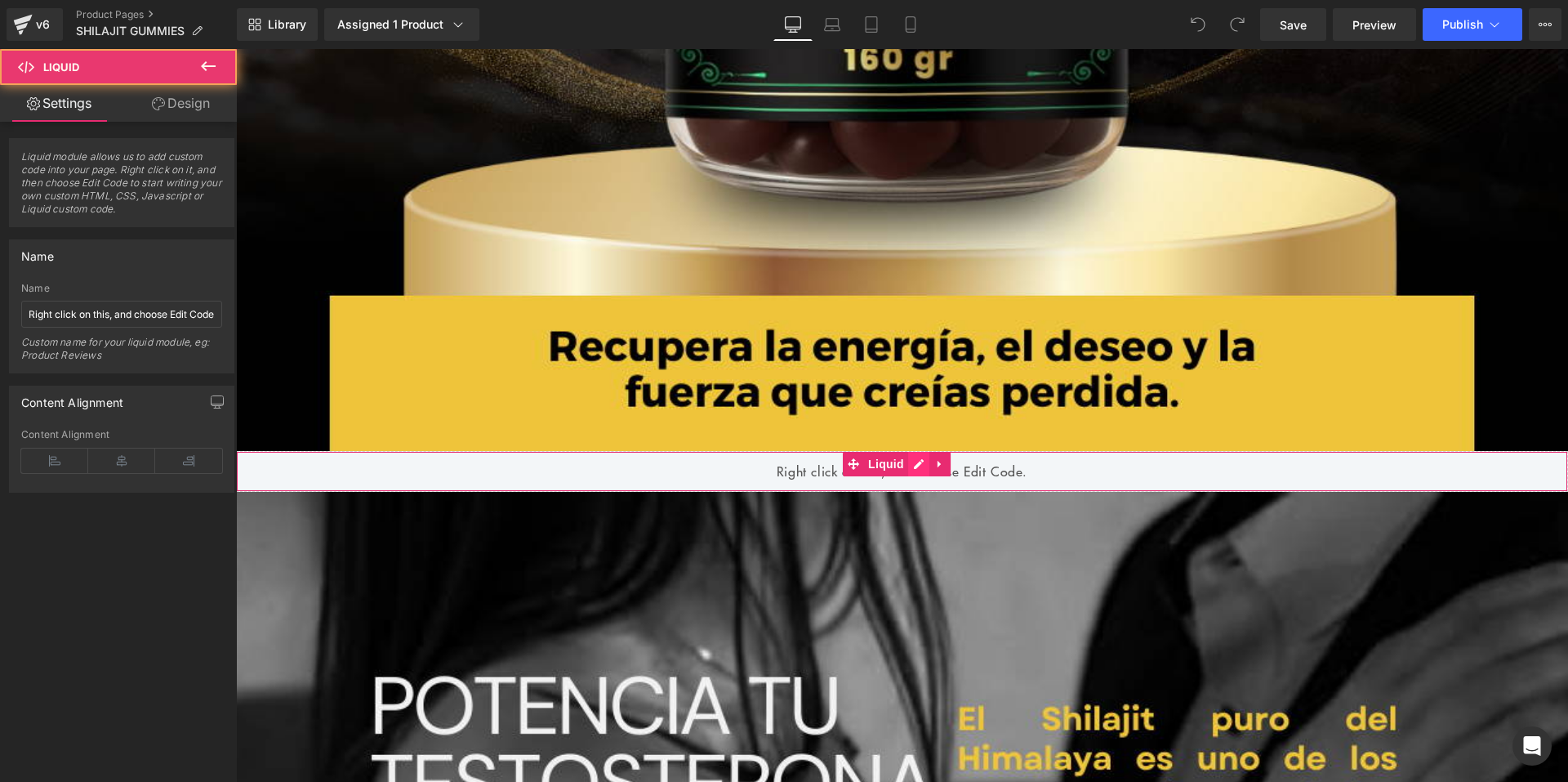 click on "Liquid" at bounding box center [902, 471] 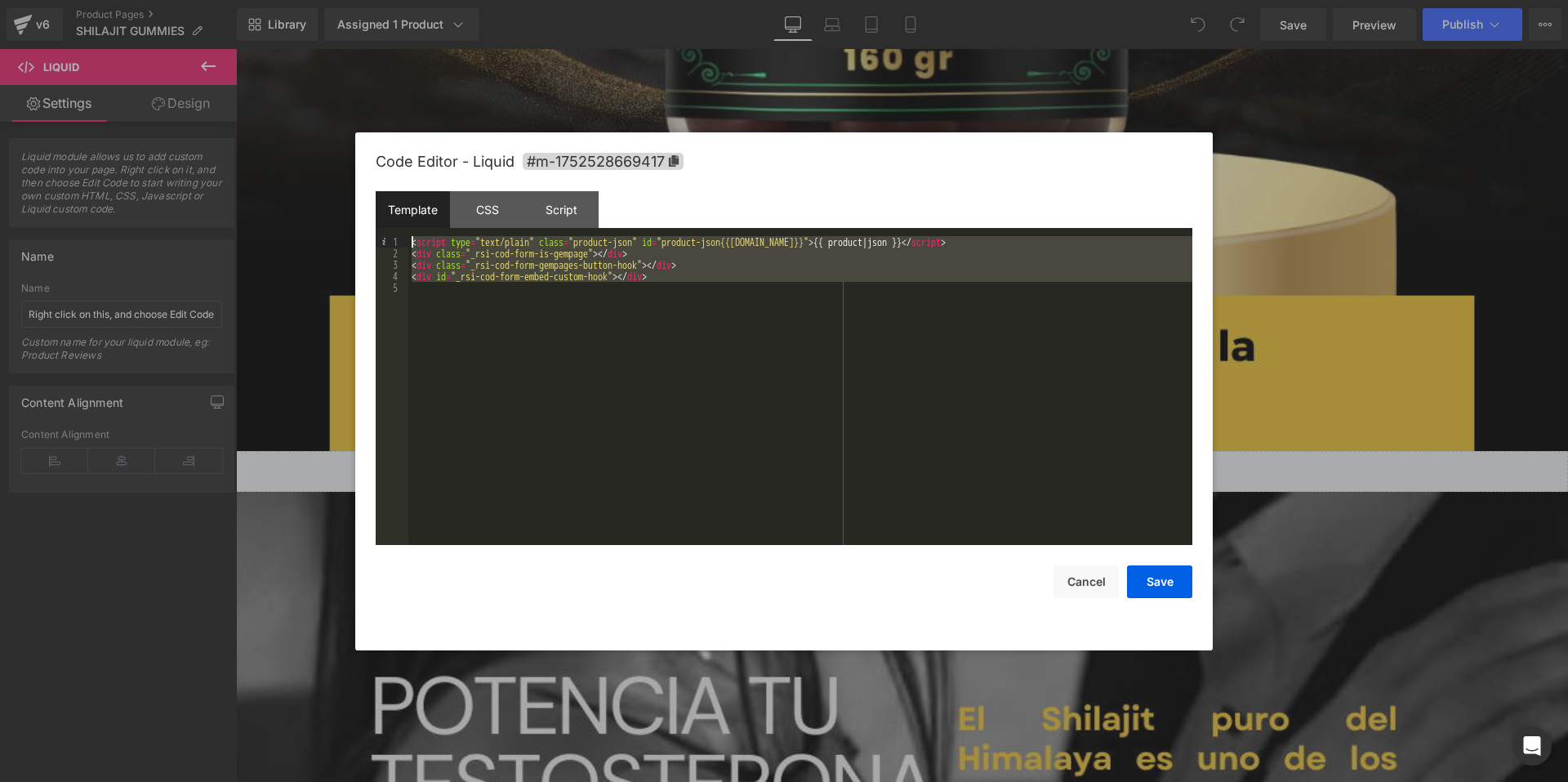 drag, startPoint x: 698, startPoint y: 281, endPoint x: 406, endPoint y: 239, distance: 295.00508 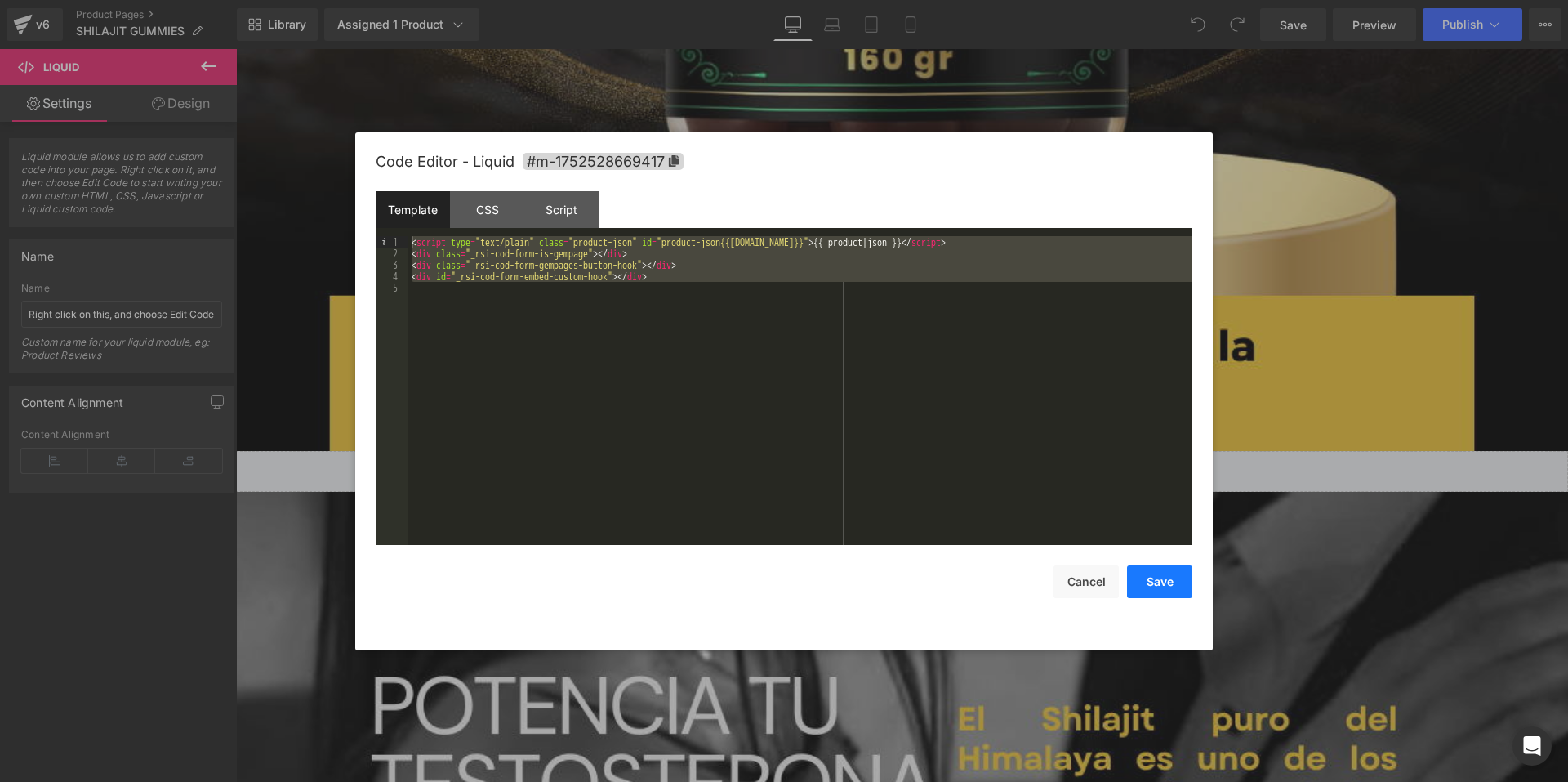 click on "Save" at bounding box center [1160, 582] 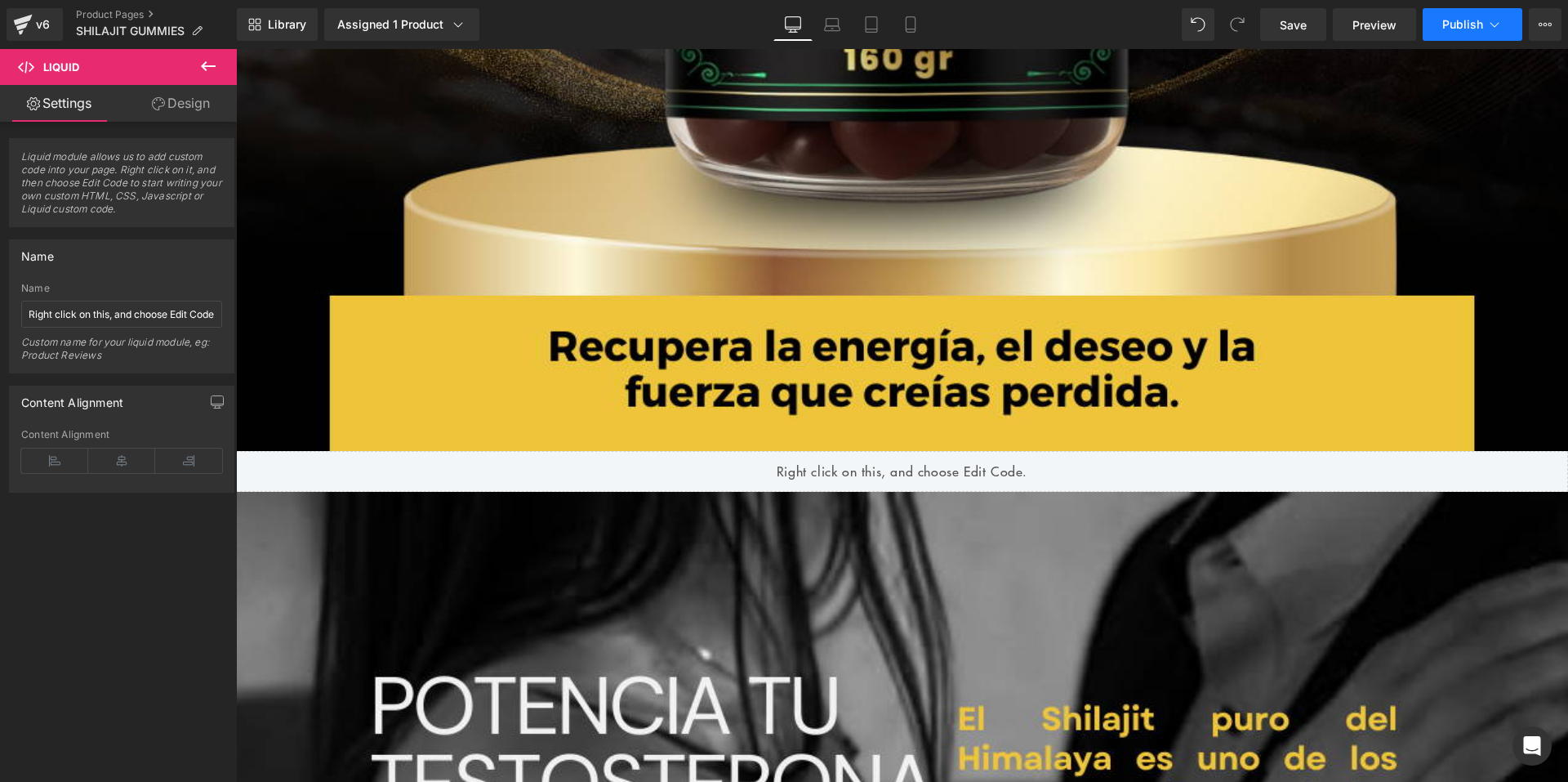 click on "Publish" at bounding box center [1472, 25] 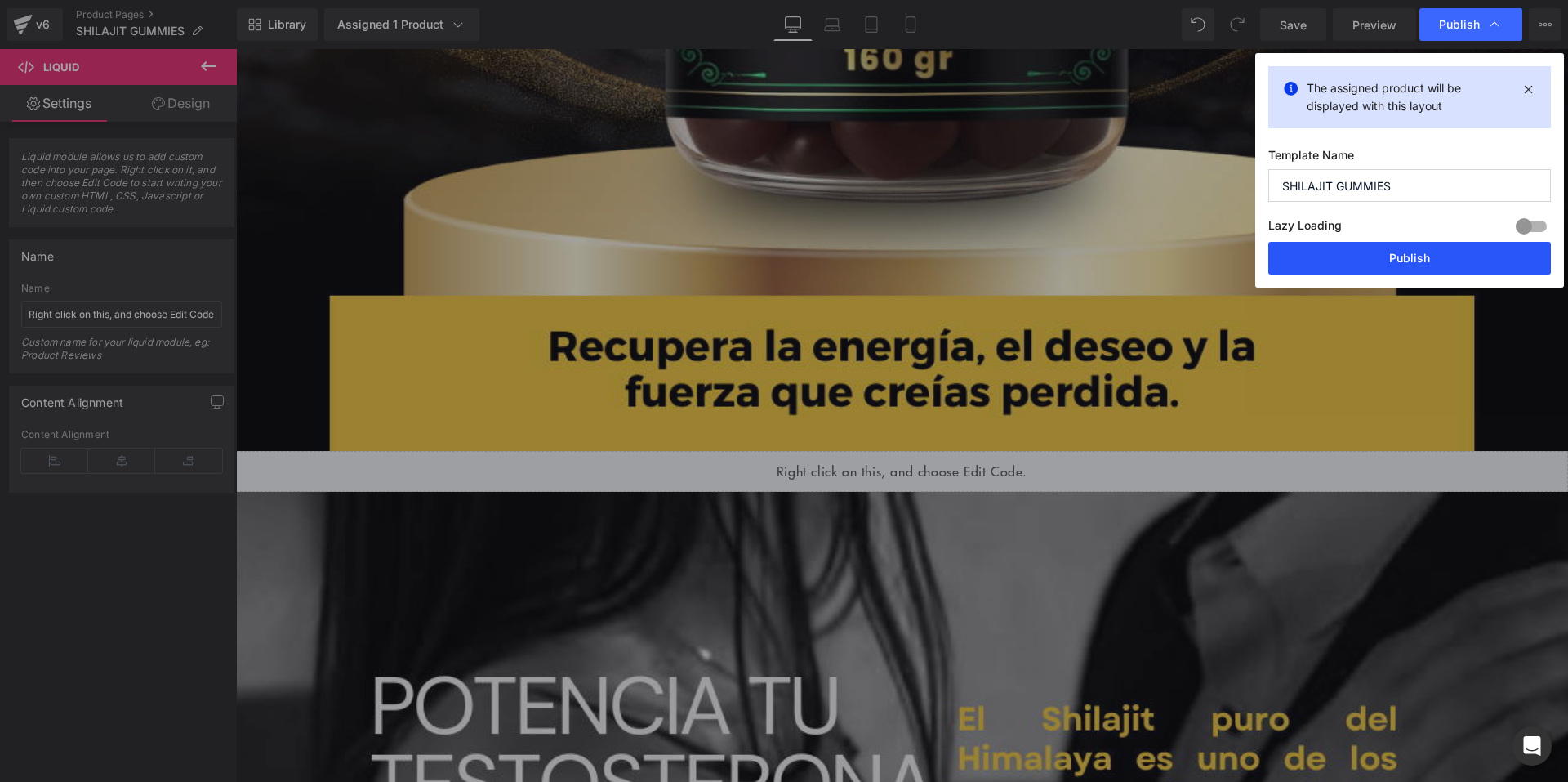 drag, startPoint x: 1340, startPoint y: 248, endPoint x: 1055, endPoint y: 94, distance: 323.946 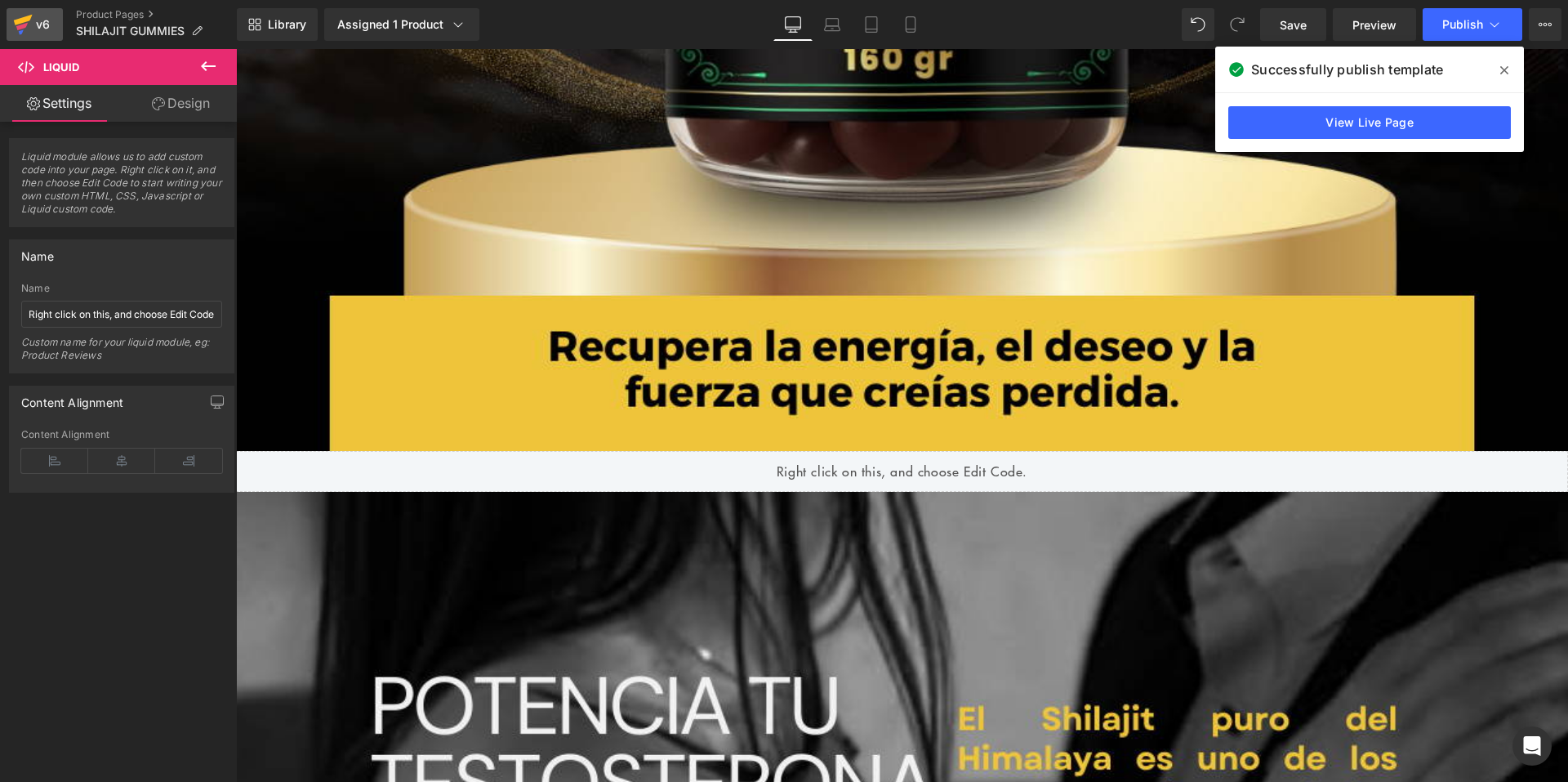 click on "v6" at bounding box center [42, 25] 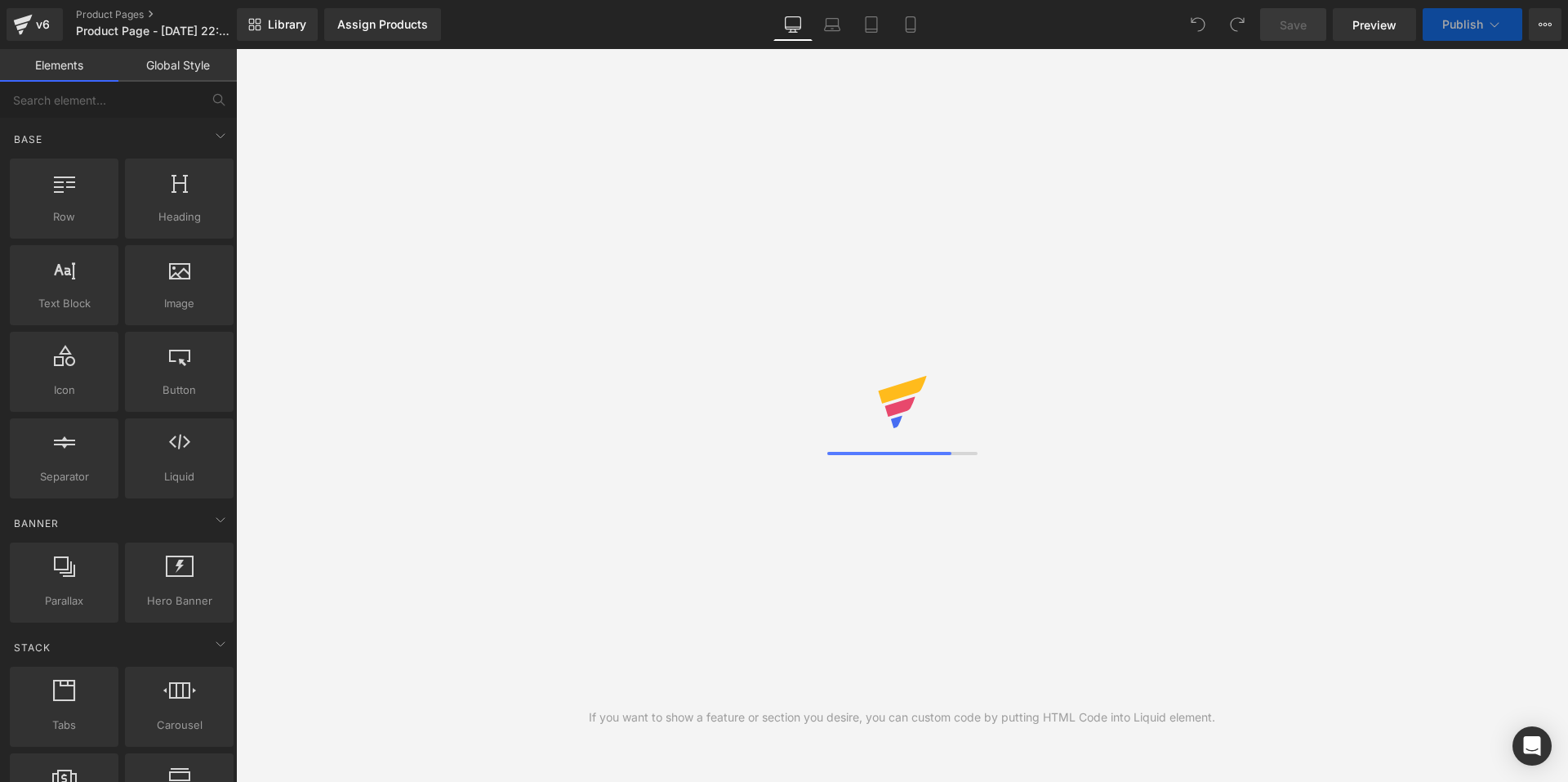scroll, scrollTop: 0, scrollLeft: 0, axis: both 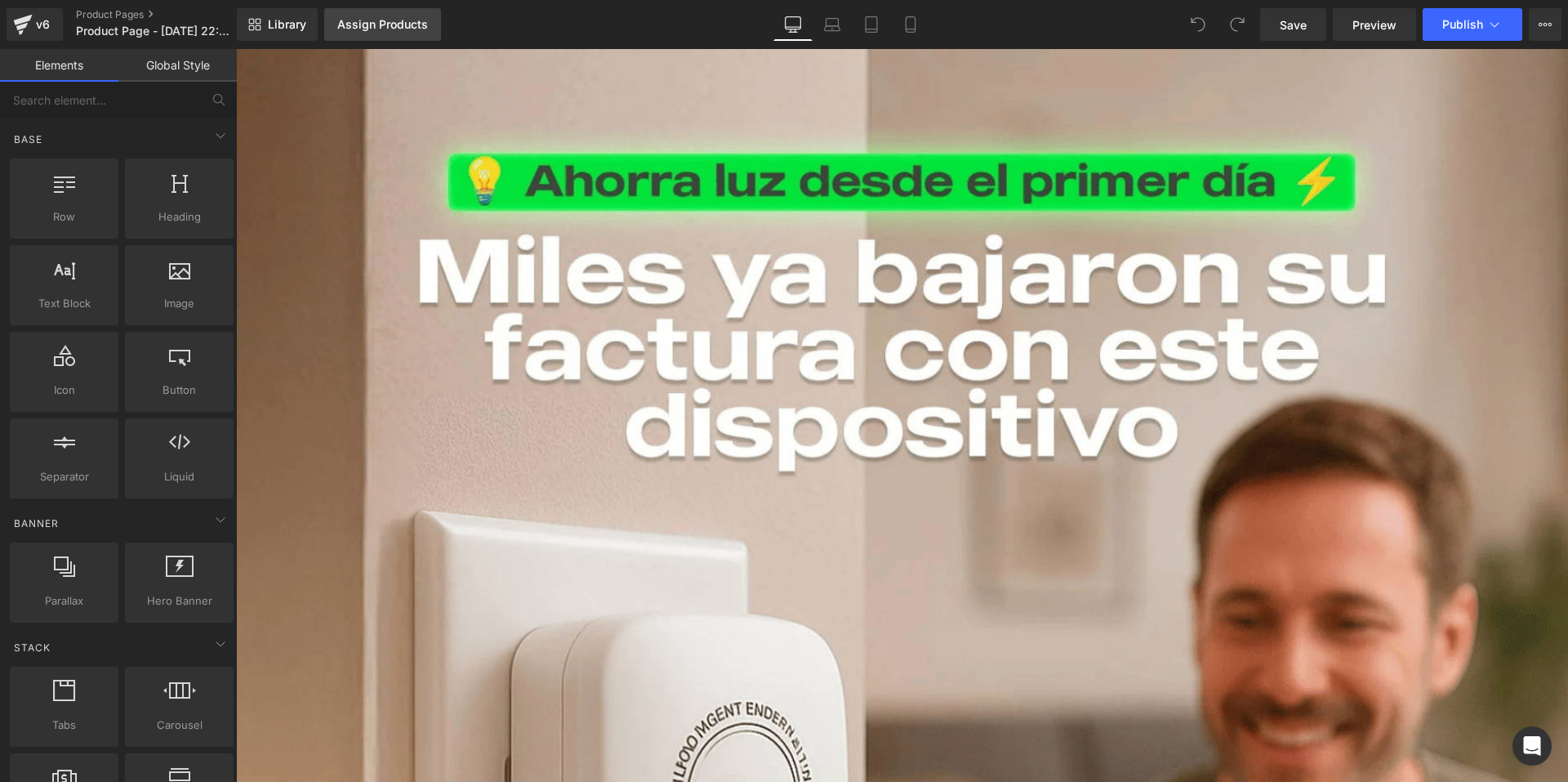 click on "Assign Products" at bounding box center [382, 25] 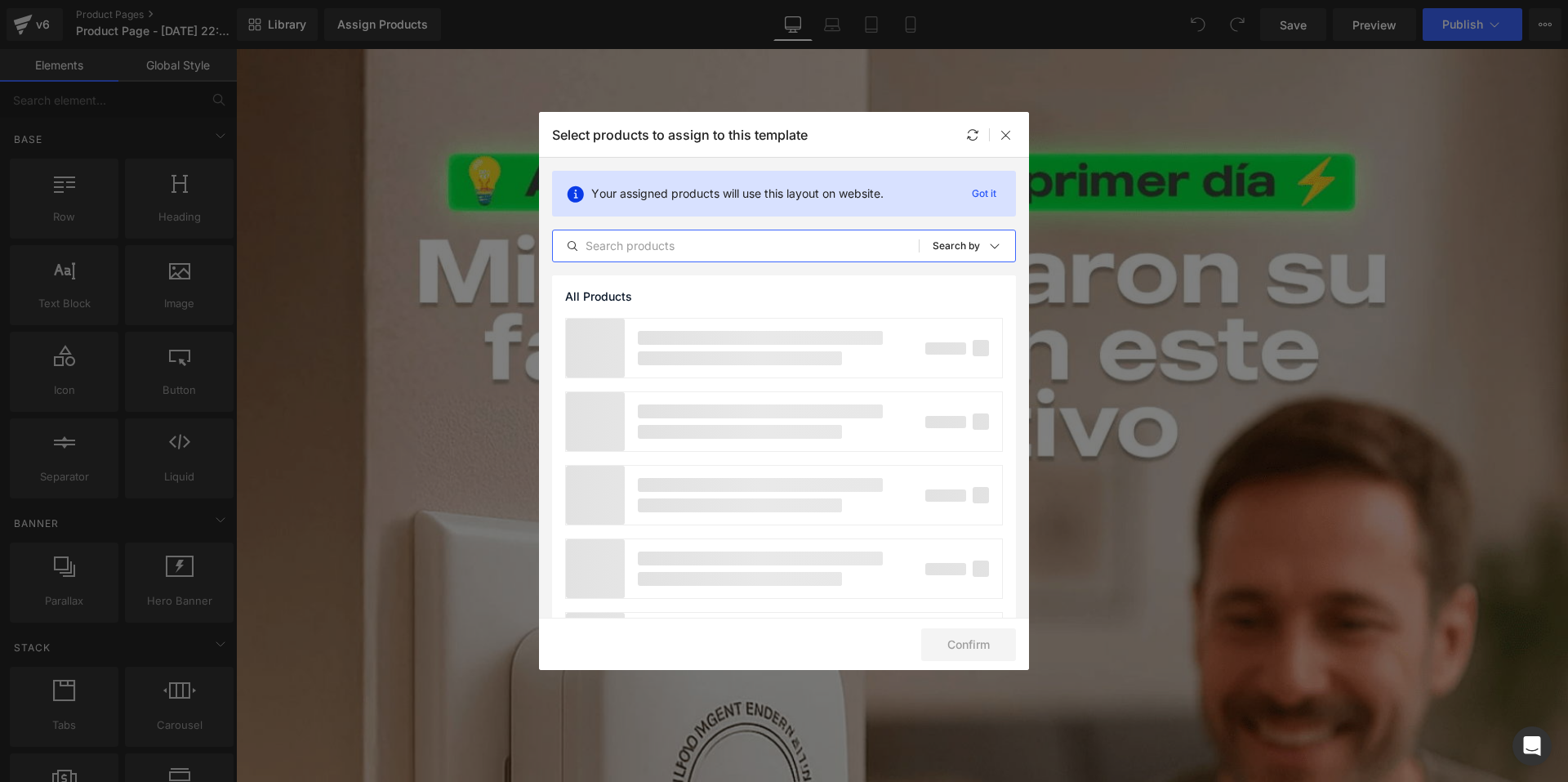 click at bounding box center (736, 246) 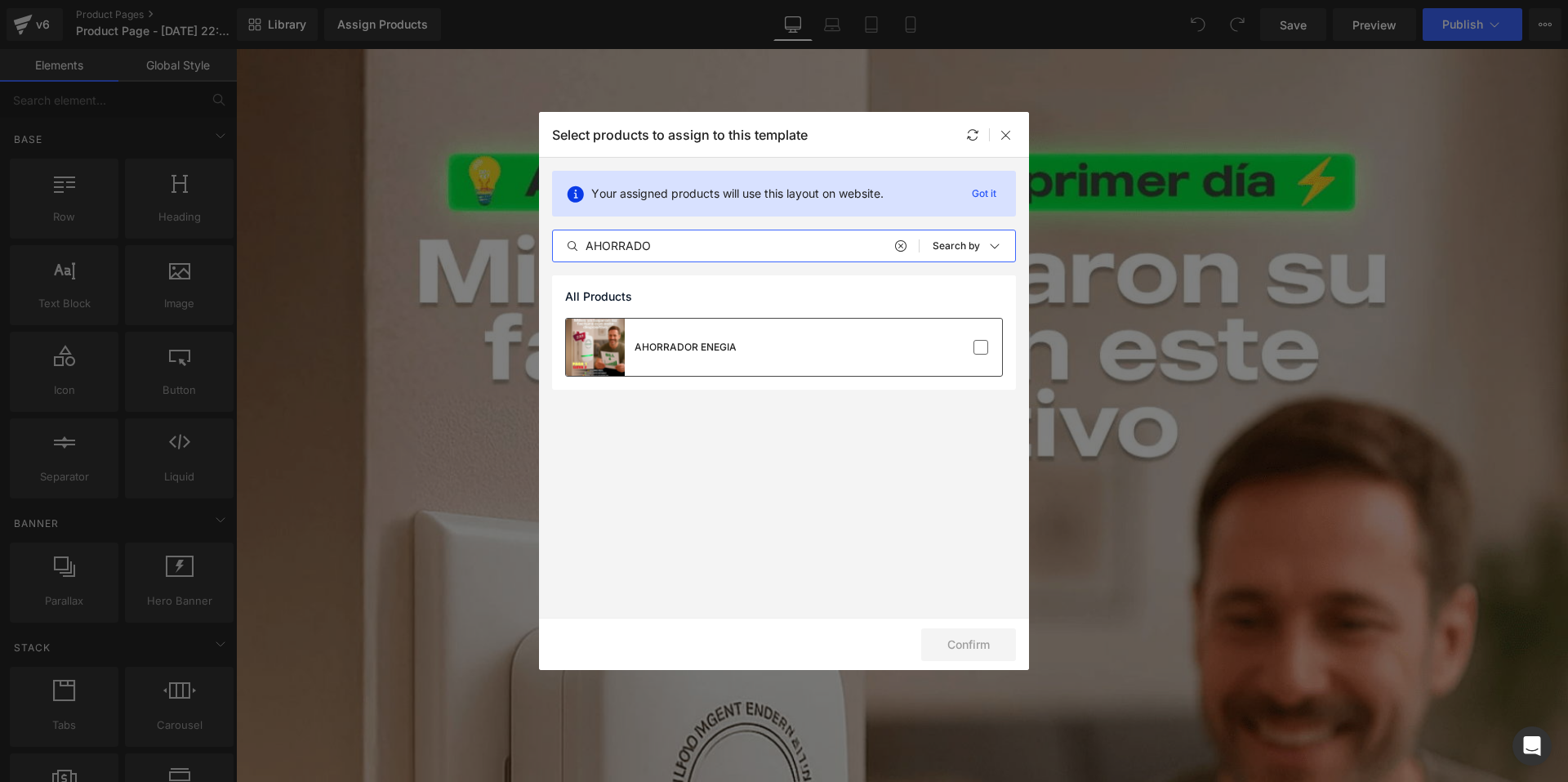 type on "AHORRADO" 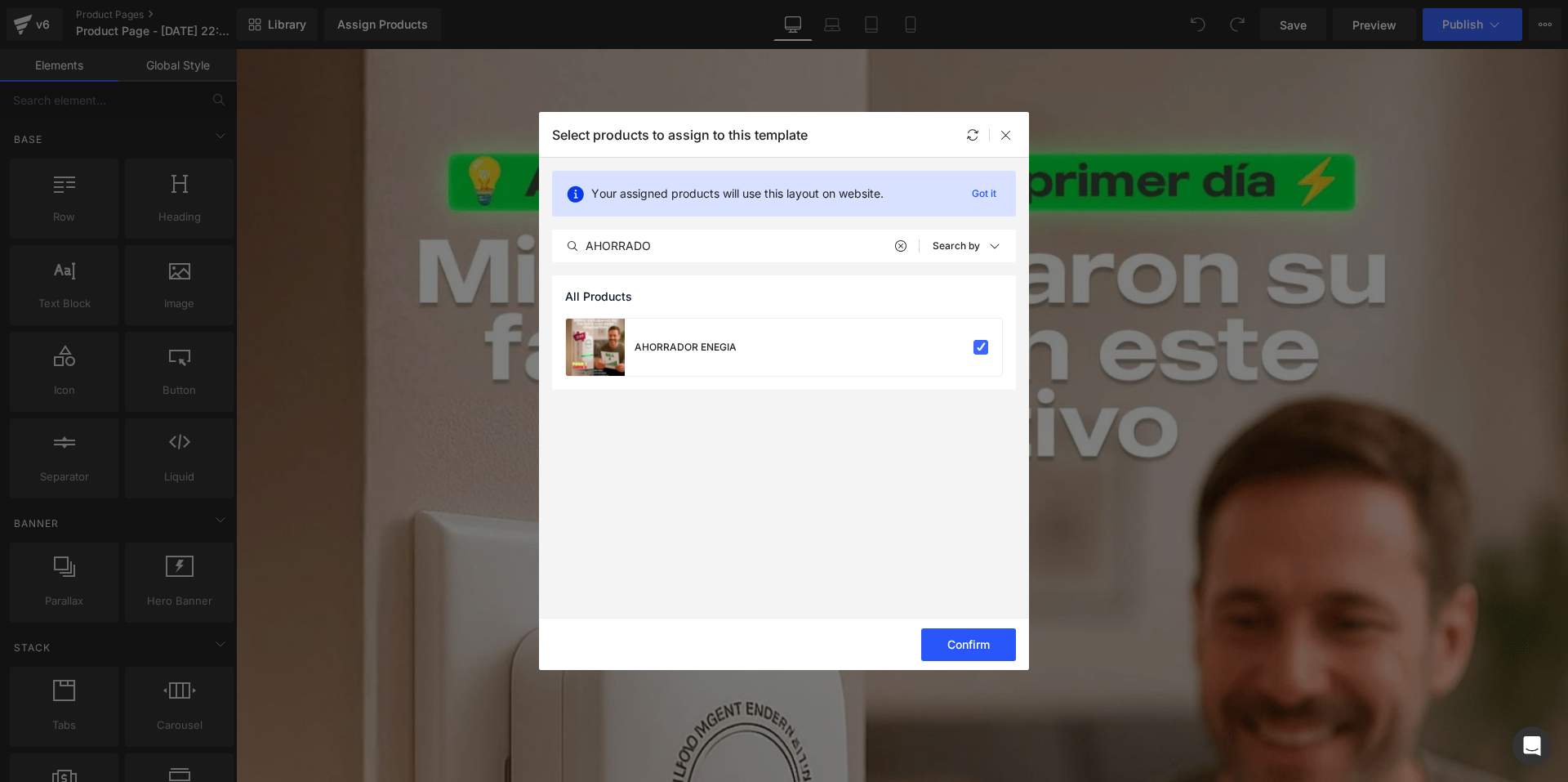 click on "Confirm" at bounding box center [969, 645] 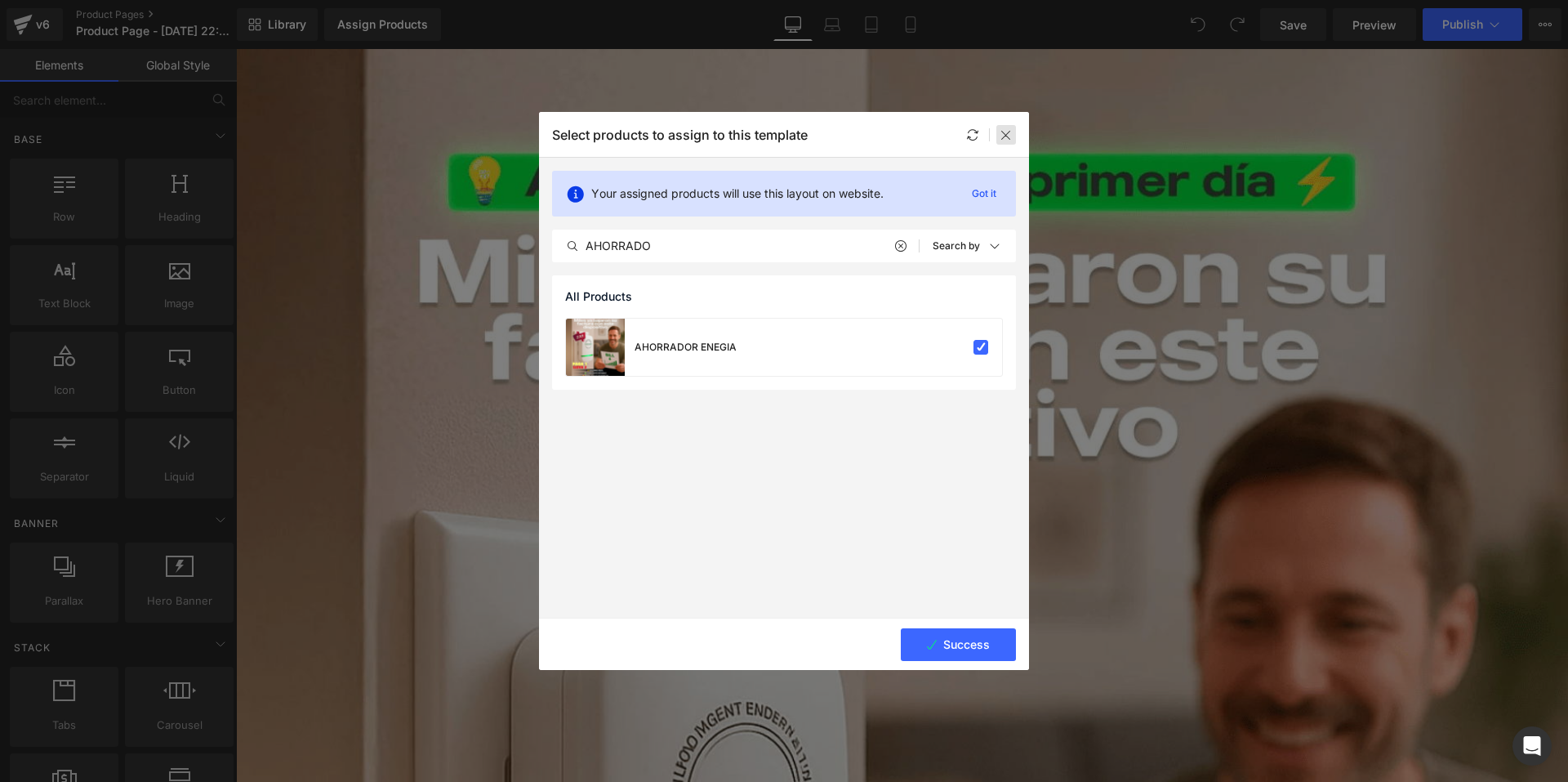 click at bounding box center [1006, 135] 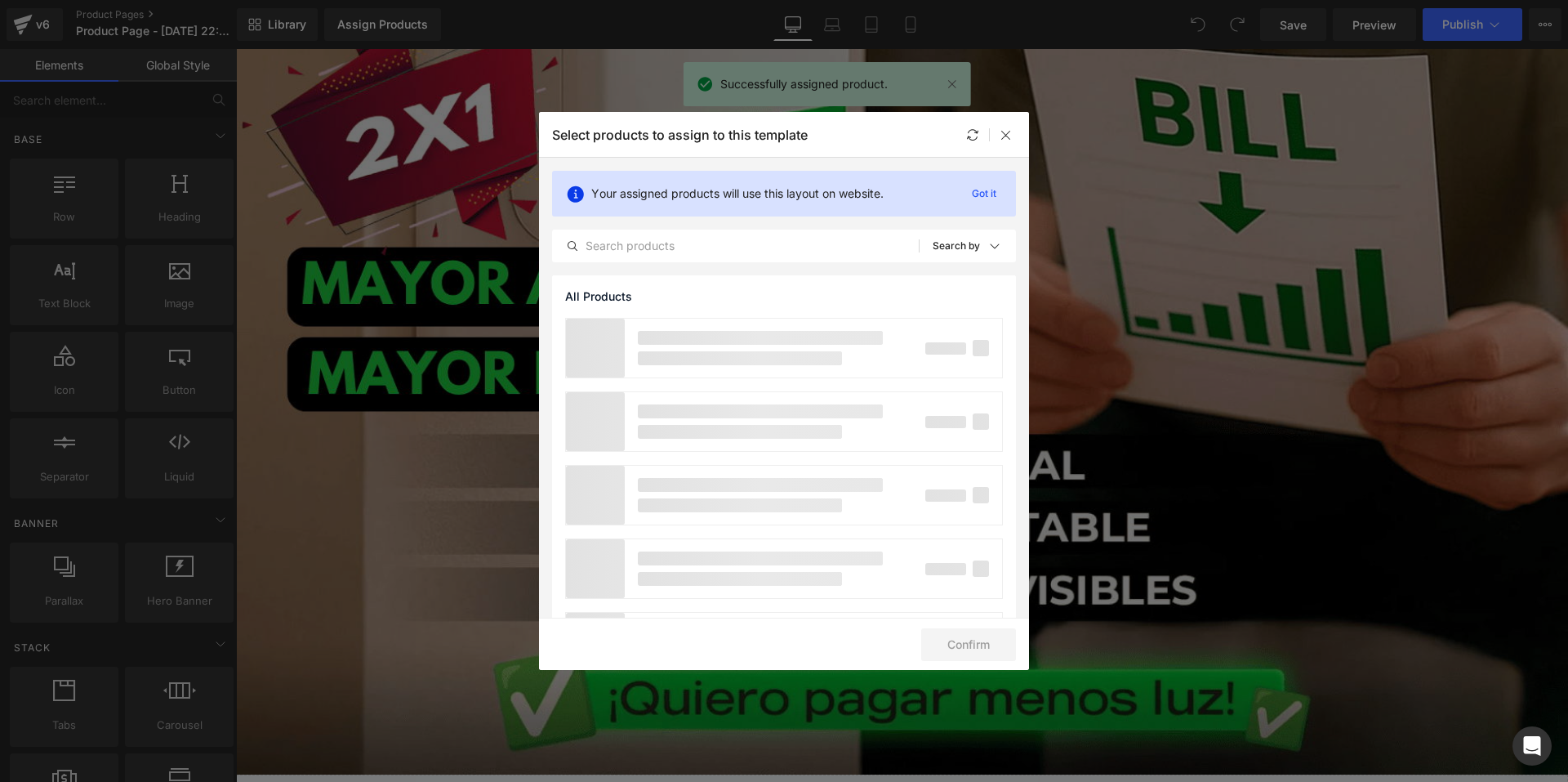 scroll, scrollTop: 981, scrollLeft: 0, axis: vertical 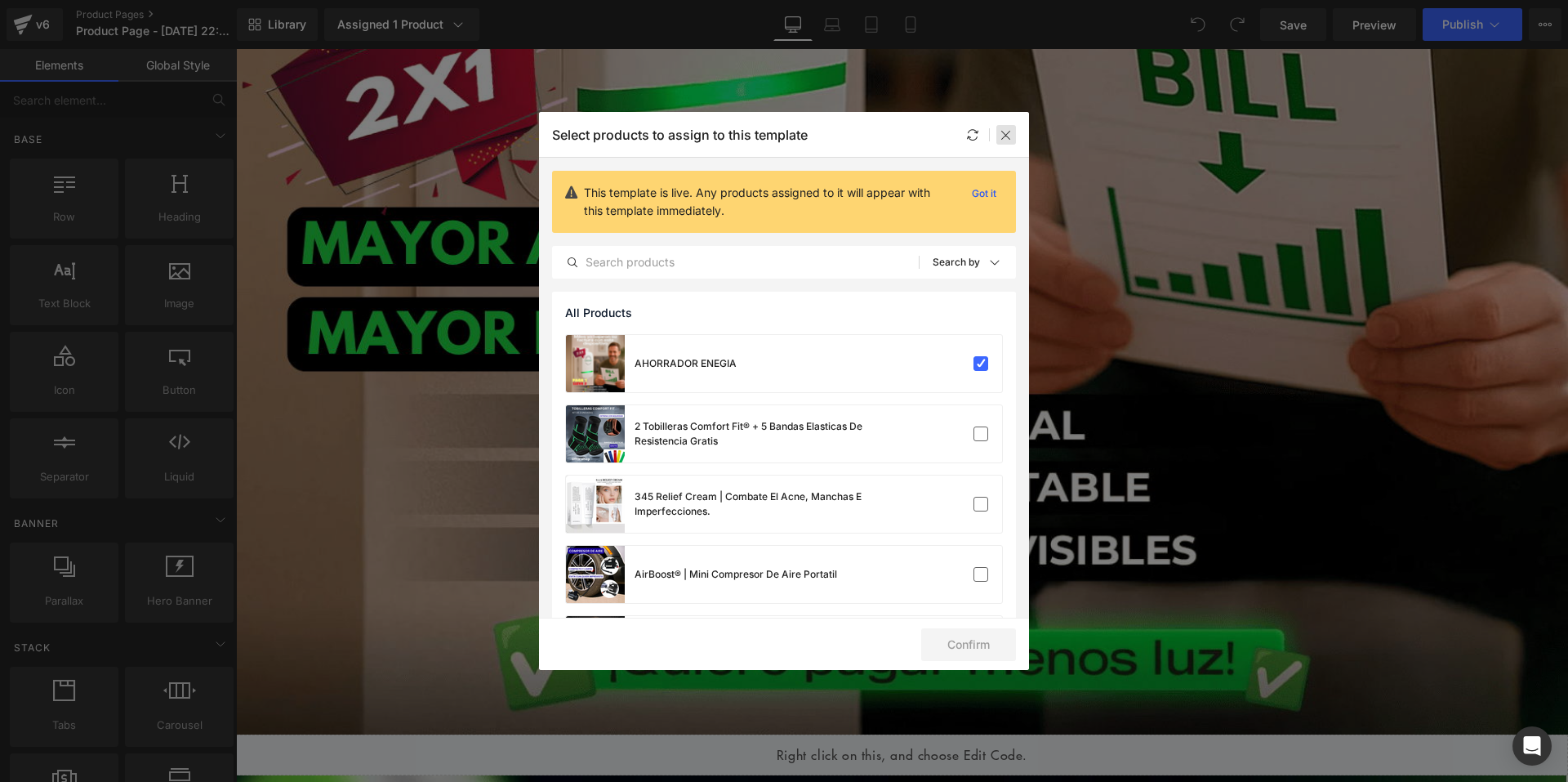 click at bounding box center (1006, 135) 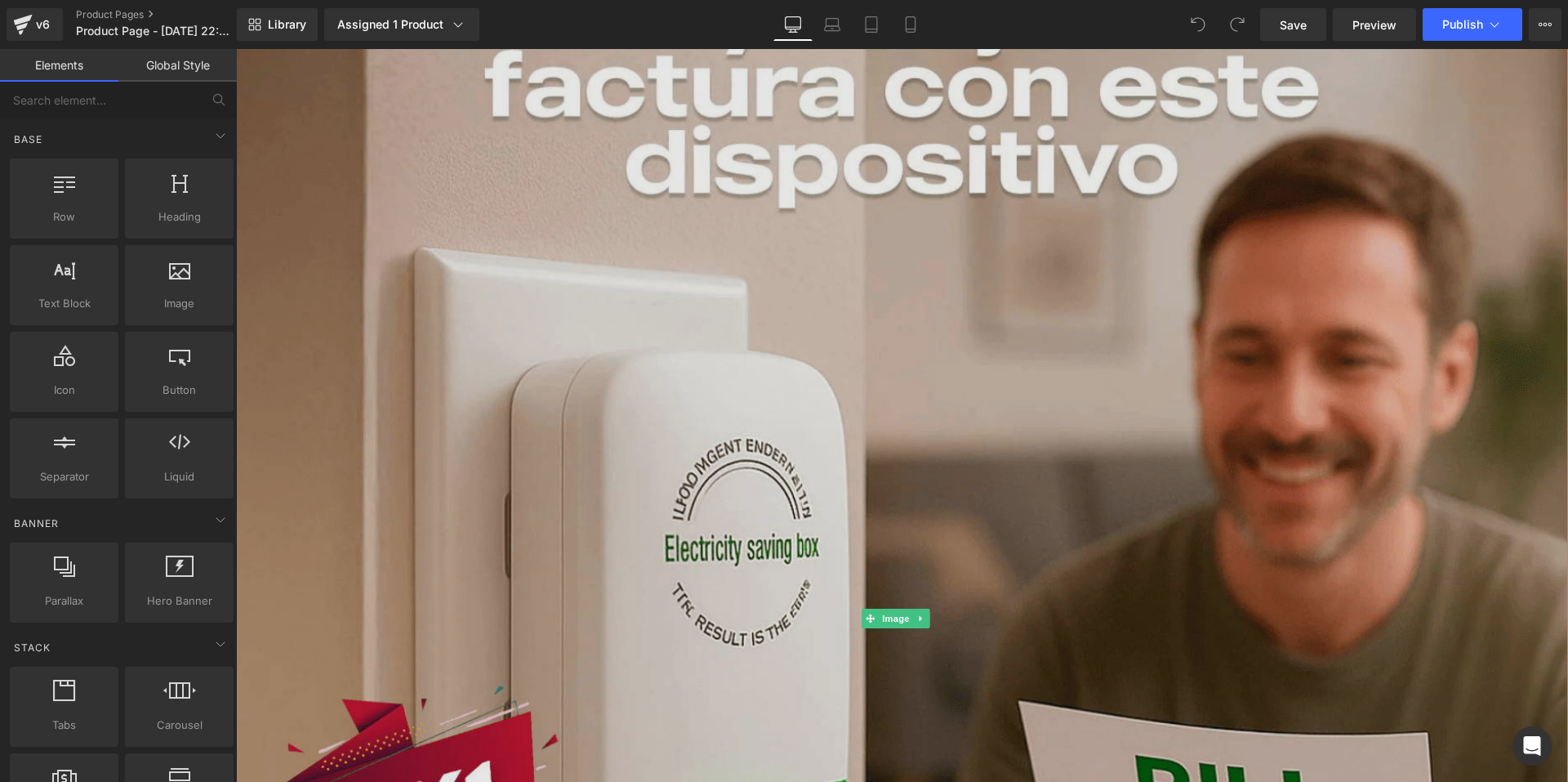 scroll, scrollTop: 0, scrollLeft: 0, axis: both 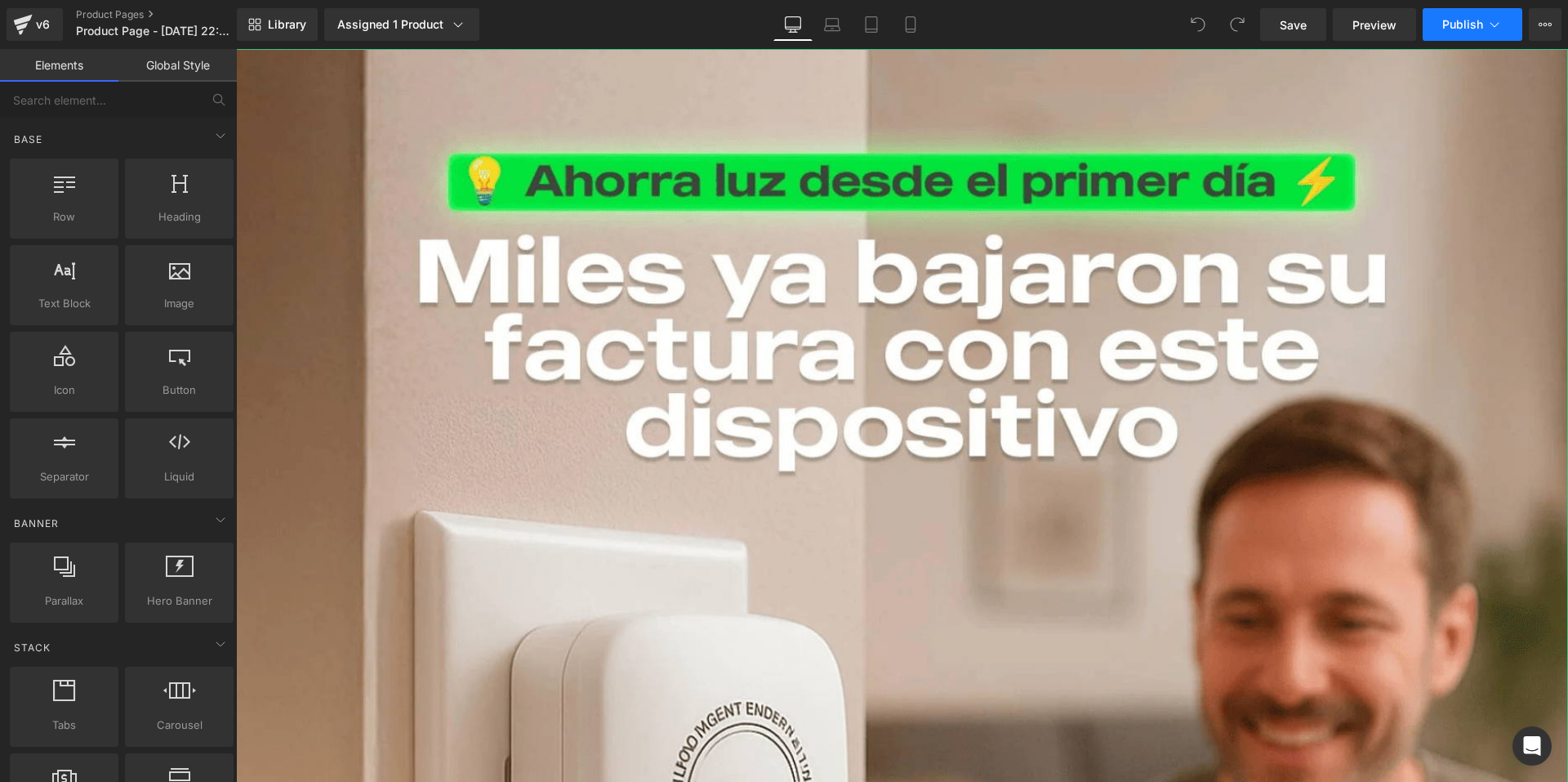 drag, startPoint x: 1206, startPoint y: 0, endPoint x: 1468, endPoint y: 37, distance: 264.5997 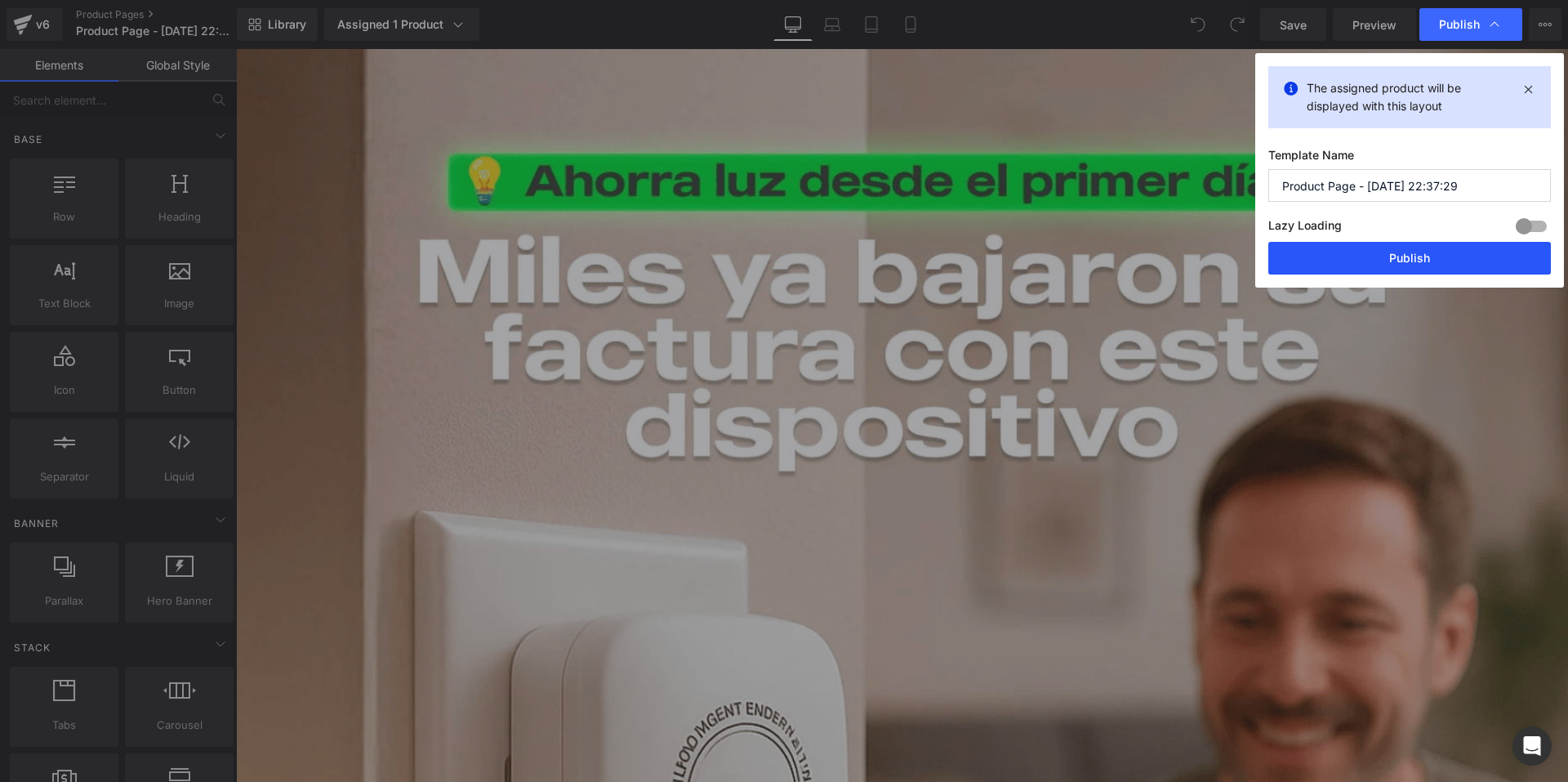 click on "Publish" at bounding box center (1410, 258) 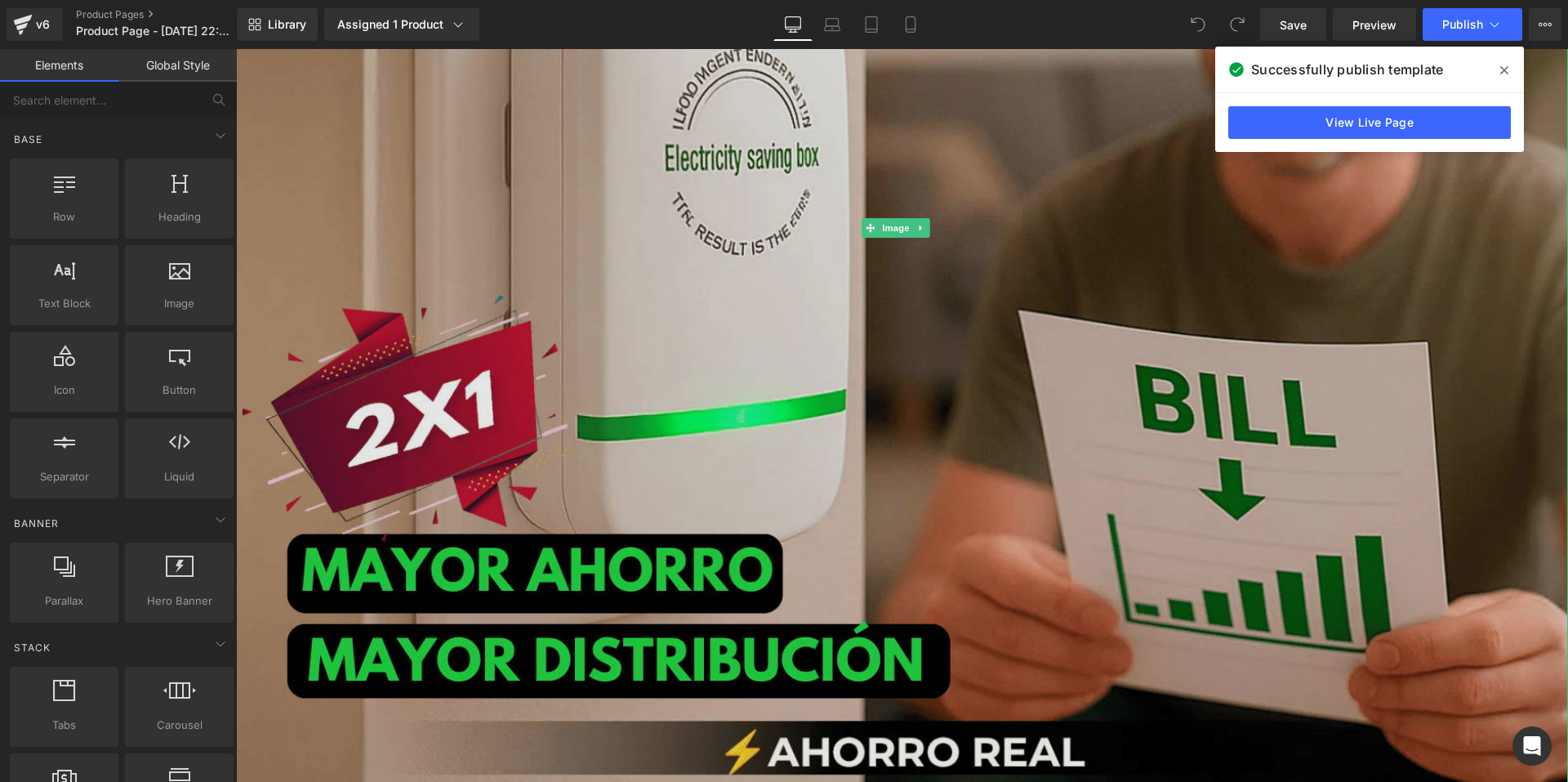 scroll, scrollTop: 981, scrollLeft: 0, axis: vertical 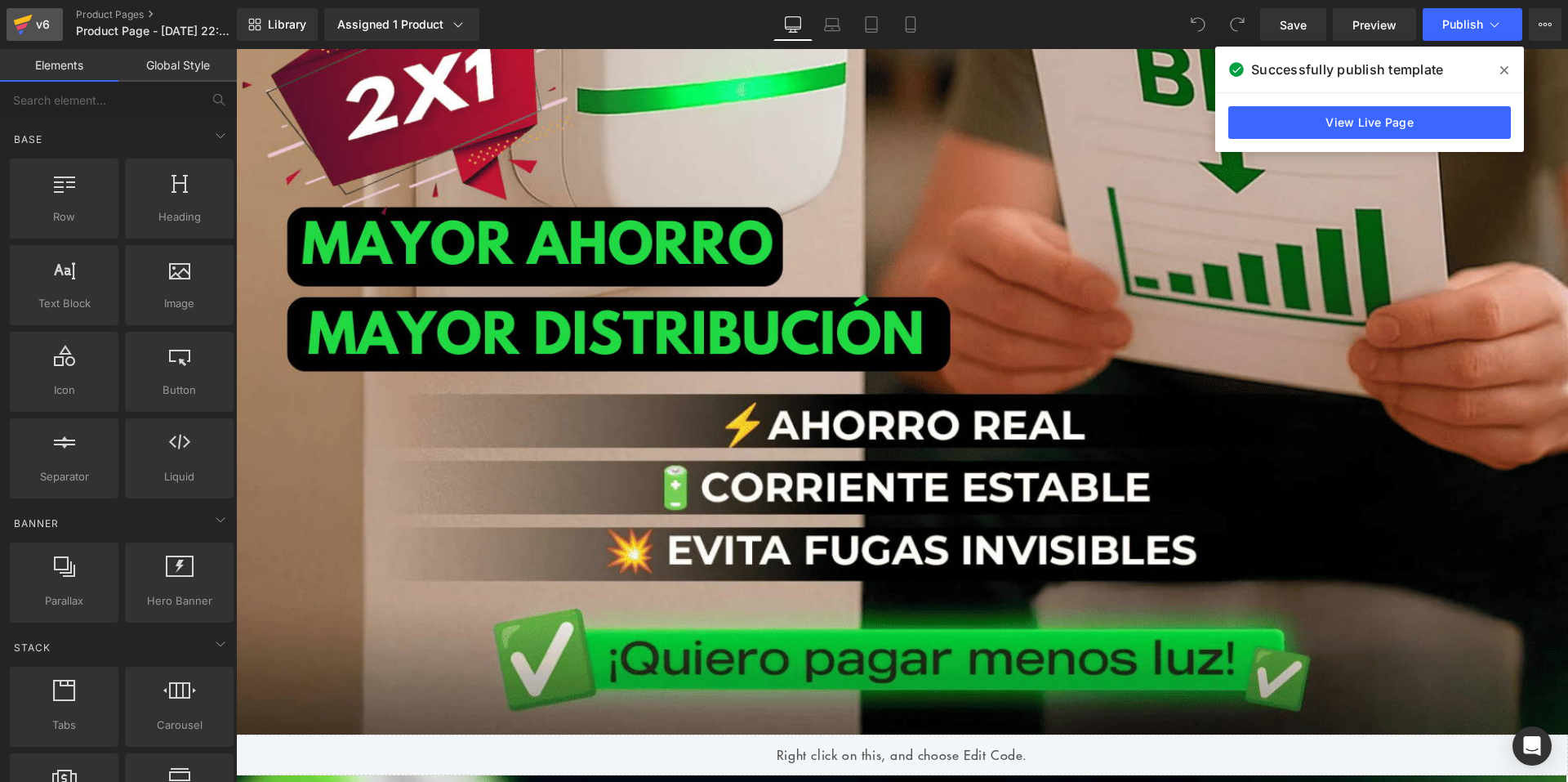 click on "v6" at bounding box center (42, 25) 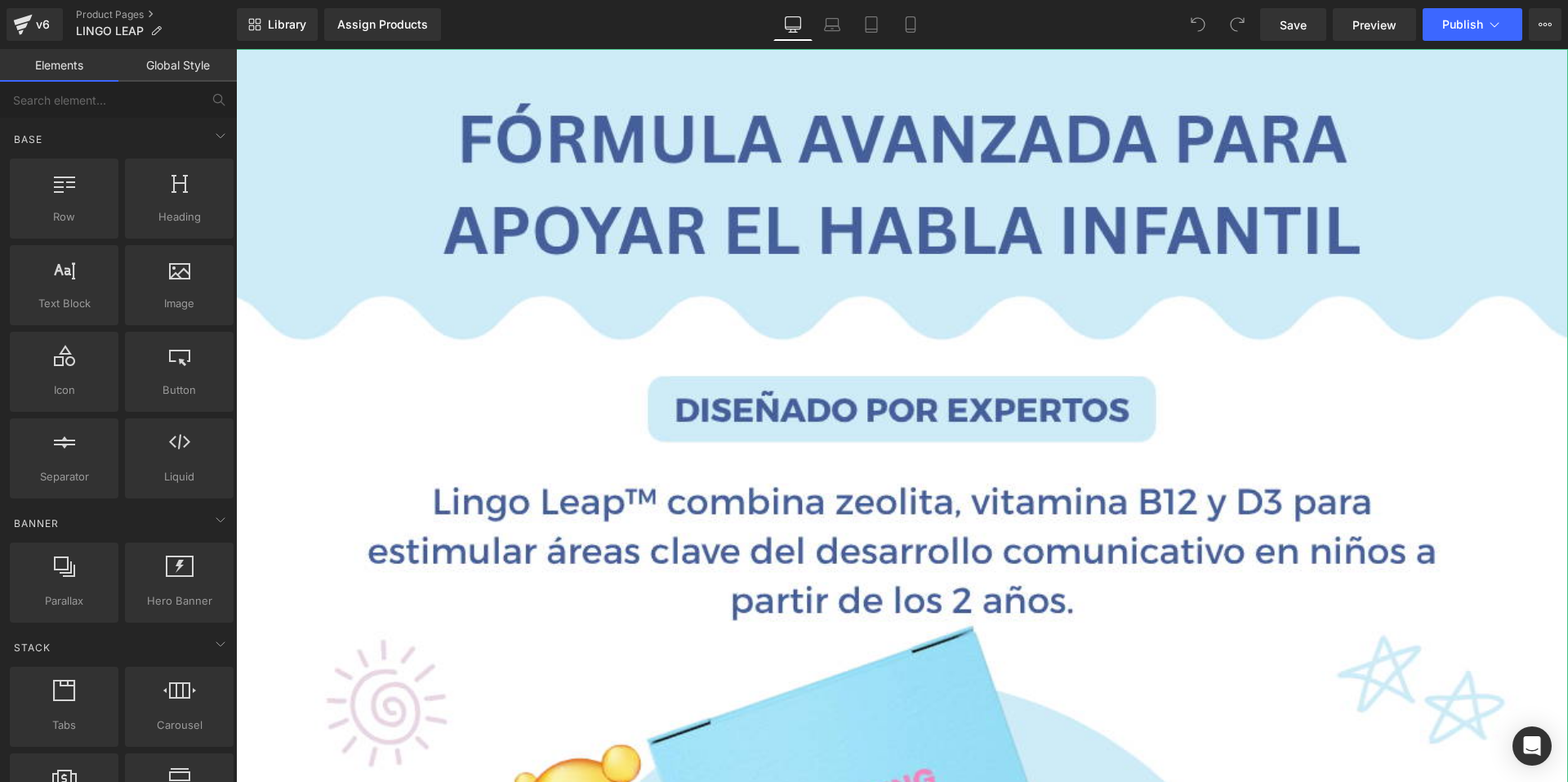 scroll, scrollTop: 0, scrollLeft: 0, axis: both 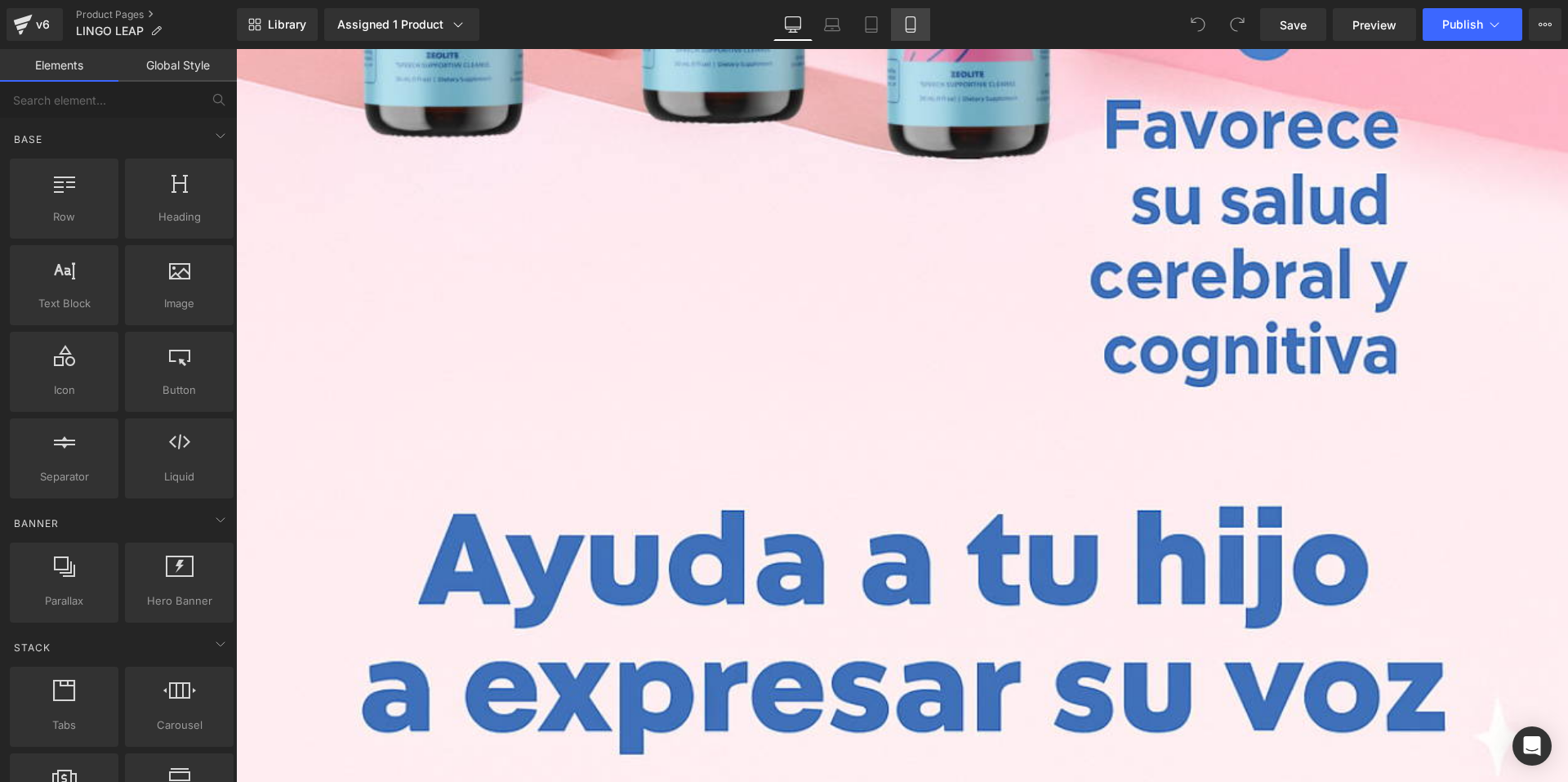 click on "Mobile" at bounding box center [911, 25] 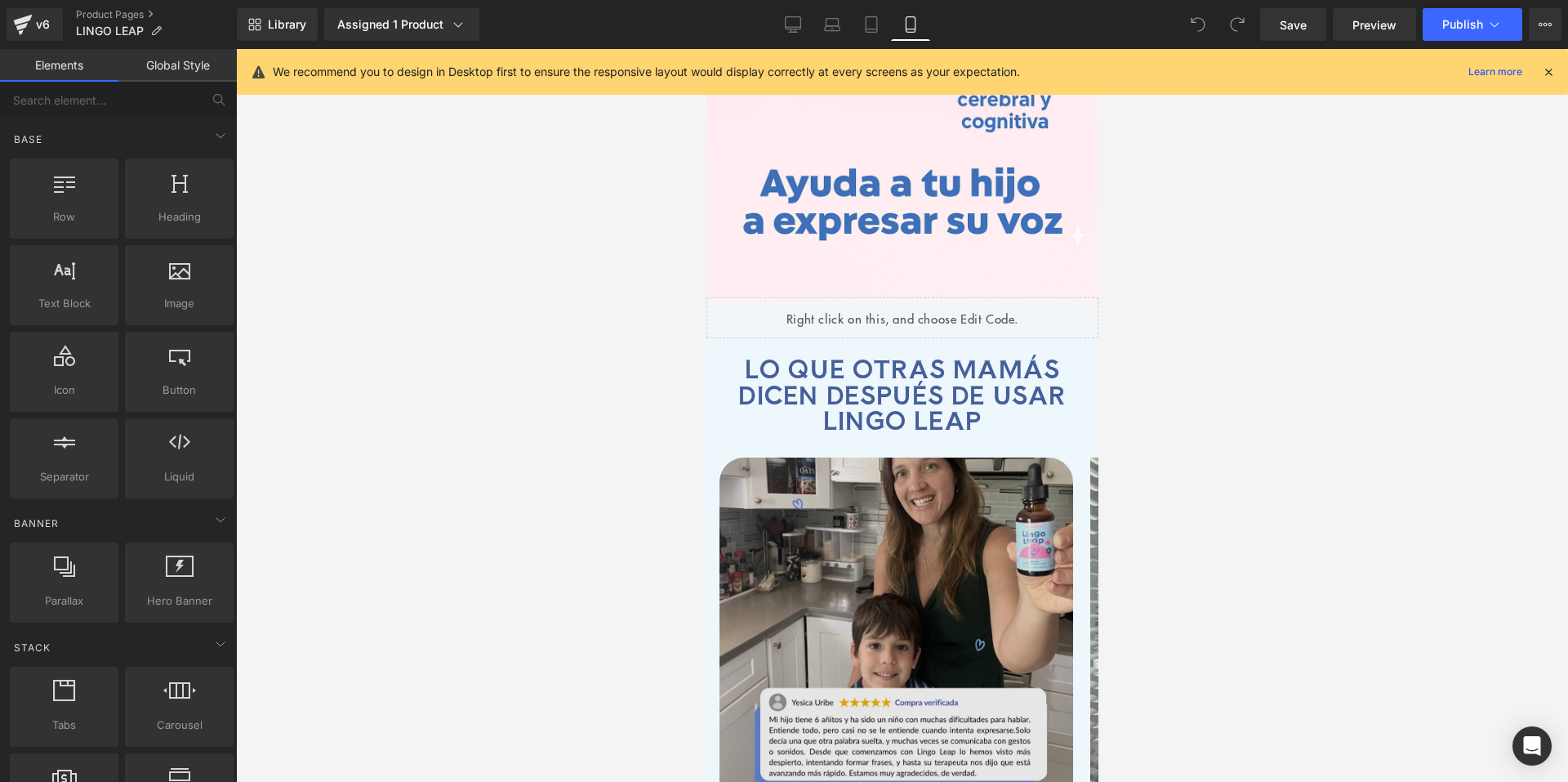 scroll, scrollTop: 924, scrollLeft: 0, axis: vertical 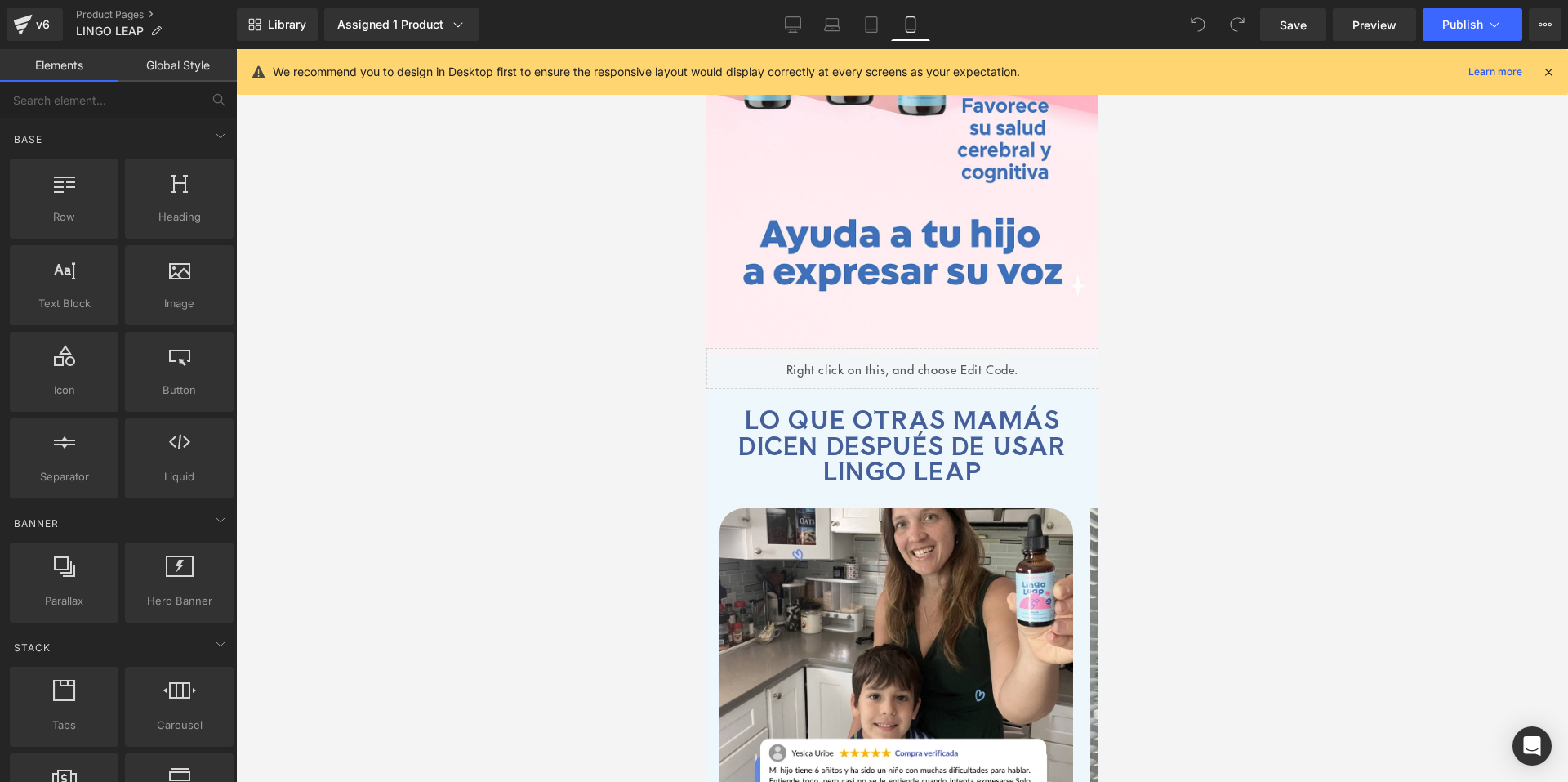 click on "Lo que otras mamás dicen después de usar Lingo Leap" at bounding box center (902, 445) 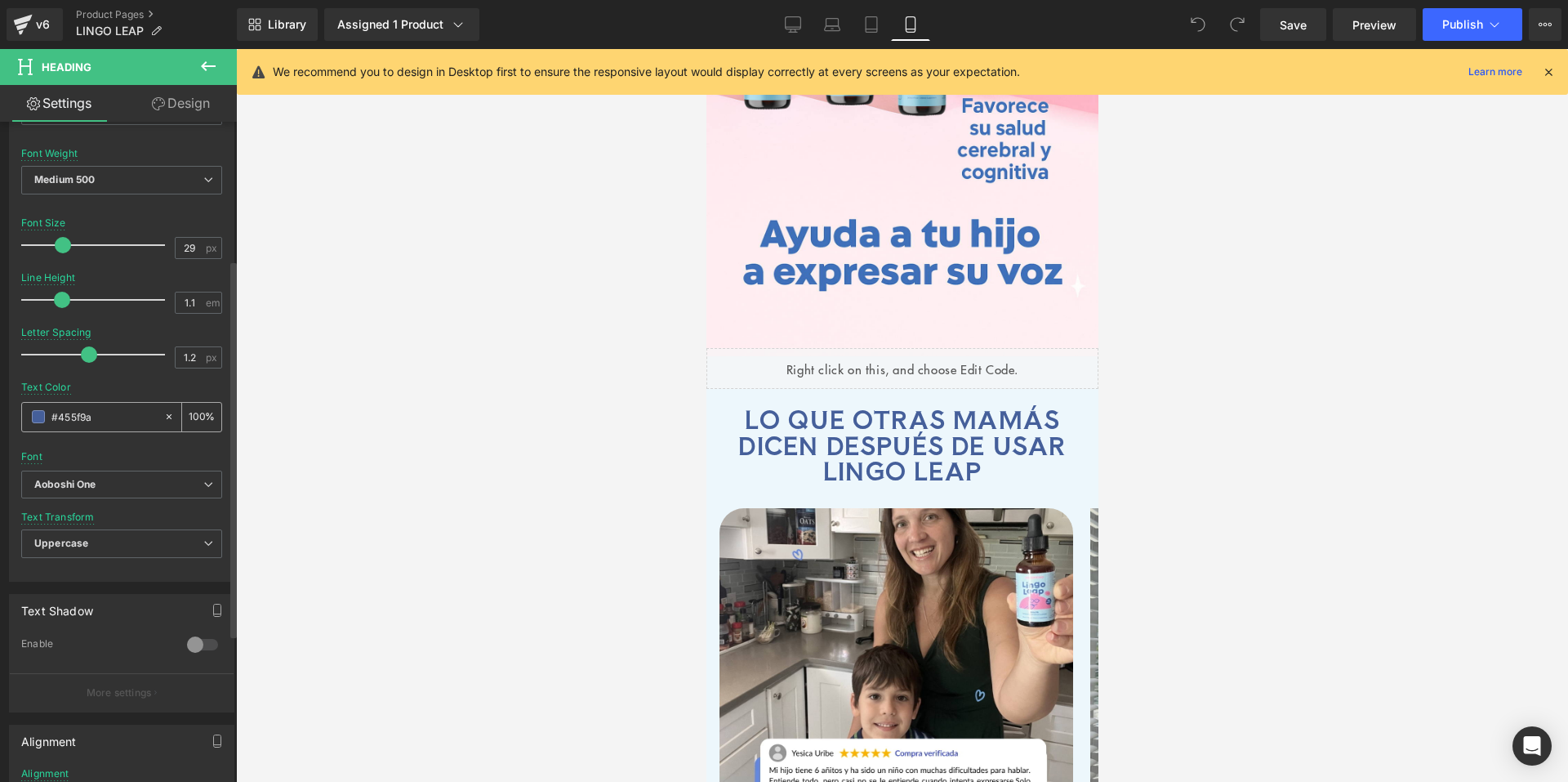 scroll, scrollTop: 245, scrollLeft: 0, axis: vertical 